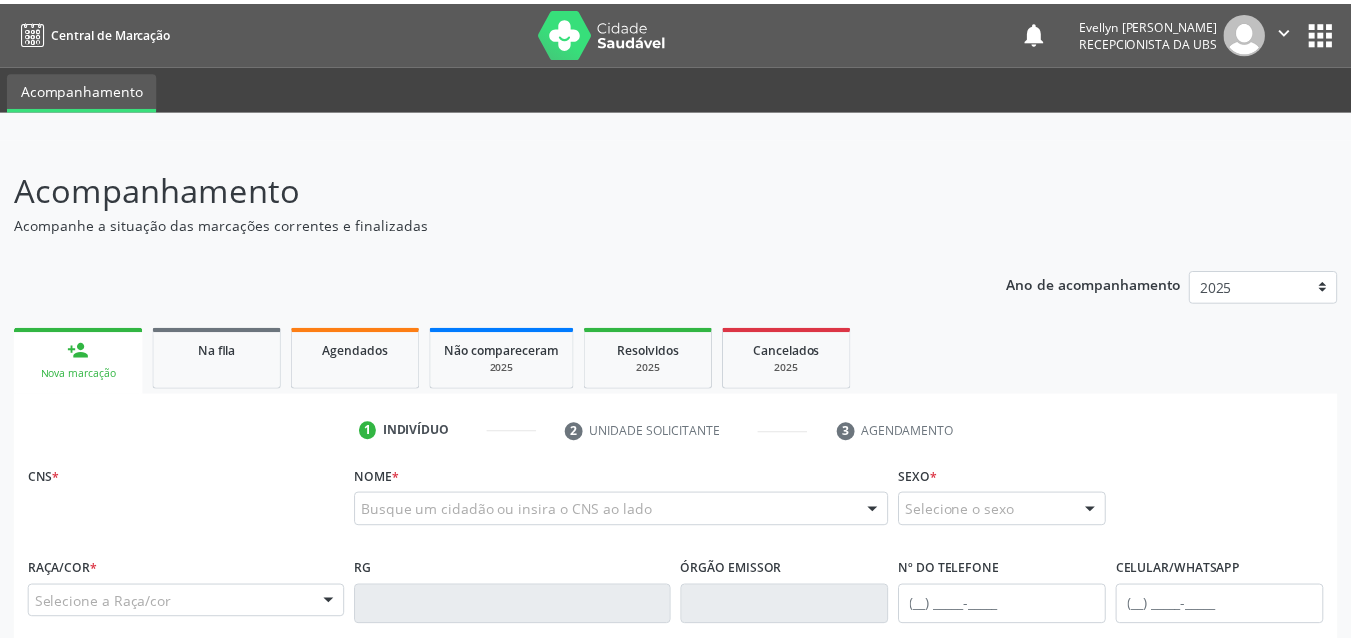scroll, scrollTop: 0, scrollLeft: 0, axis: both 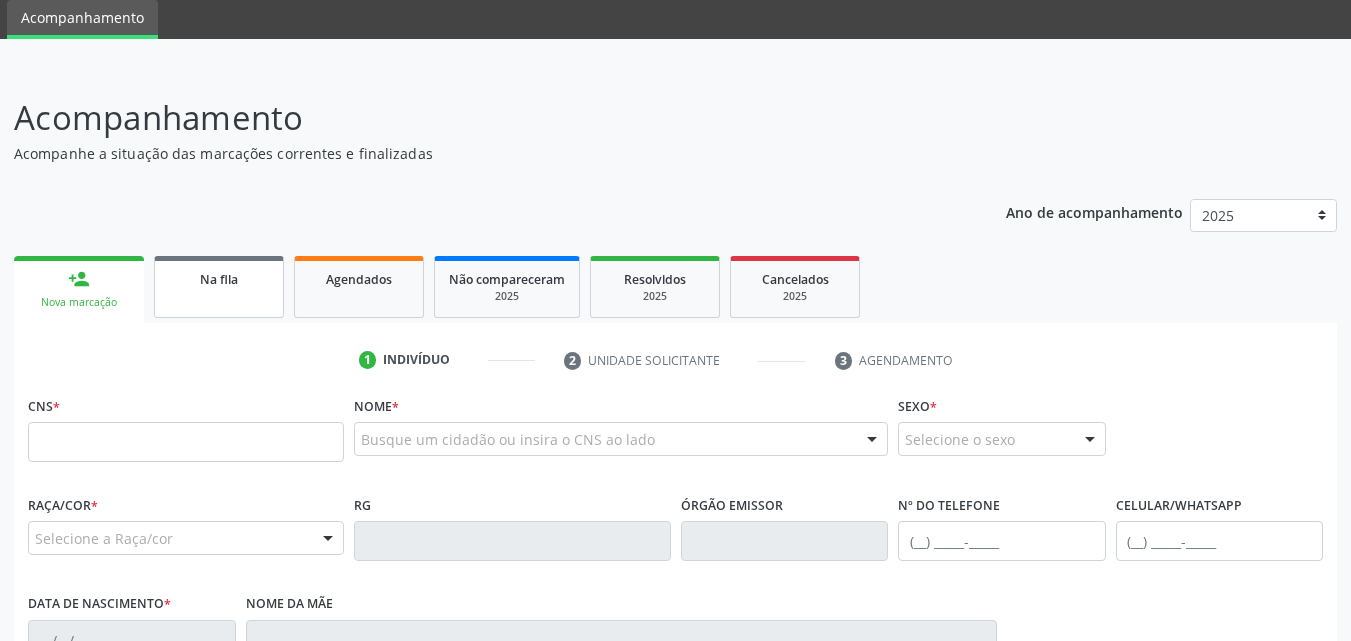 click on "Na fila" at bounding box center [219, 287] 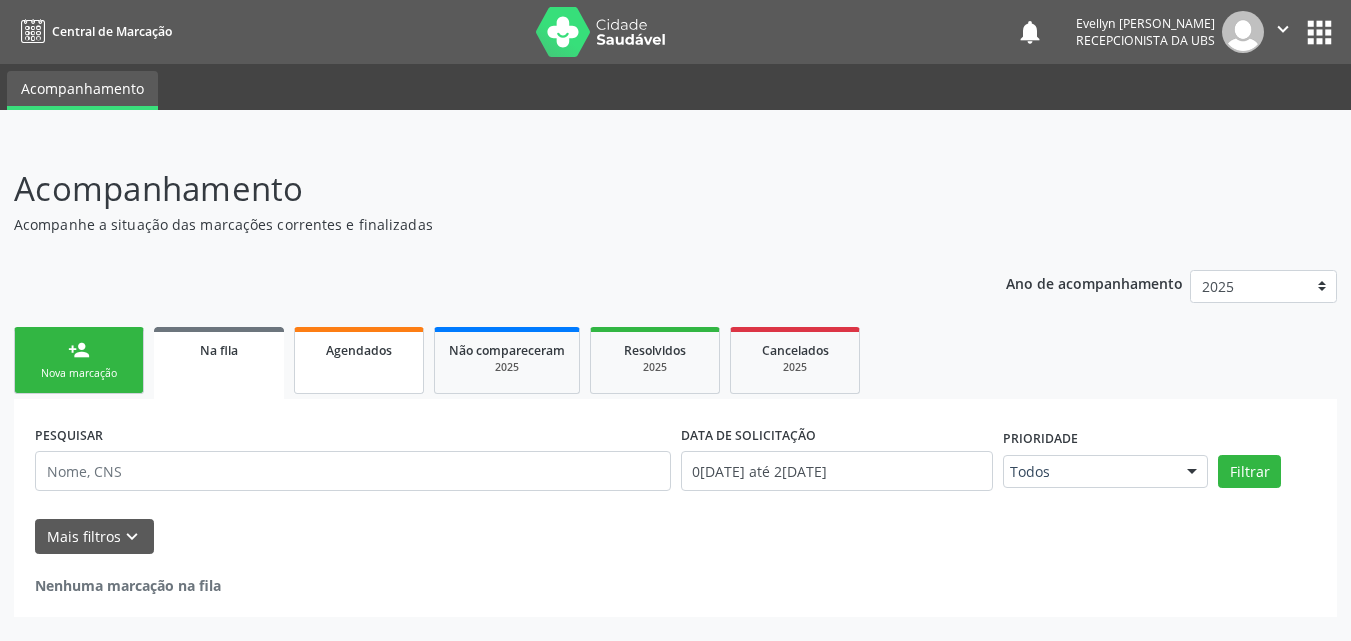 scroll, scrollTop: 0, scrollLeft: 0, axis: both 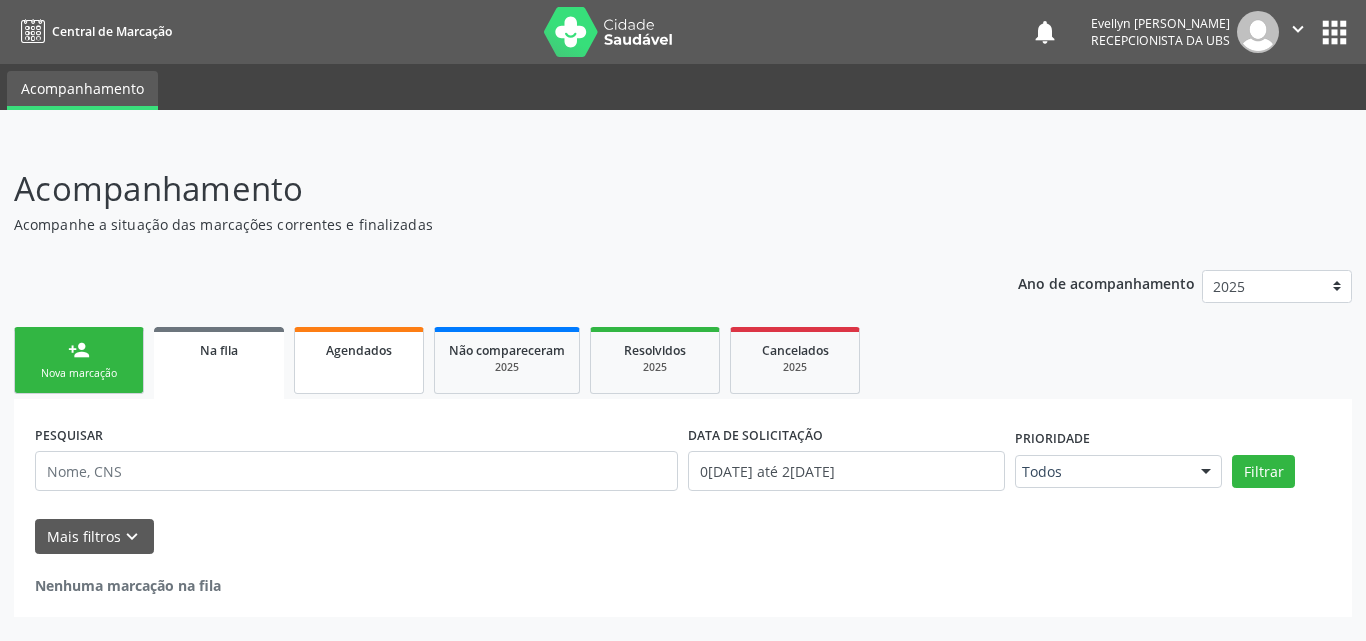 click on "Agendados" at bounding box center (359, 360) 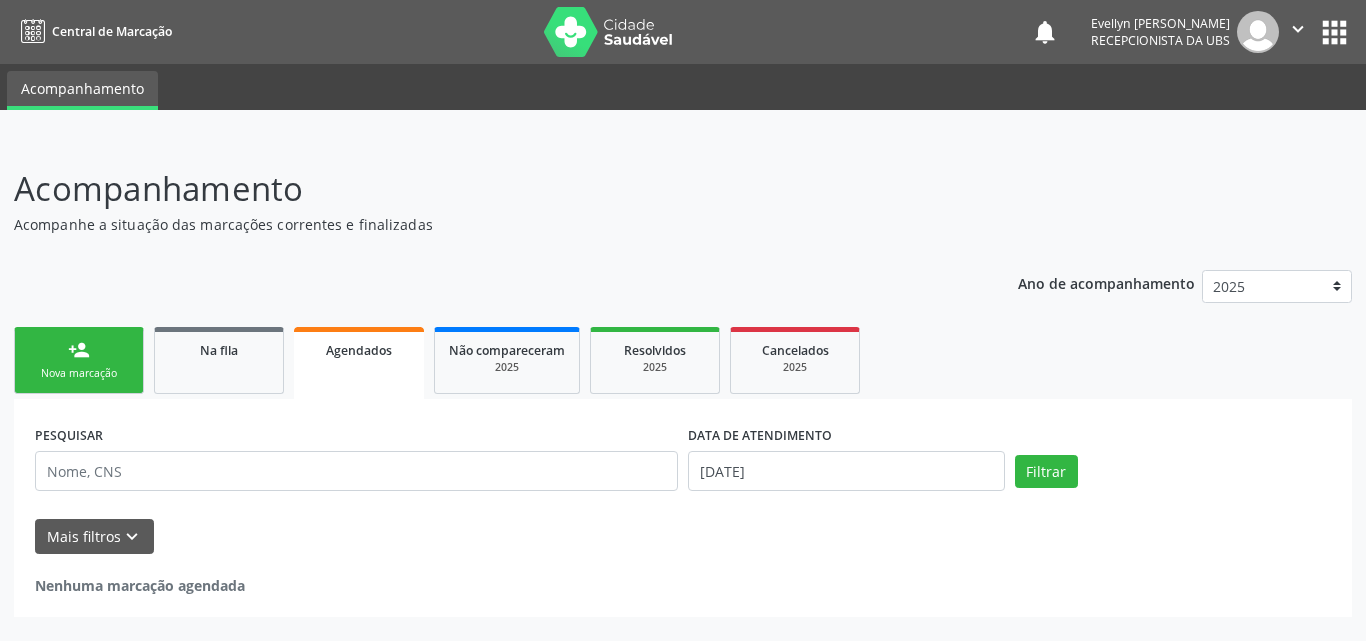 click on "person_add
Nova marcação" at bounding box center (79, 360) 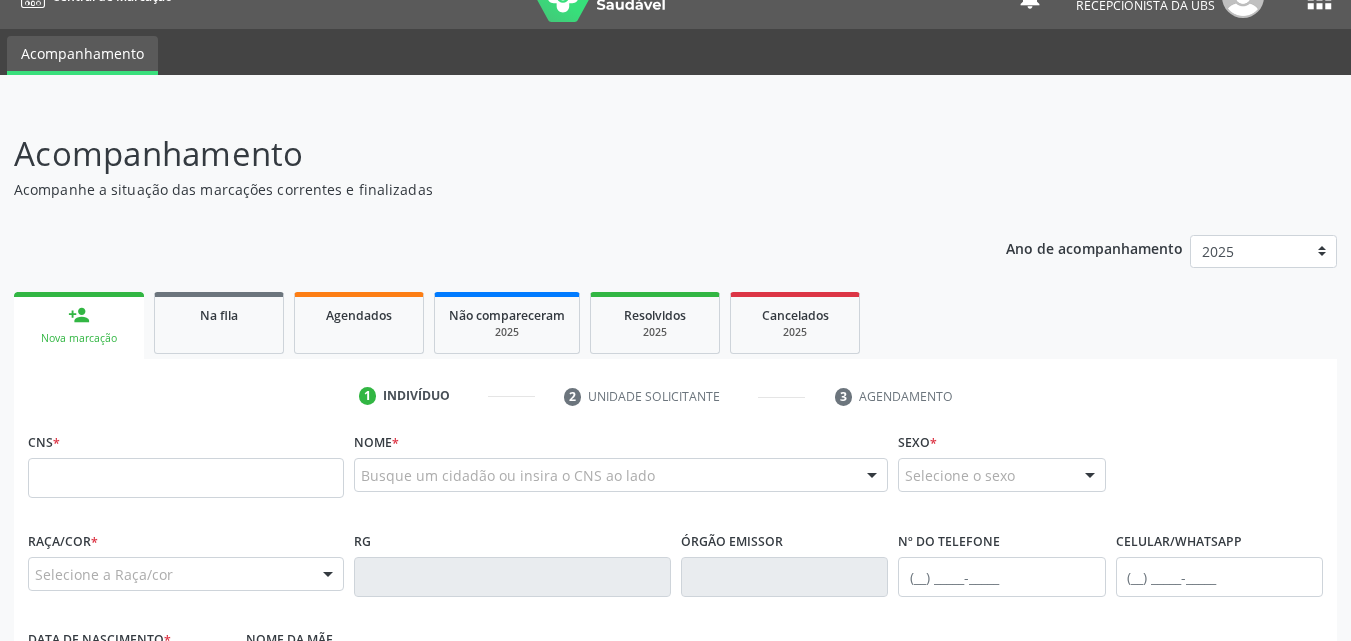 scroll, scrollTop: 0, scrollLeft: 0, axis: both 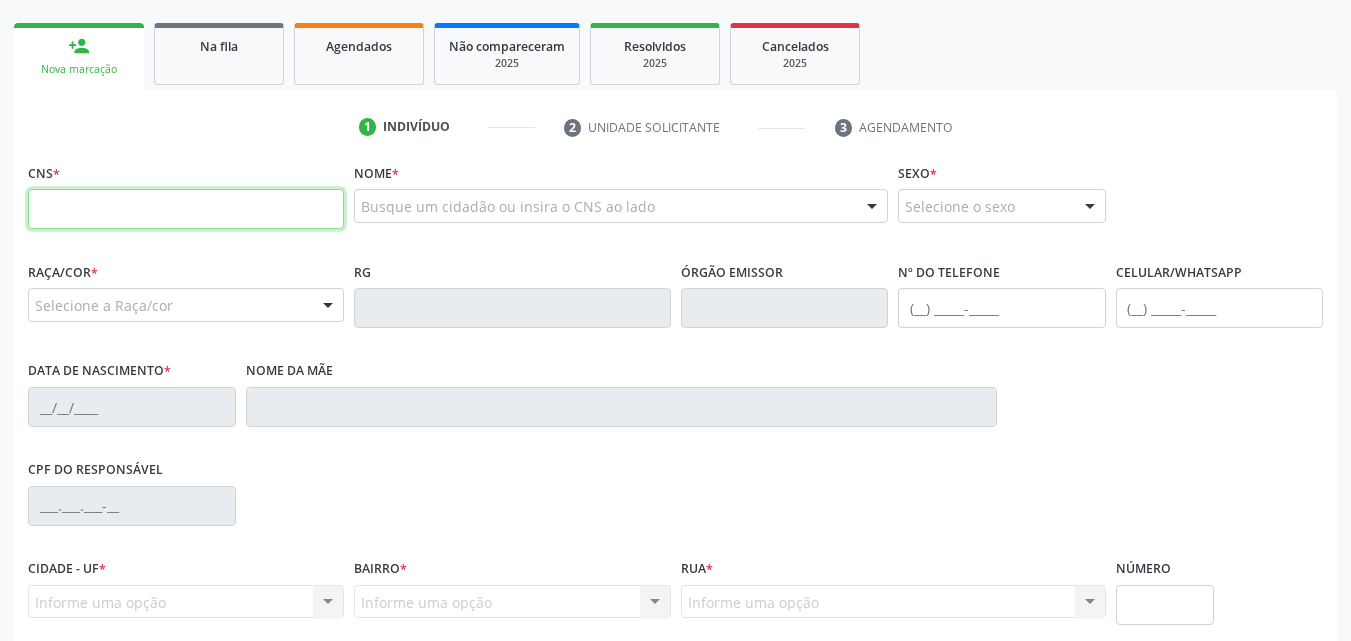 click at bounding box center (186, 209) 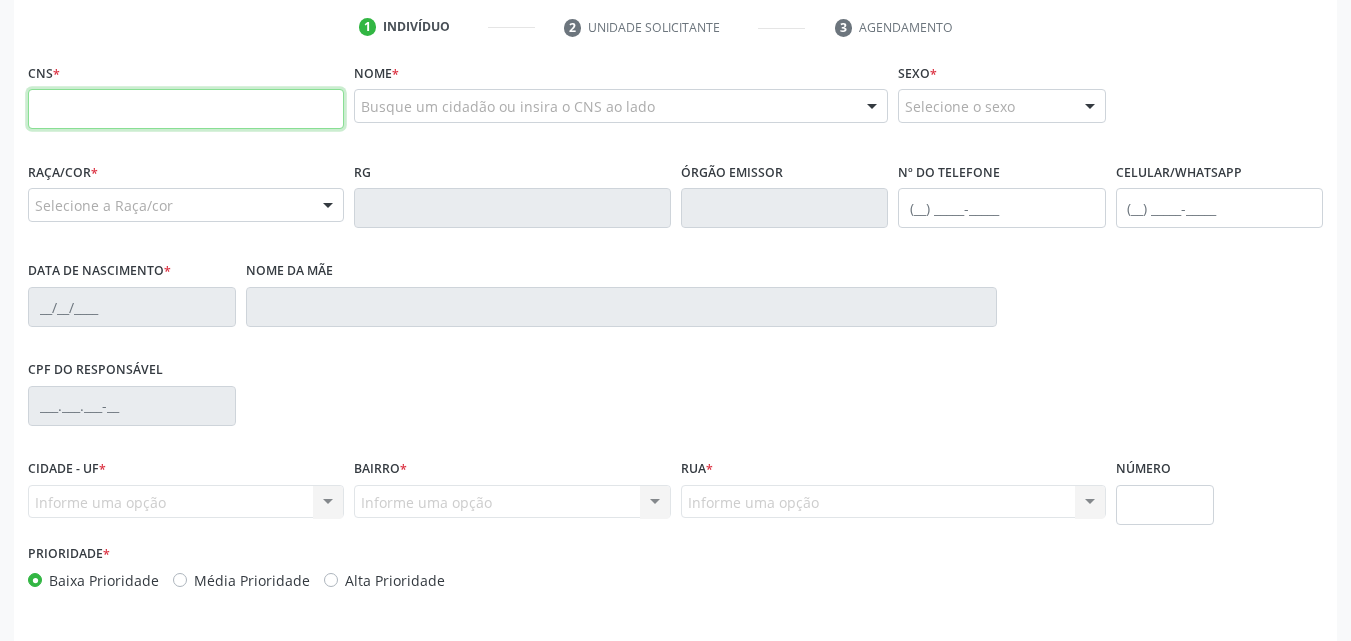 type on "8" 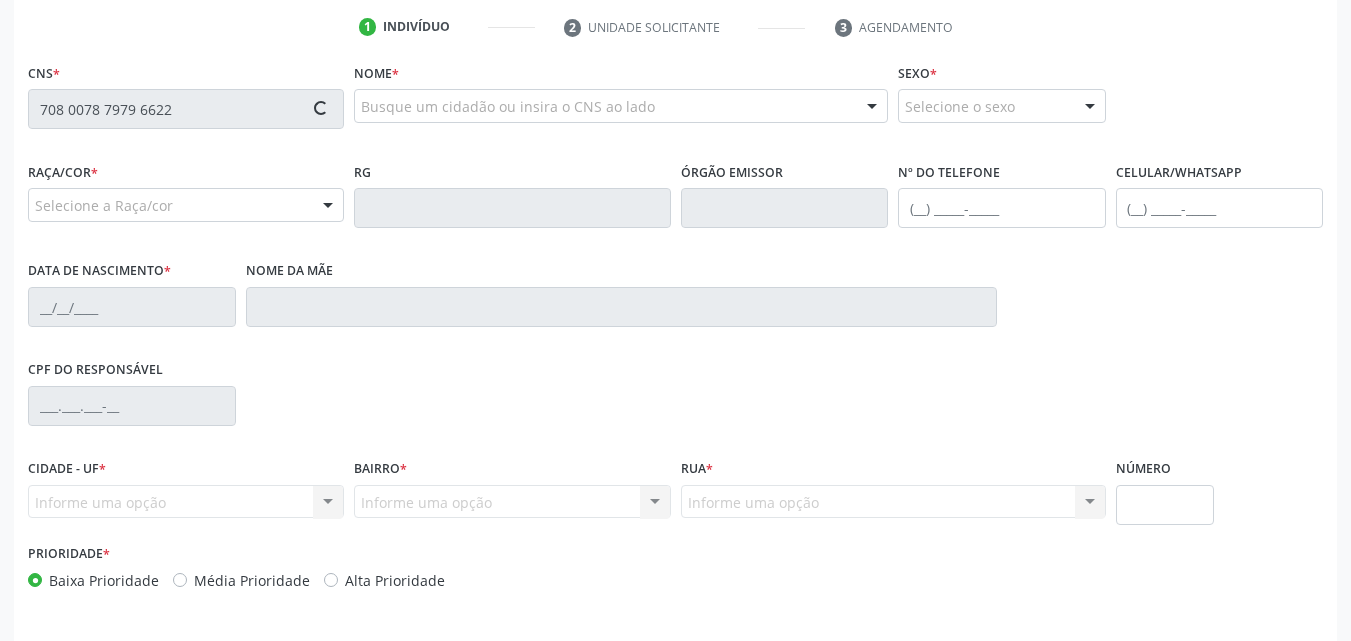 type on "708 0078 7979 6622" 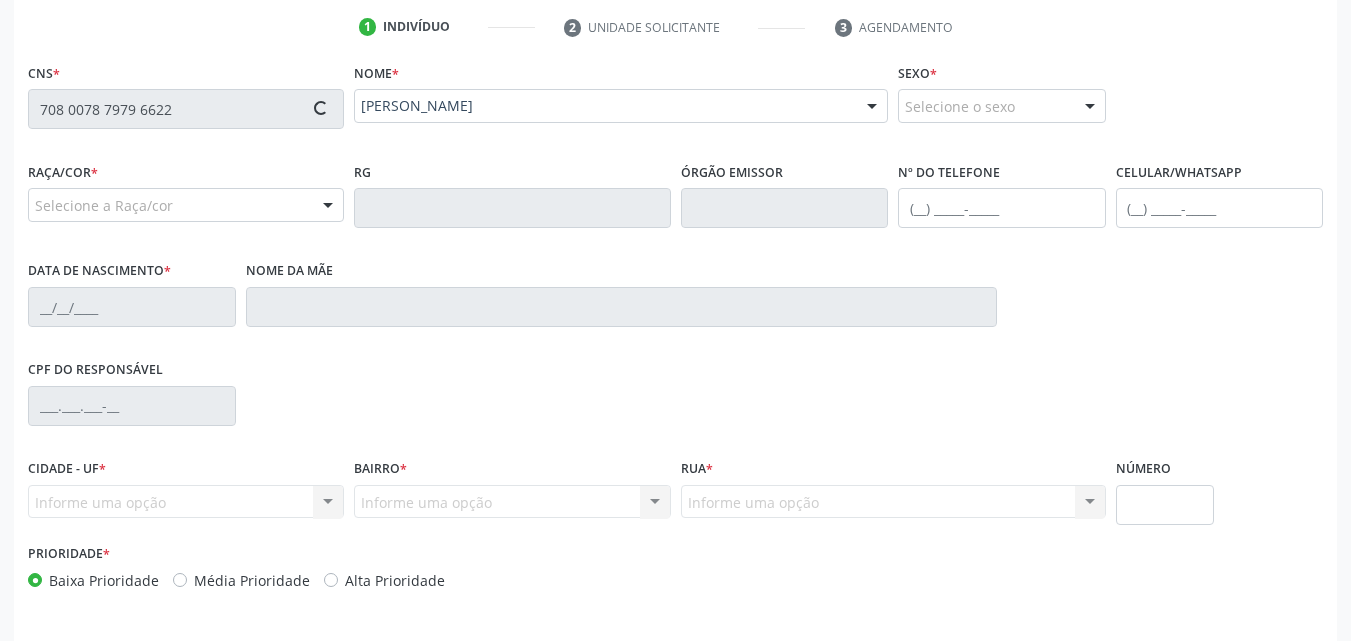 type on "[PHONE_NUMBER]" 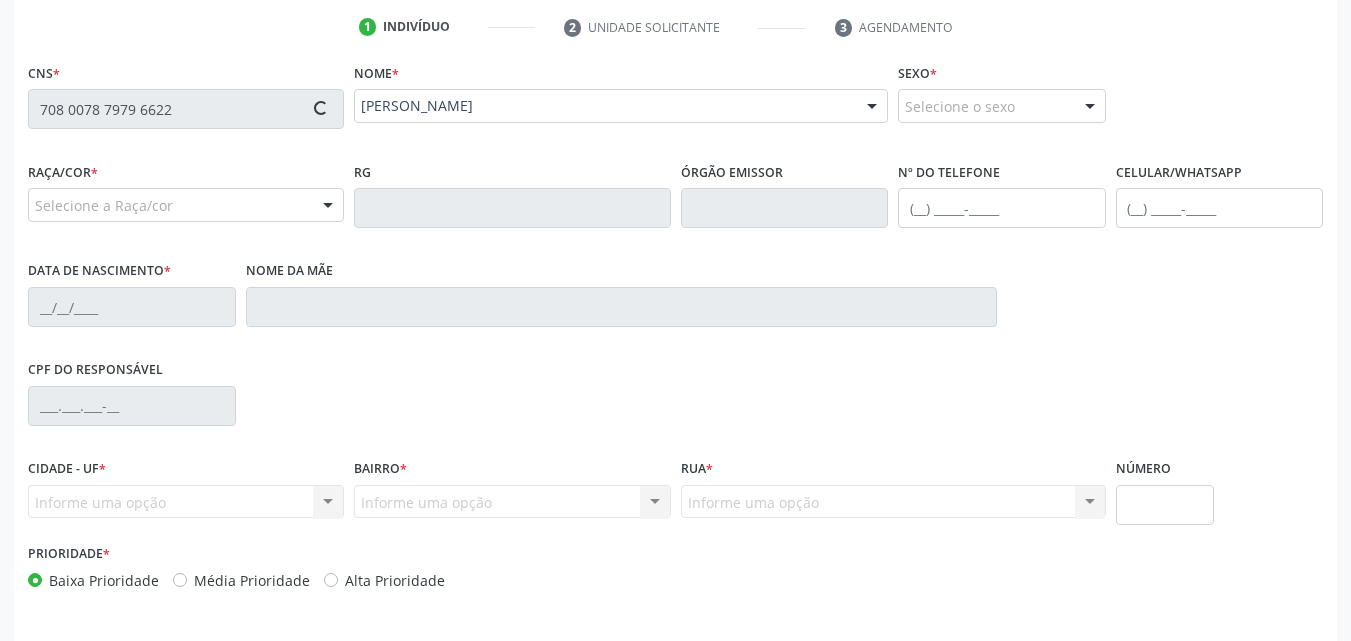 type on "[DATE]" 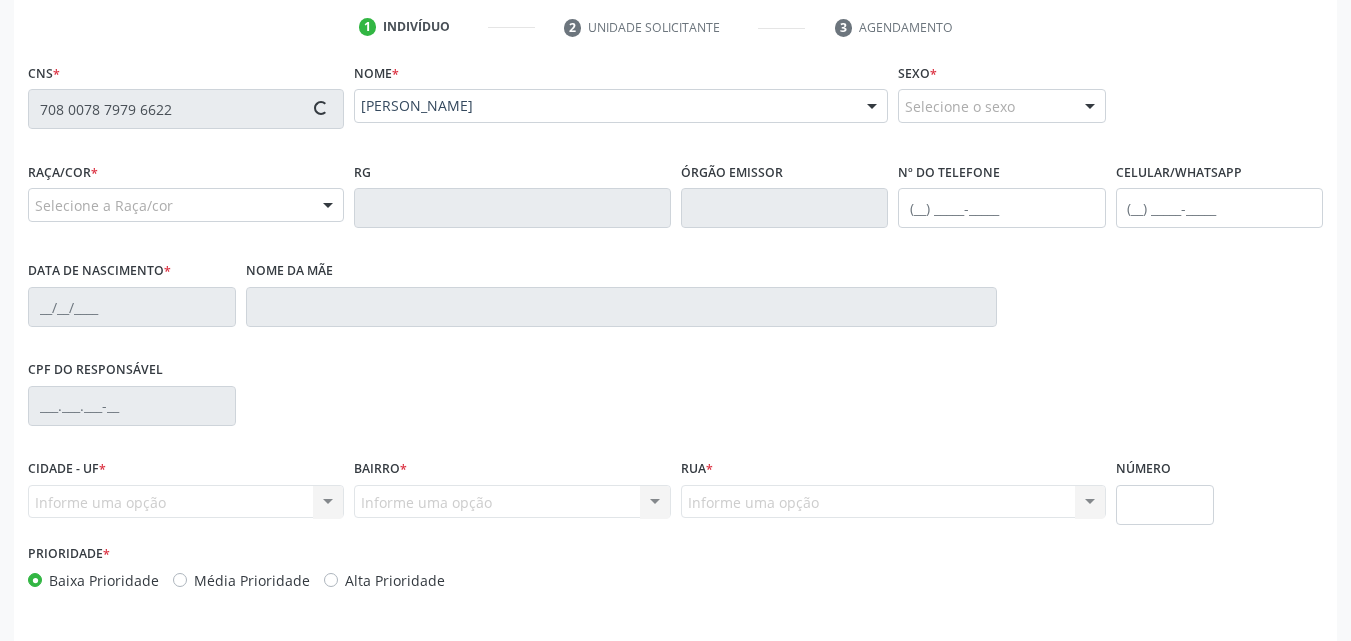type on "48" 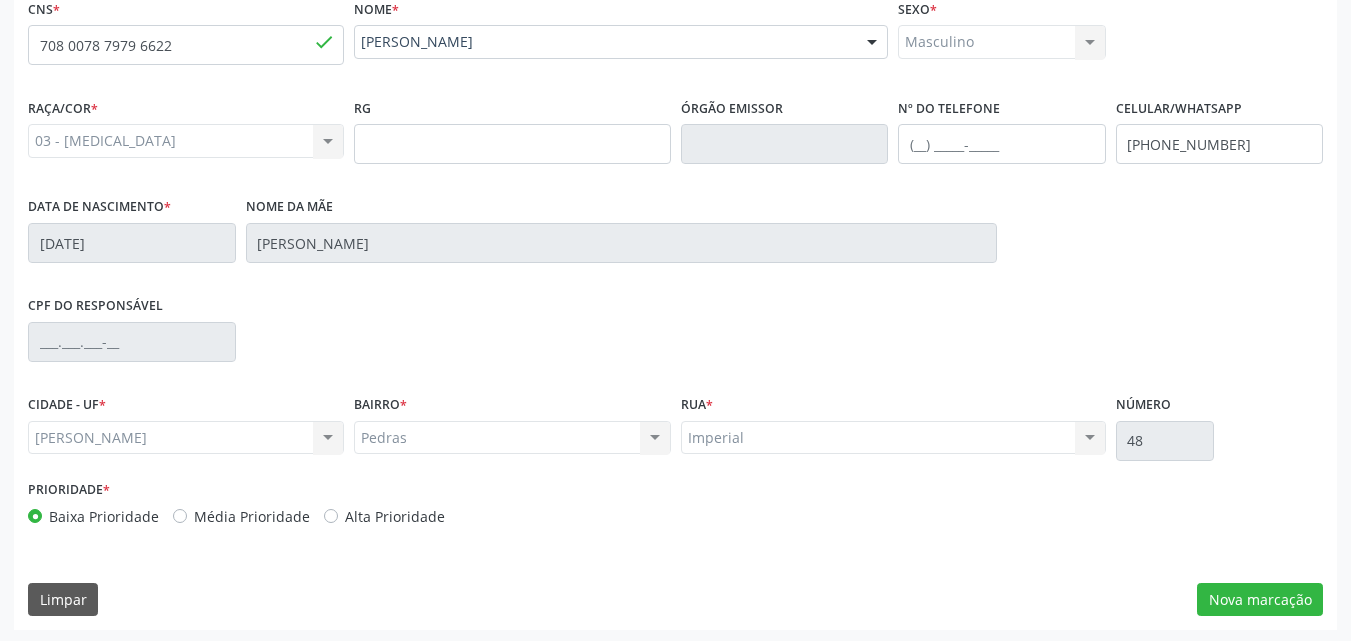 scroll, scrollTop: 471, scrollLeft: 0, axis: vertical 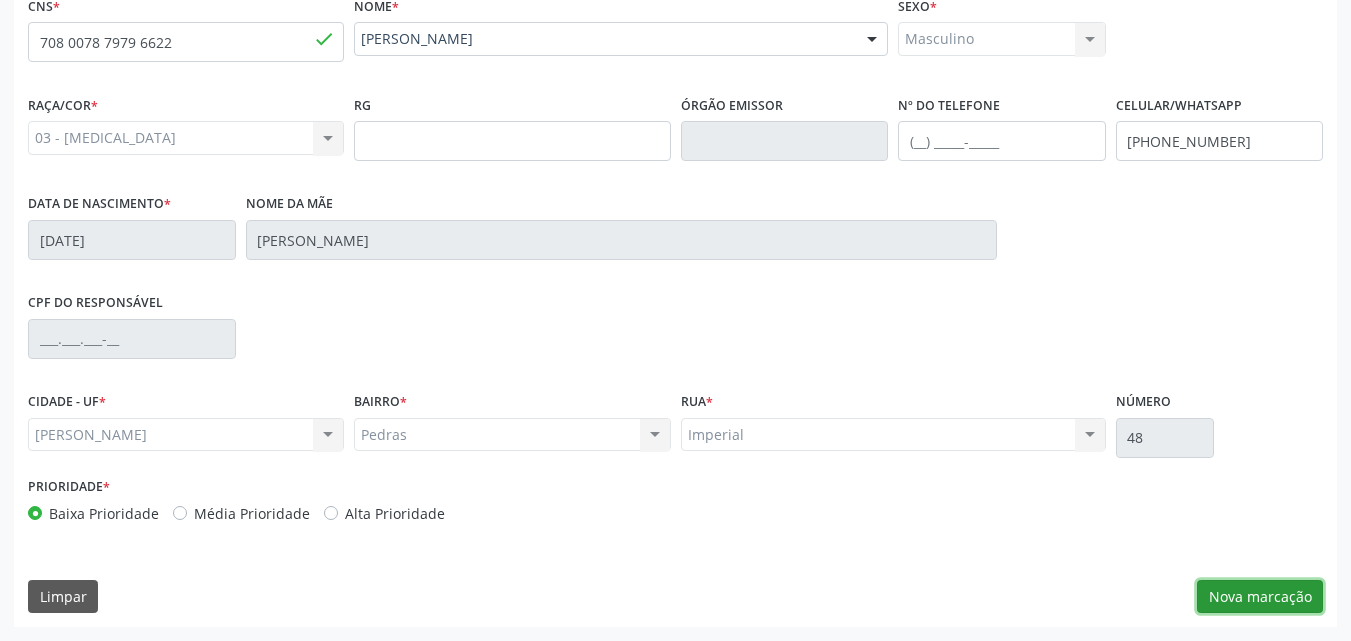 click on "Nova marcação" at bounding box center [1260, 597] 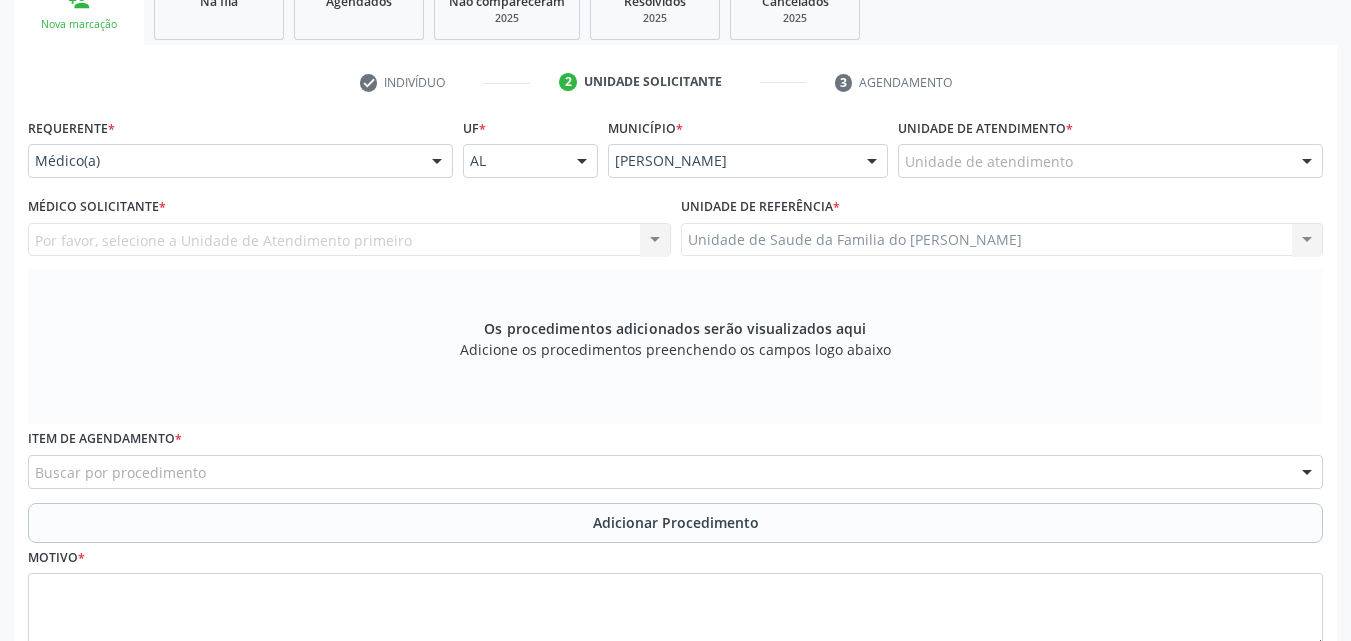 scroll, scrollTop: 360, scrollLeft: 0, axis: vertical 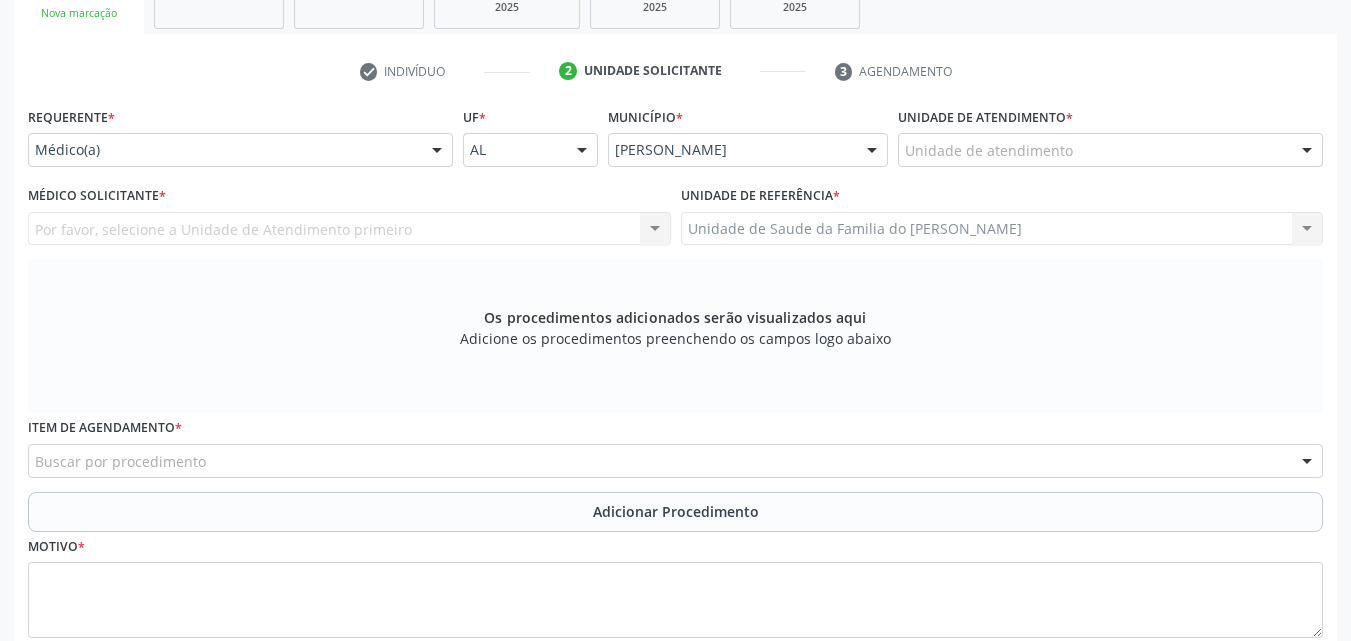 click on "Por favor, selecione a Unidade de Atendimento primeiro
Nenhum resultado encontrado para: "   "
Não há nenhuma opção para ser exibida." at bounding box center [349, 229] 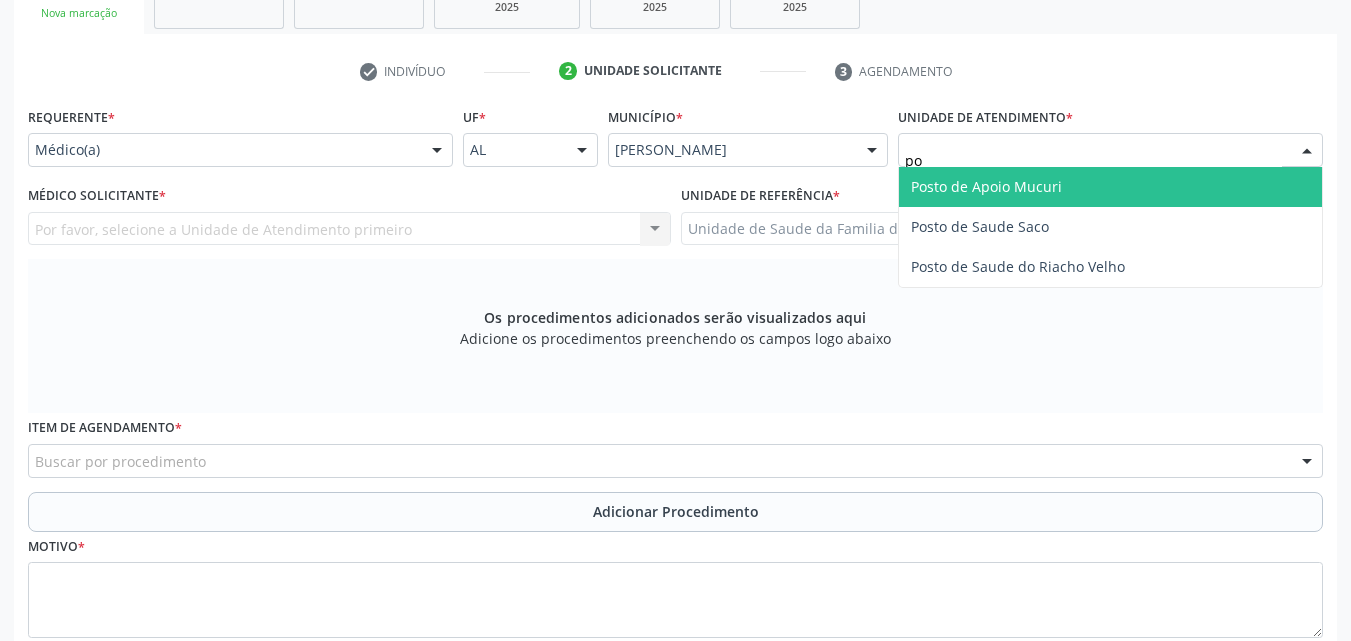 type on "p" 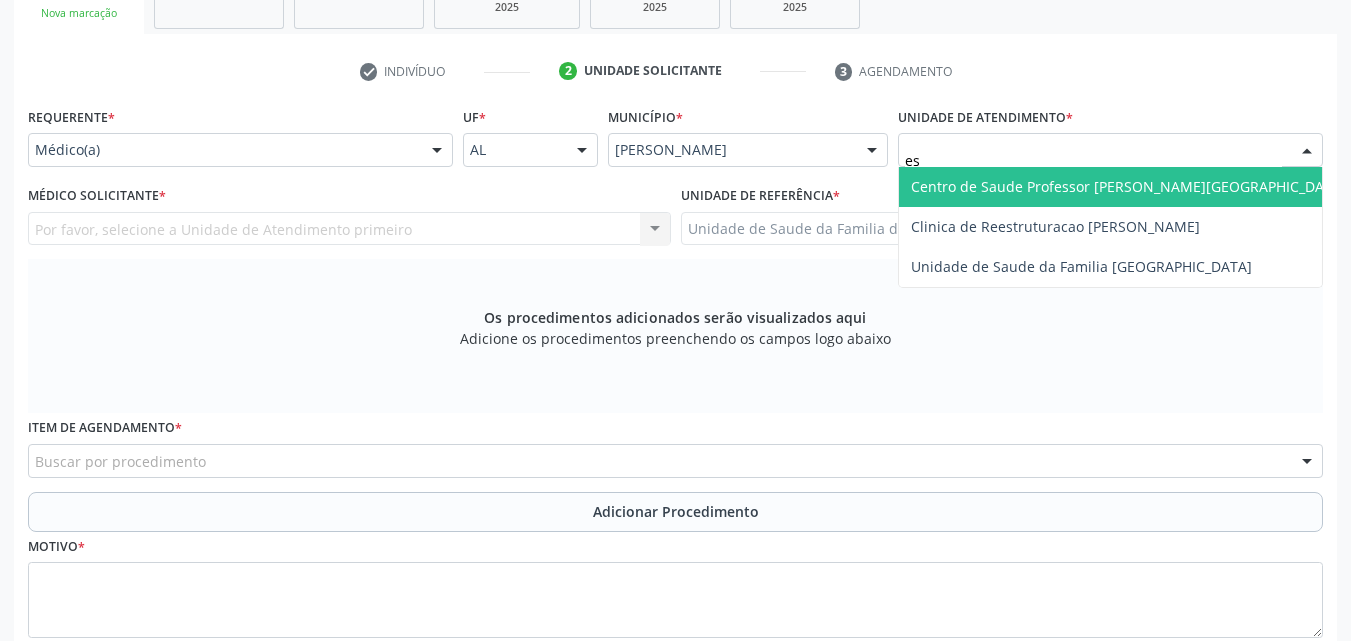 type on "est" 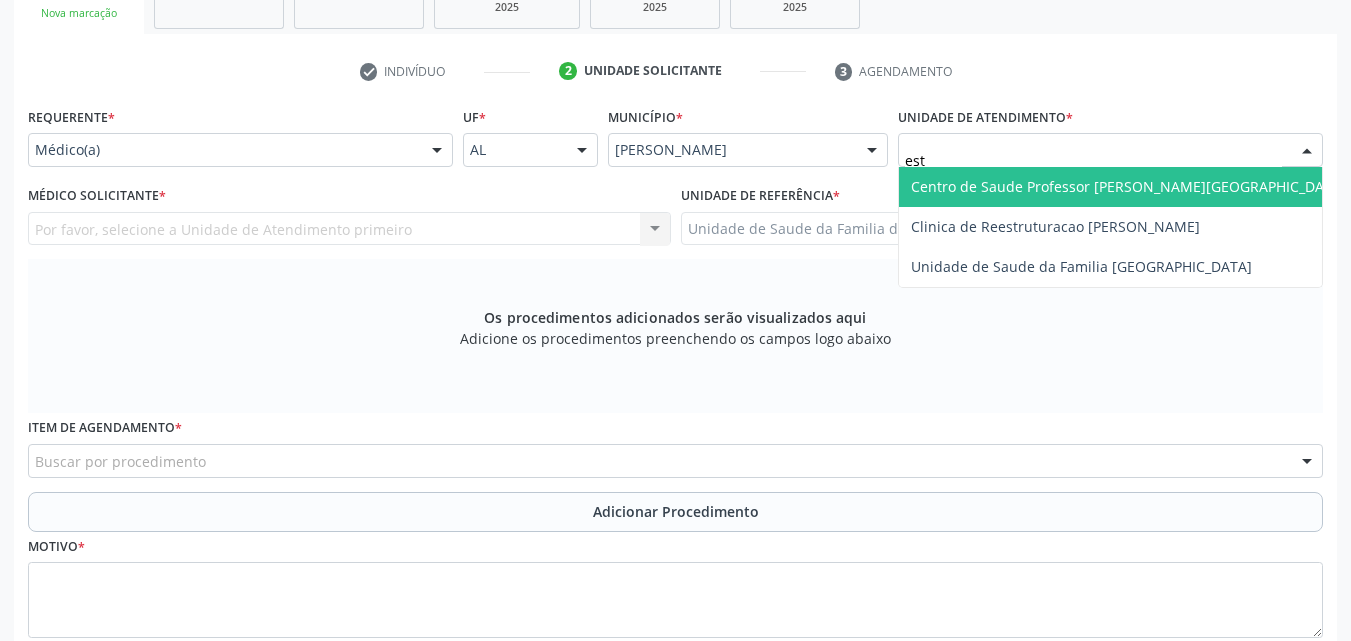 click on "Centro de Saude Professor [PERSON_NAME][GEOGRAPHIC_DATA]" at bounding box center [1128, 186] 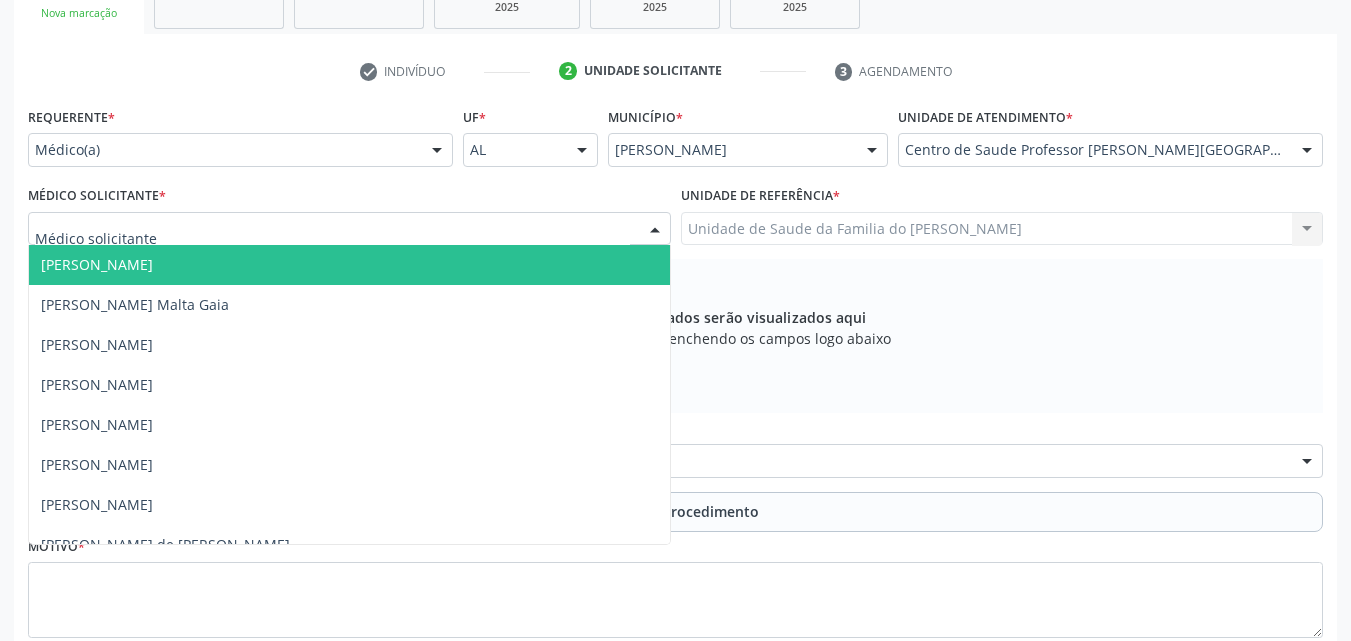 click at bounding box center [349, 229] 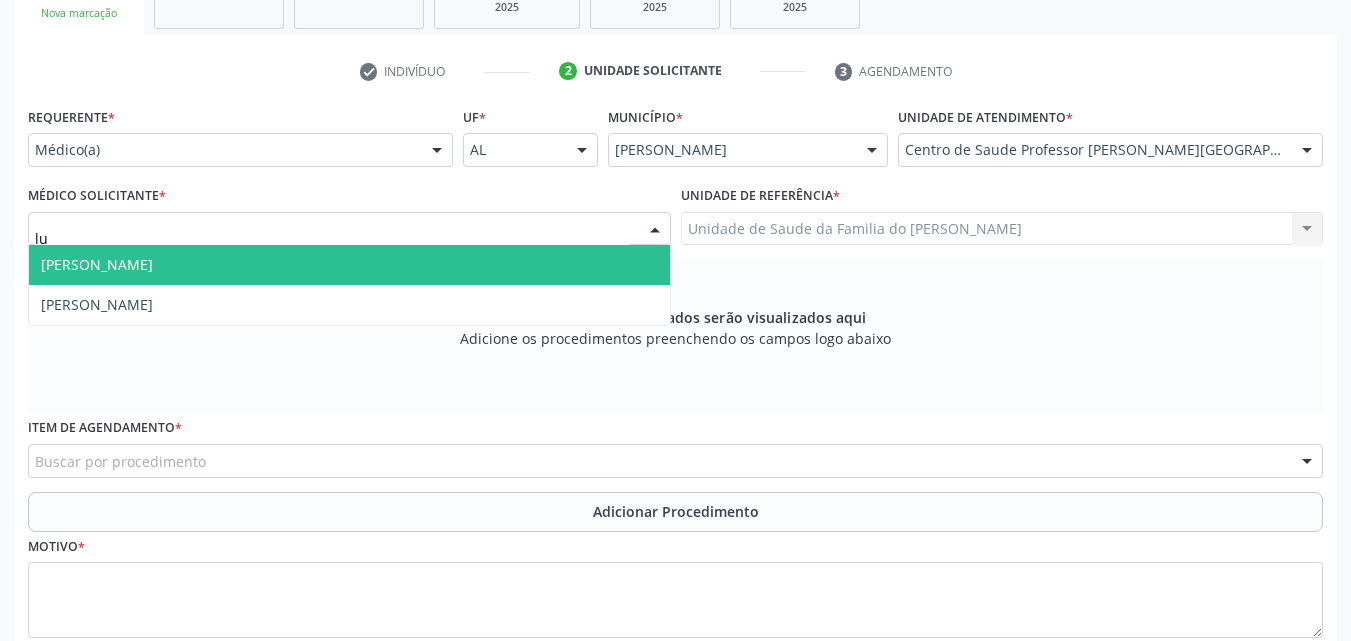 type on "l" 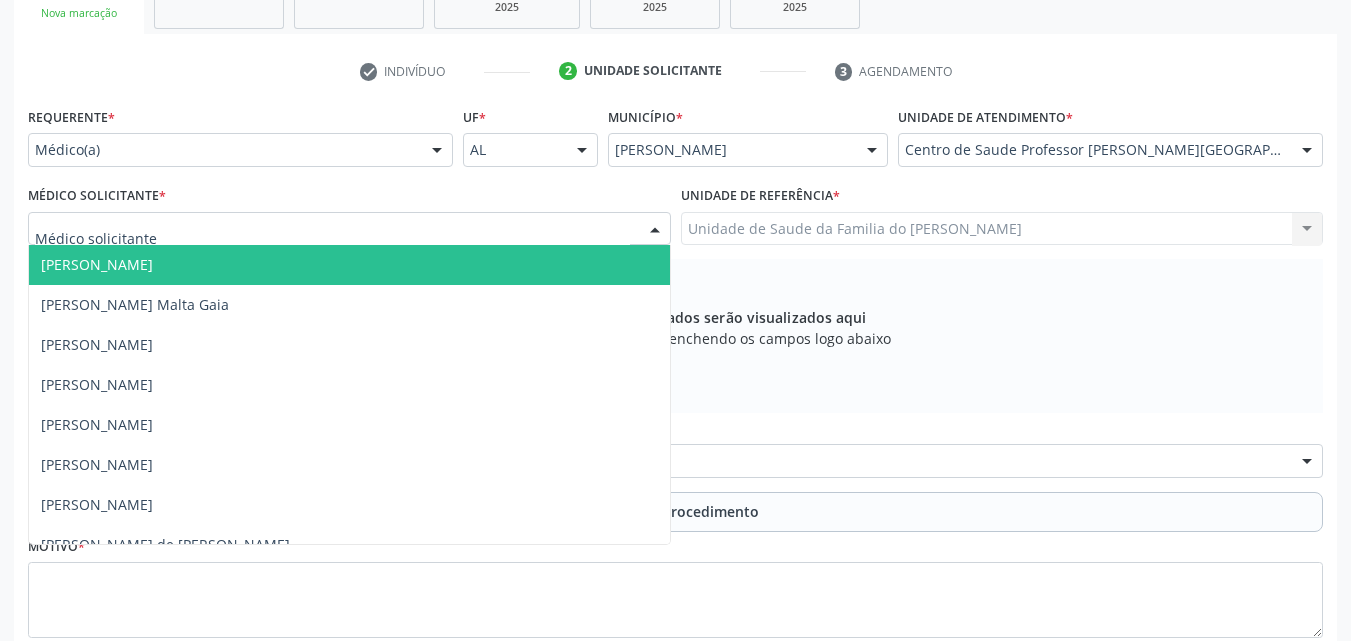 click at bounding box center (349, 229) 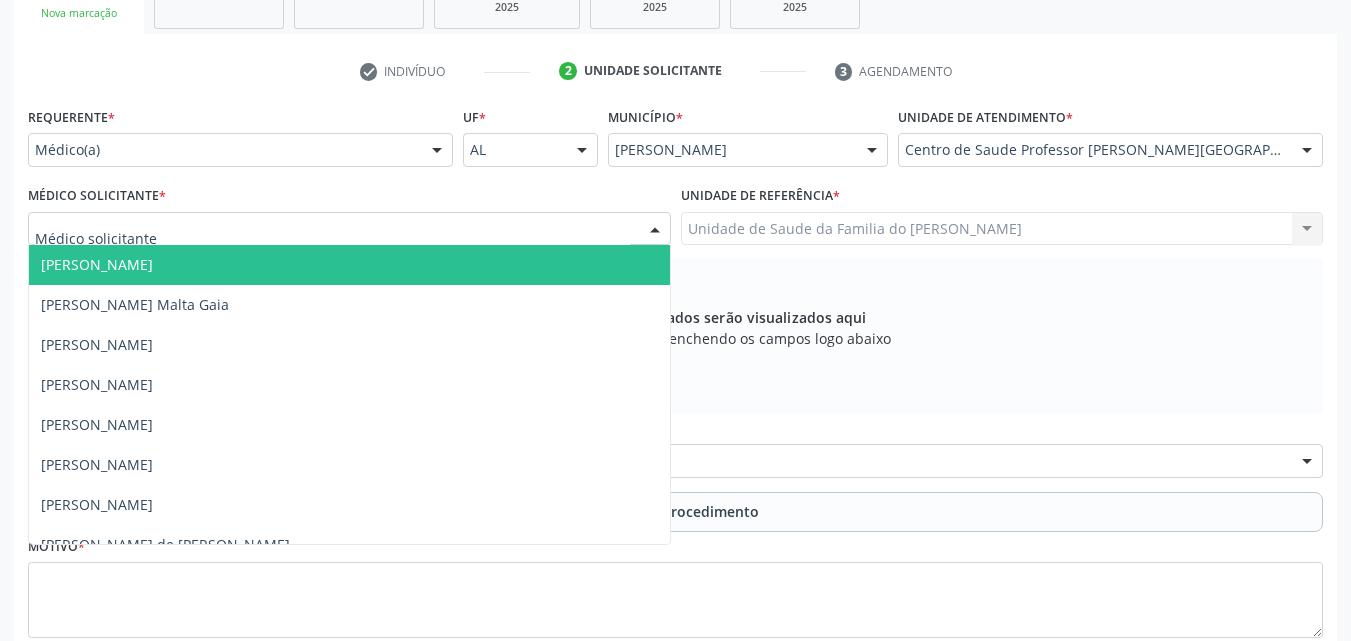 click on "Unidade de atendimento
*" at bounding box center [985, 117] 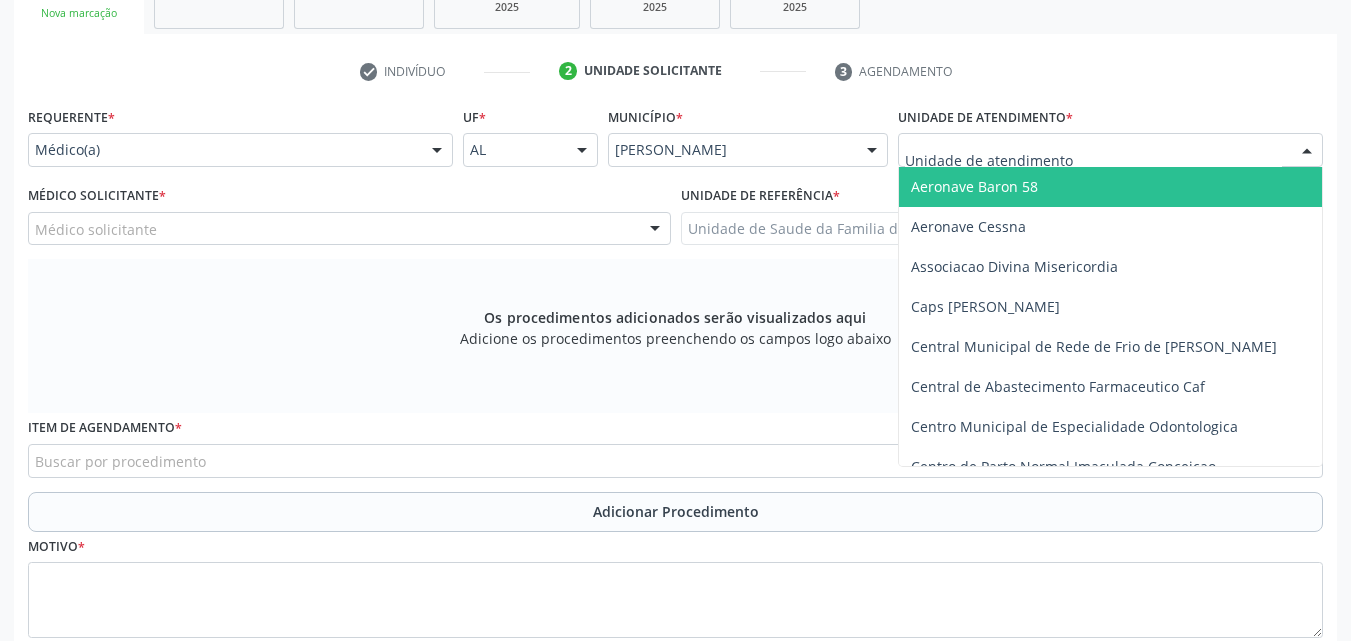 click at bounding box center (1093, 160) 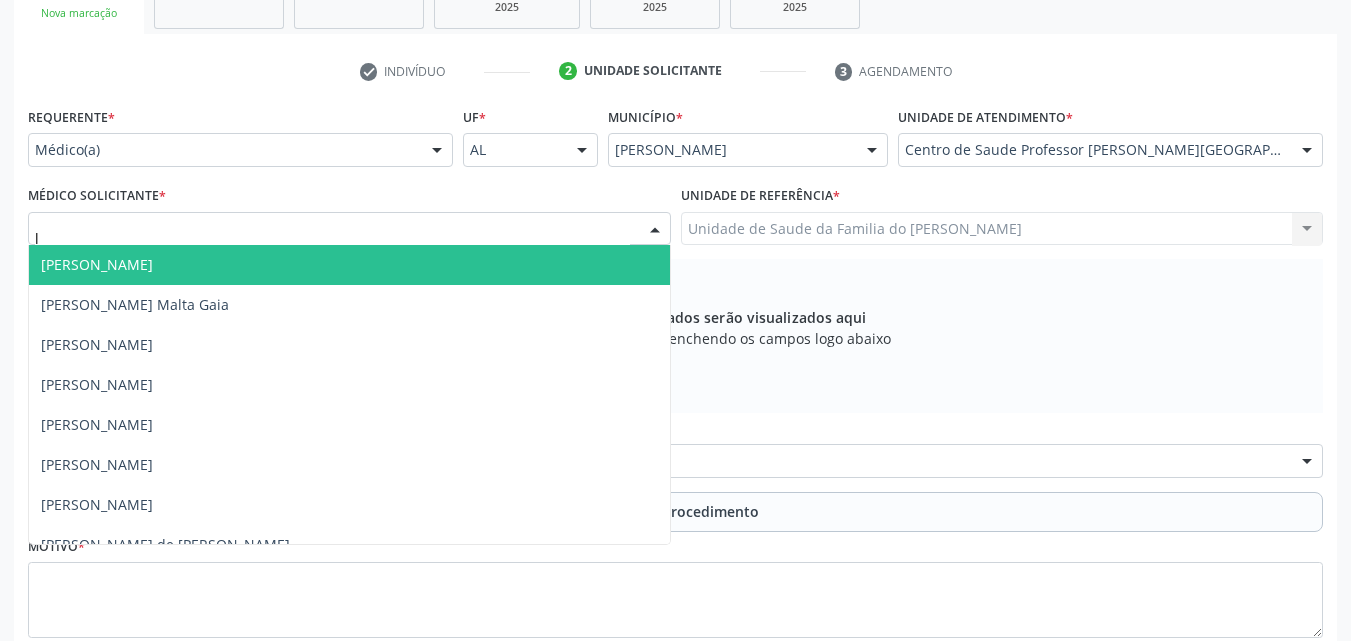 type on "lu" 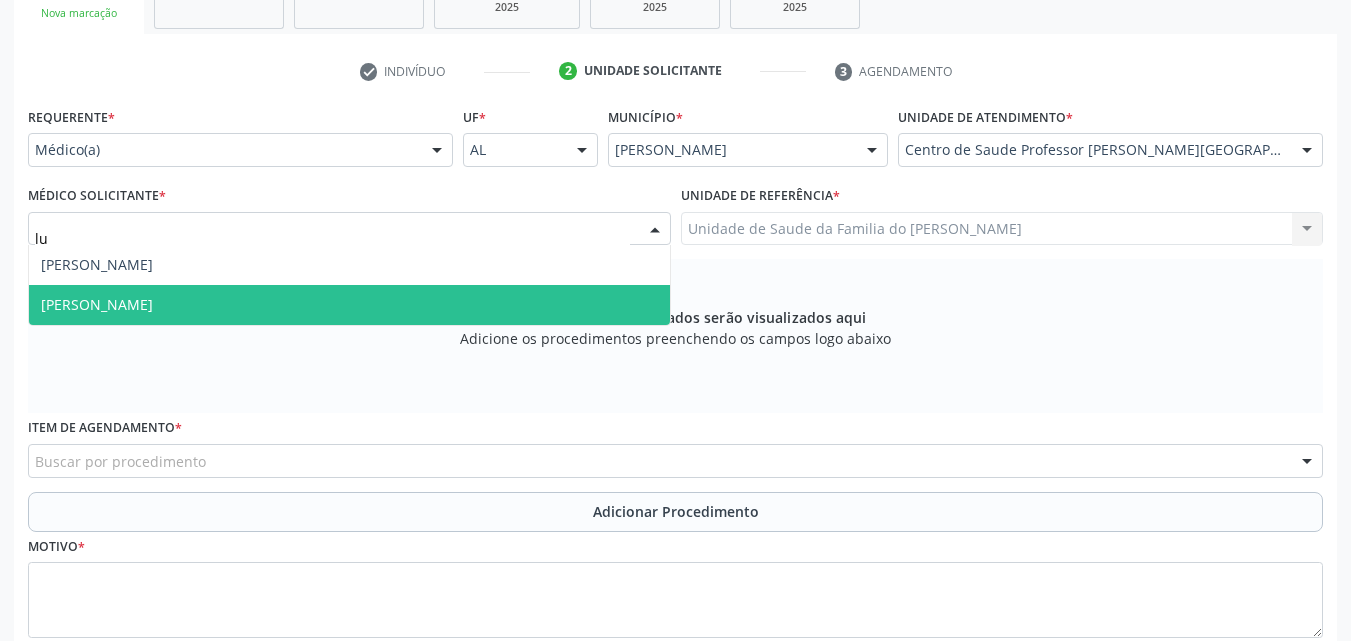 click on "[PERSON_NAME]" at bounding box center [349, 305] 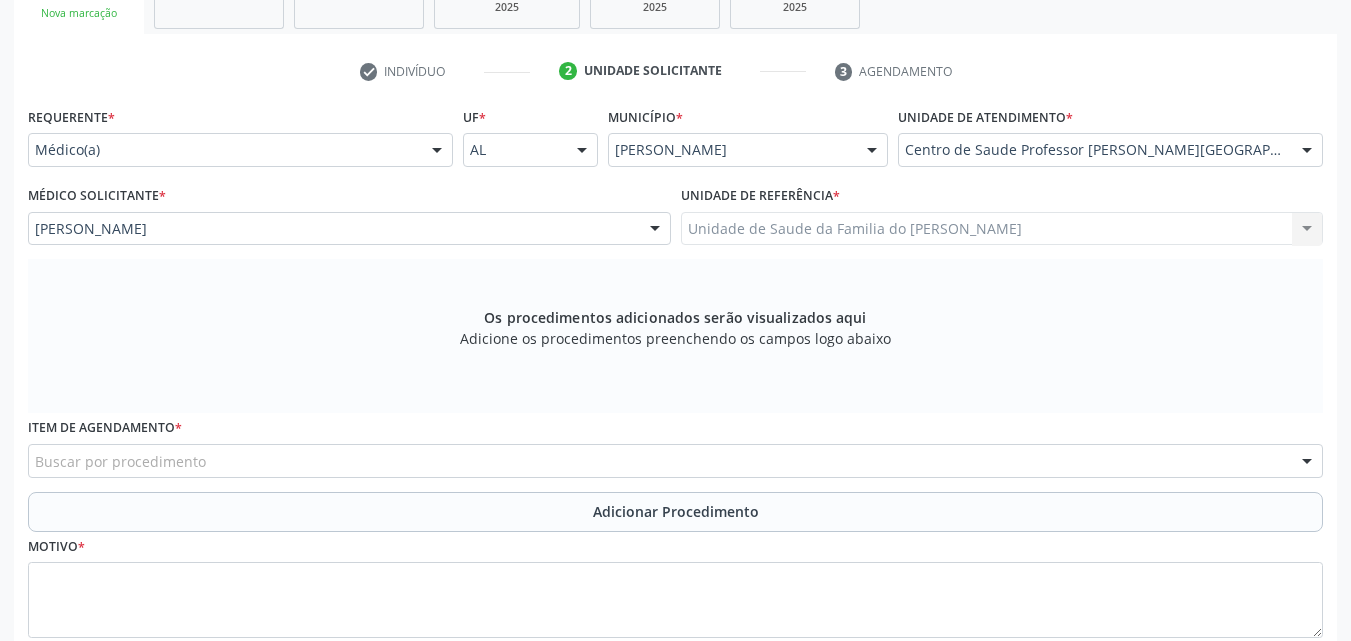 click on "Unidade de Saude da Familia do [PERSON_NAME]         Unidade de Saude da Familia do [PERSON_NAME]
Nenhum resultado encontrado para: "   "
Não há nenhuma opção para ser exibida." at bounding box center (1002, 229) 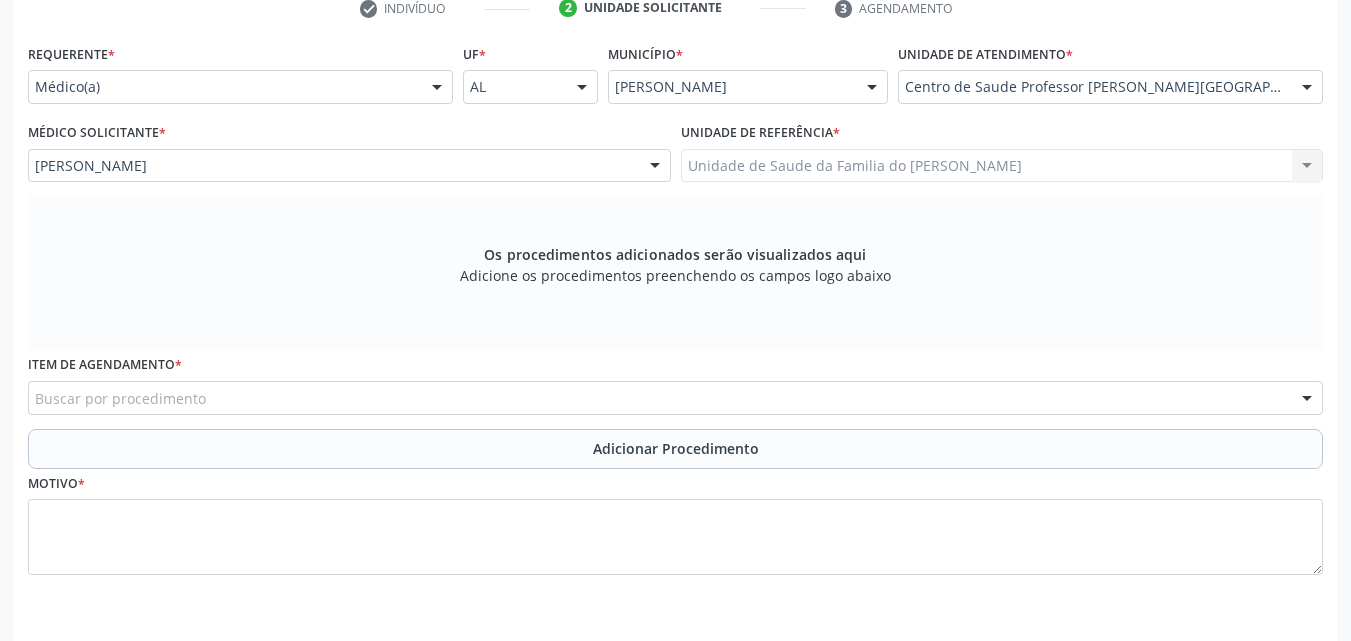 scroll, scrollTop: 488, scrollLeft: 0, axis: vertical 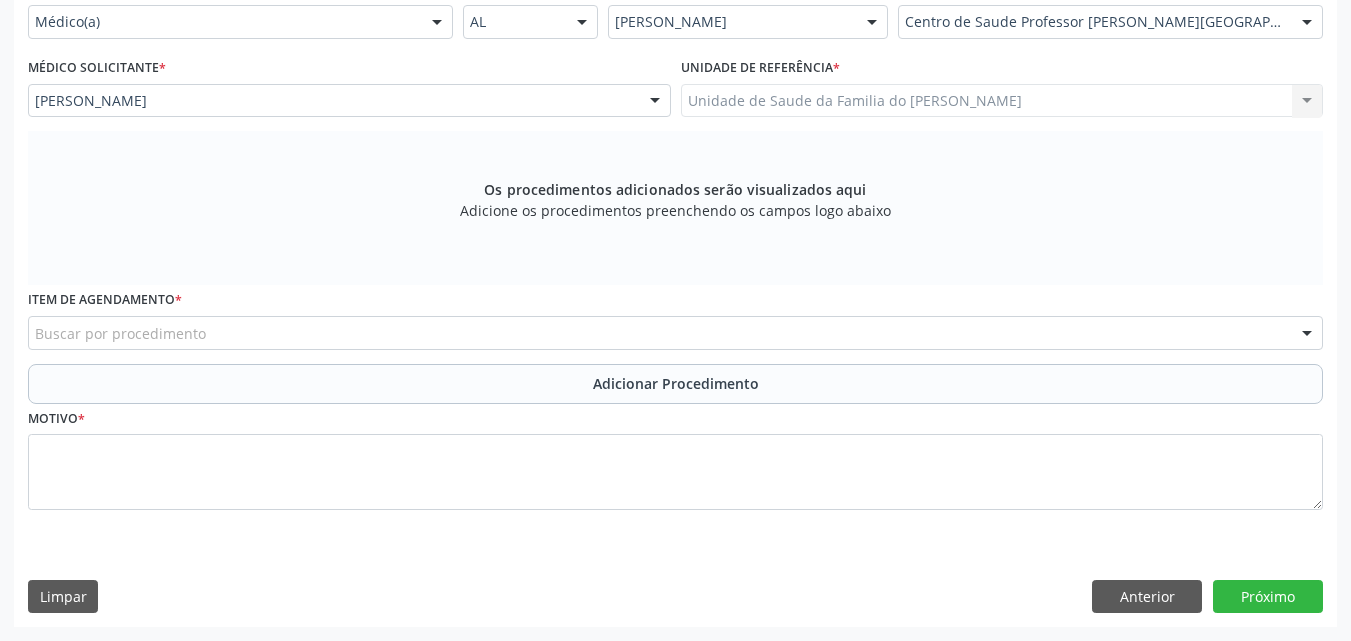 click on "Buscar por procedimento" at bounding box center (675, 333) 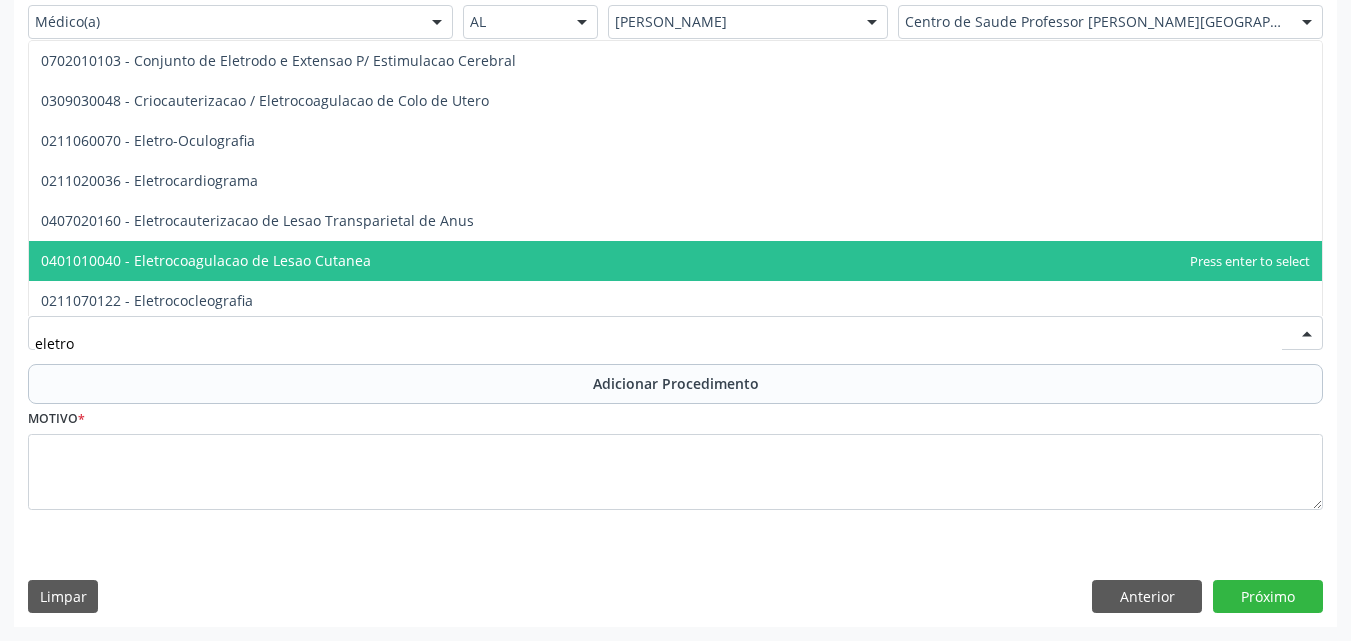type on "eletroc" 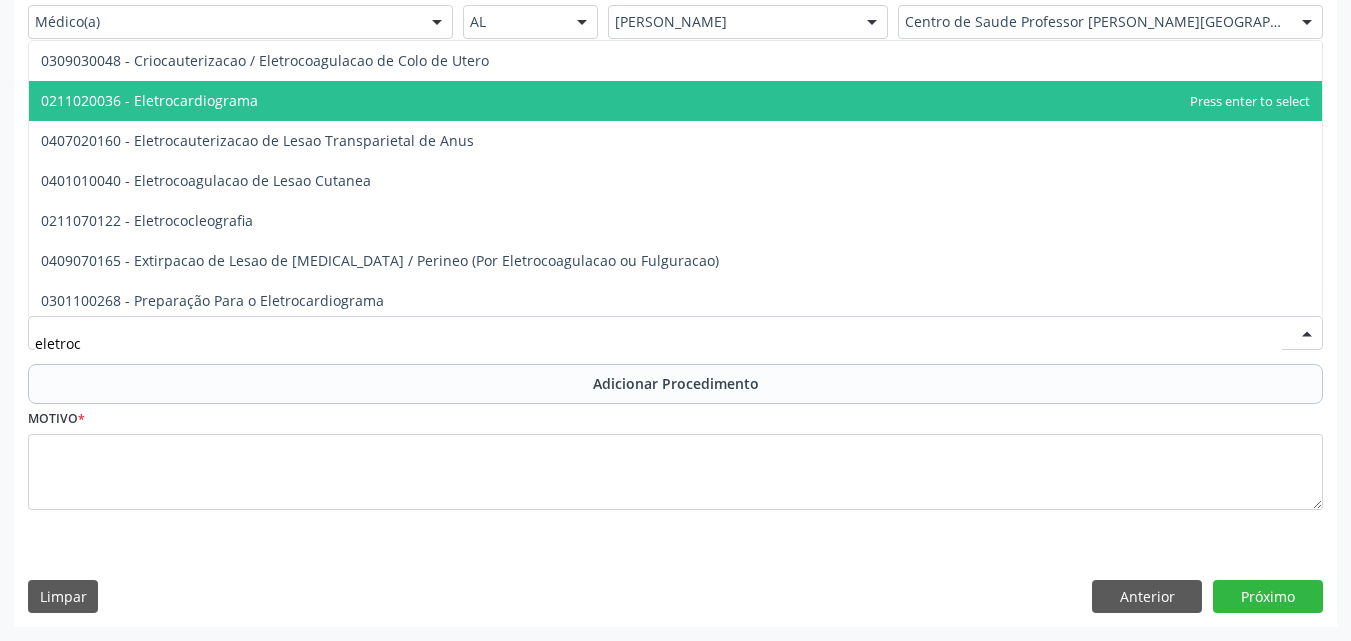 click on "0211020036 - Eletrocardiograma" at bounding box center [675, 101] 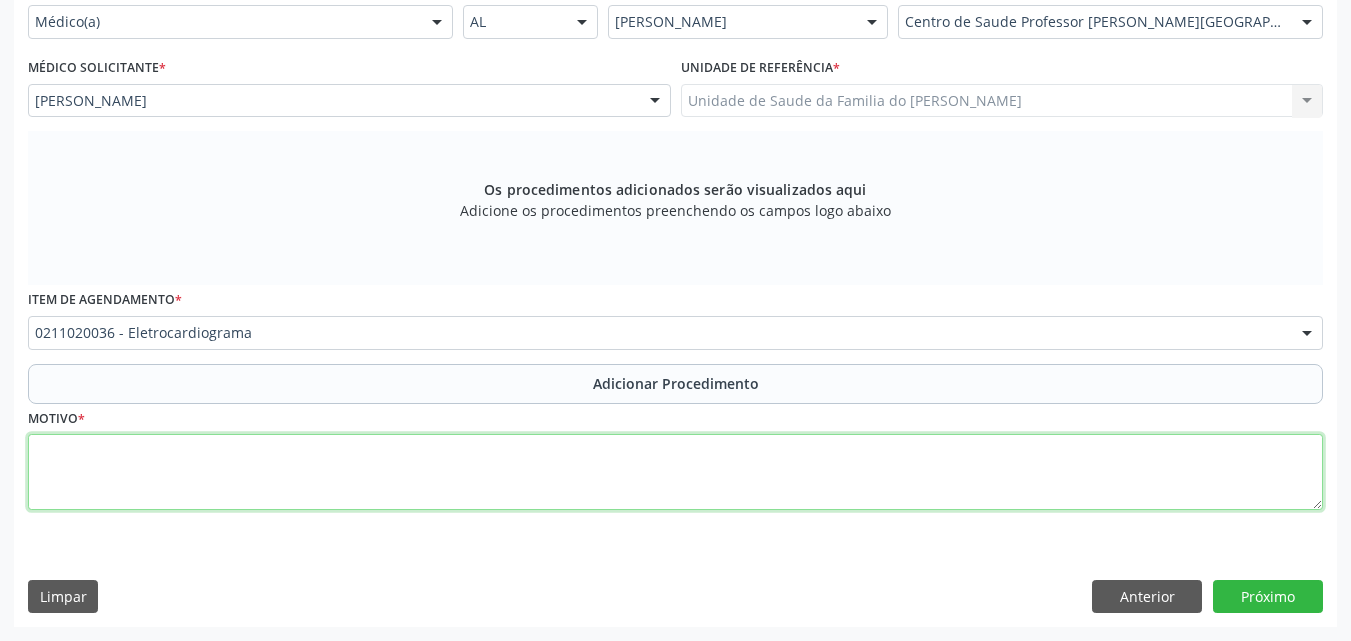 click at bounding box center [675, 472] 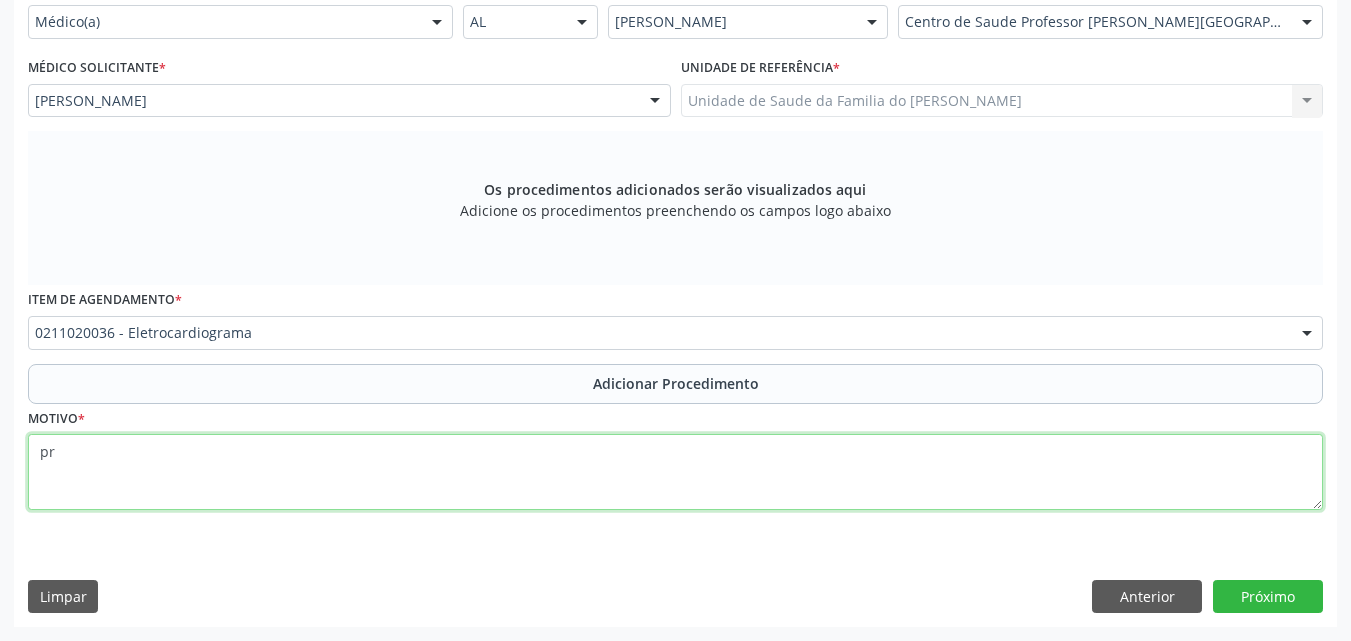 type on "p" 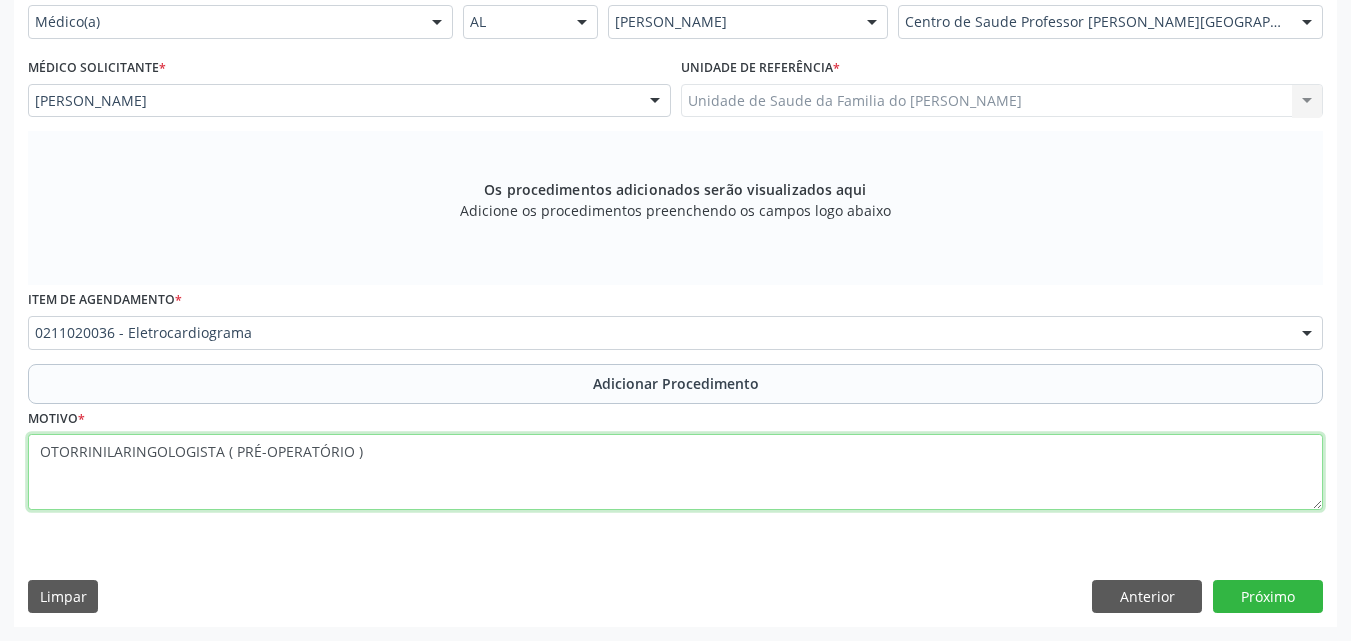 click on "OTORRINILARINGOLOGISTA ( PRÉ-OPERATÓRIO )" at bounding box center (675, 472) 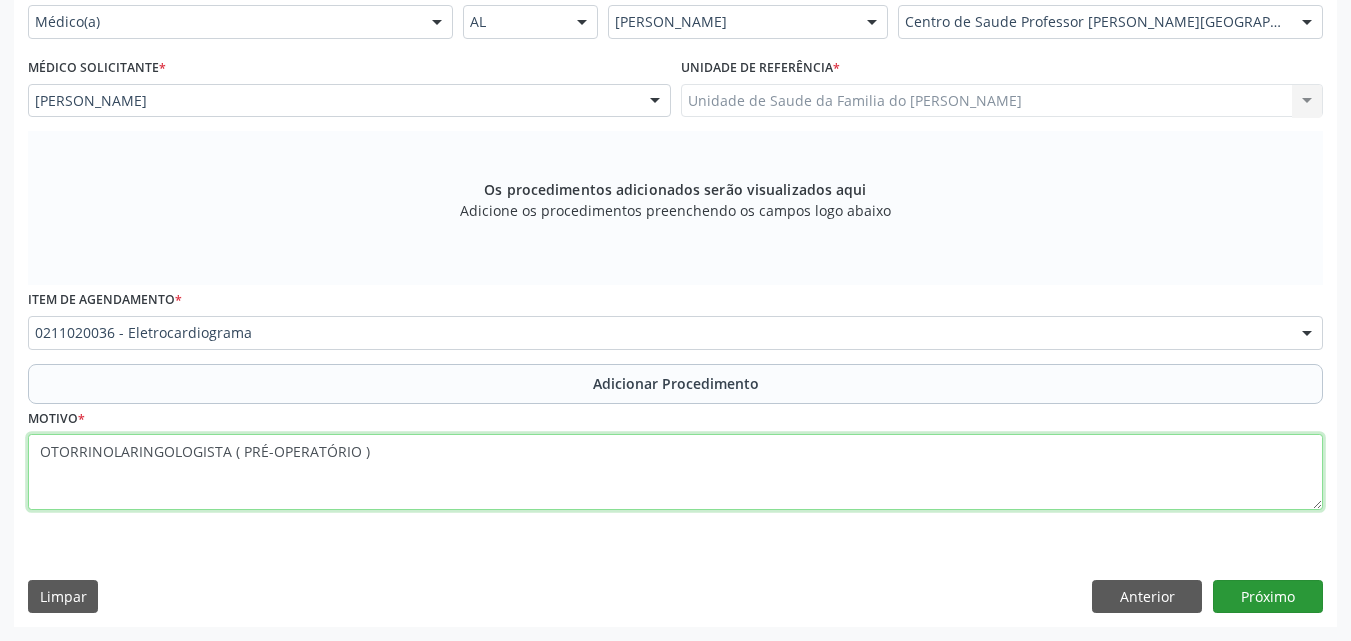 type on "OTORRINOLARINGOLOGISTA ( PRÉ-OPERATÓRIO )" 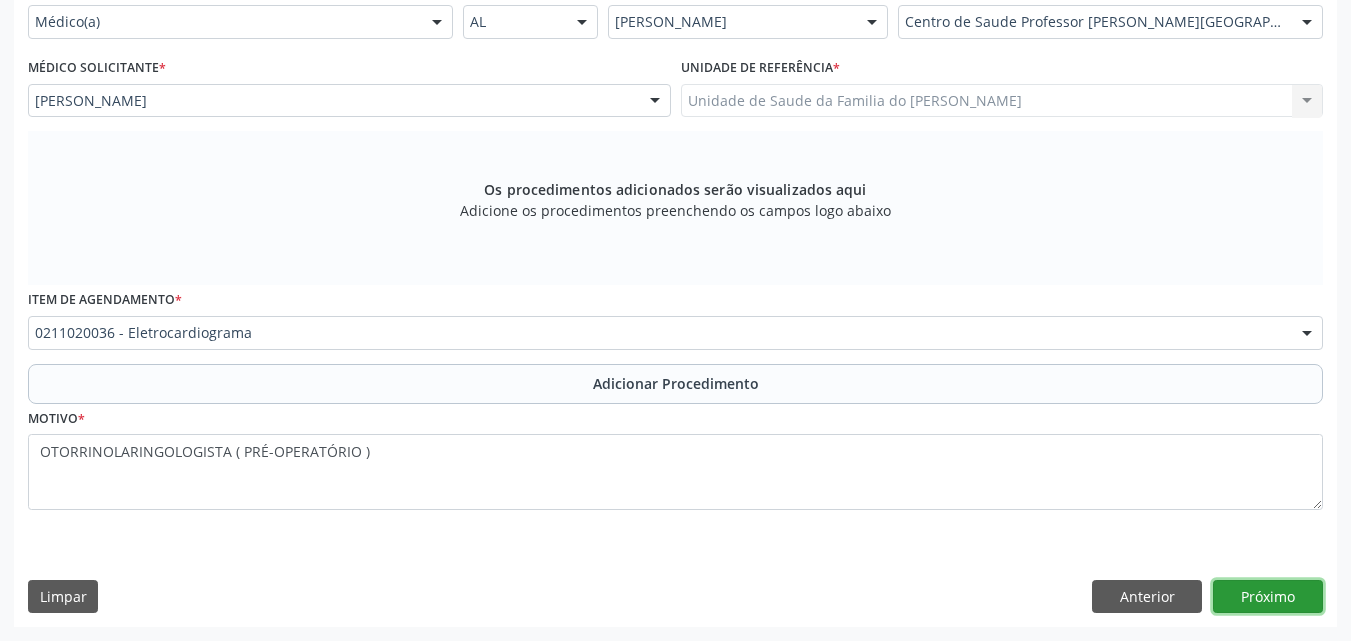 click on "Próximo" at bounding box center [1268, 597] 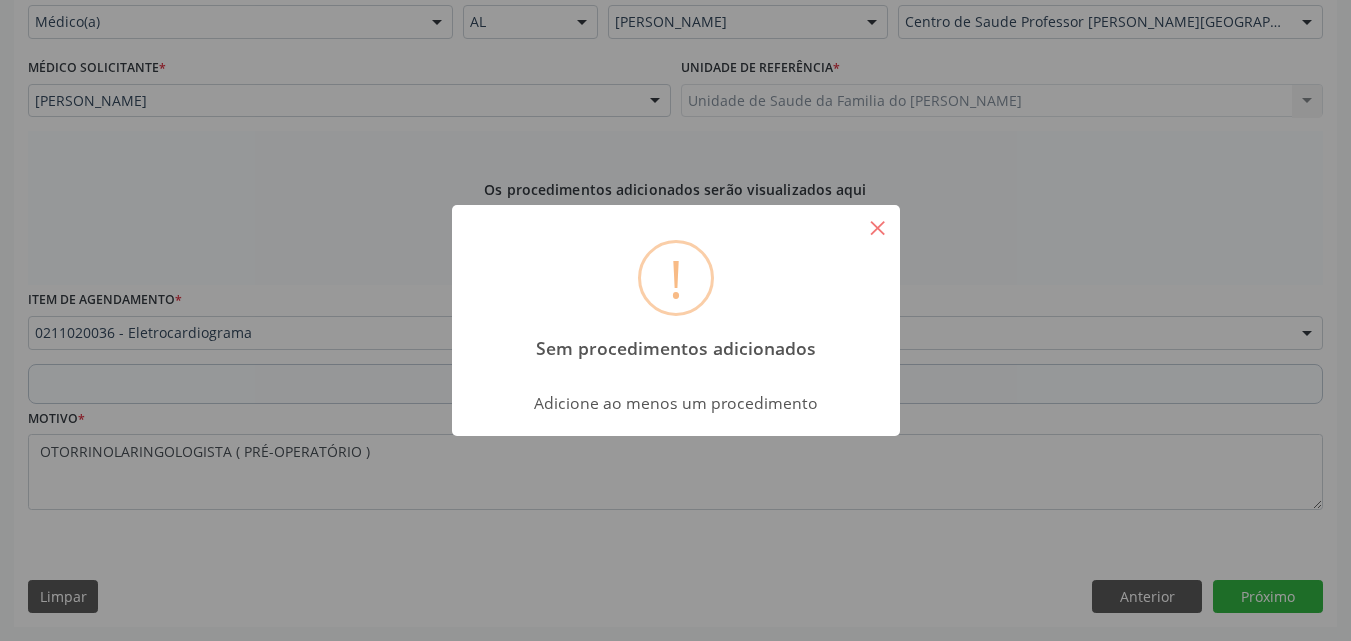 click on "×" at bounding box center (878, 227) 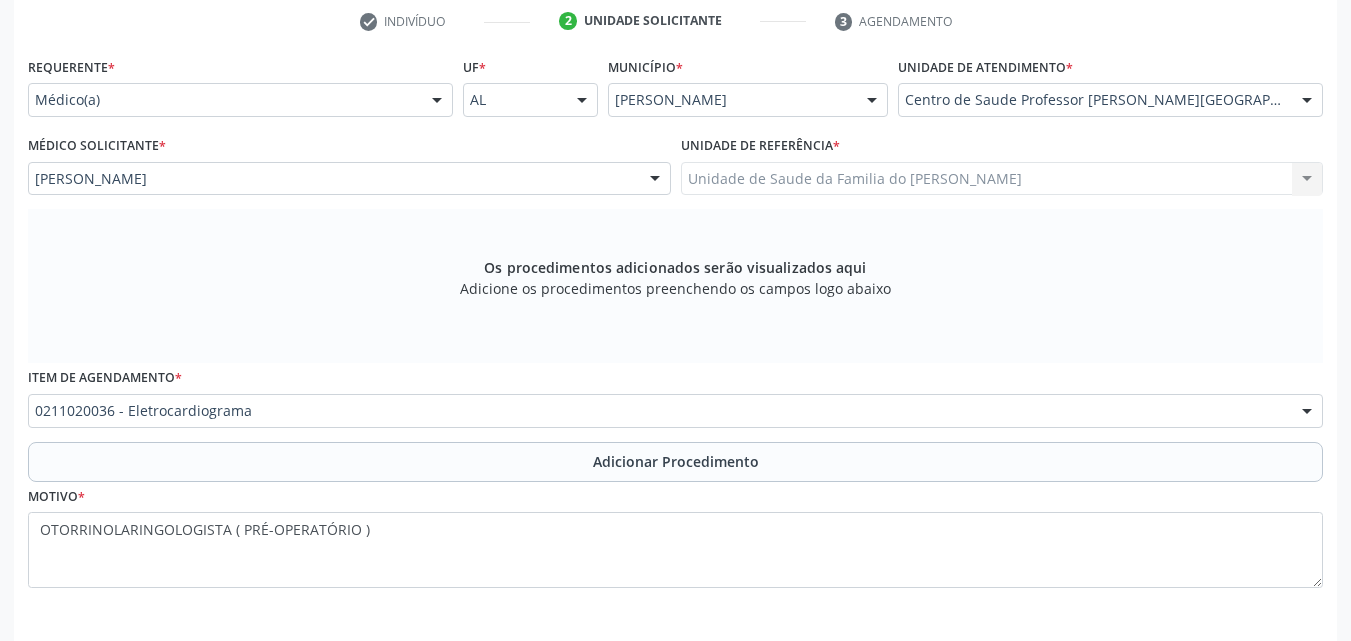 scroll, scrollTop: 388, scrollLeft: 0, axis: vertical 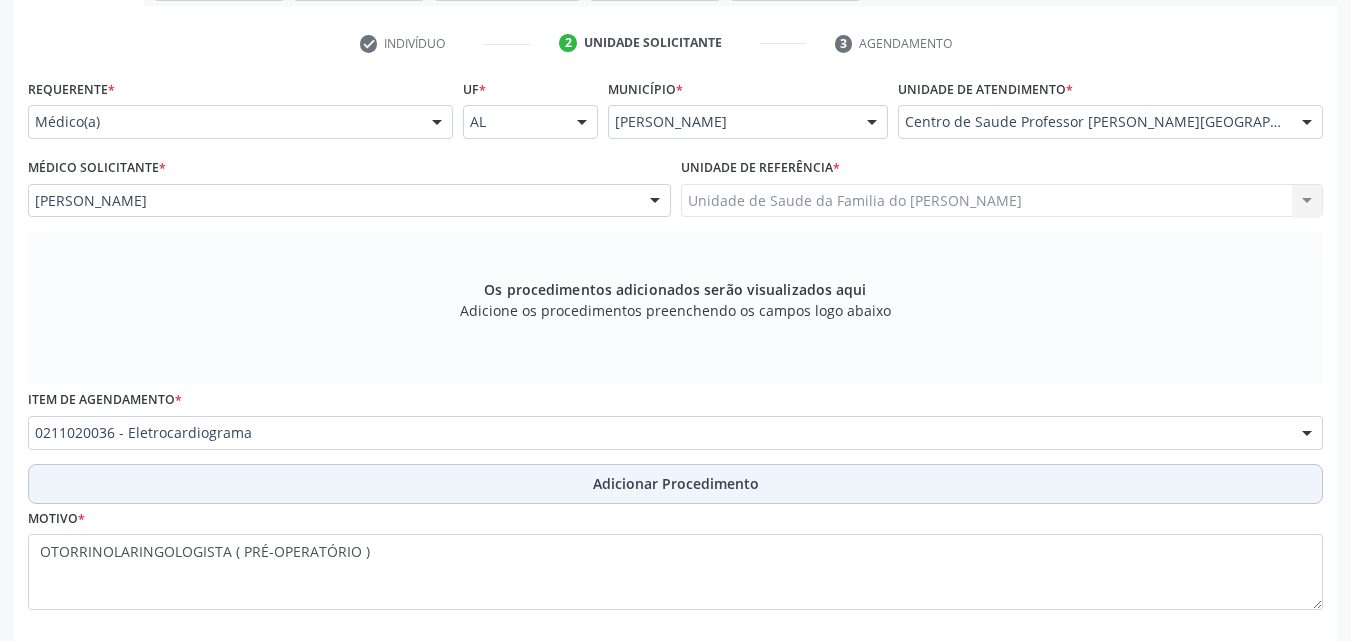 click on "Adicionar Procedimento" at bounding box center (676, 483) 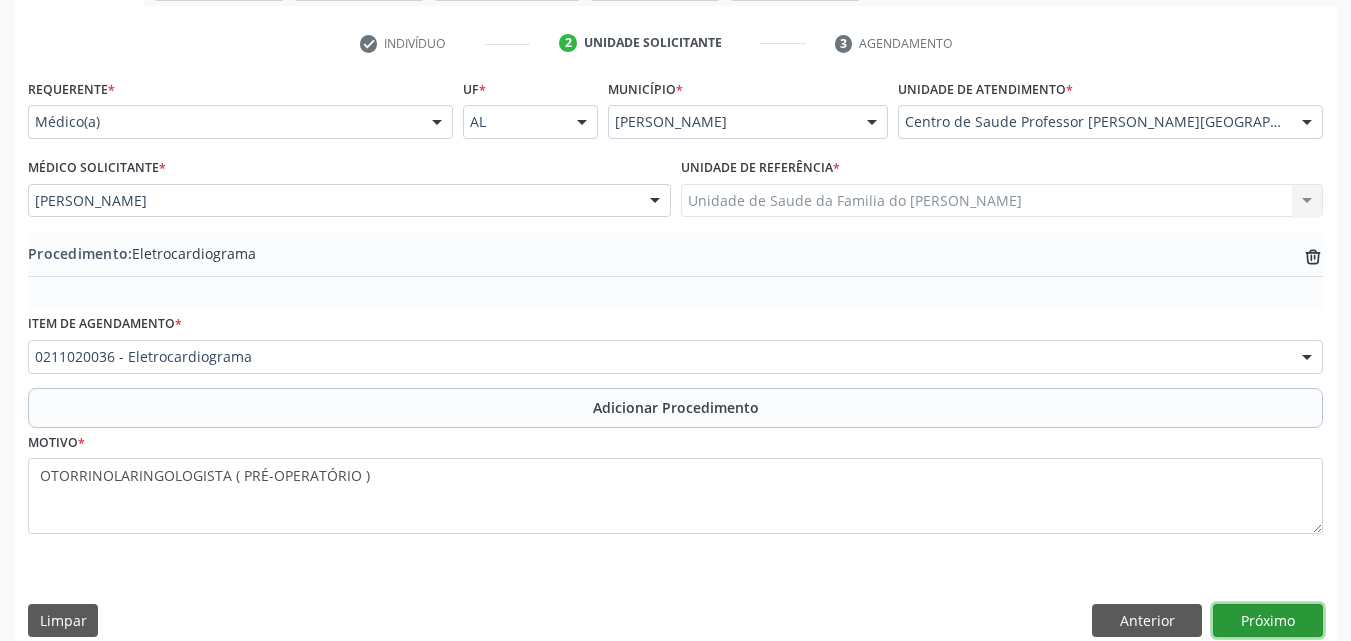 click on "Próximo" at bounding box center [1268, 621] 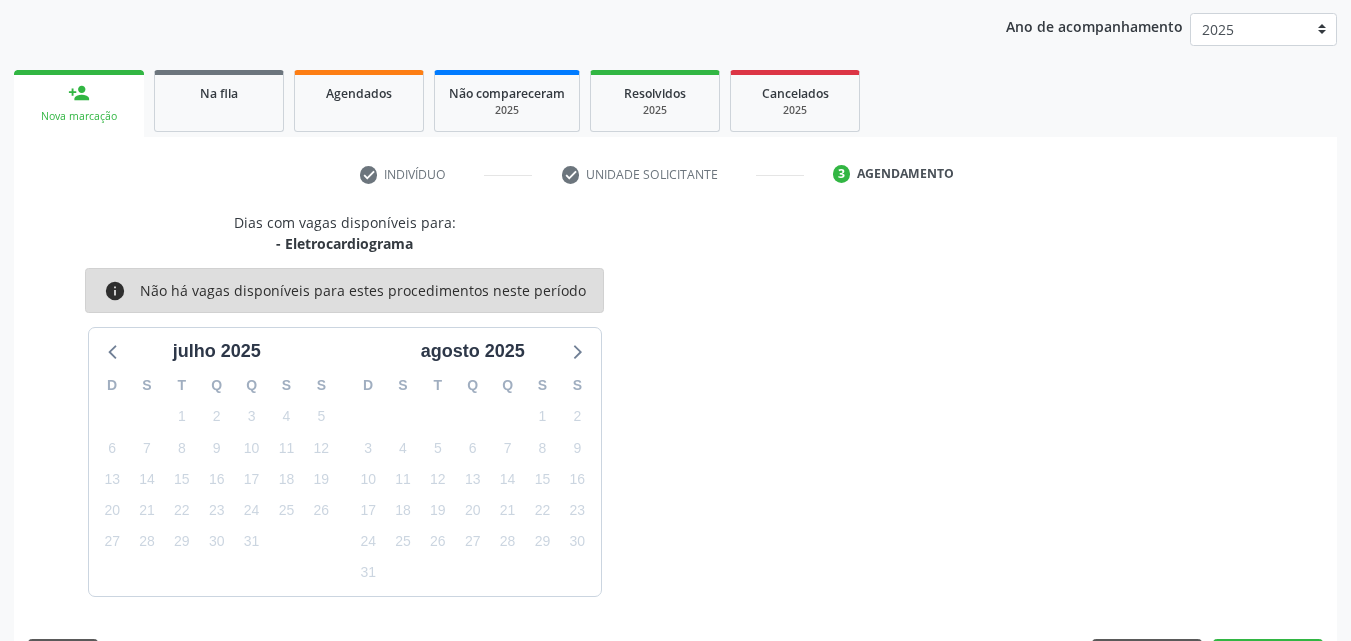 scroll, scrollTop: 316, scrollLeft: 0, axis: vertical 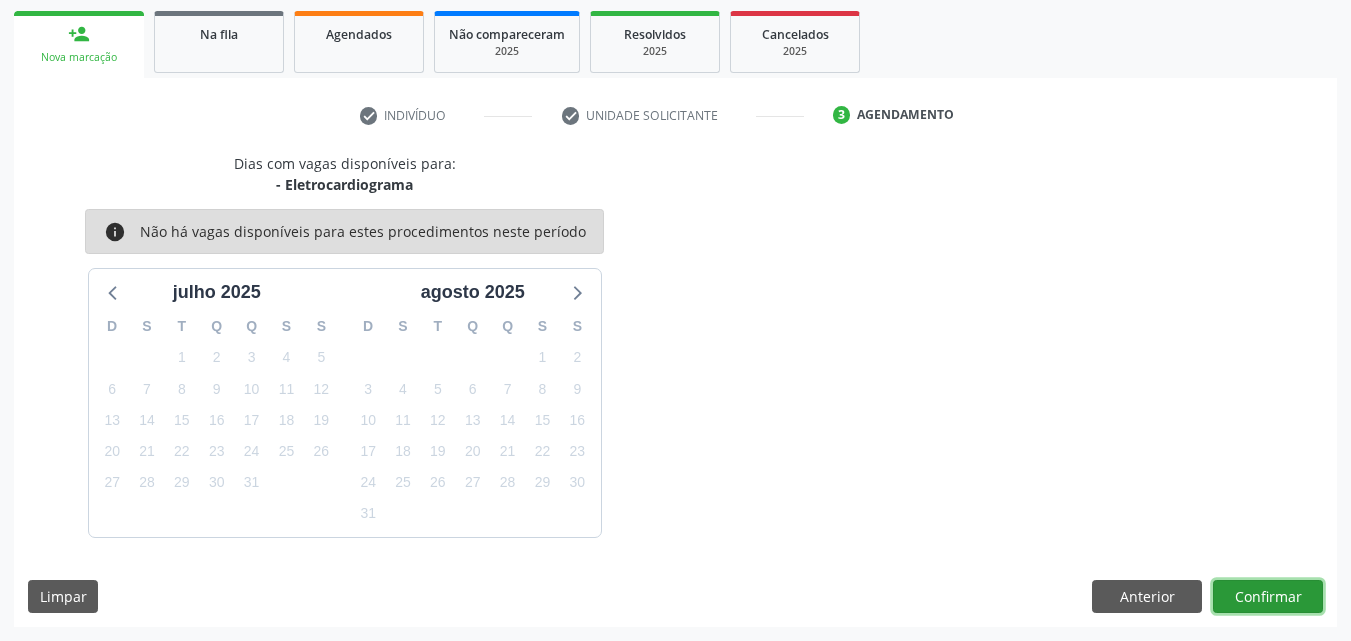 click on "Confirmar" at bounding box center (1268, 597) 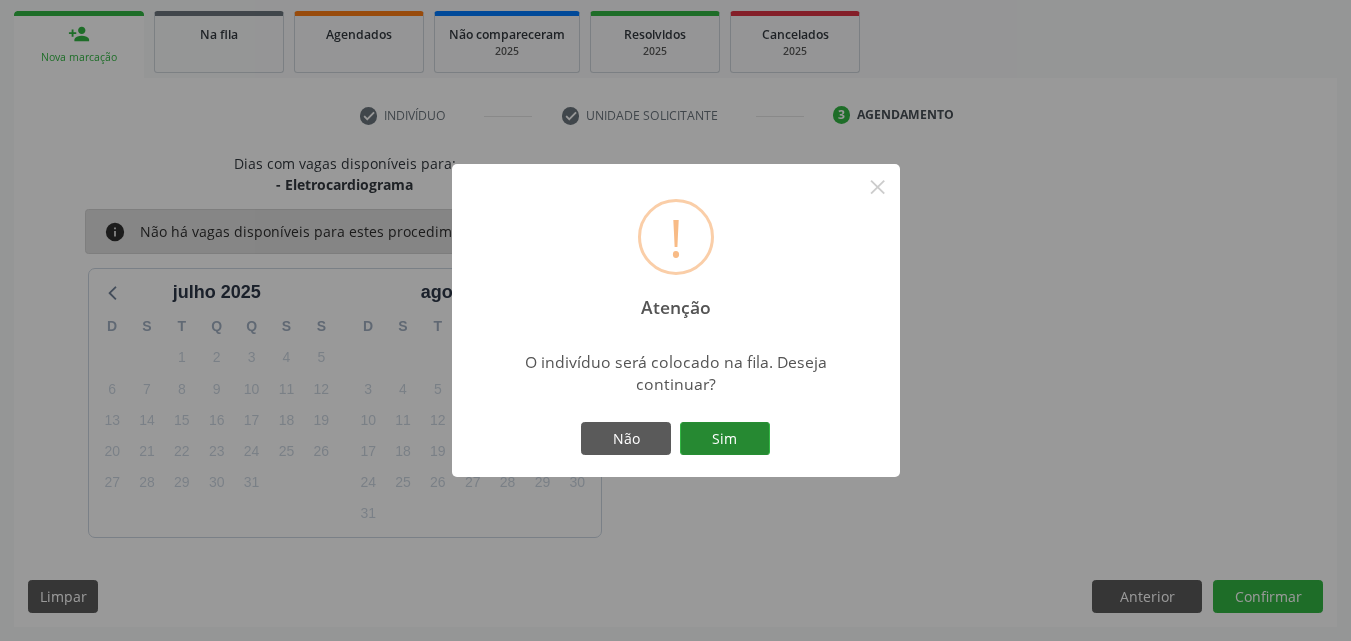 click on "Sim" at bounding box center (725, 439) 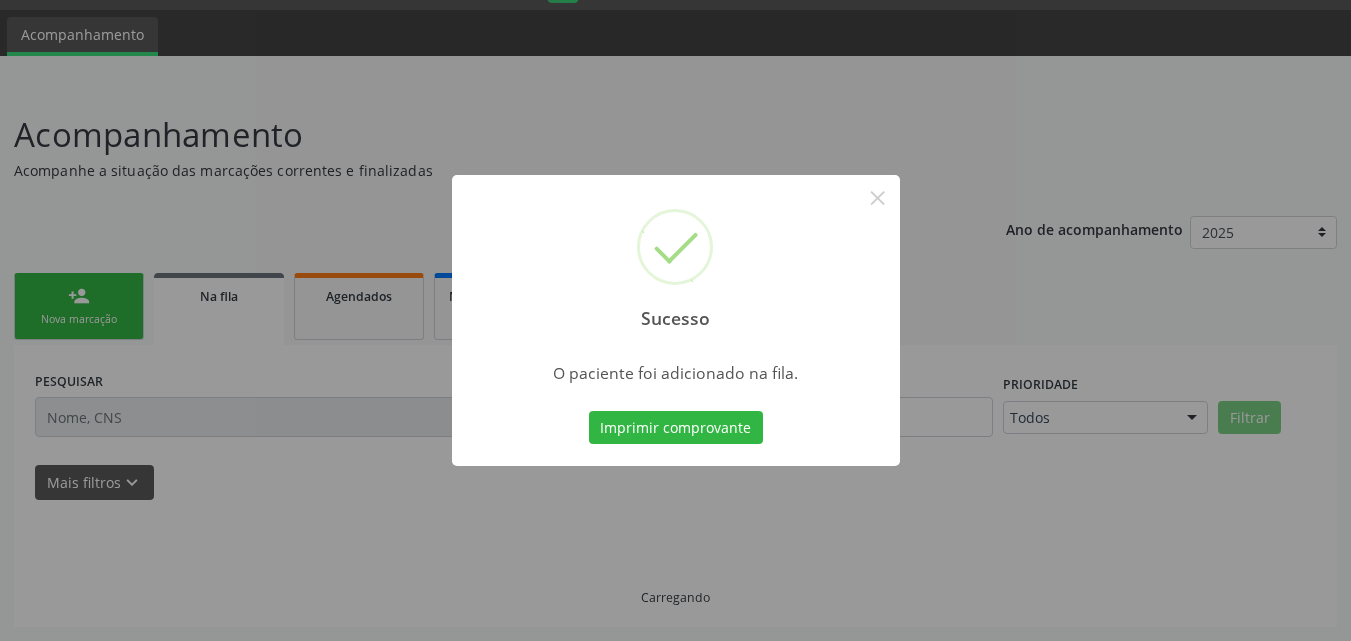 scroll, scrollTop: 54, scrollLeft: 0, axis: vertical 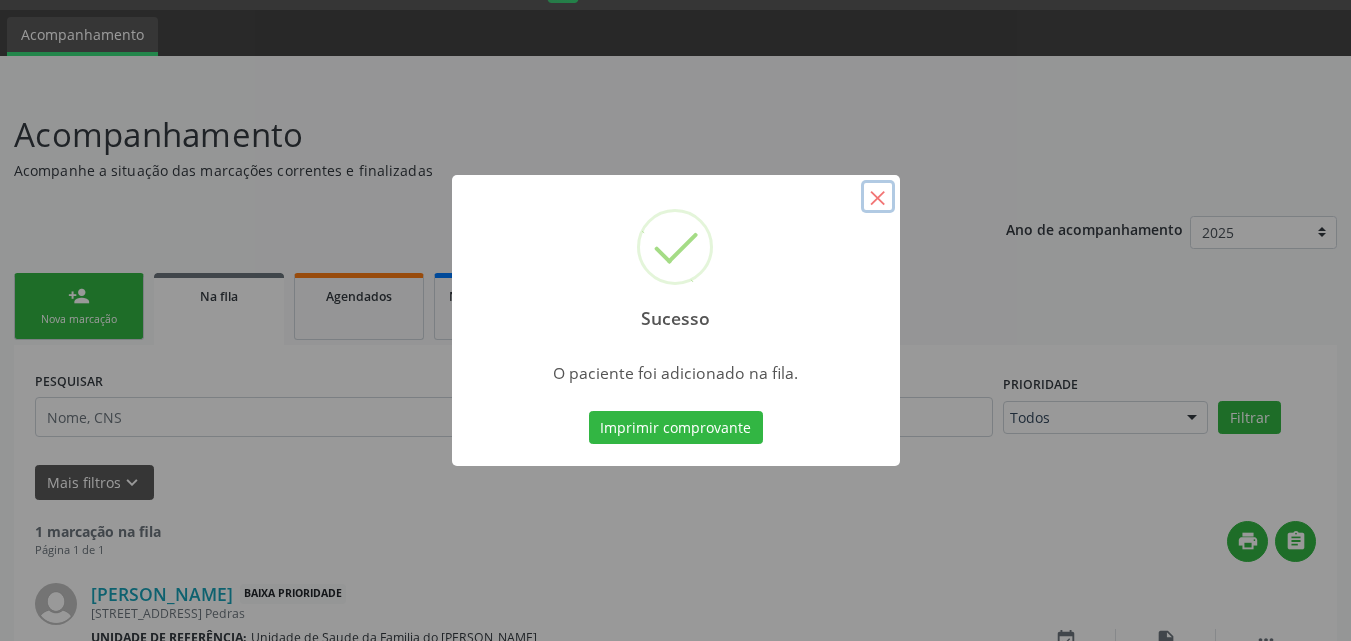 click on "×" at bounding box center [878, 197] 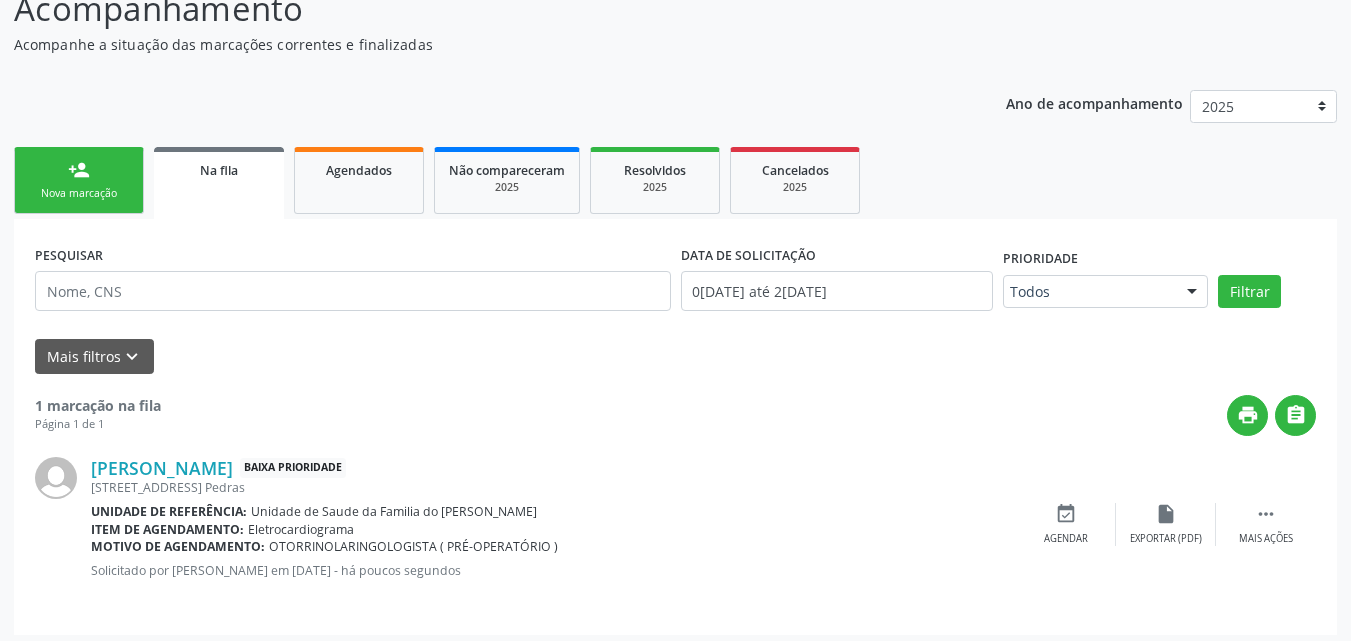 scroll, scrollTop: 188, scrollLeft: 0, axis: vertical 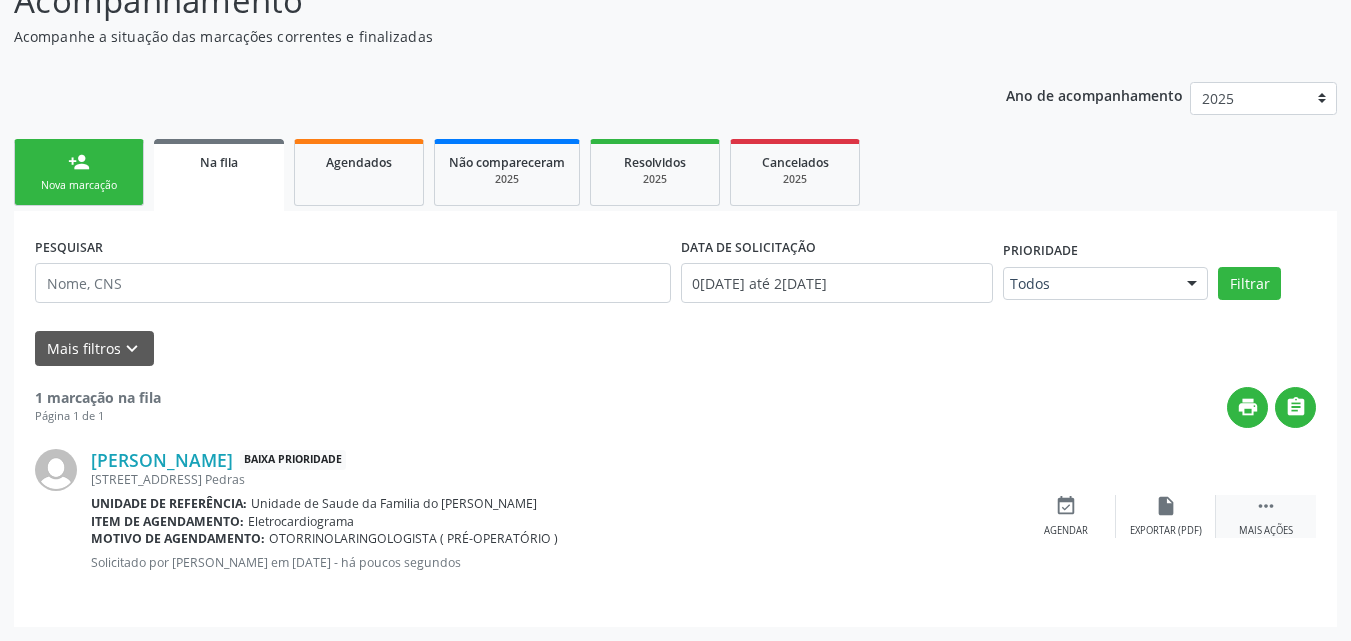 click on "" at bounding box center (1266, 506) 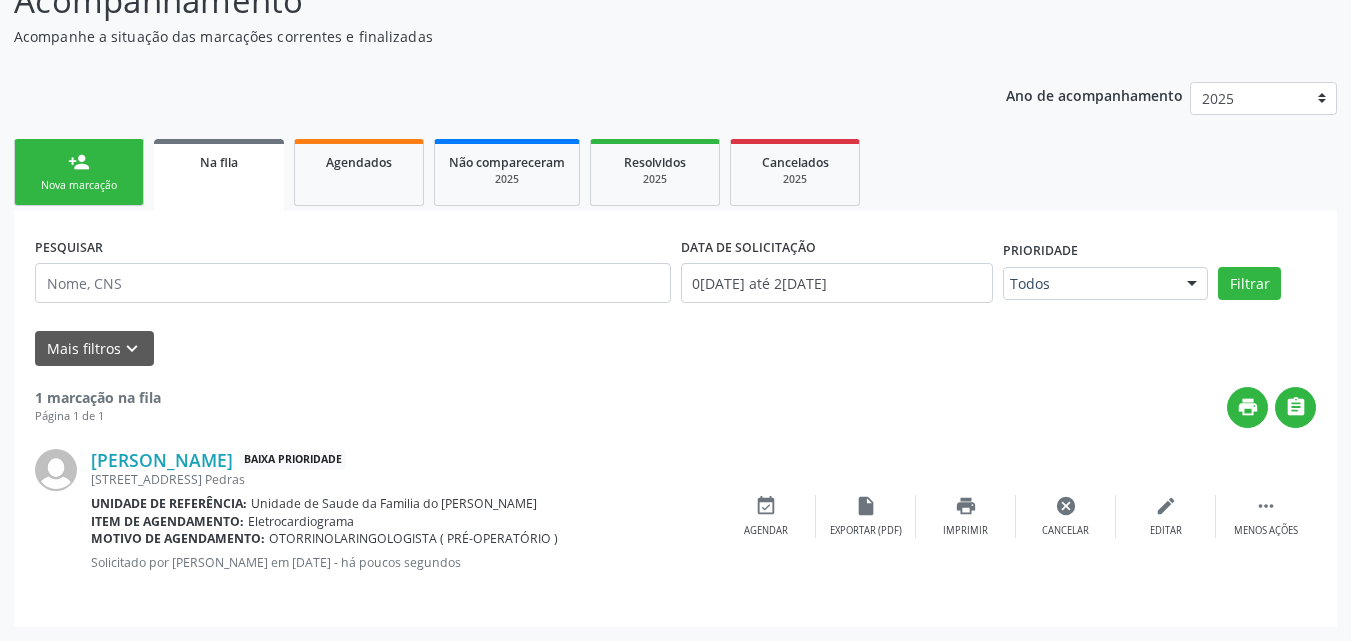 click on "[PERSON_NAME]
Baixa Prioridade
[STREET_ADDRESS]
Unidade de referência:
Unidade de Saude da Familia do [PERSON_NAME]
Item de agendamento:
Eletrocardiograma
Motivo de agendamento:
OTORRINOLARINGOLOGISTA ( PRÉ-OPERATÓRIO )
Solicitado por [PERSON_NAME] em [DATE] - há poucos segundos

Menos ações
edit
Editar
cancel
Cancelar
print
Imprimir
insert_drive_file
Exportar (PDF)
event_available
Agendar" at bounding box center (675, 517) 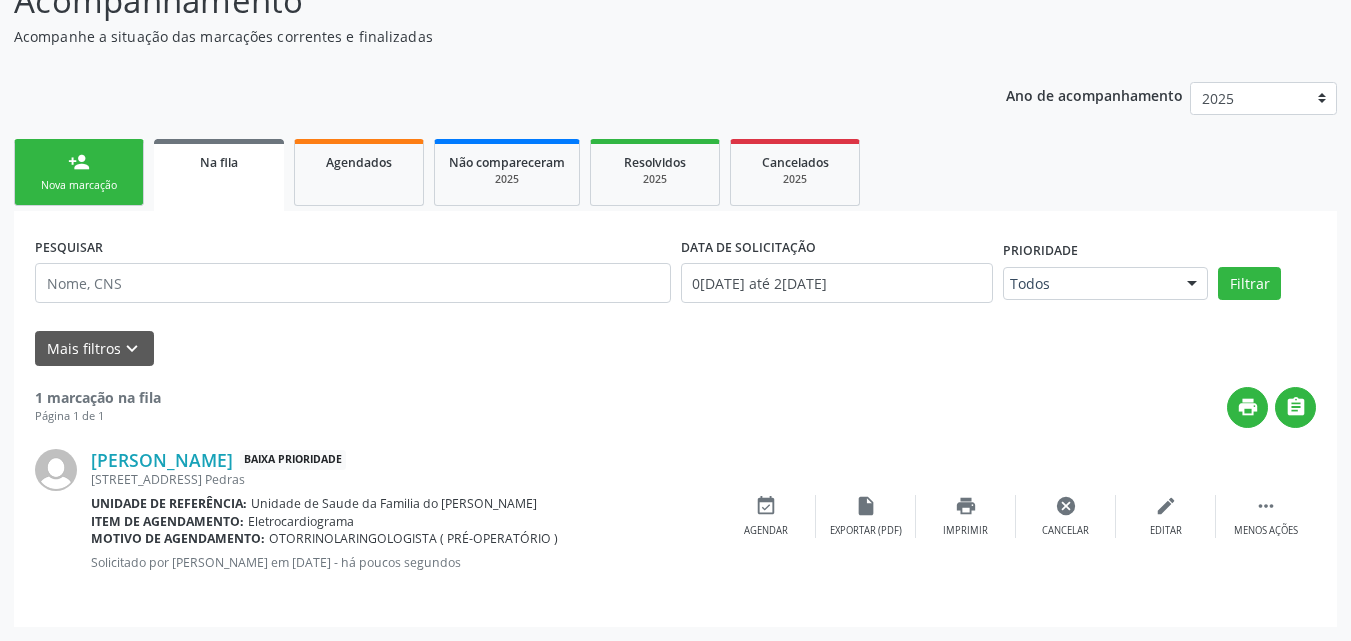 click on "Nova marcação" at bounding box center [79, 185] 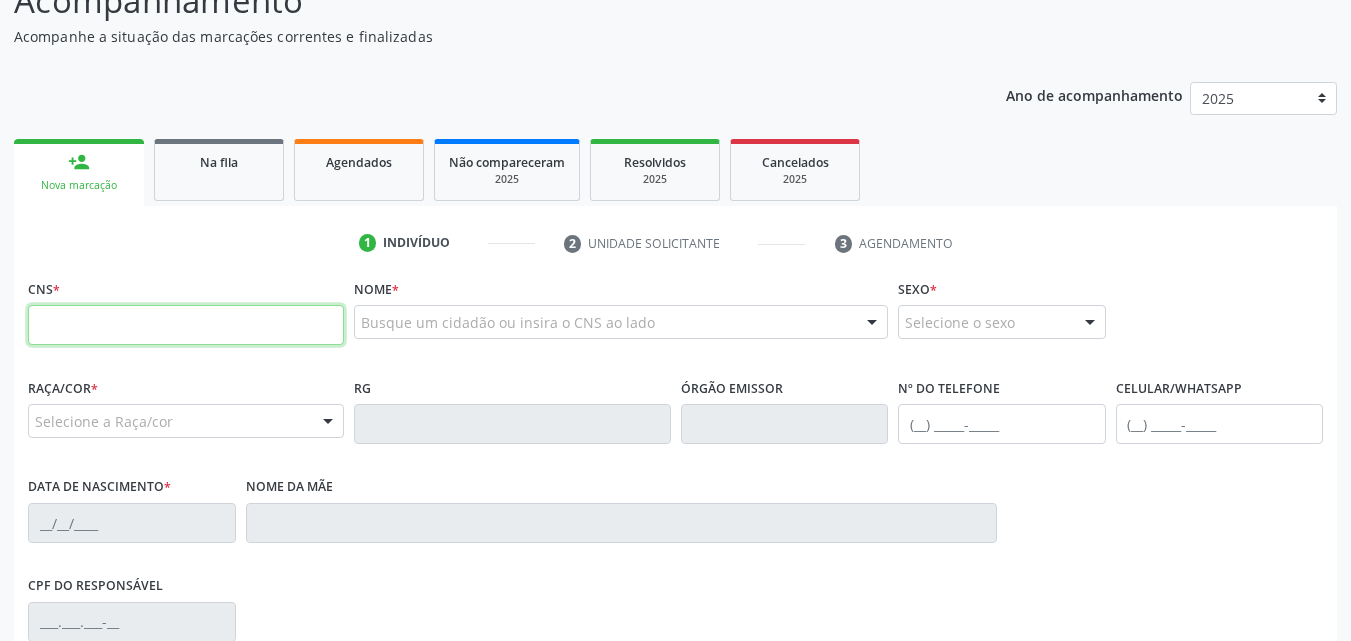 click at bounding box center (186, 325) 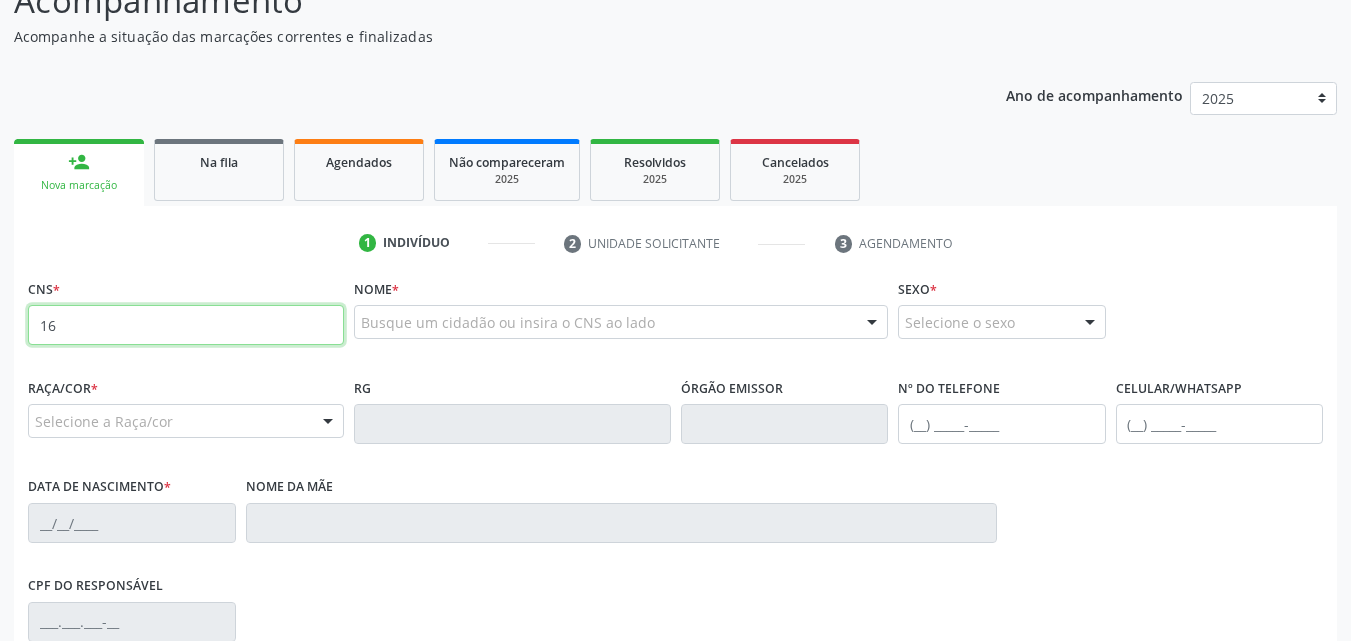type on "1" 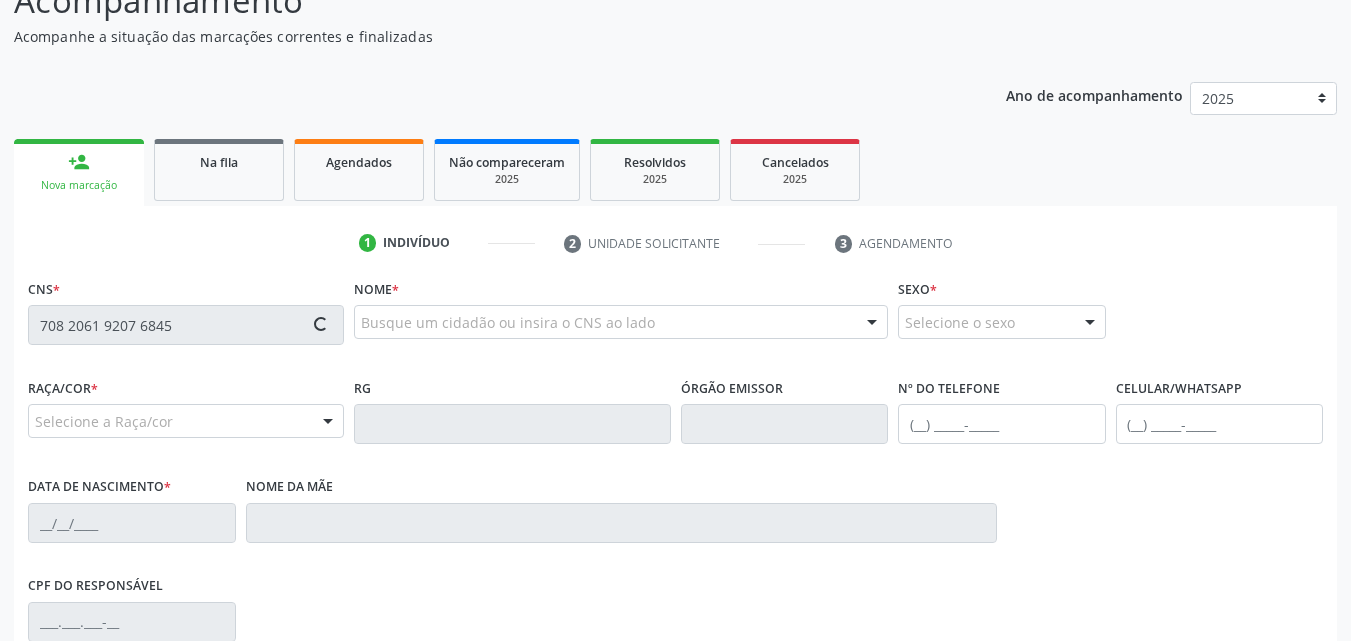 type on "708 2061 9207 6845" 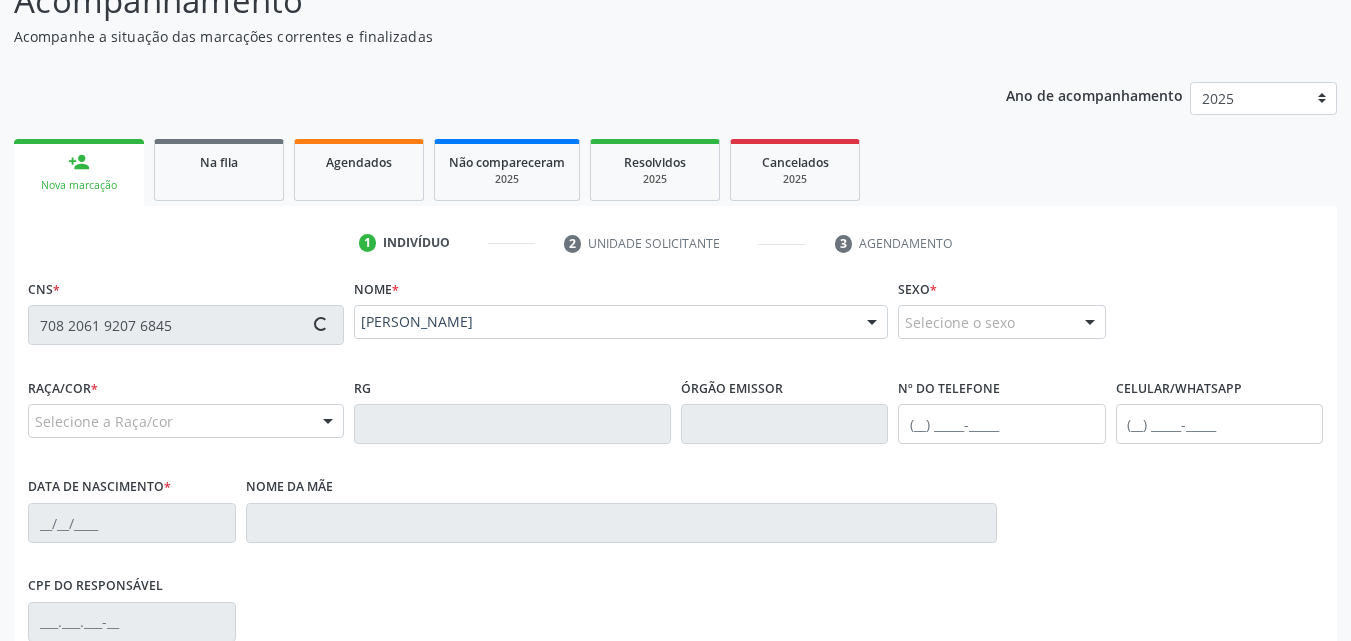 type on "[PHONE_NUMBER]" 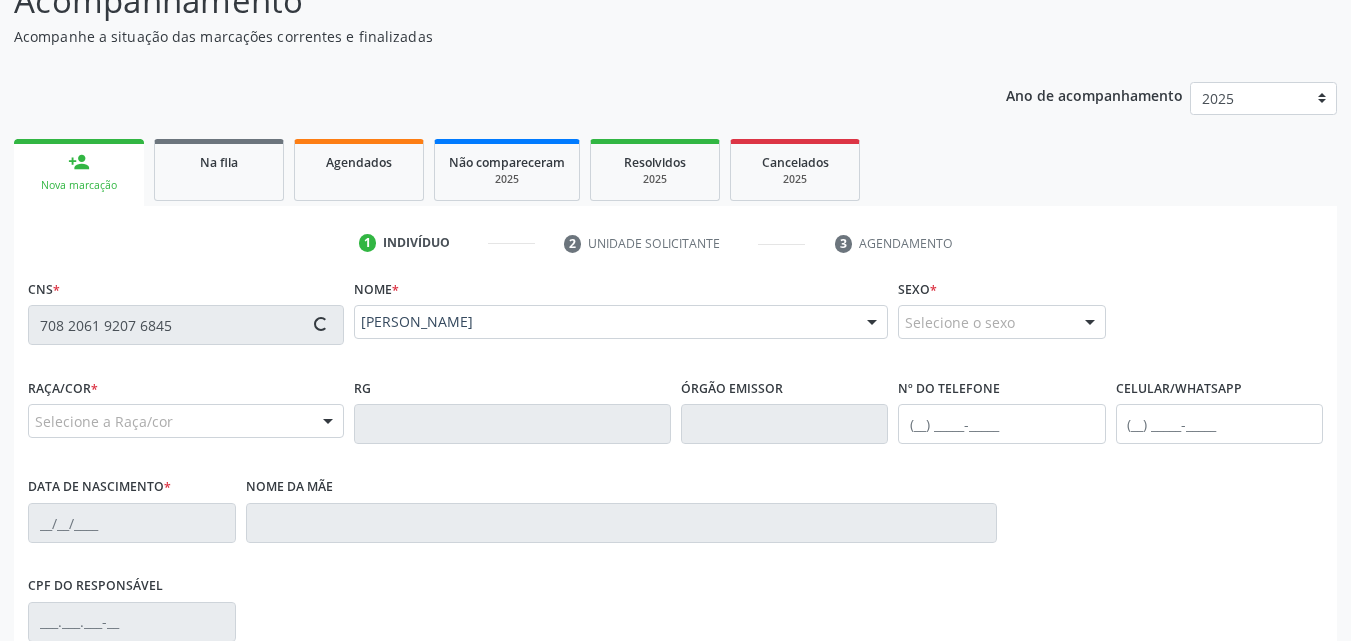 type on "[DATE]" 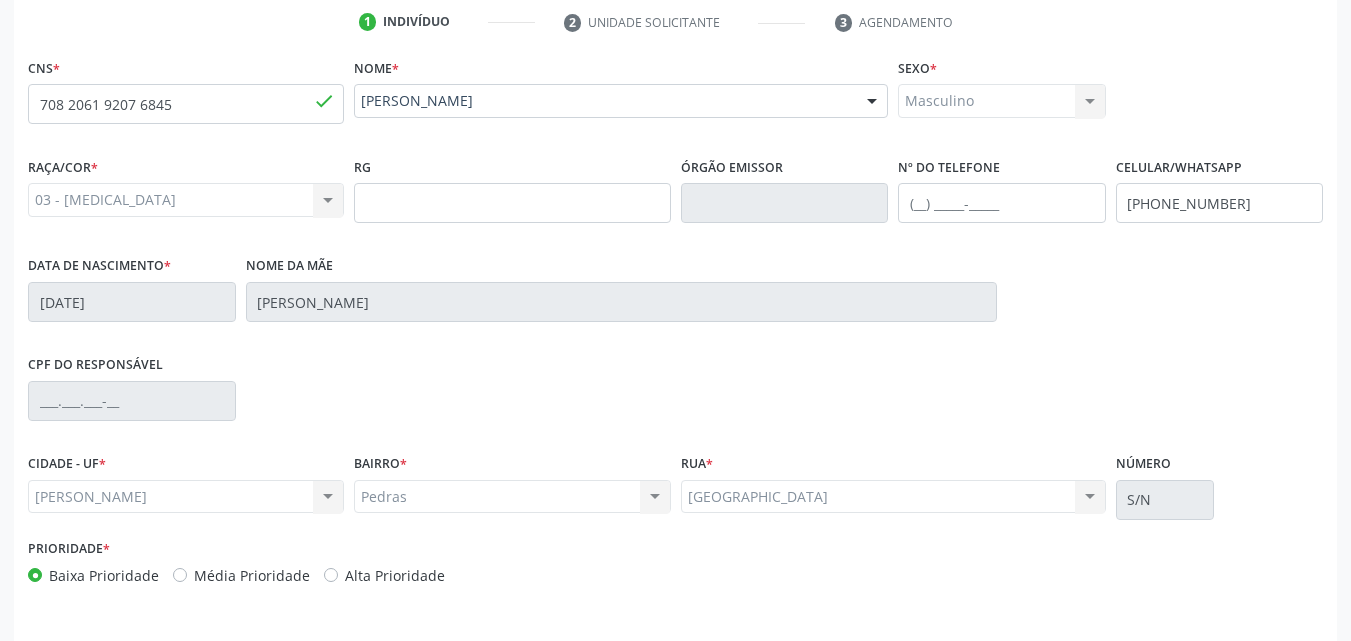 scroll, scrollTop: 433, scrollLeft: 0, axis: vertical 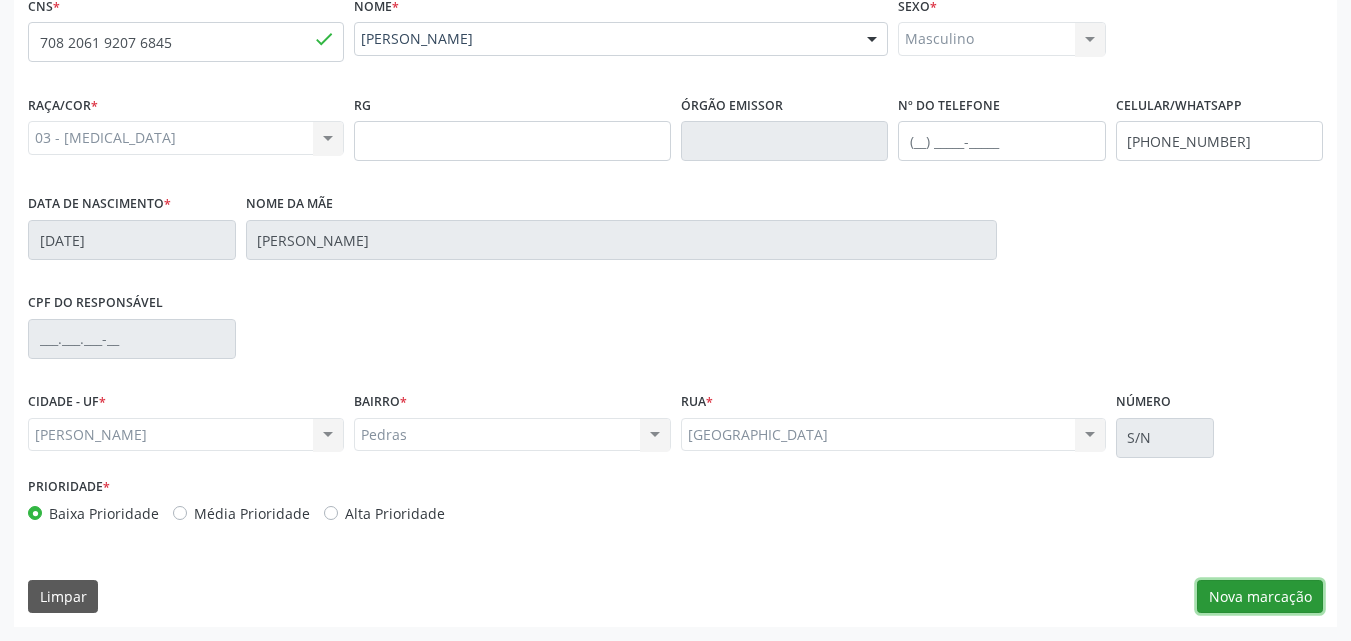 click on "Nova marcação" at bounding box center (1260, 597) 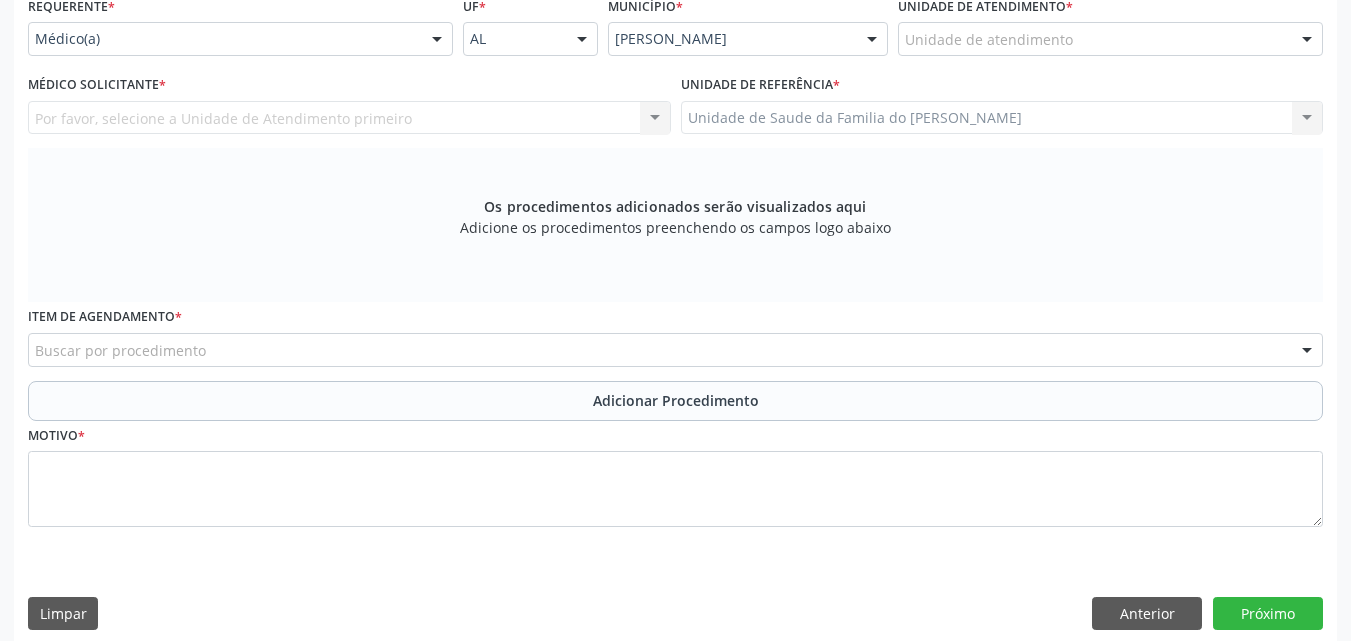 scroll, scrollTop: 371, scrollLeft: 0, axis: vertical 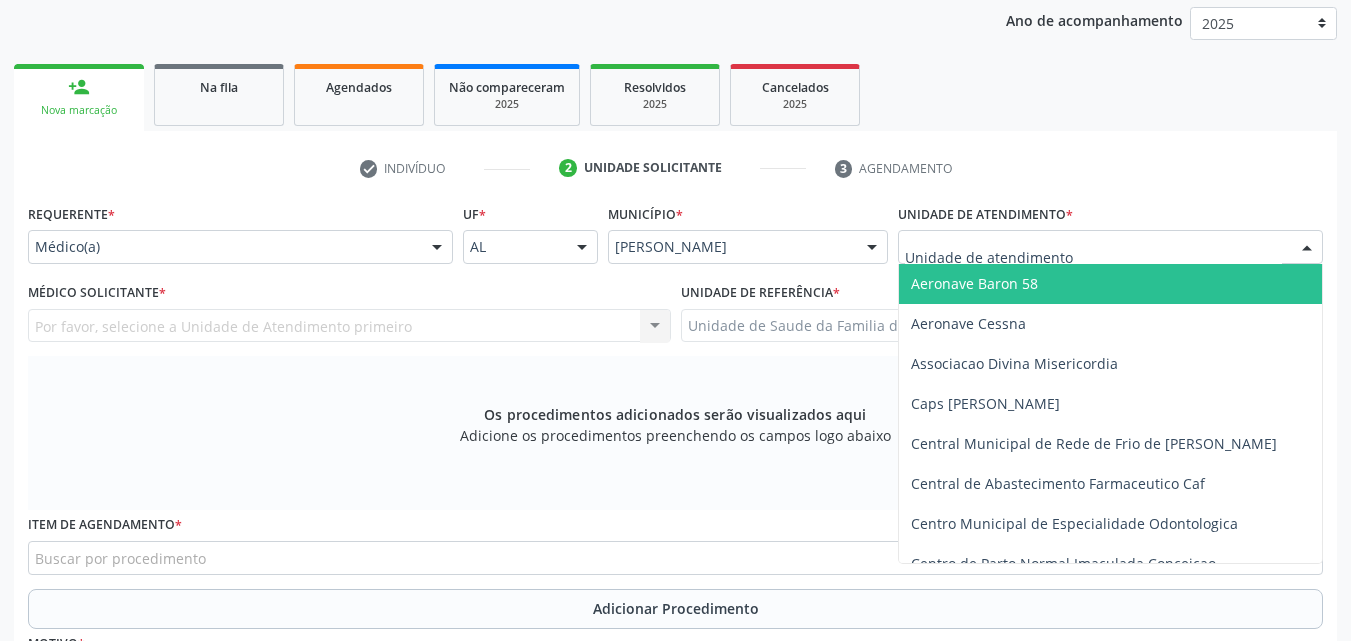 click at bounding box center [1110, 247] 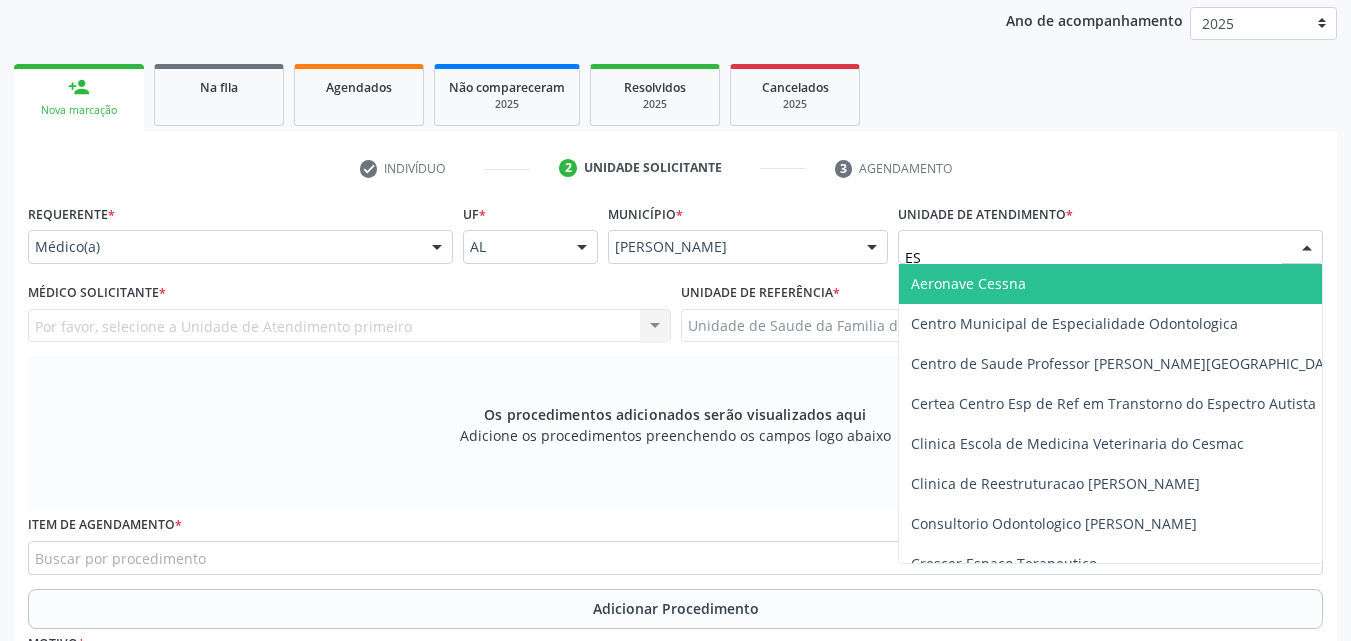 type on "EST" 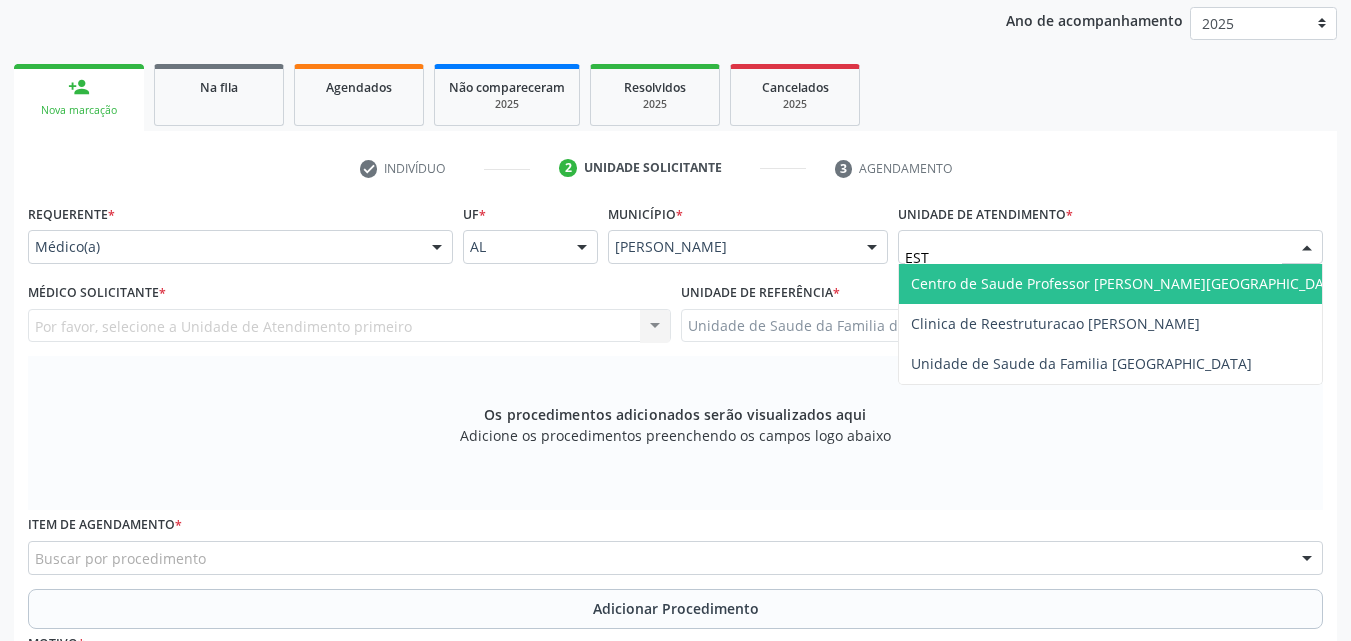 click on "Centro de Saude Professor [PERSON_NAME][GEOGRAPHIC_DATA]" at bounding box center [1128, 283] 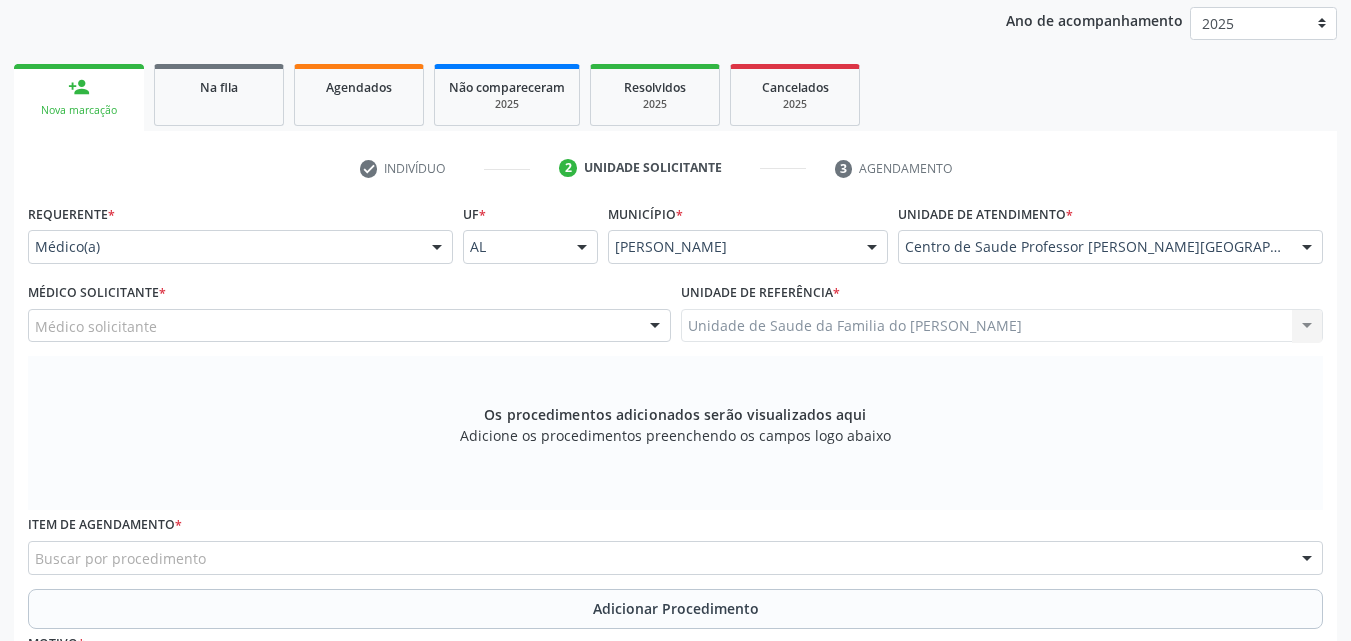 click on "Médico solicitante" at bounding box center (349, 326) 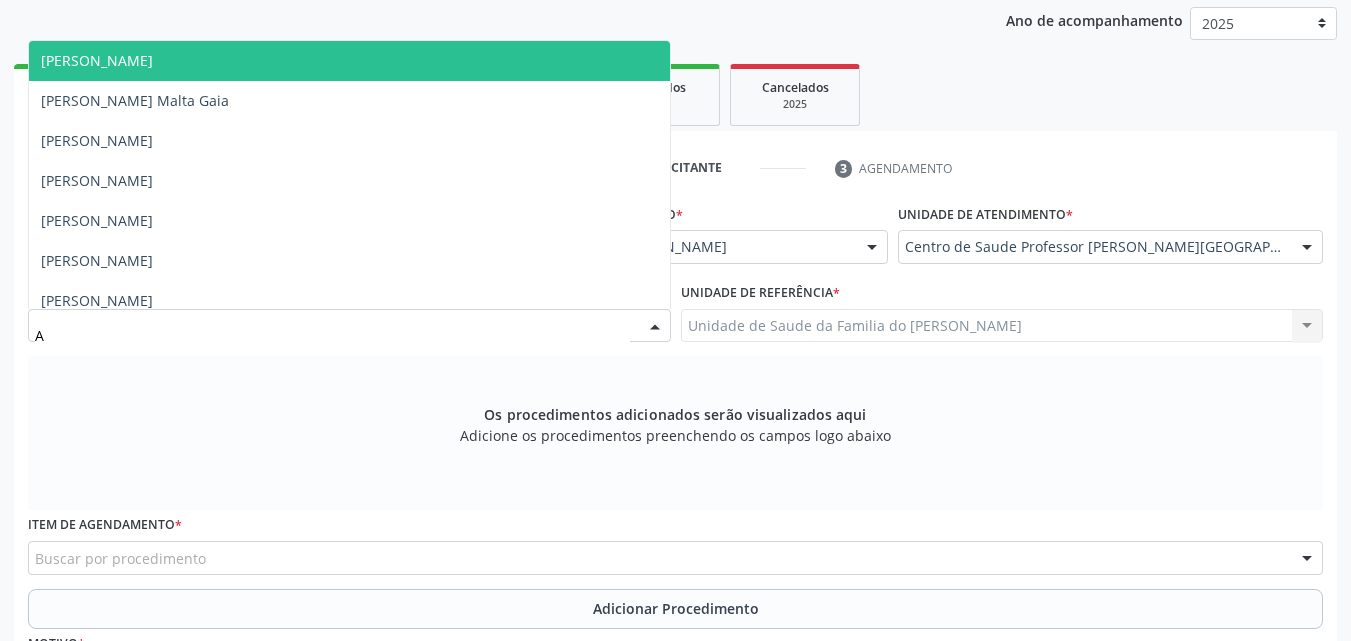 type on "AL" 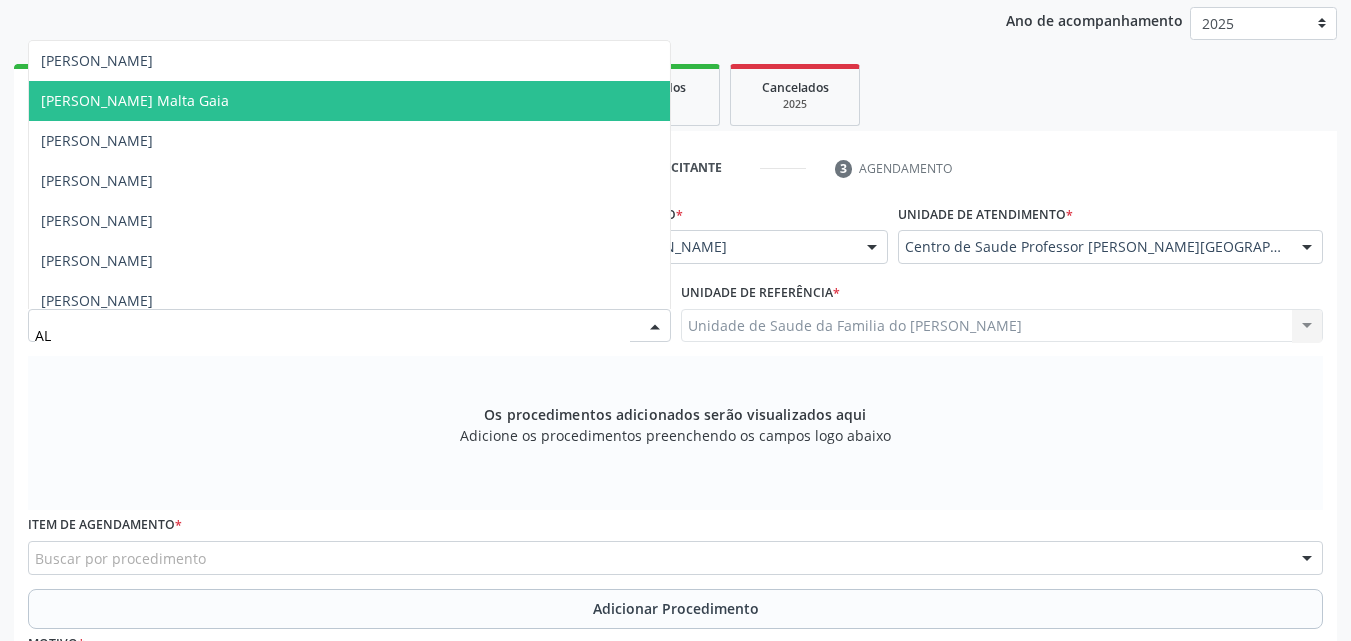 click on "[PERSON_NAME] Malta Gaia" at bounding box center [349, 101] 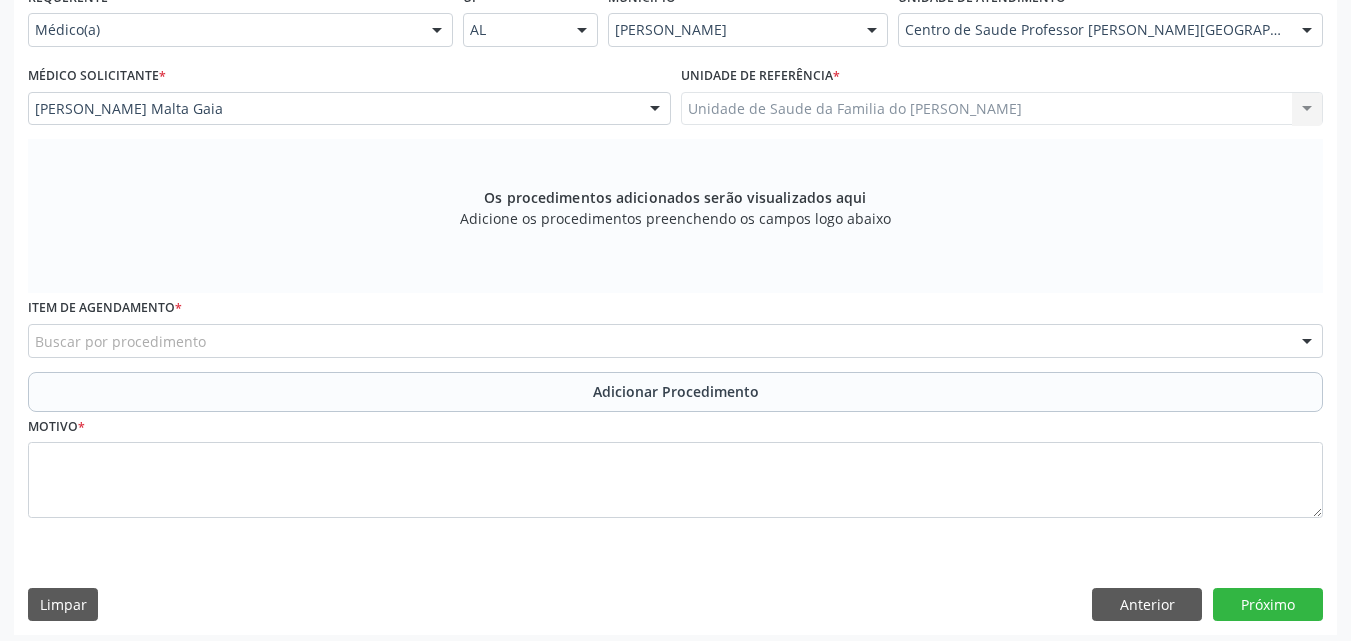 scroll, scrollTop: 488, scrollLeft: 0, axis: vertical 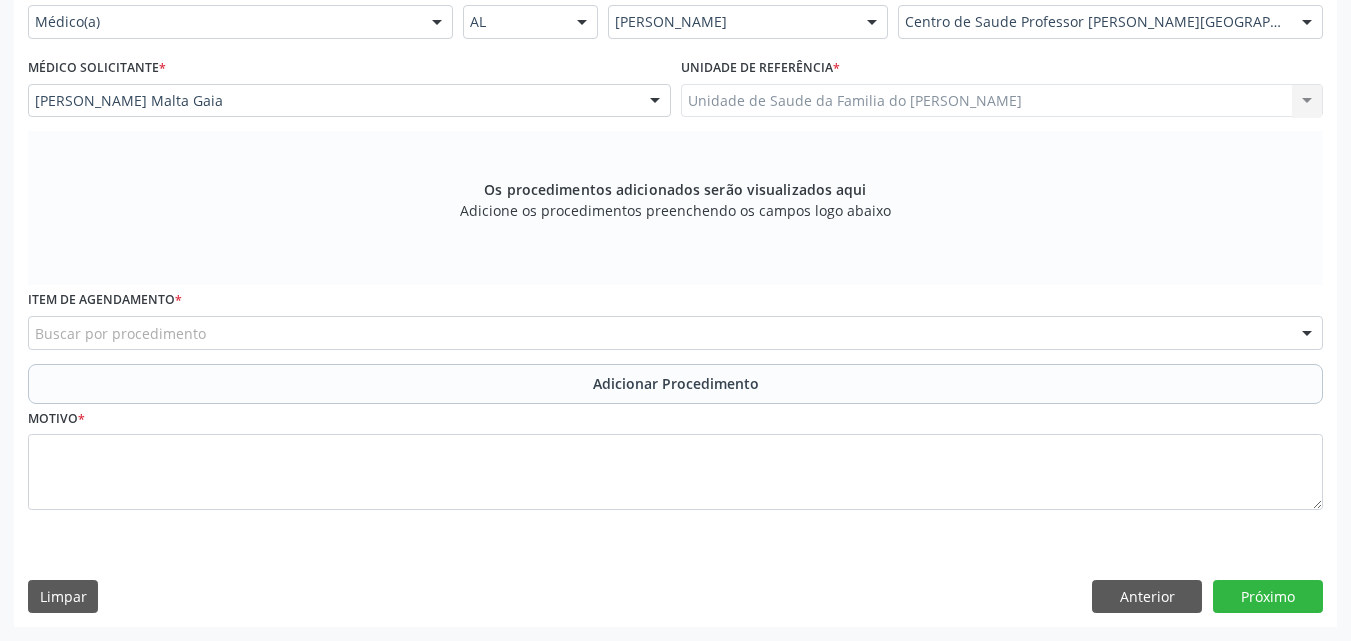 click on "Buscar por procedimento" at bounding box center (675, 333) 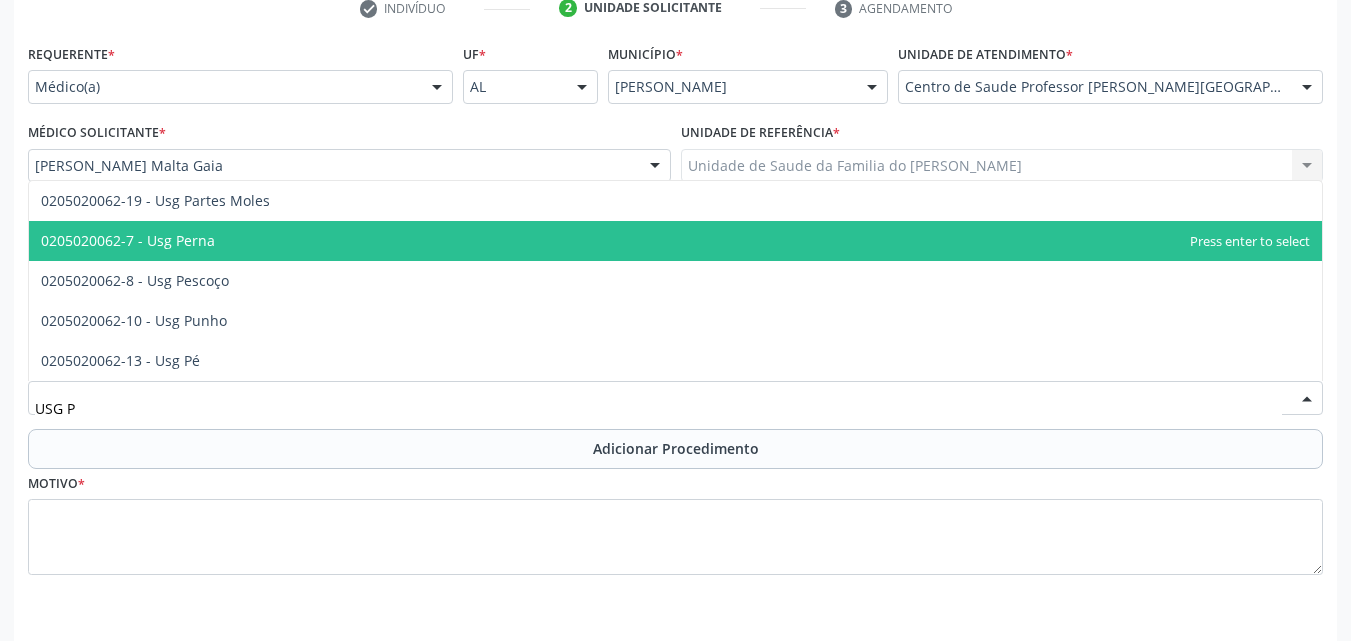 scroll, scrollTop: 388, scrollLeft: 0, axis: vertical 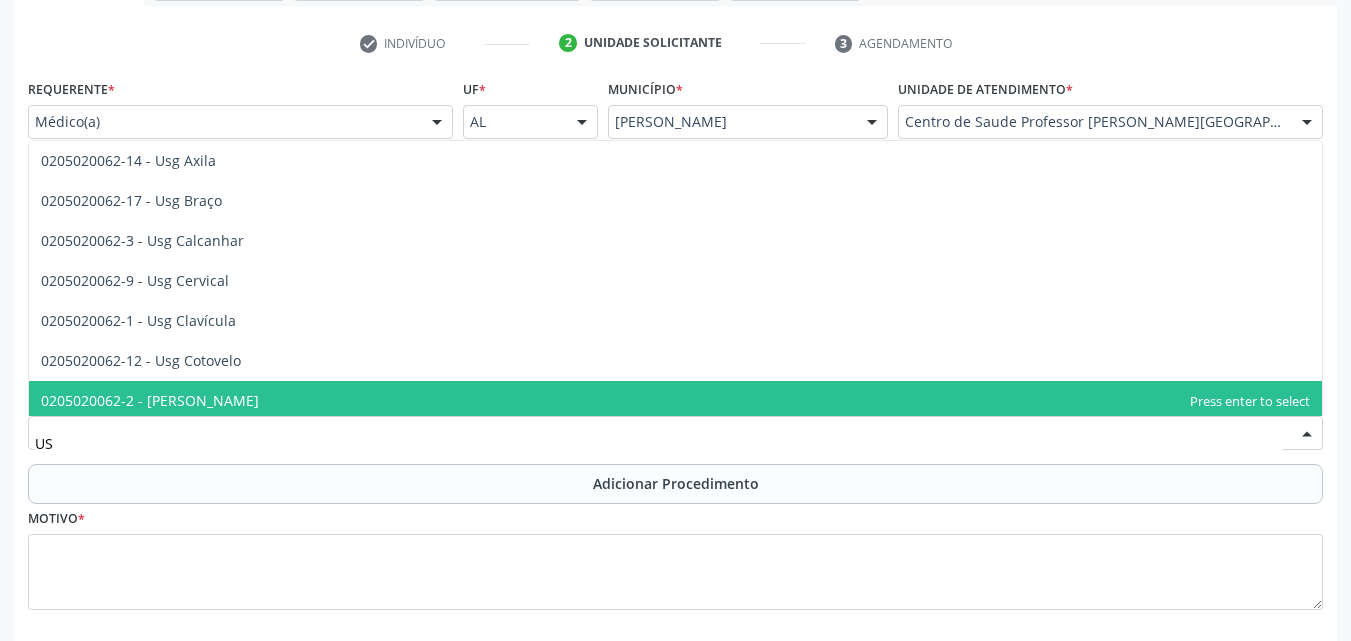 type on "U" 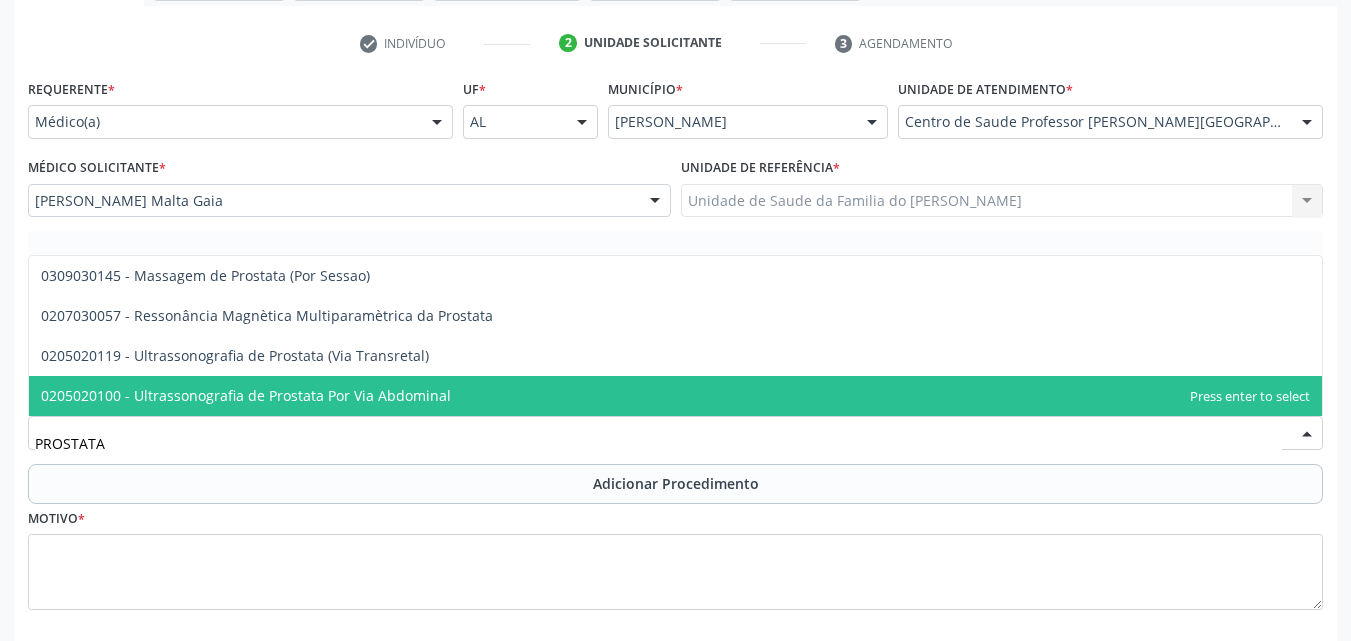 click on "0205020100 - Ultrassonografia de Prostata Por Via Abdominal" at bounding box center [246, 395] 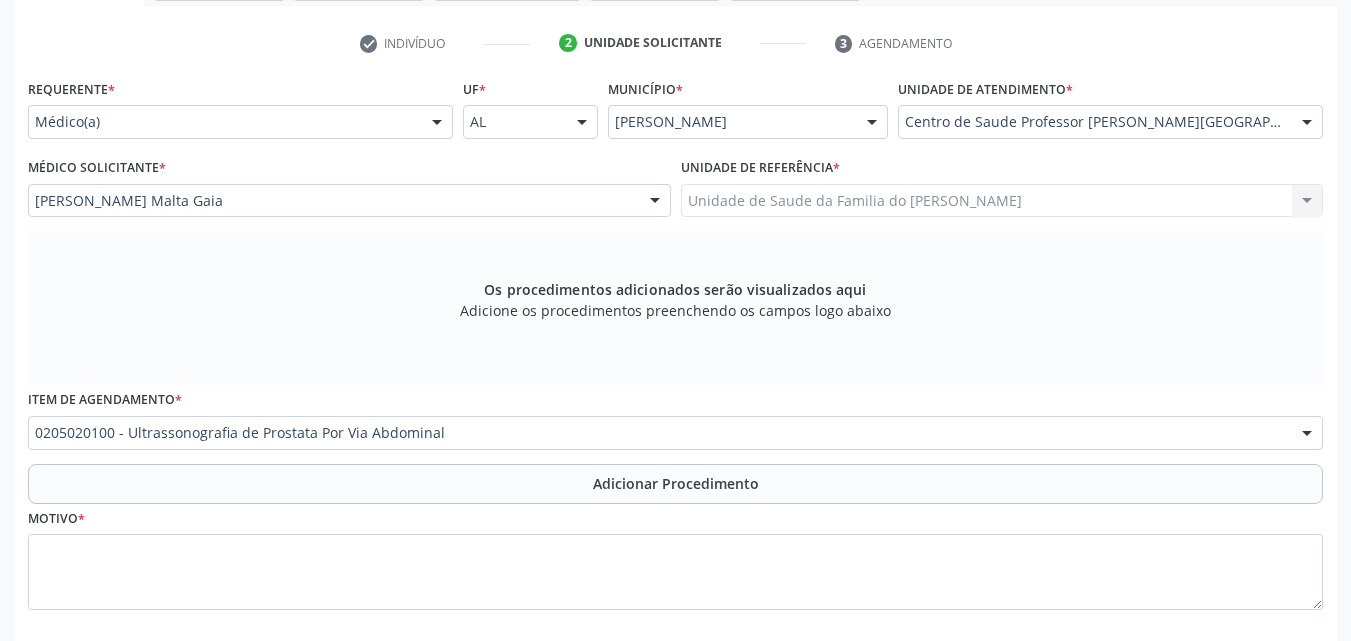 scroll, scrollTop: 488, scrollLeft: 0, axis: vertical 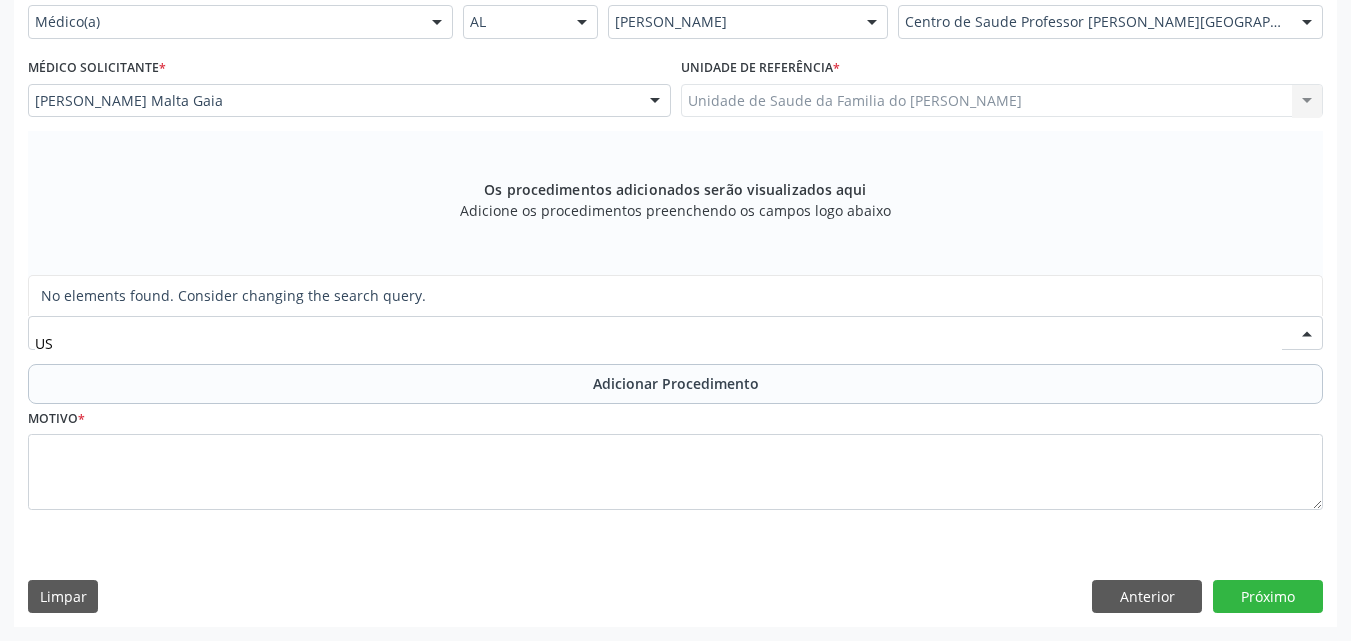 type on "U" 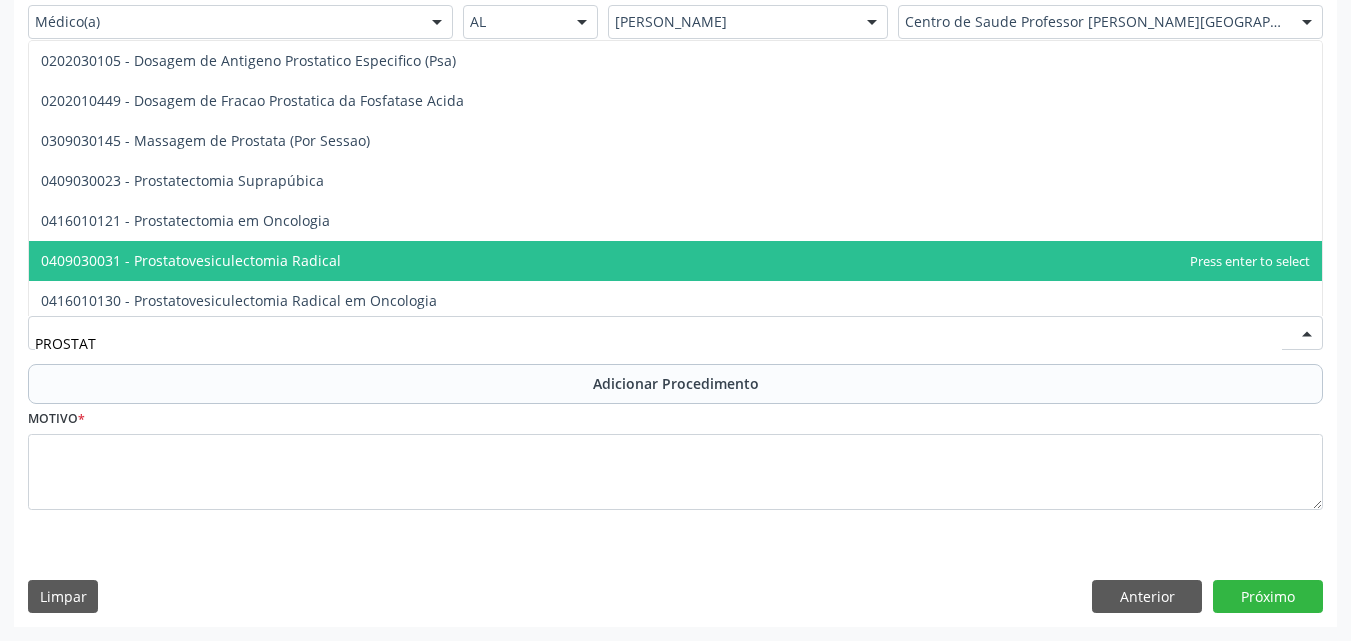 type on "PROSTATA" 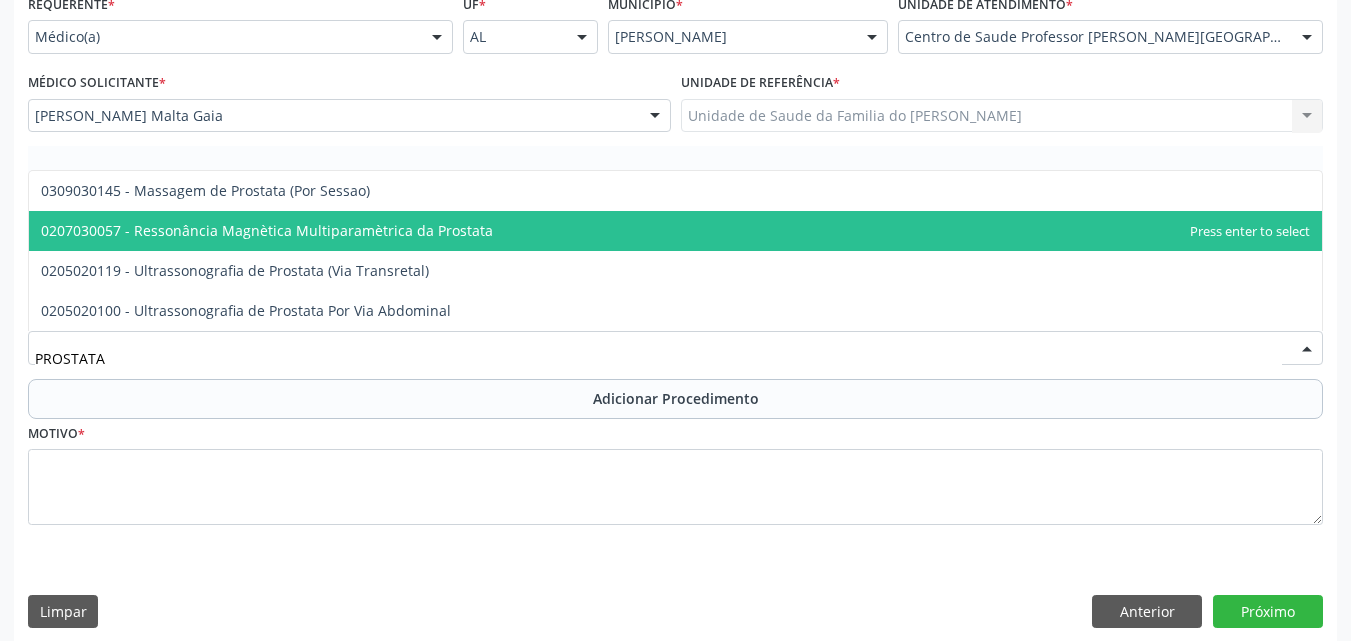 scroll, scrollTop: 488, scrollLeft: 0, axis: vertical 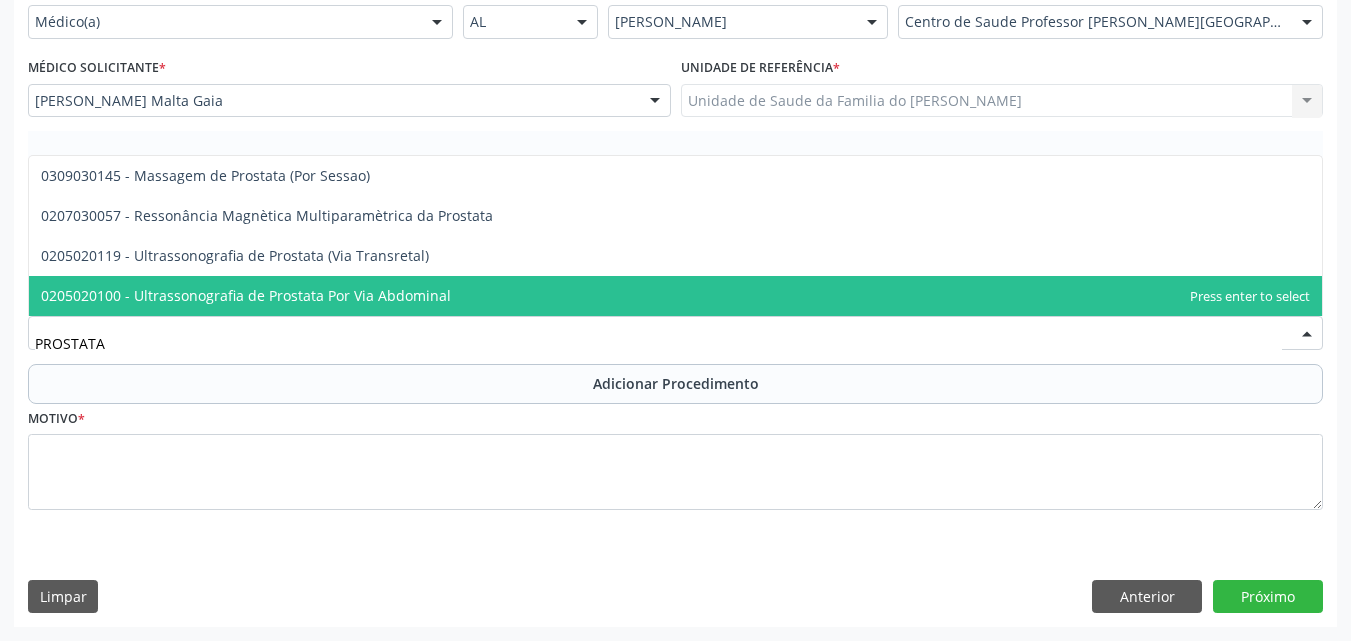 click on "0205020100 - Ultrassonografia de Prostata Por Via Abdominal" at bounding box center (675, 296) 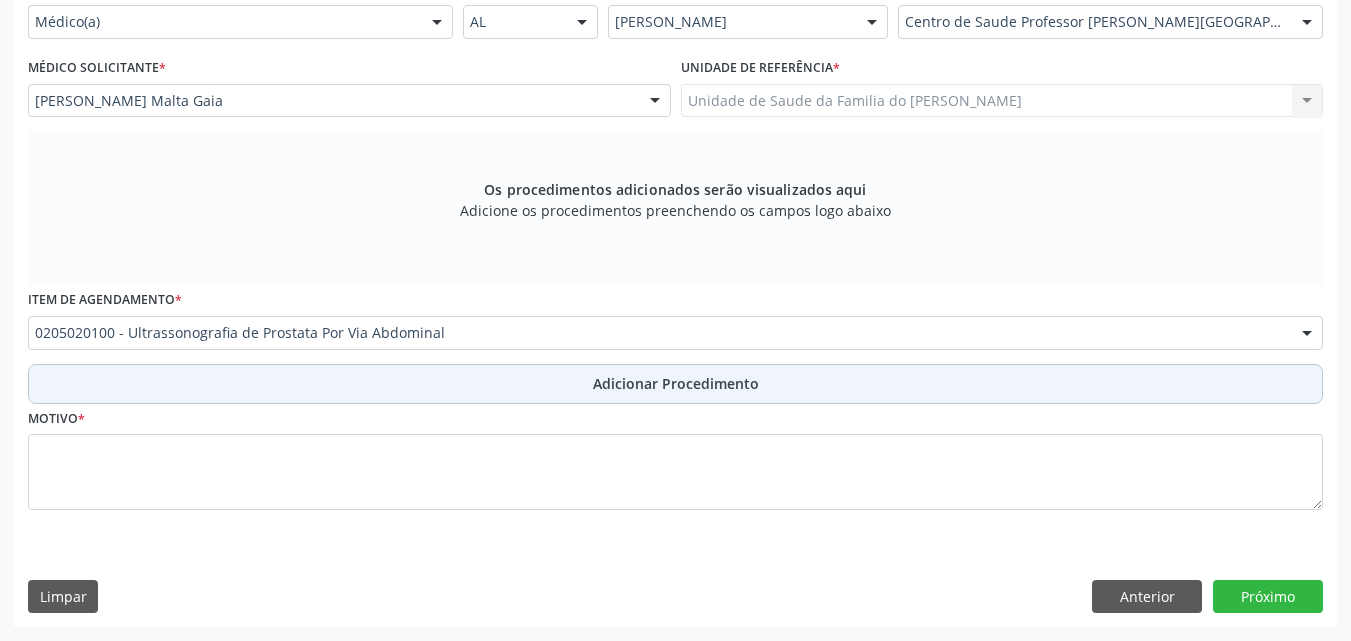 click on "Adicionar Procedimento" at bounding box center [676, 383] 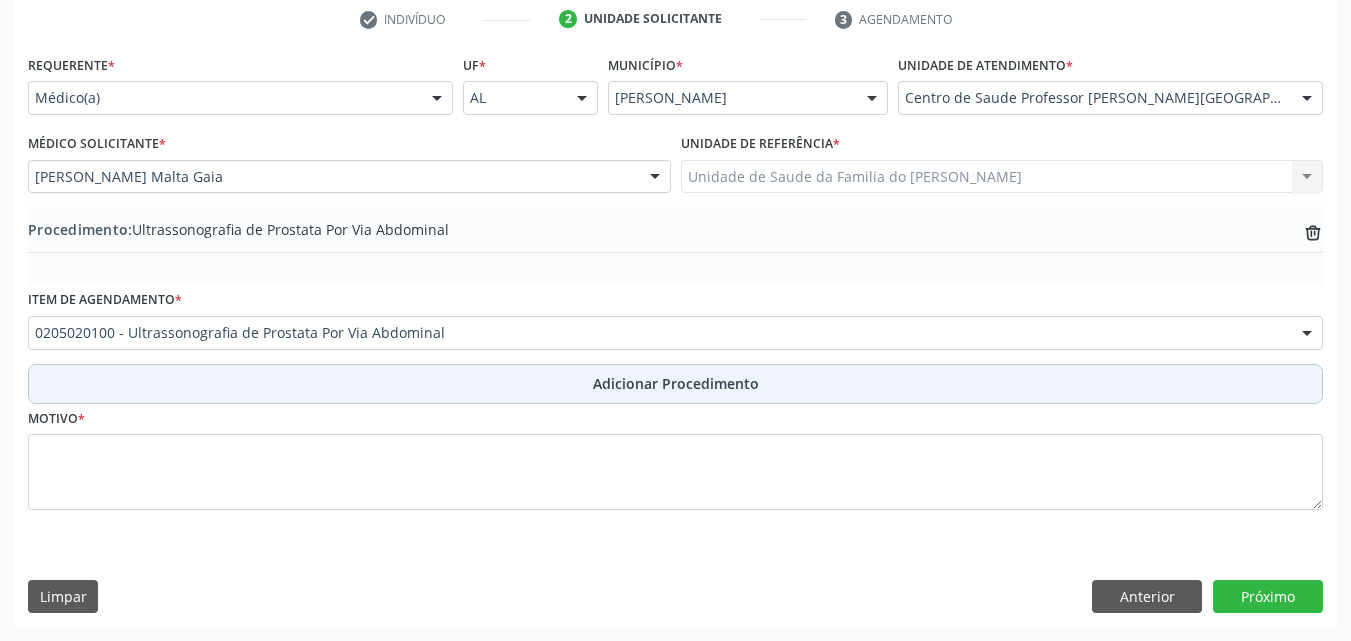 scroll, scrollTop: 412, scrollLeft: 0, axis: vertical 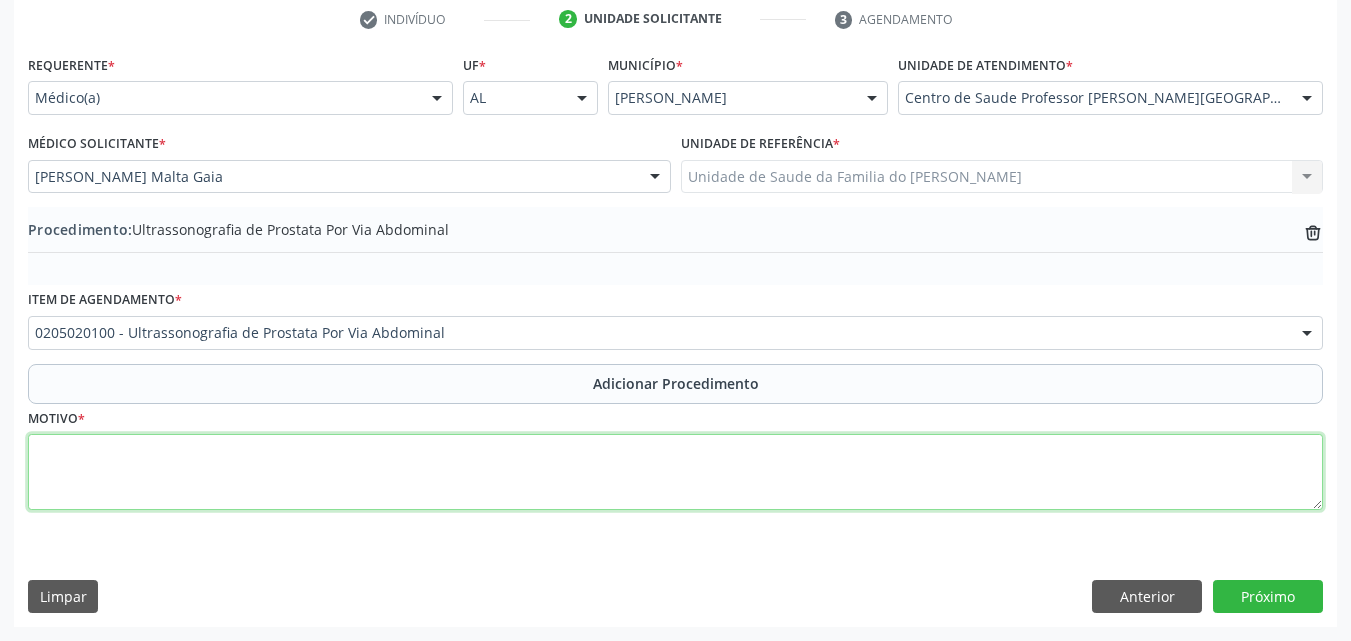 click at bounding box center [675, 472] 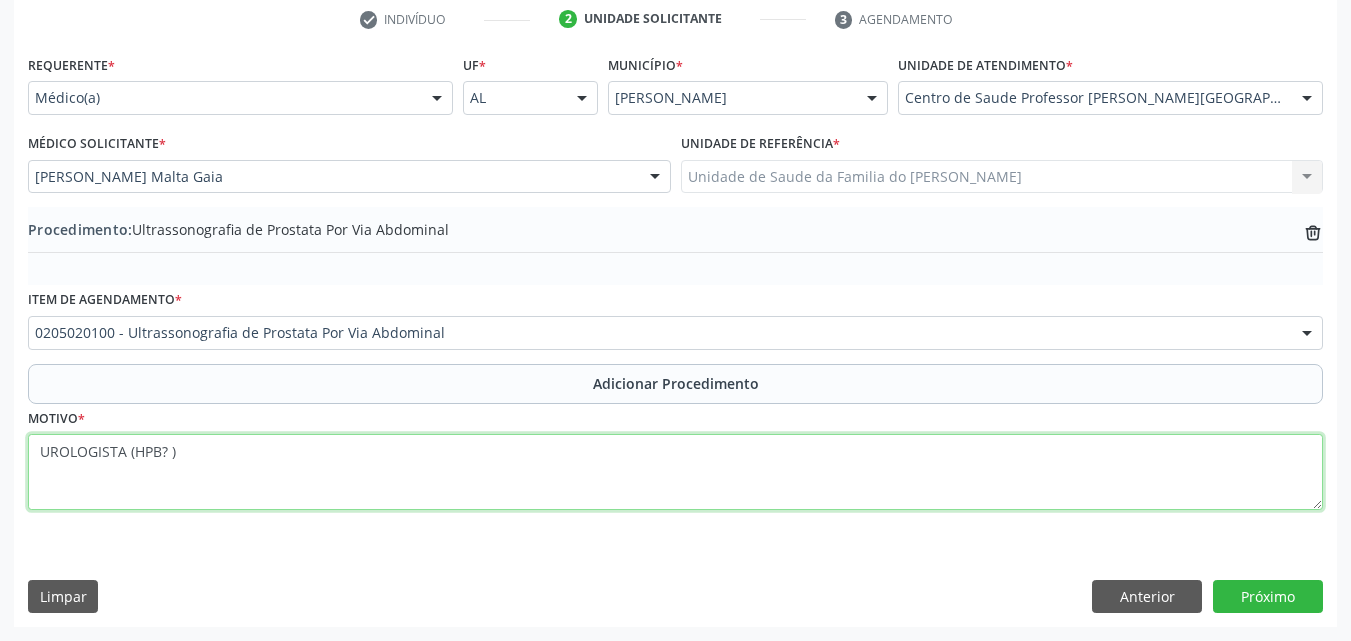 click on "UROLOGISTA (HPB? )" at bounding box center (675, 472) 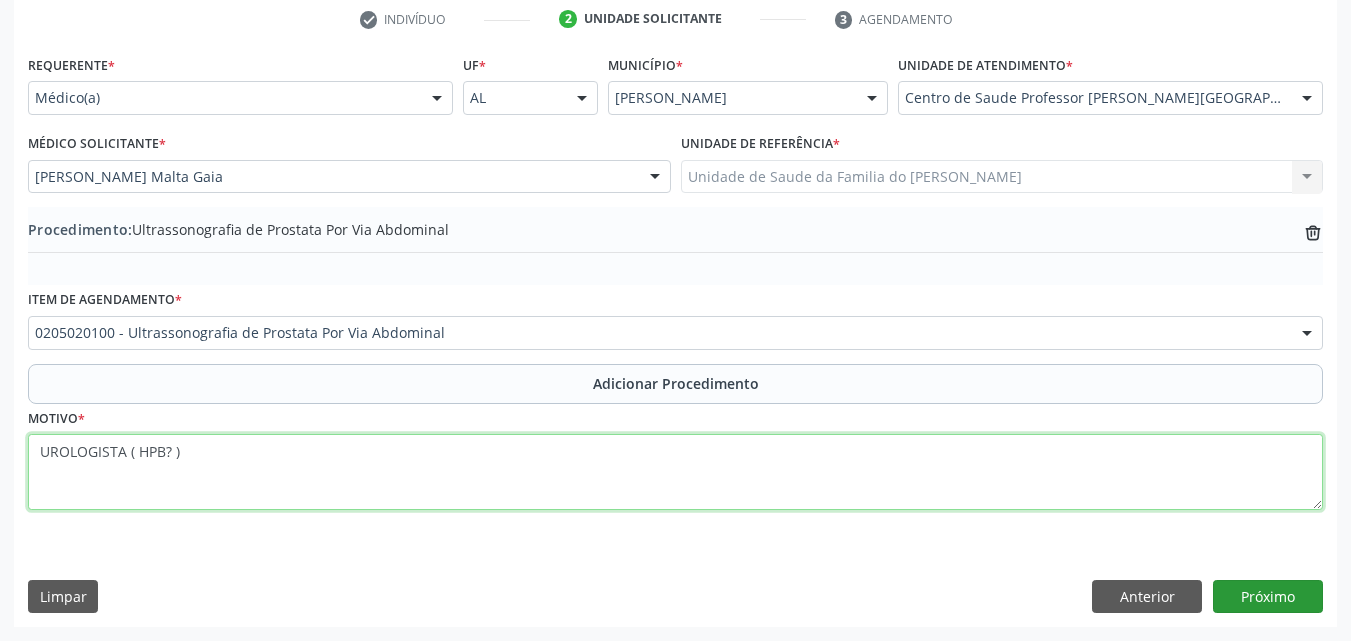 type on "UROLOGISTA ( HPB? )" 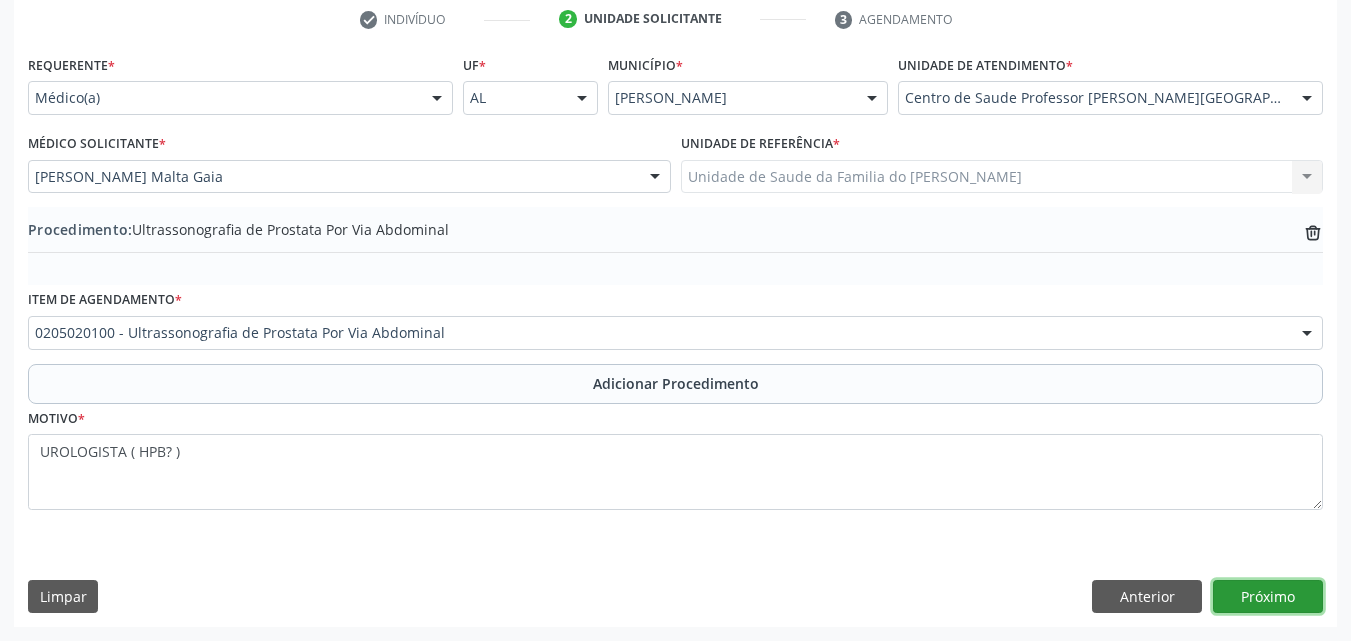 click on "Próximo" at bounding box center [1268, 597] 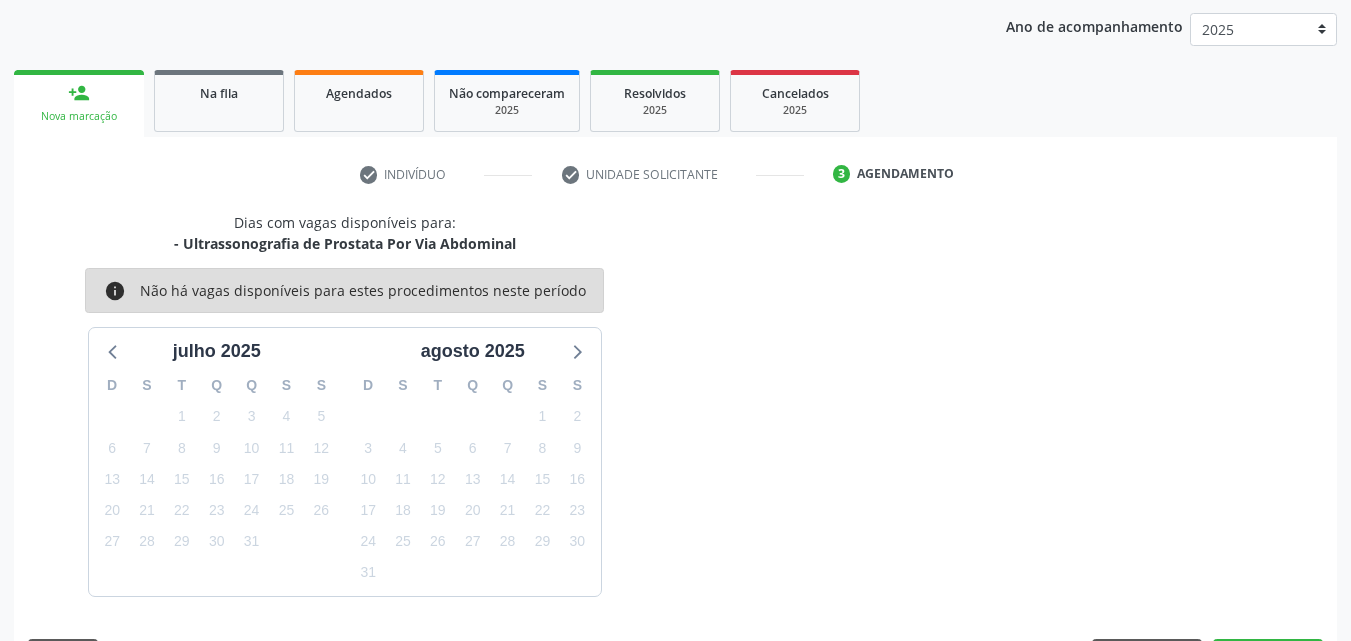 scroll, scrollTop: 316, scrollLeft: 0, axis: vertical 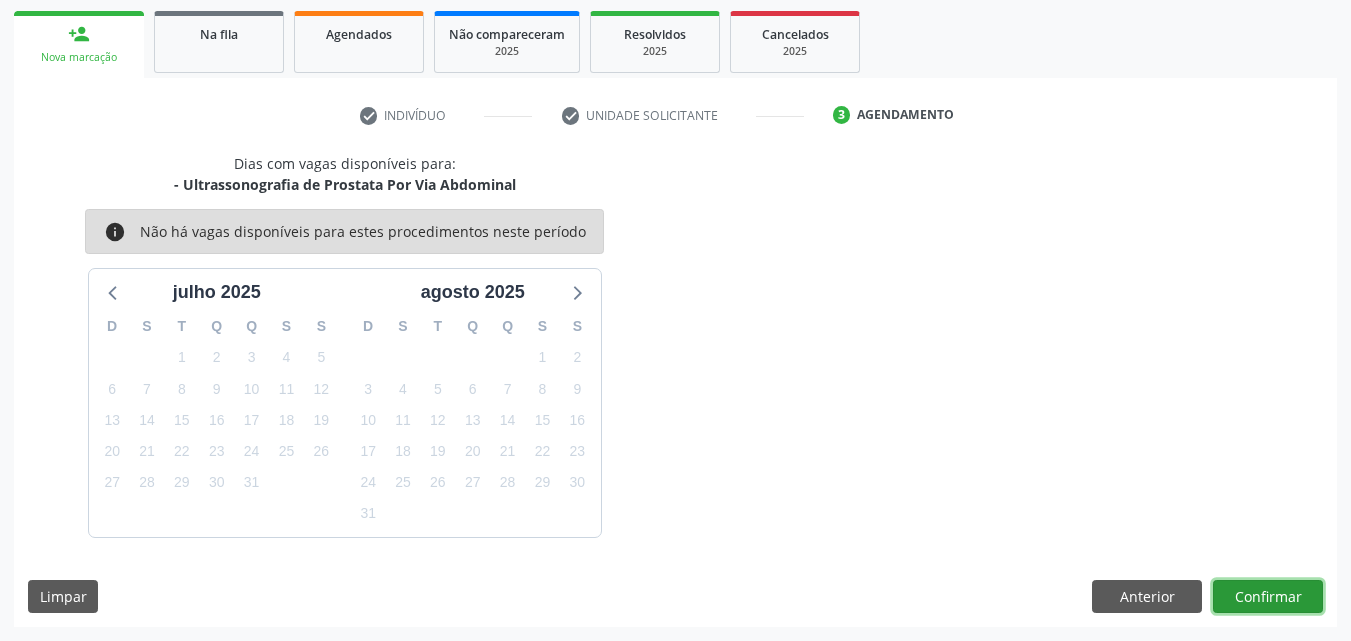 click on "Confirmar" at bounding box center [1268, 597] 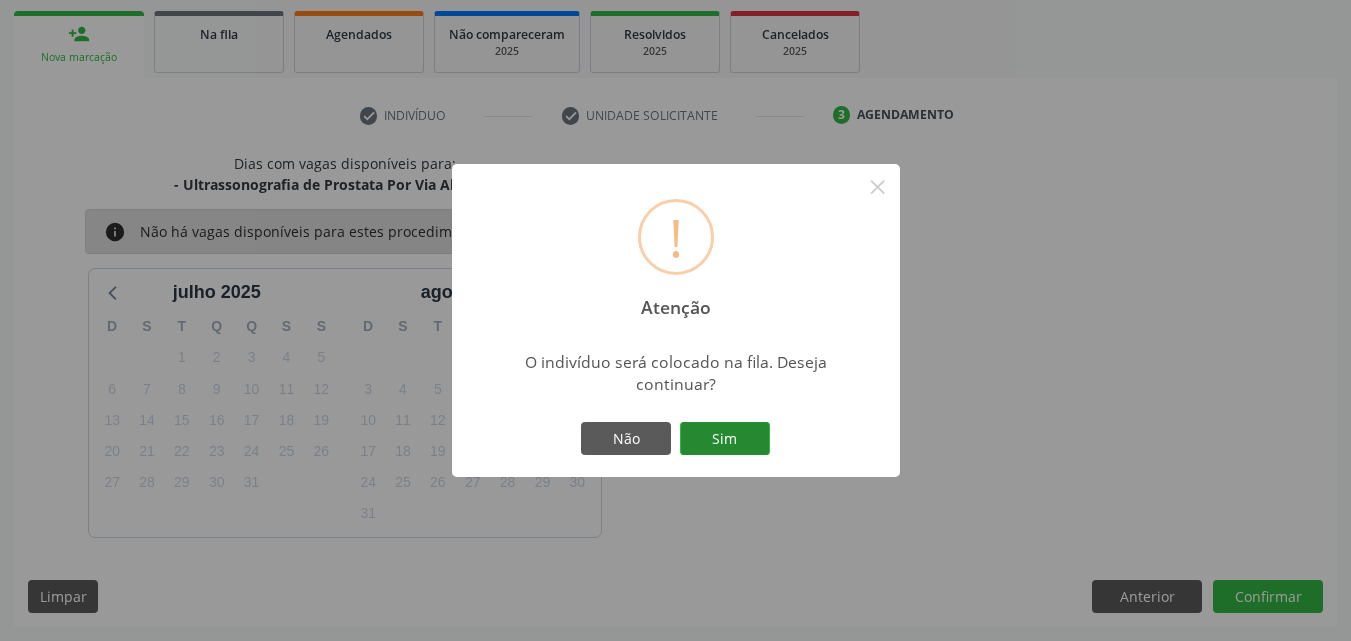 click on "Sim" at bounding box center (725, 439) 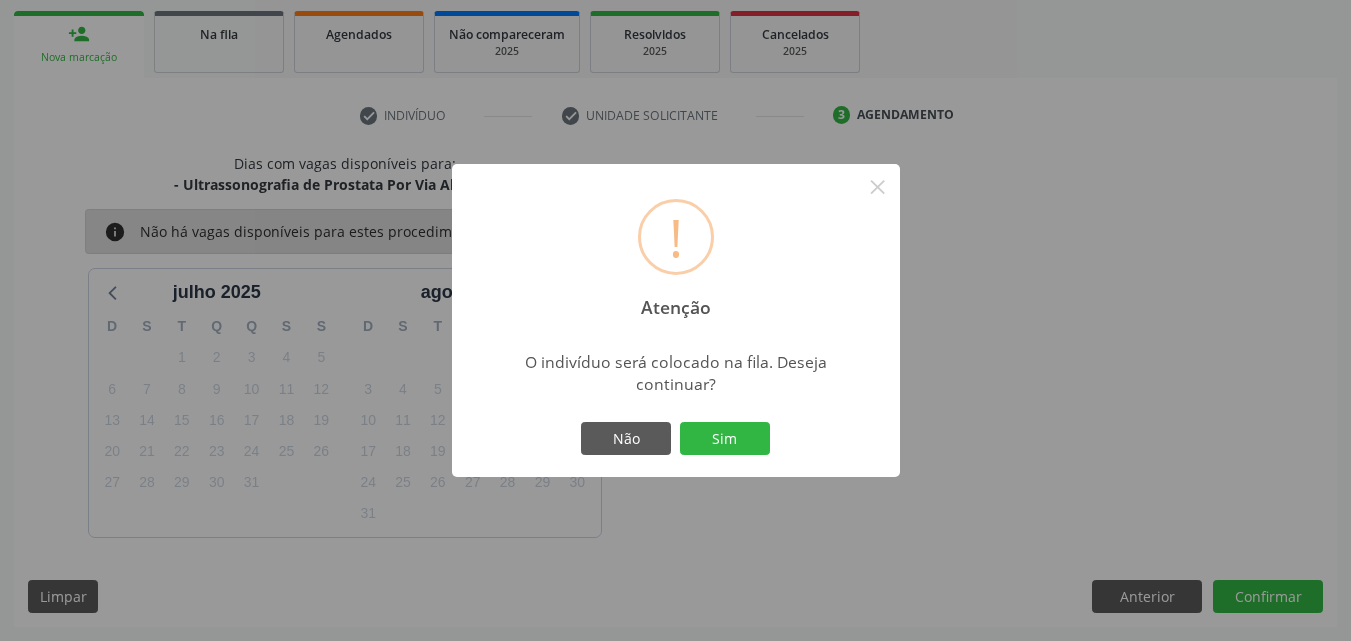 click on "! Atenção × O indivíduo será colocado na fila. Deseja continuar? Não Sim" at bounding box center [676, 321] 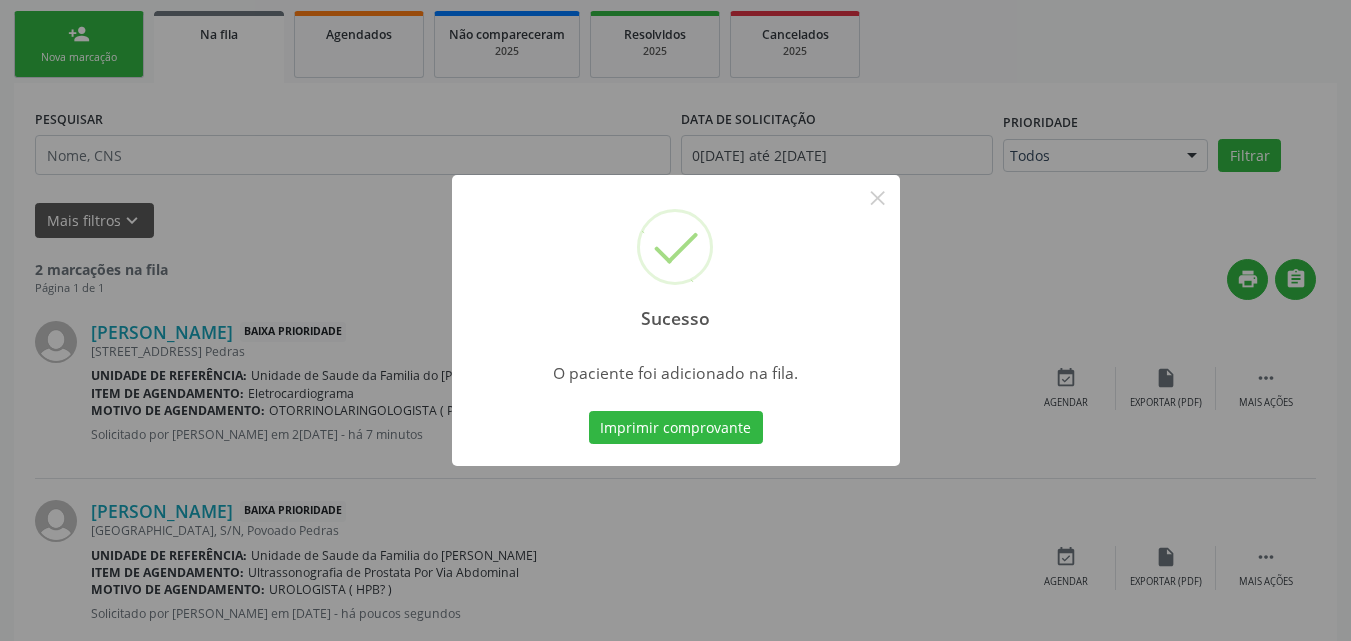 scroll, scrollTop: 54, scrollLeft: 0, axis: vertical 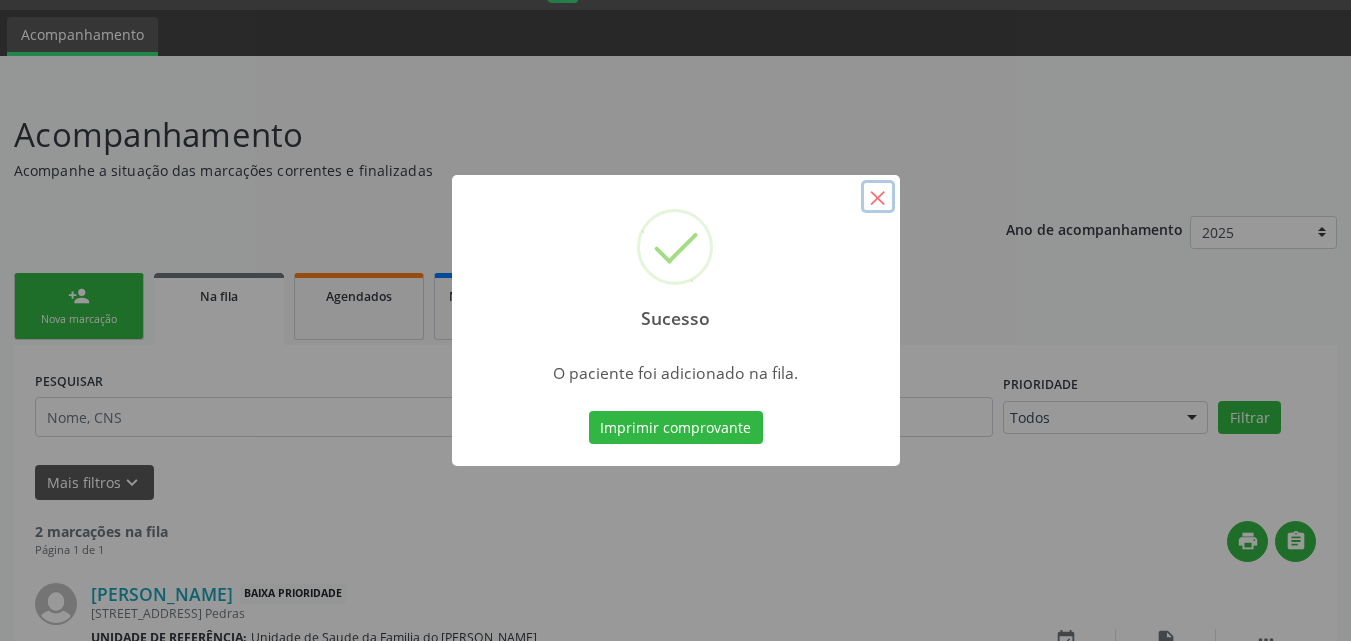 click on "×" at bounding box center [878, 197] 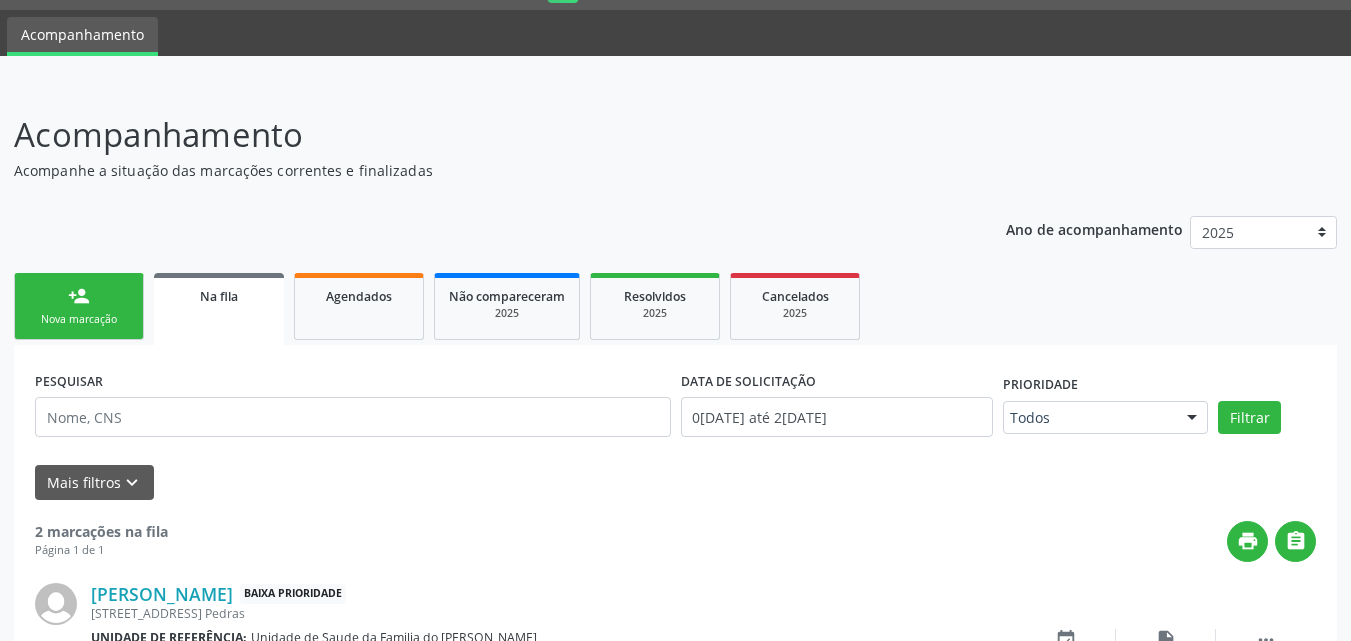 click on "Nova marcação" at bounding box center [79, 319] 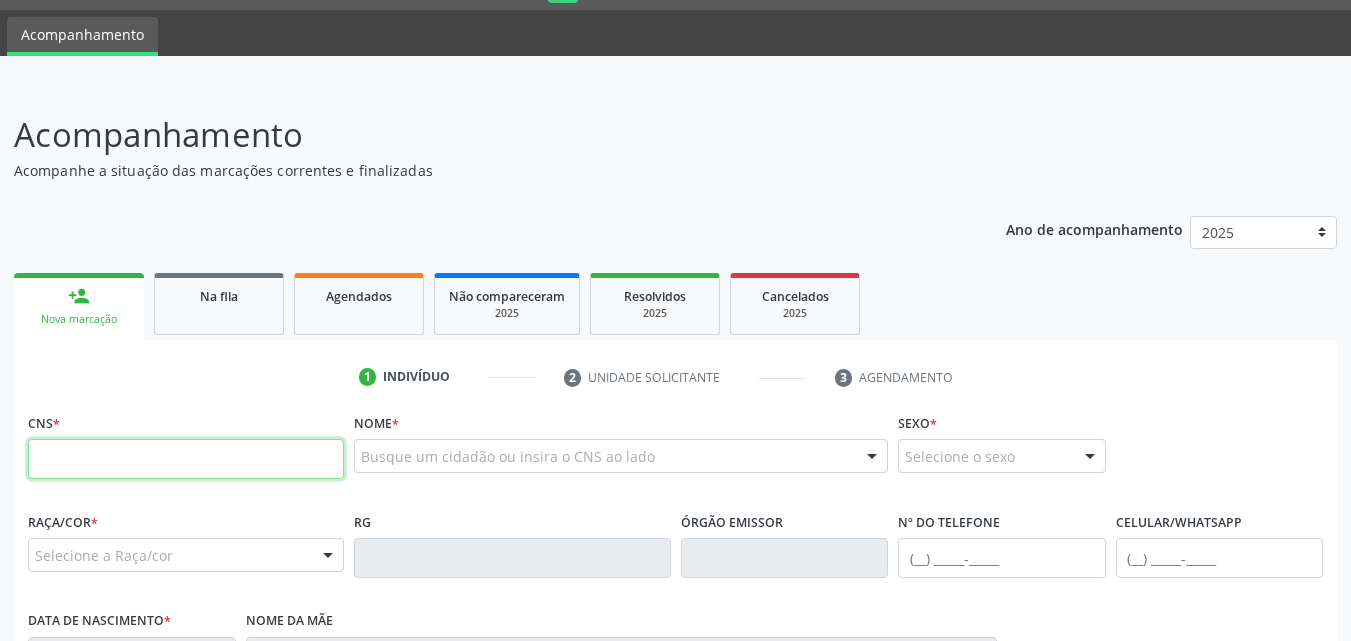click at bounding box center (186, 459) 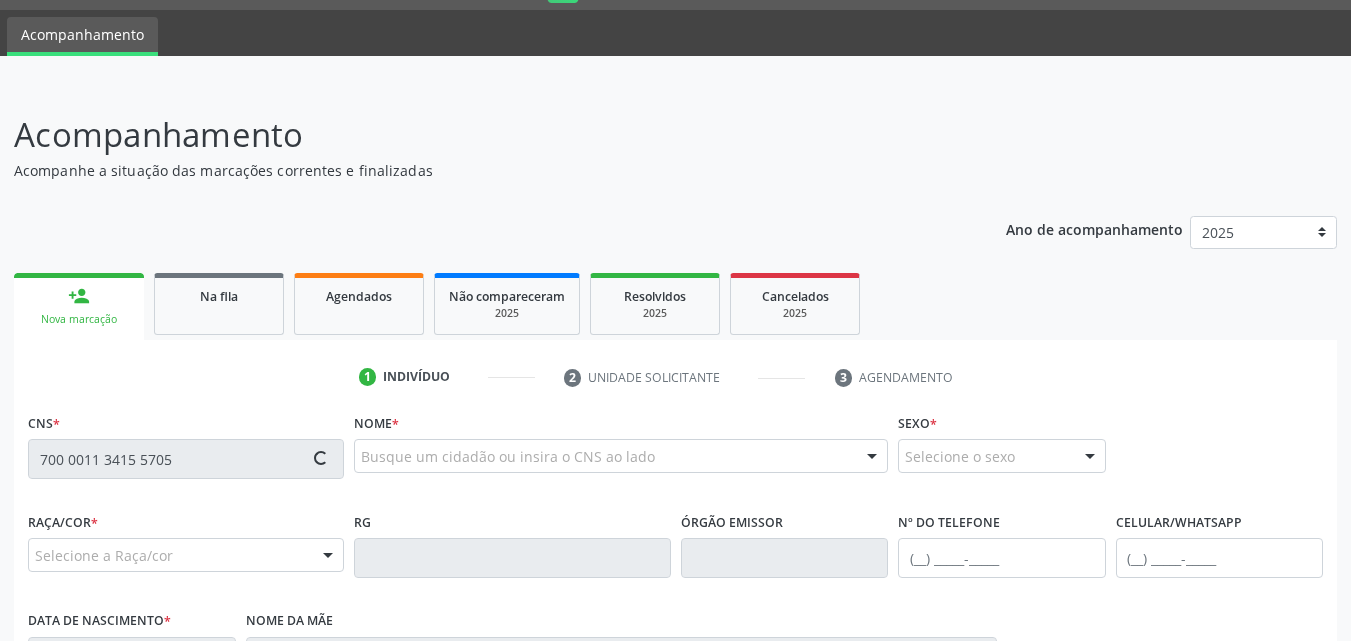 type on "700 0011 3415 5705" 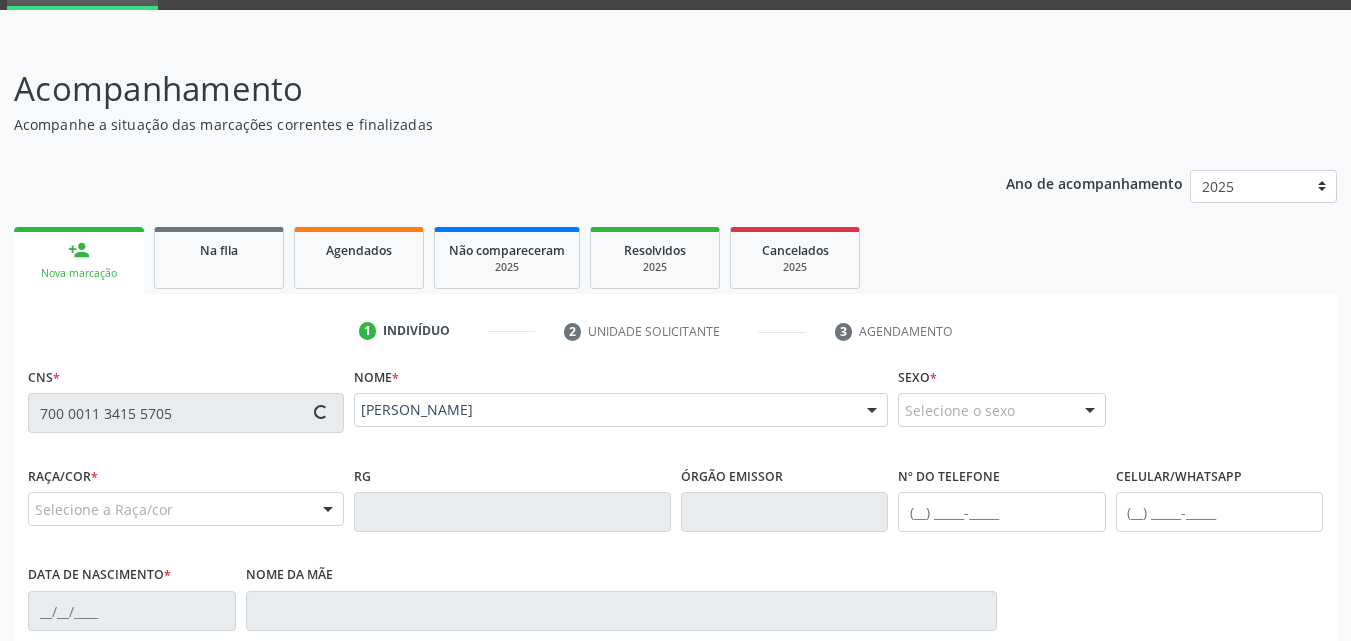 type on "[PHONE_NUMBER]" 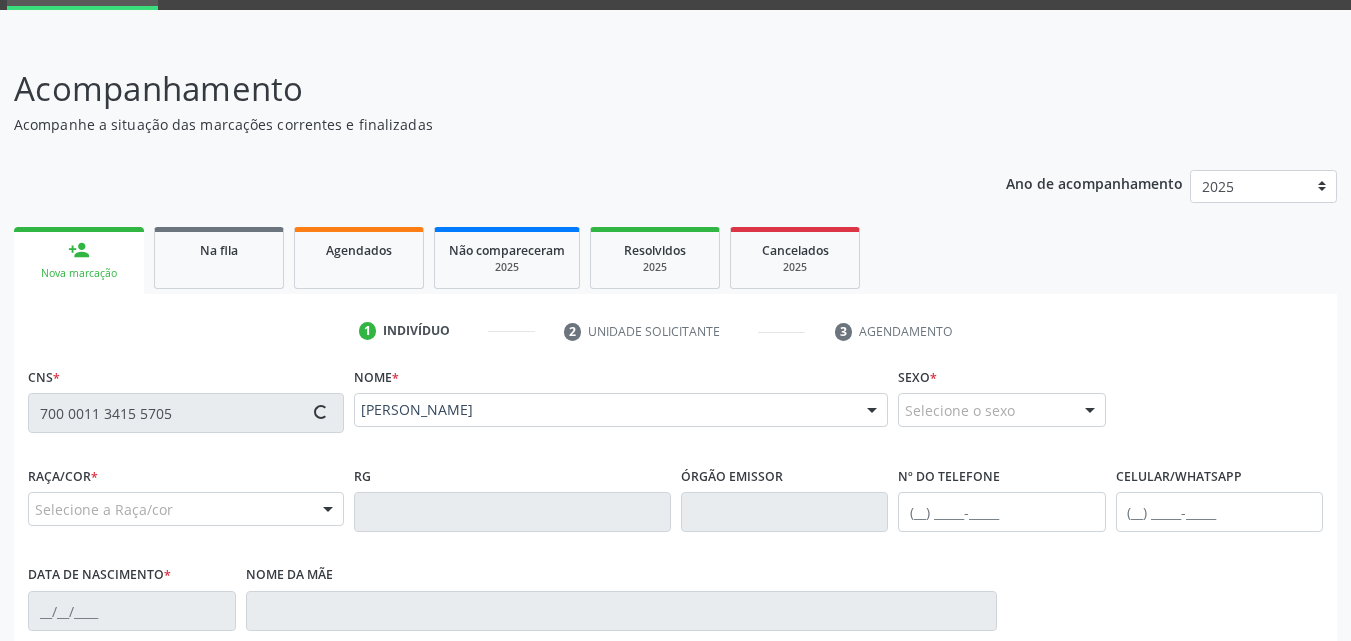 type on "[DATE]" 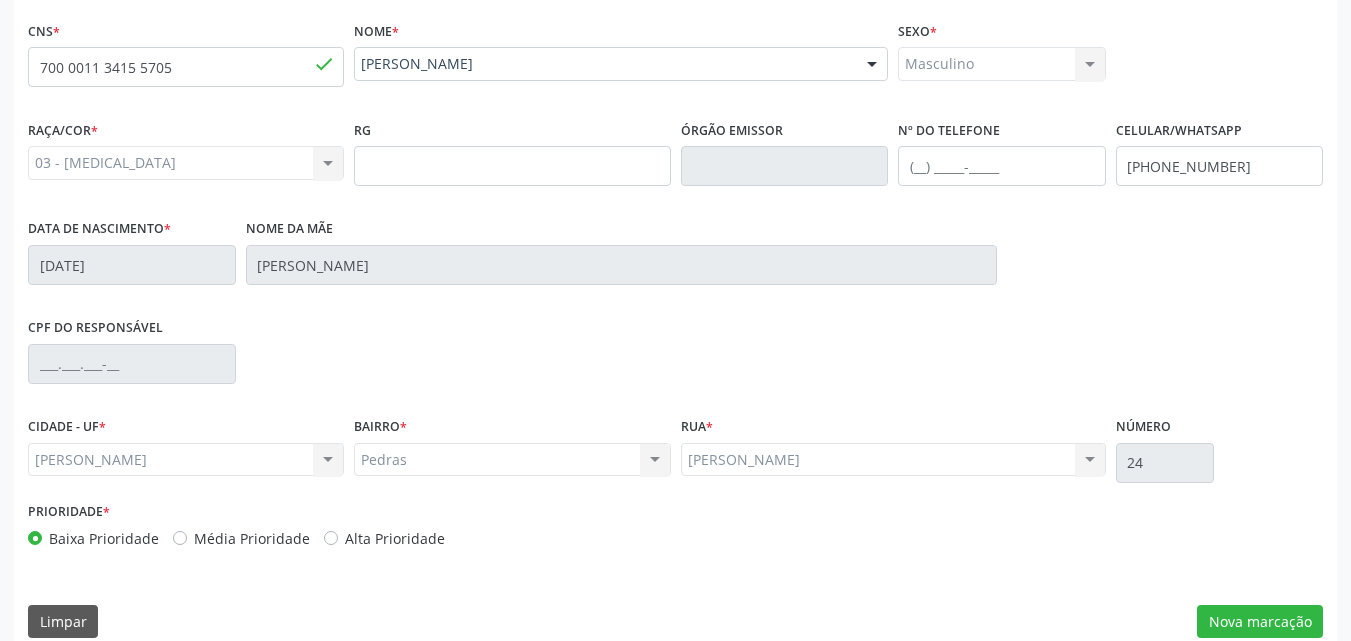 scroll, scrollTop: 471, scrollLeft: 0, axis: vertical 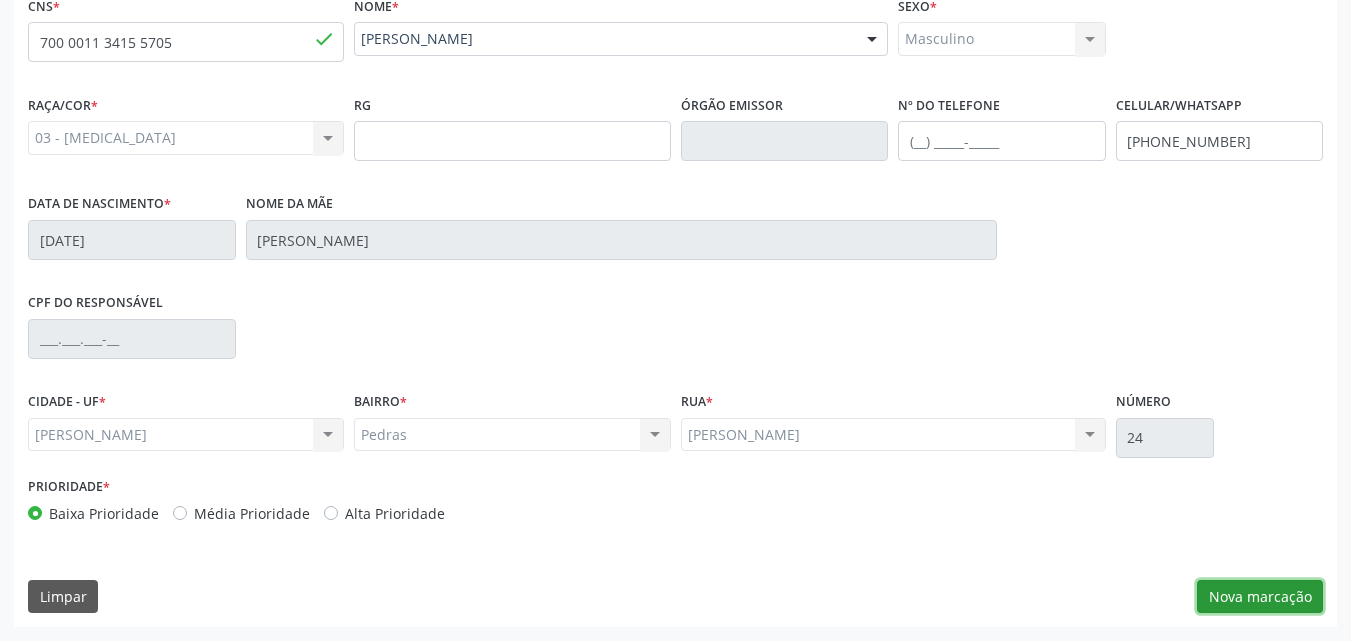 click on "Nova marcação" at bounding box center (1260, 597) 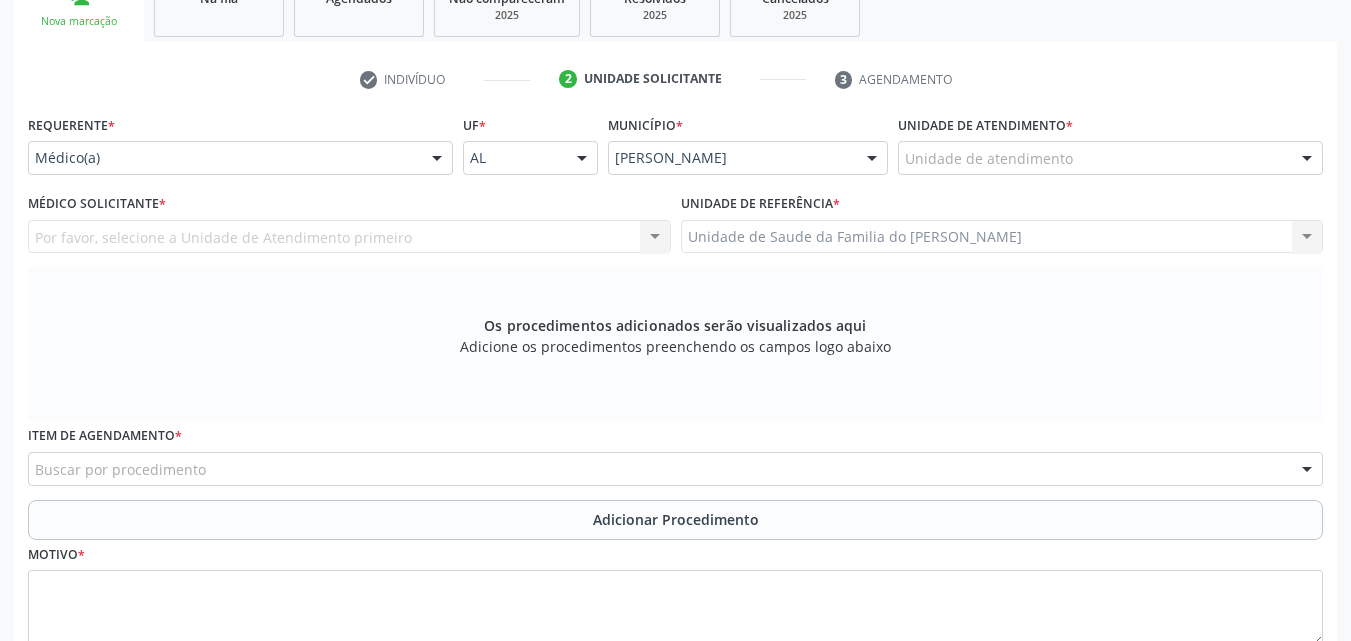 scroll, scrollTop: 346, scrollLeft: 0, axis: vertical 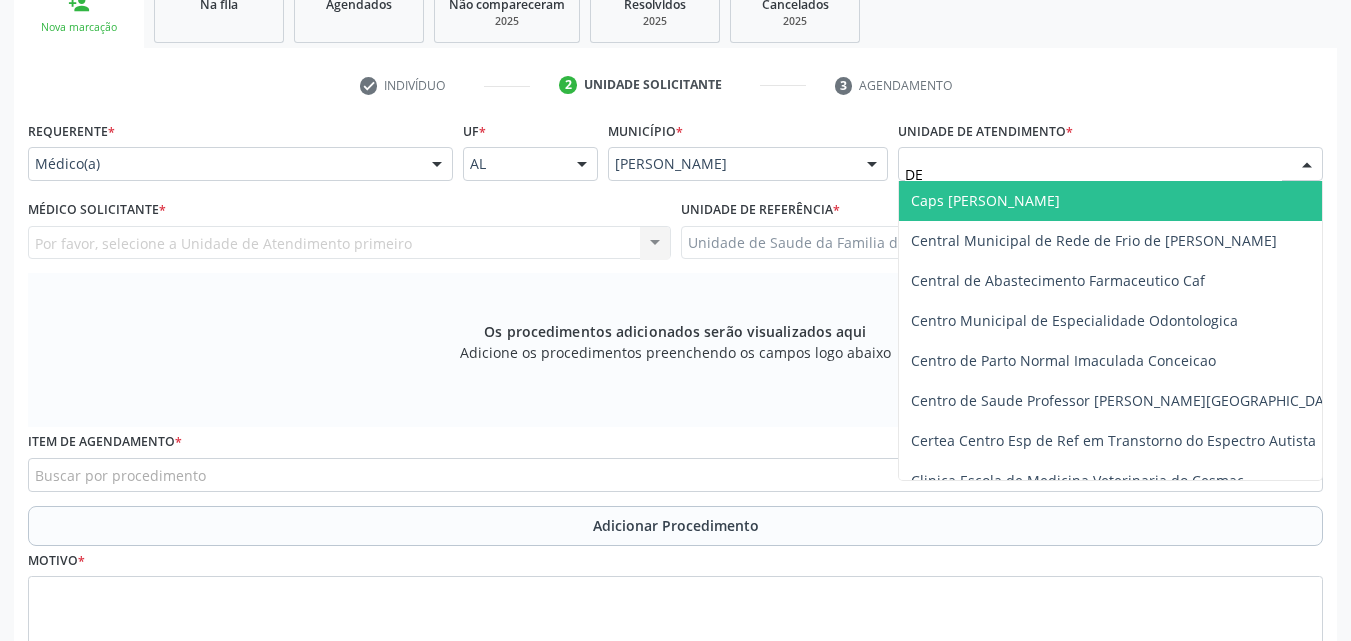 type on "DEN" 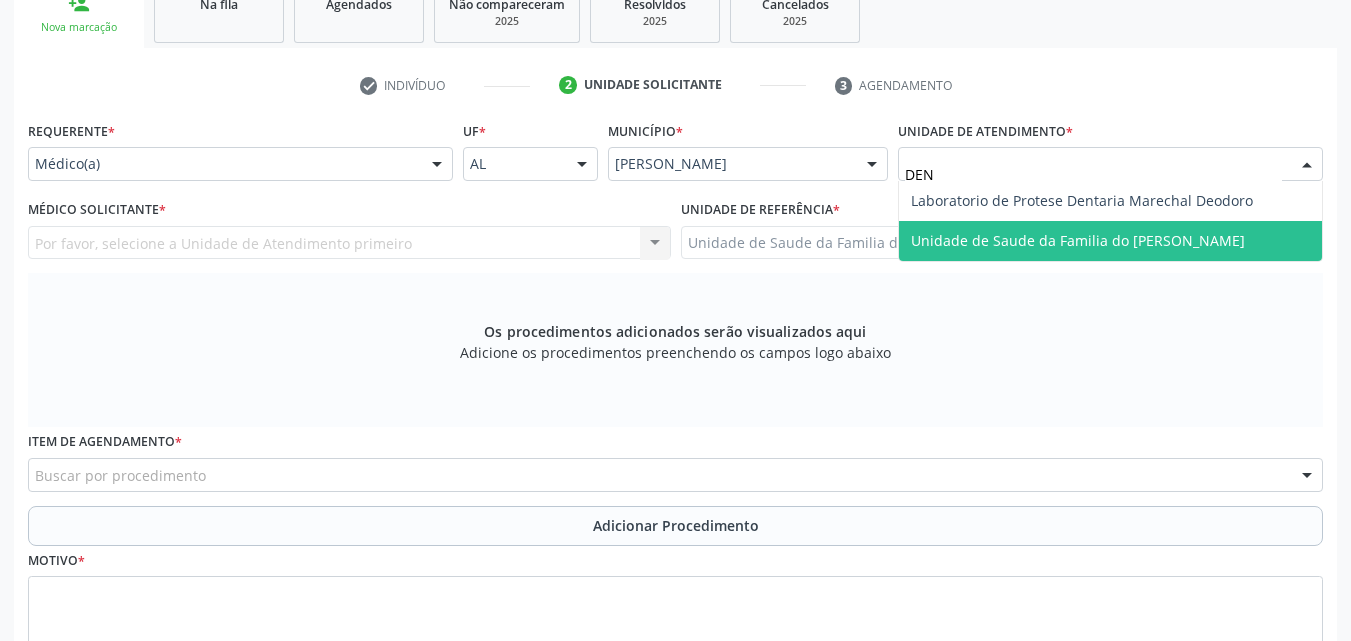 click on "Unidade de Saude da Familia do [PERSON_NAME]" at bounding box center [1078, 240] 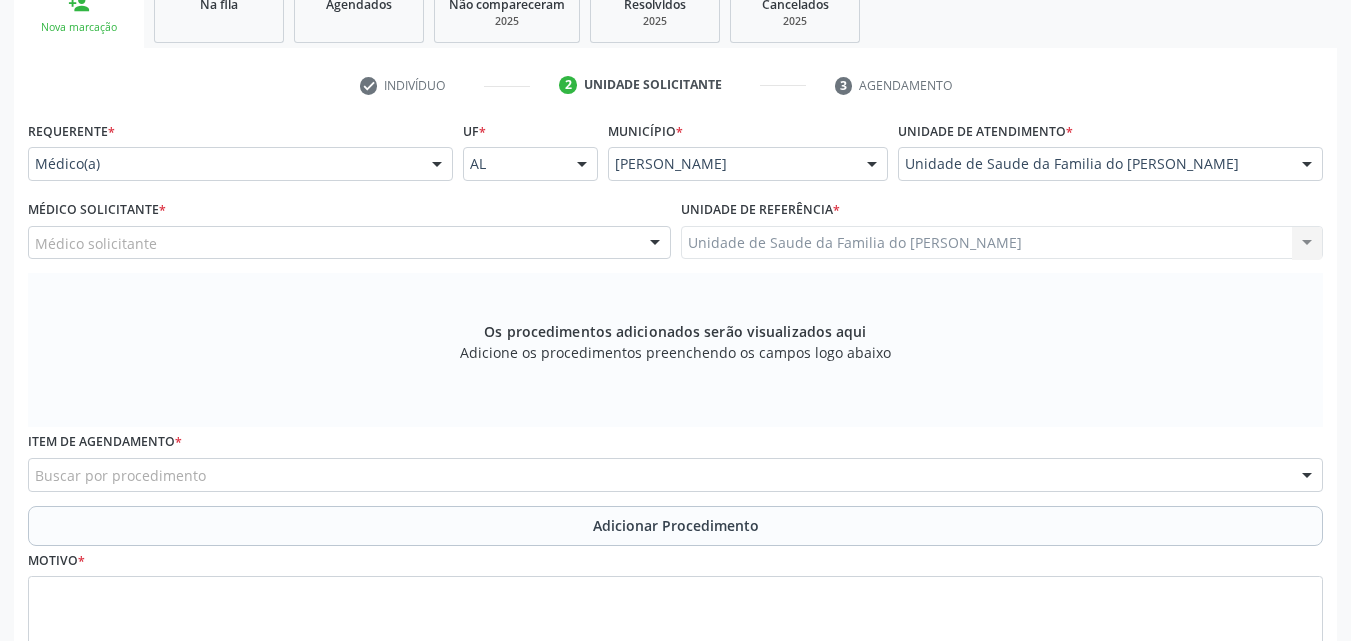 click on "Médico solicitante" at bounding box center (349, 243) 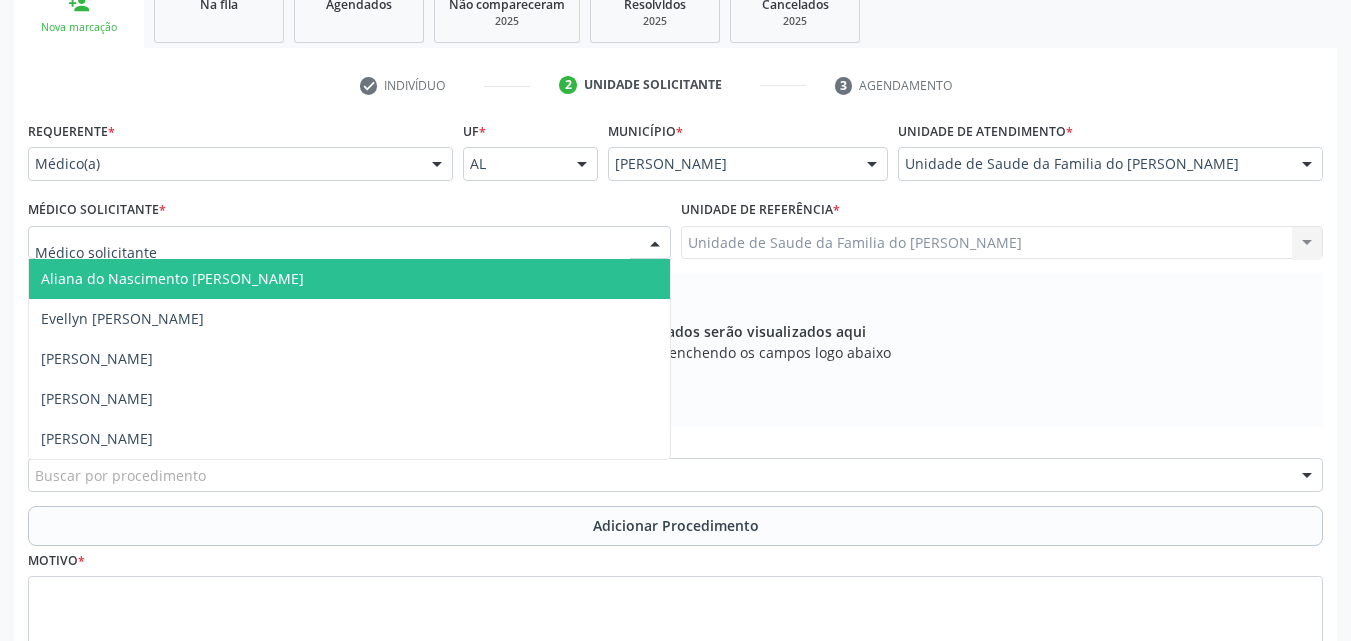 type on "T" 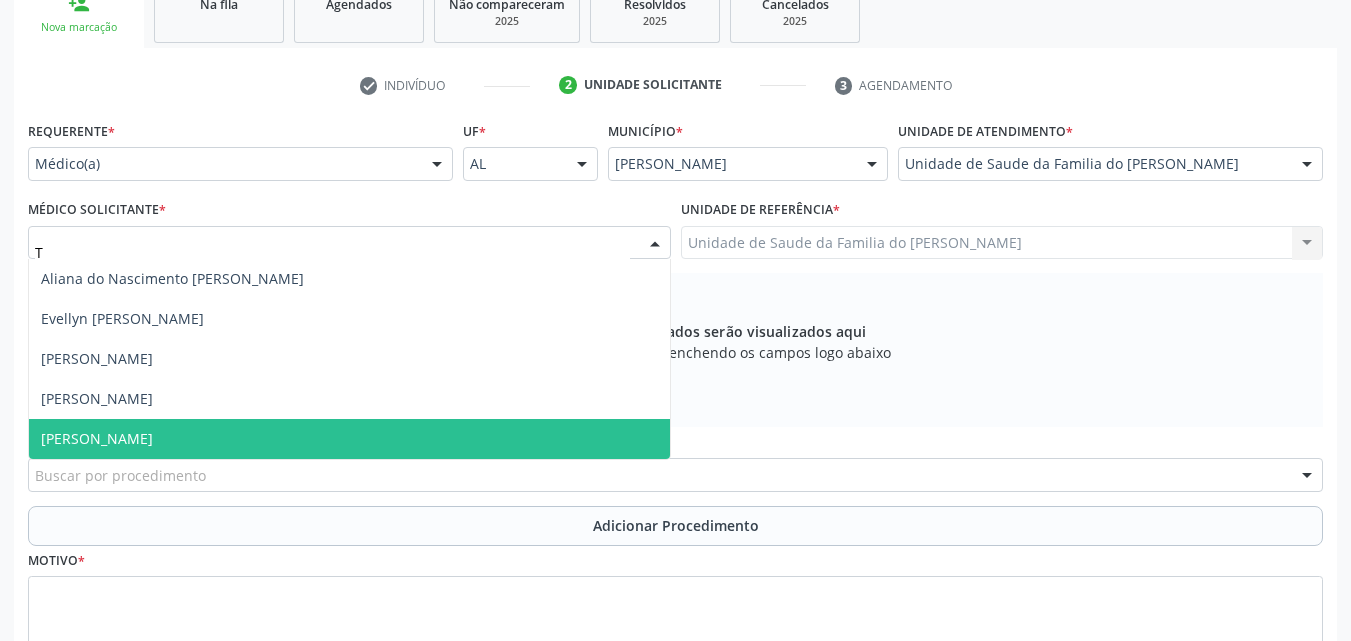 click on "[PERSON_NAME]" at bounding box center [349, 439] 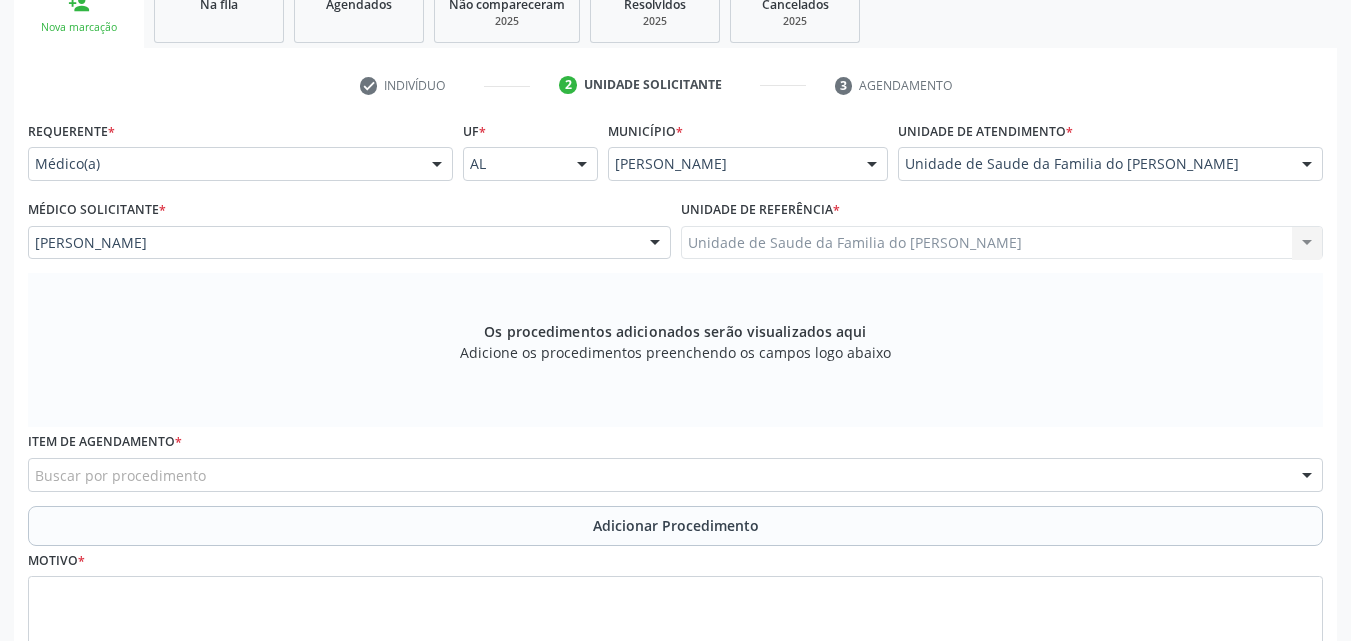 click on "Buscar por procedimento" at bounding box center (675, 475) 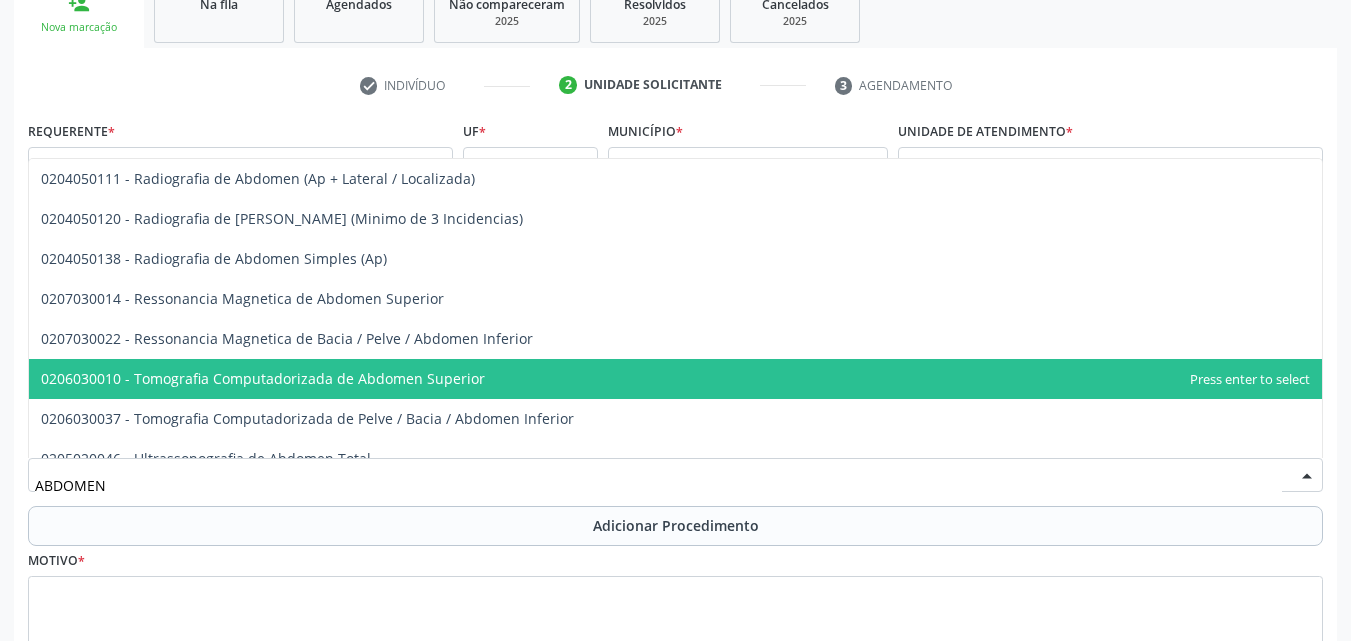 type on "ABDOMEN T" 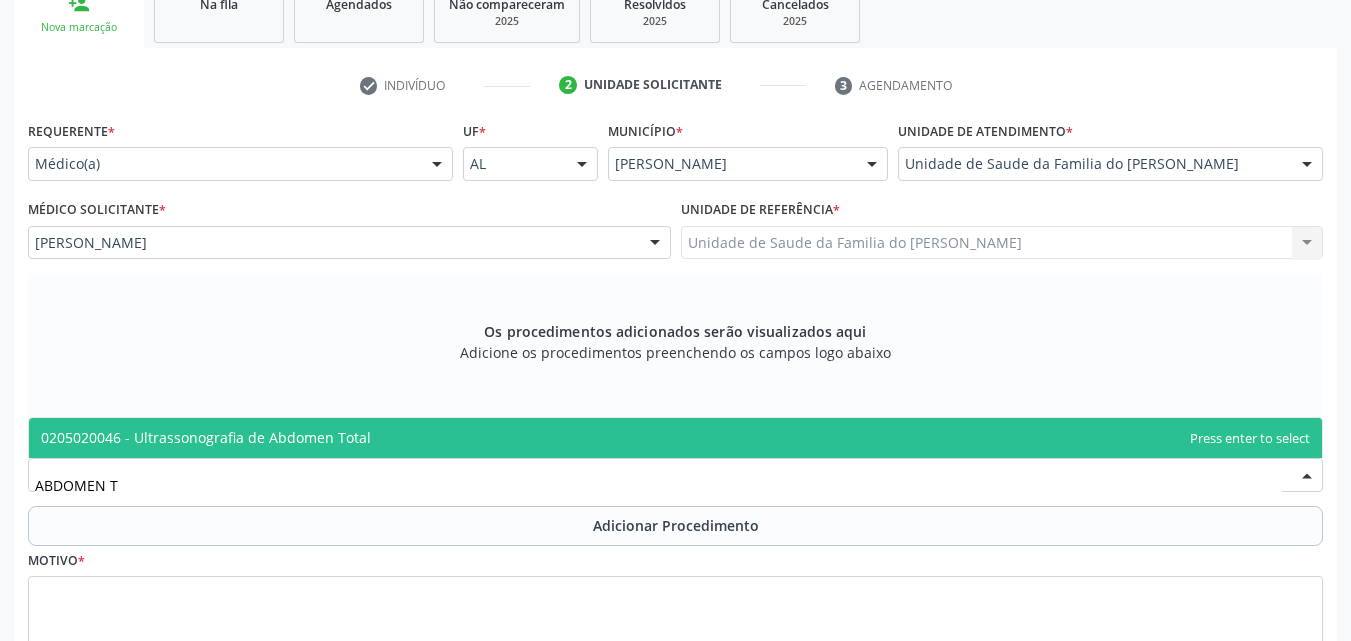 click on "0205020046 - Ultrassonografia de Abdomen Total" at bounding box center (675, 438) 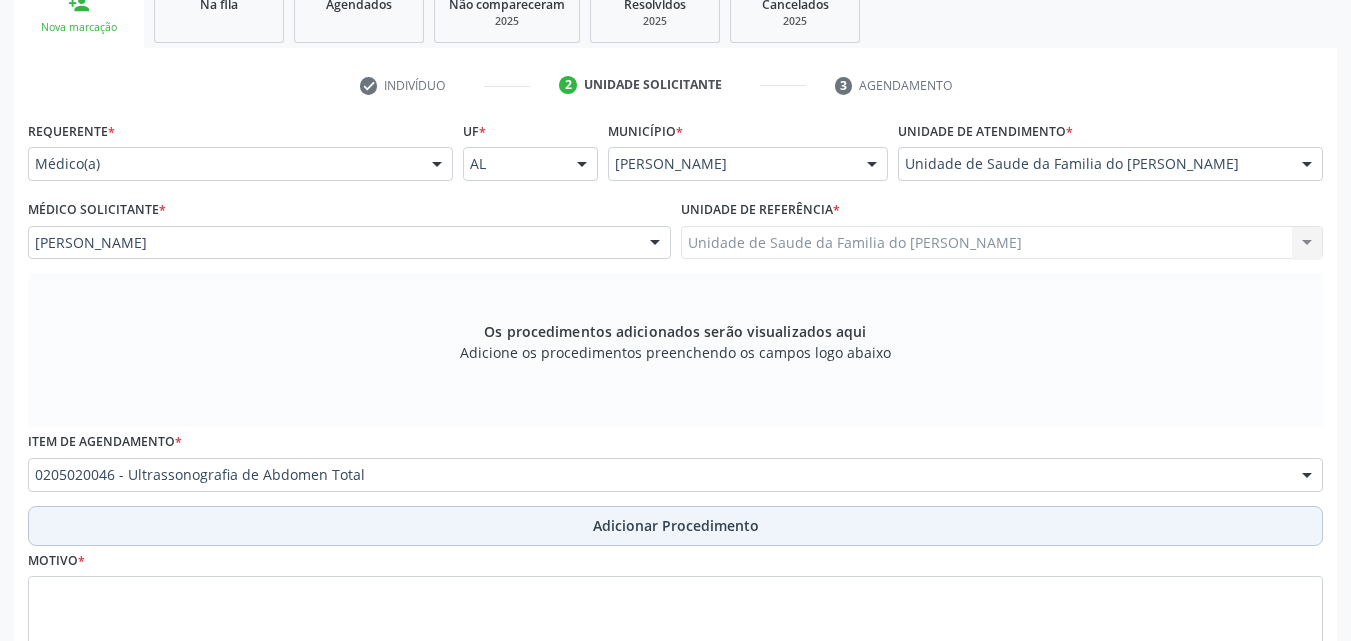click on "Adicionar Procedimento" at bounding box center (676, 525) 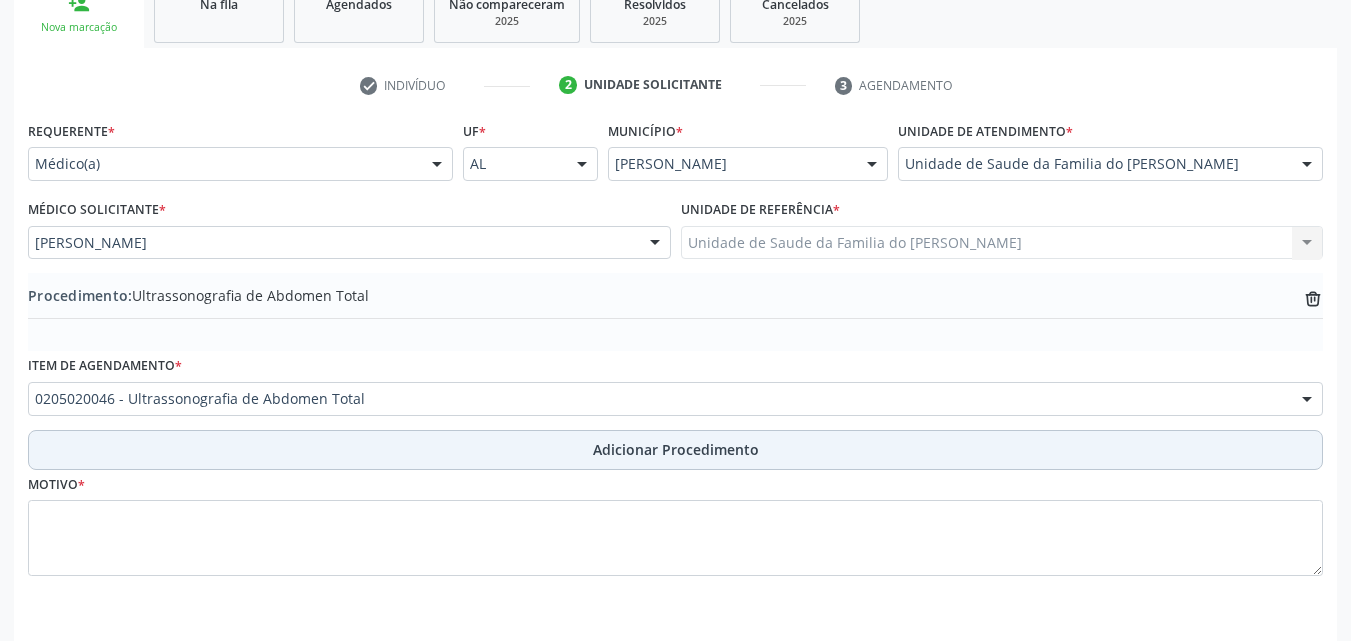 scroll, scrollTop: 412, scrollLeft: 0, axis: vertical 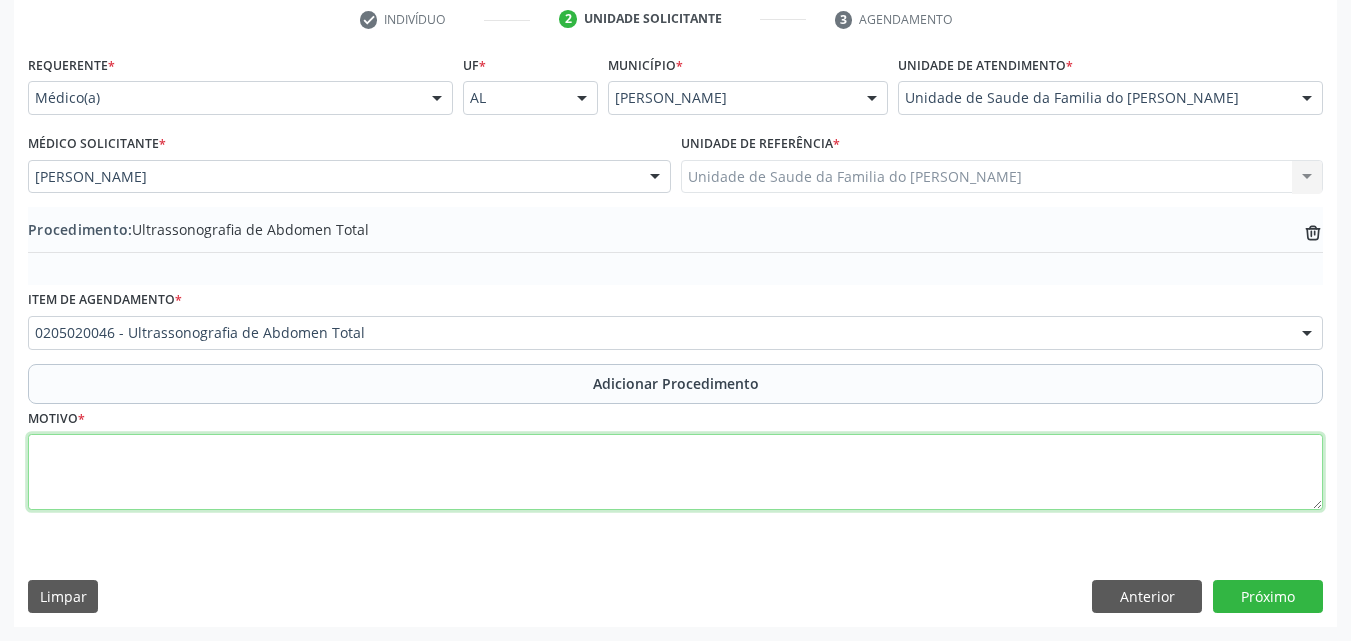 click at bounding box center (675, 472) 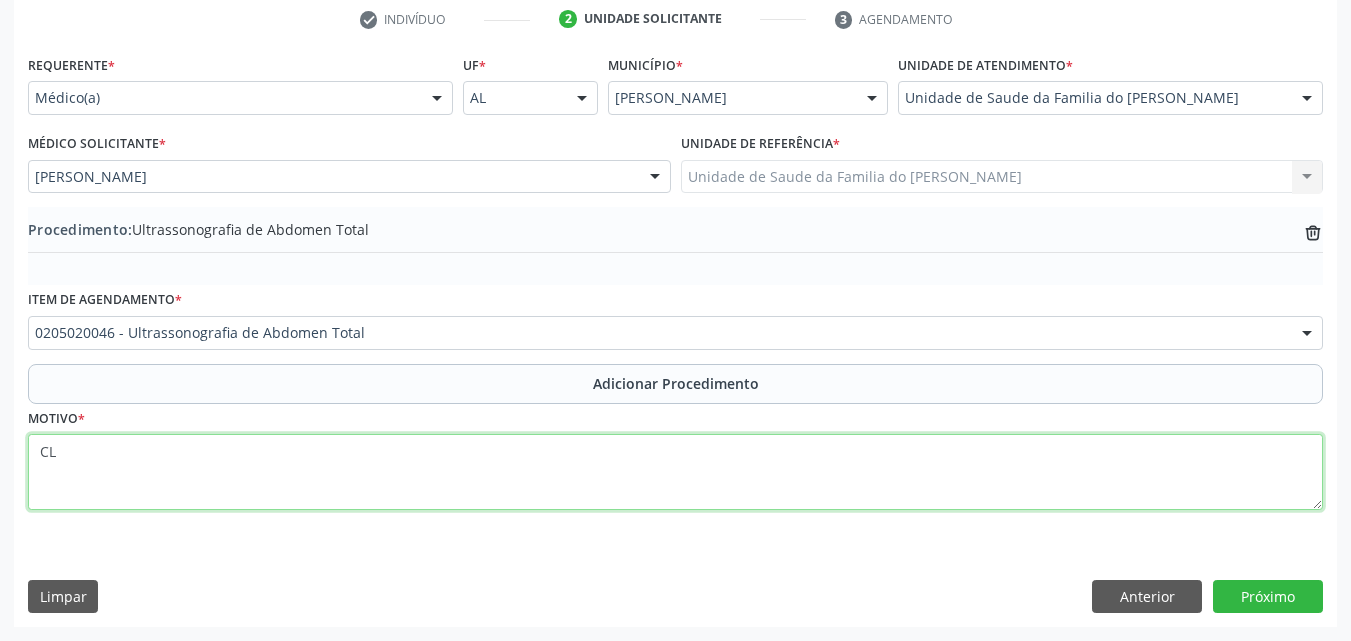 type on "C" 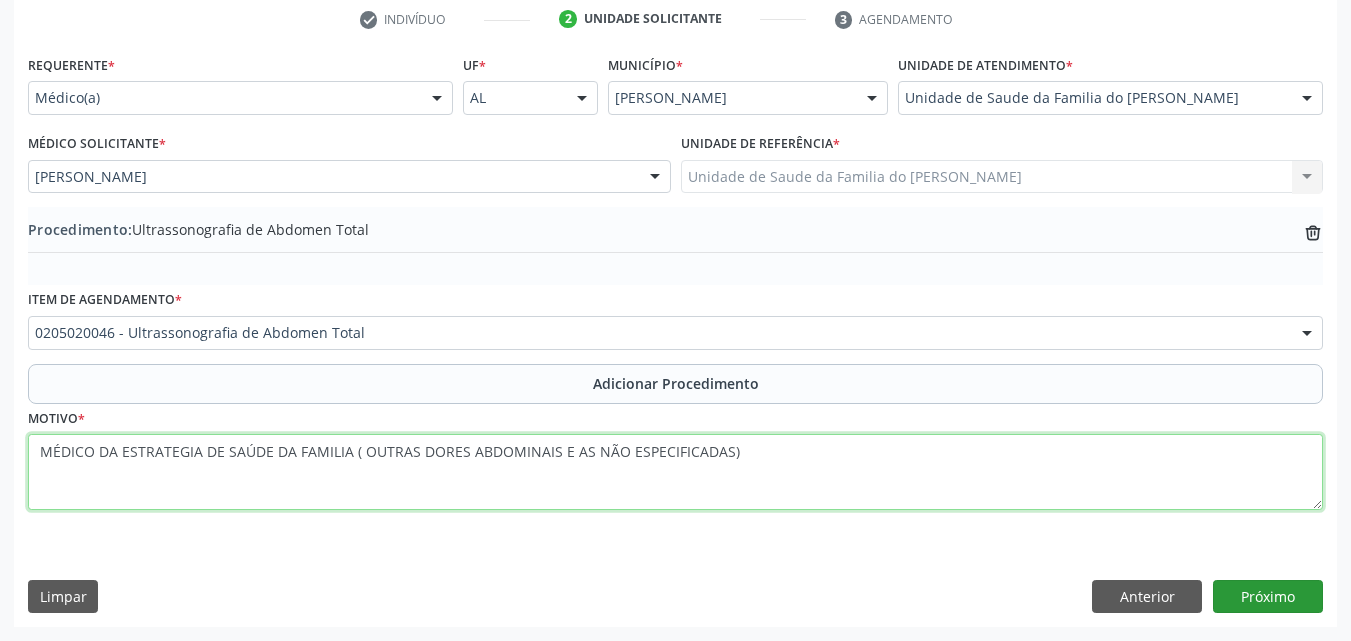 type on "MÉDICO DA ESTRATEGIA DE SAÚDE DA FAMILIA ( OUTRAS DORES ABDOMINAIS E AS NÃO ESPECIFICADAS)" 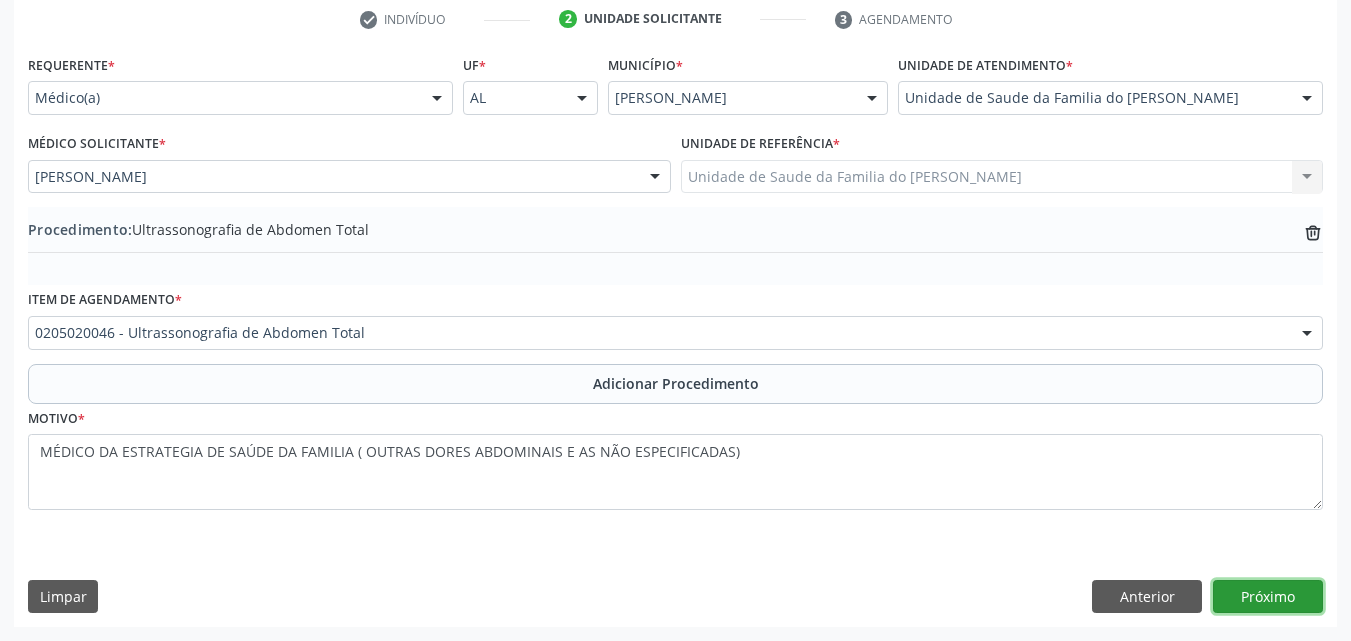 click on "Próximo" at bounding box center [1268, 597] 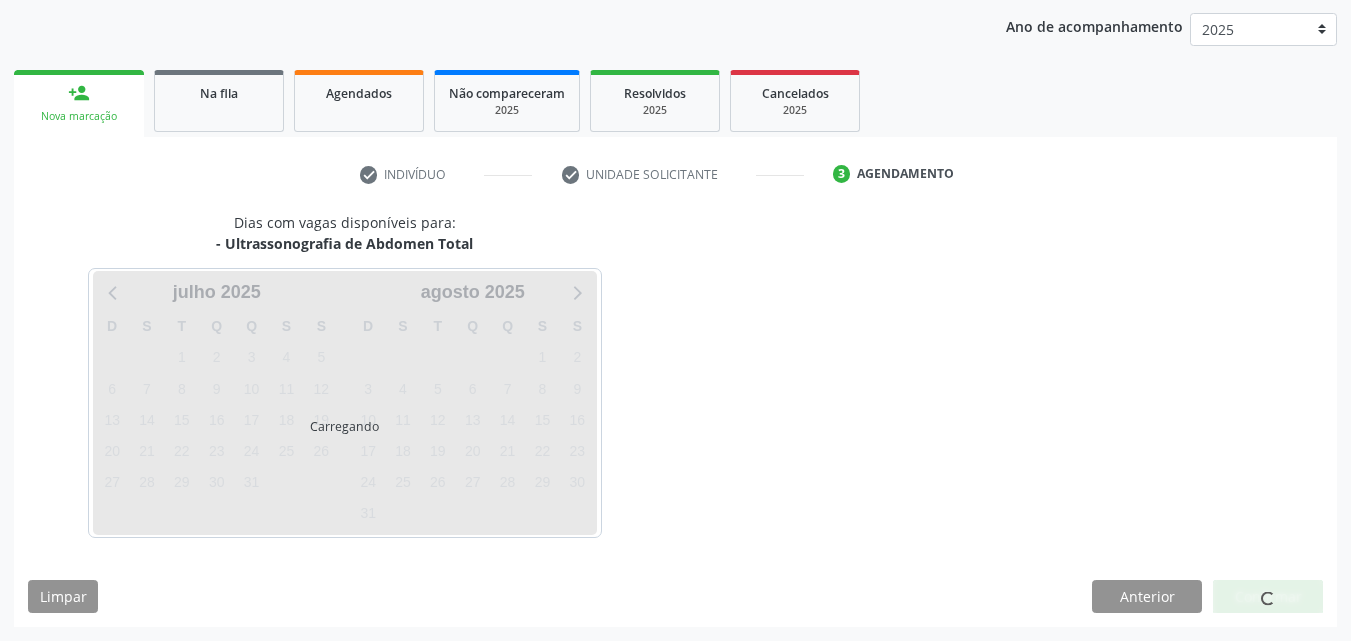 scroll, scrollTop: 316, scrollLeft: 0, axis: vertical 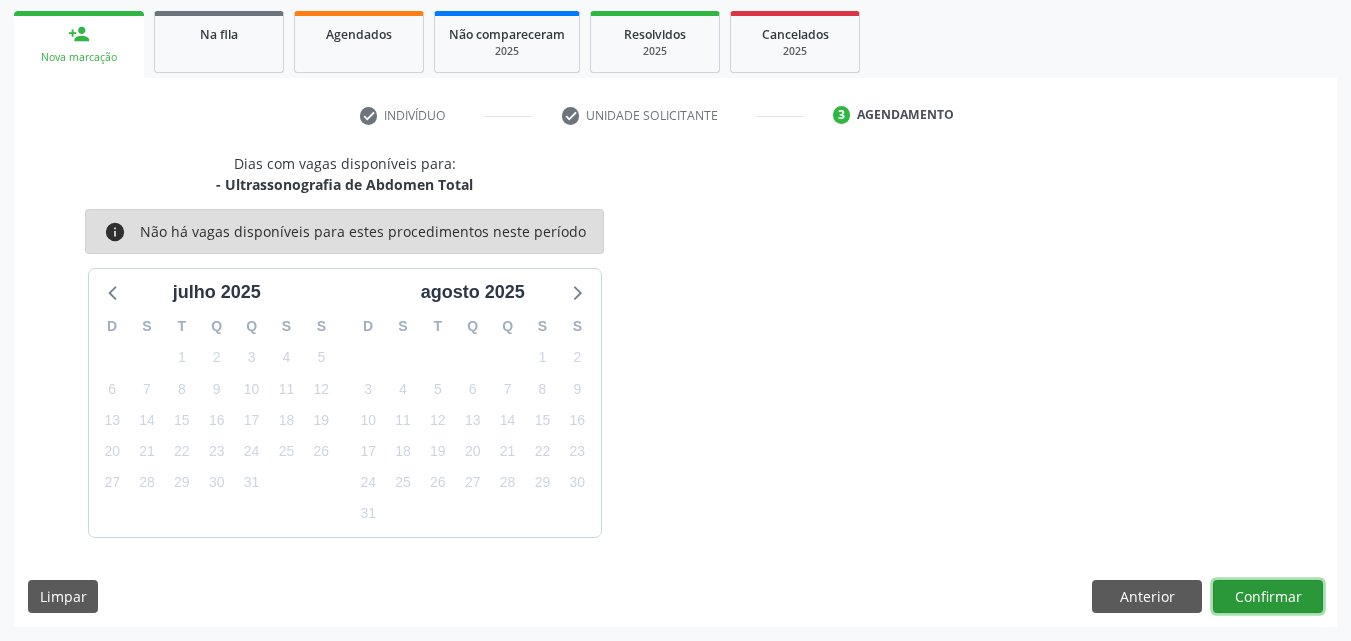 click on "Confirmar" at bounding box center (1268, 597) 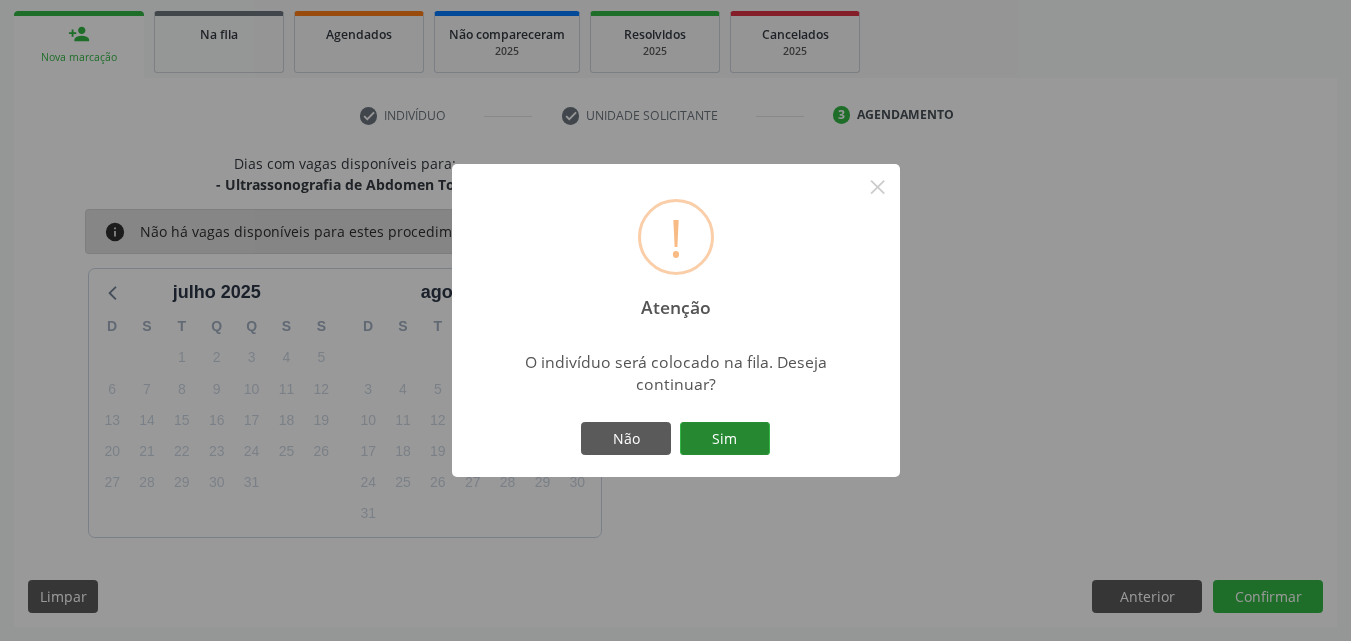 click on "Sim" at bounding box center [725, 439] 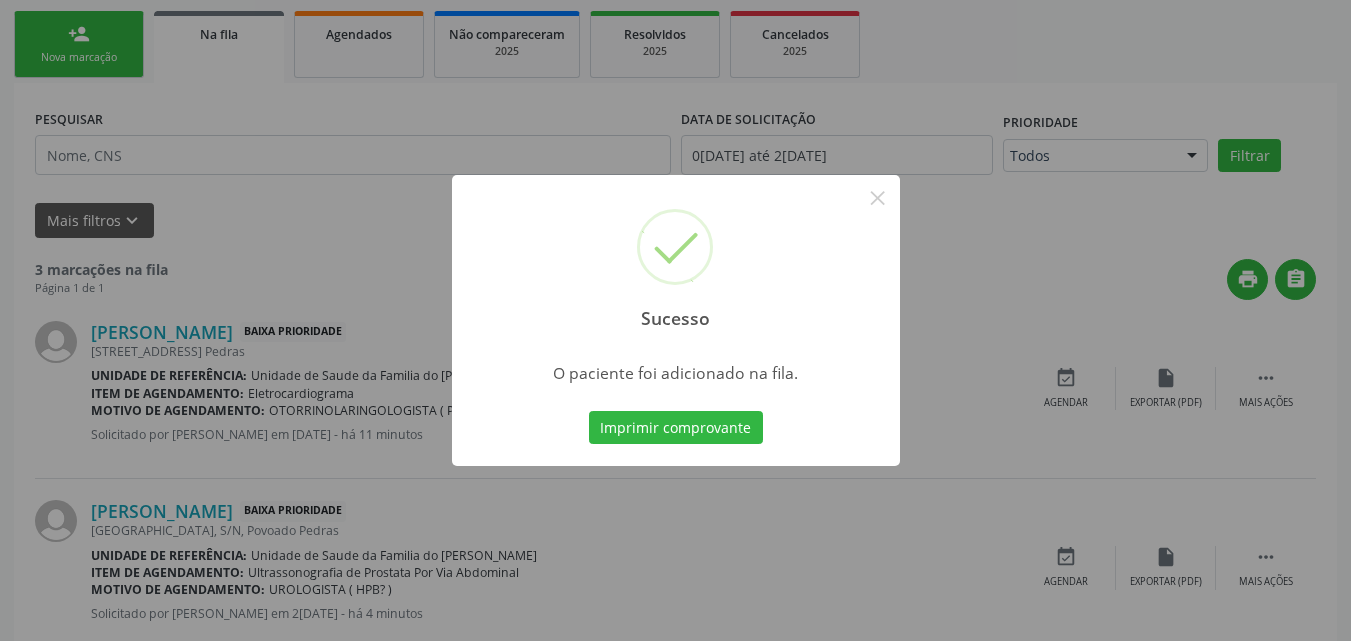 scroll, scrollTop: 54, scrollLeft: 0, axis: vertical 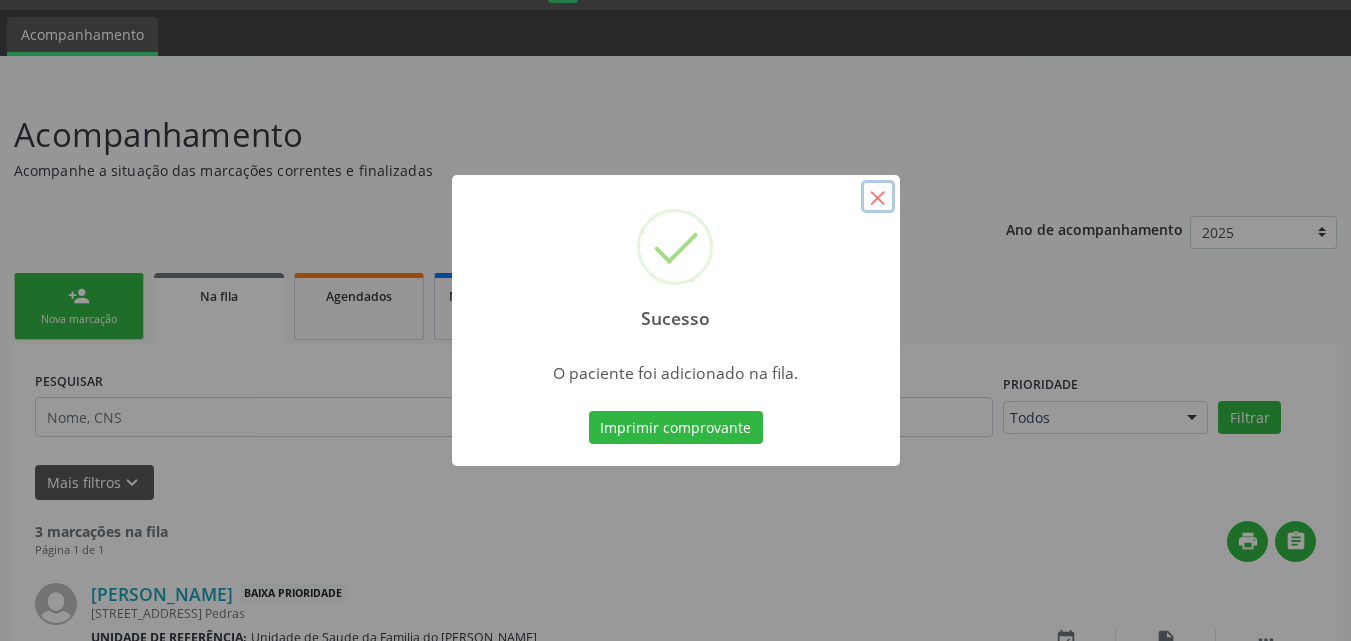 click on "×" at bounding box center (878, 197) 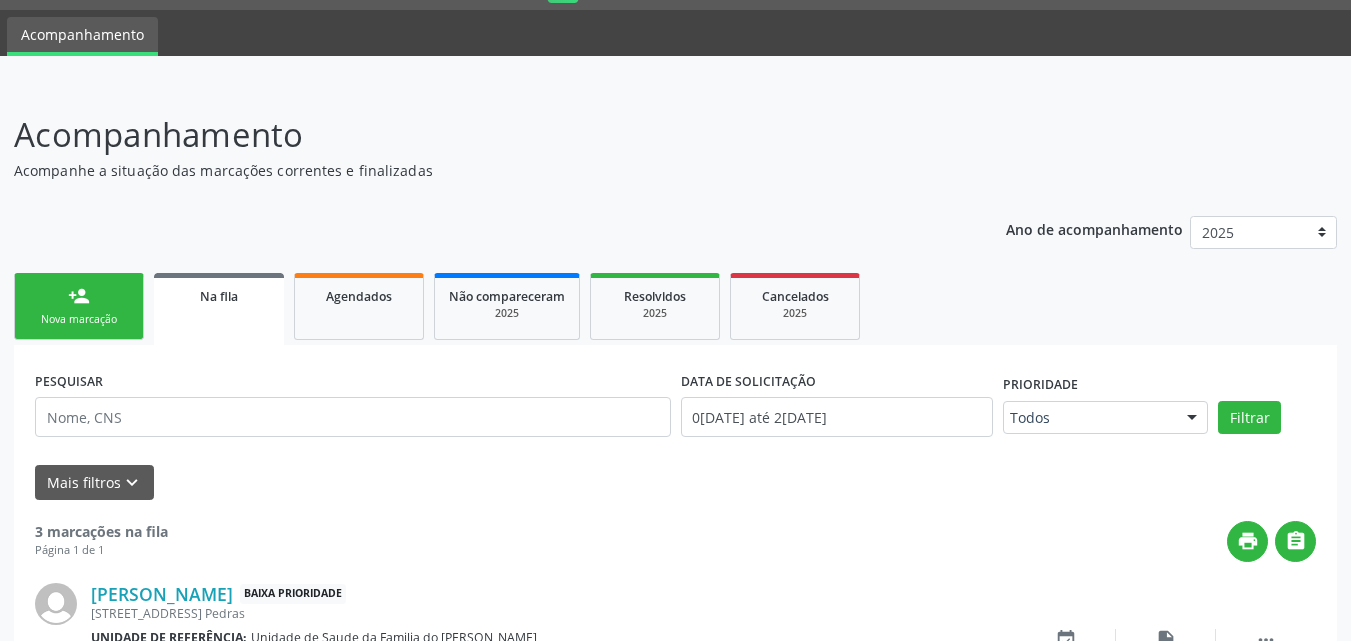 click on "Nova marcação" at bounding box center (79, 319) 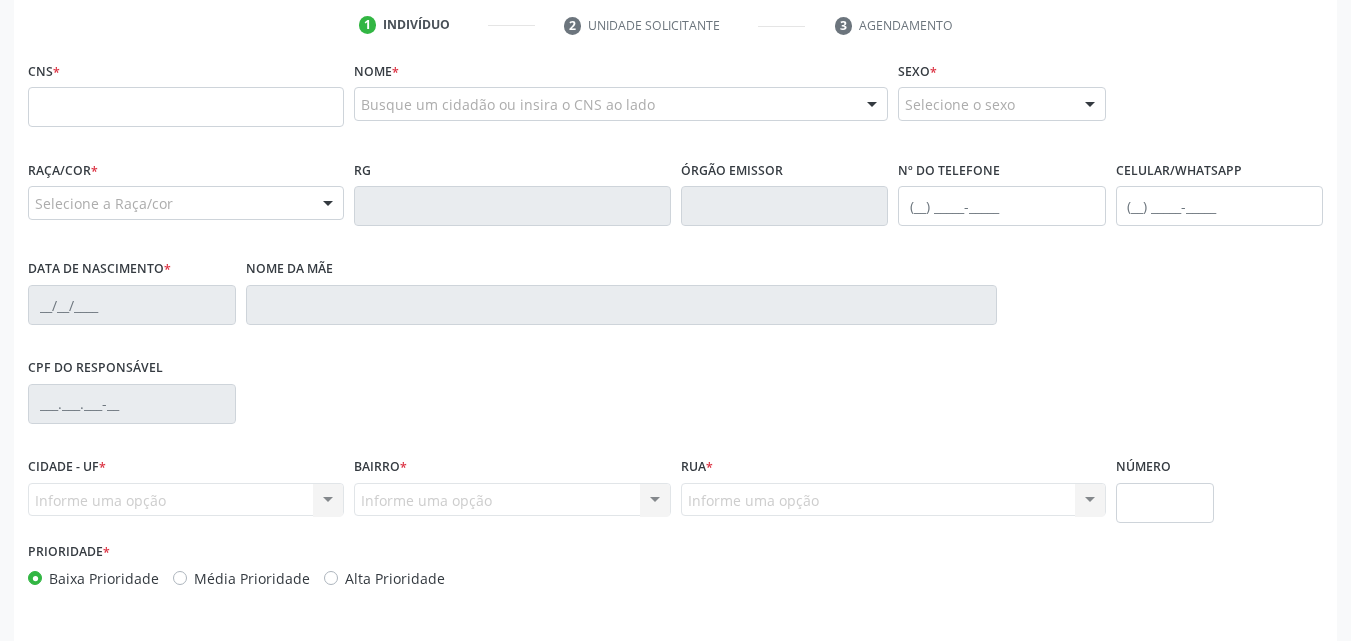 scroll, scrollTop: 371, scrollLeft: 0, axis: vertical 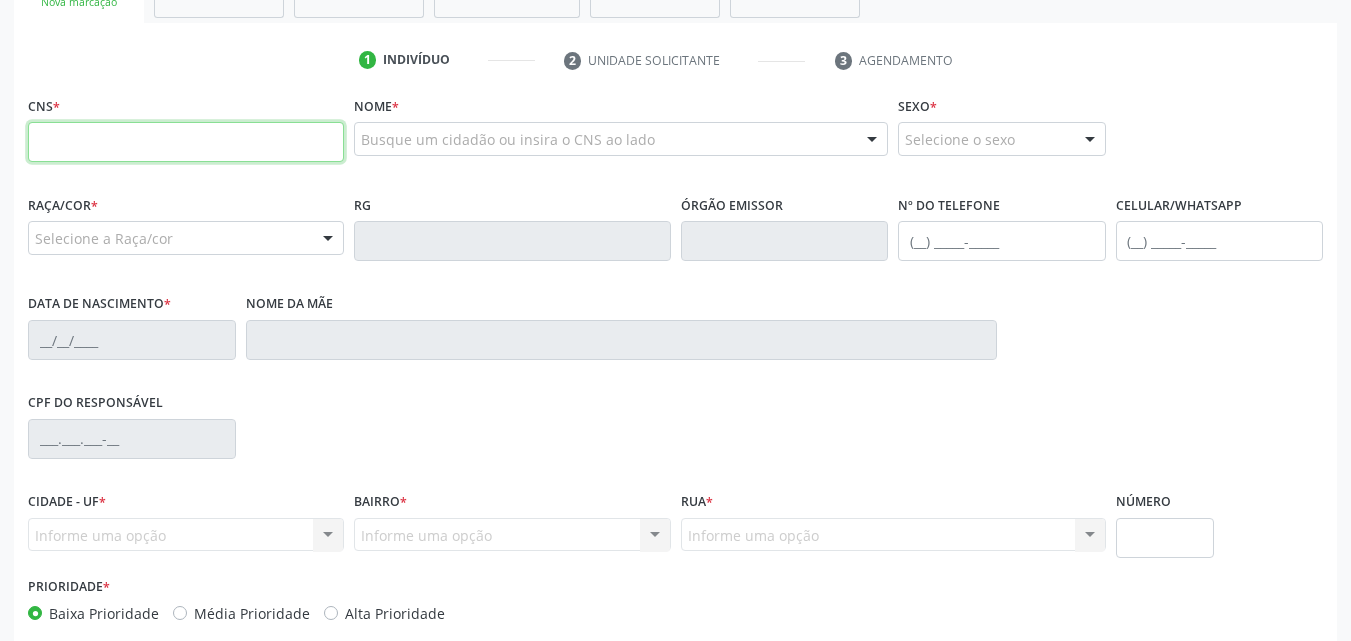 click at bounding box center [186, 142] 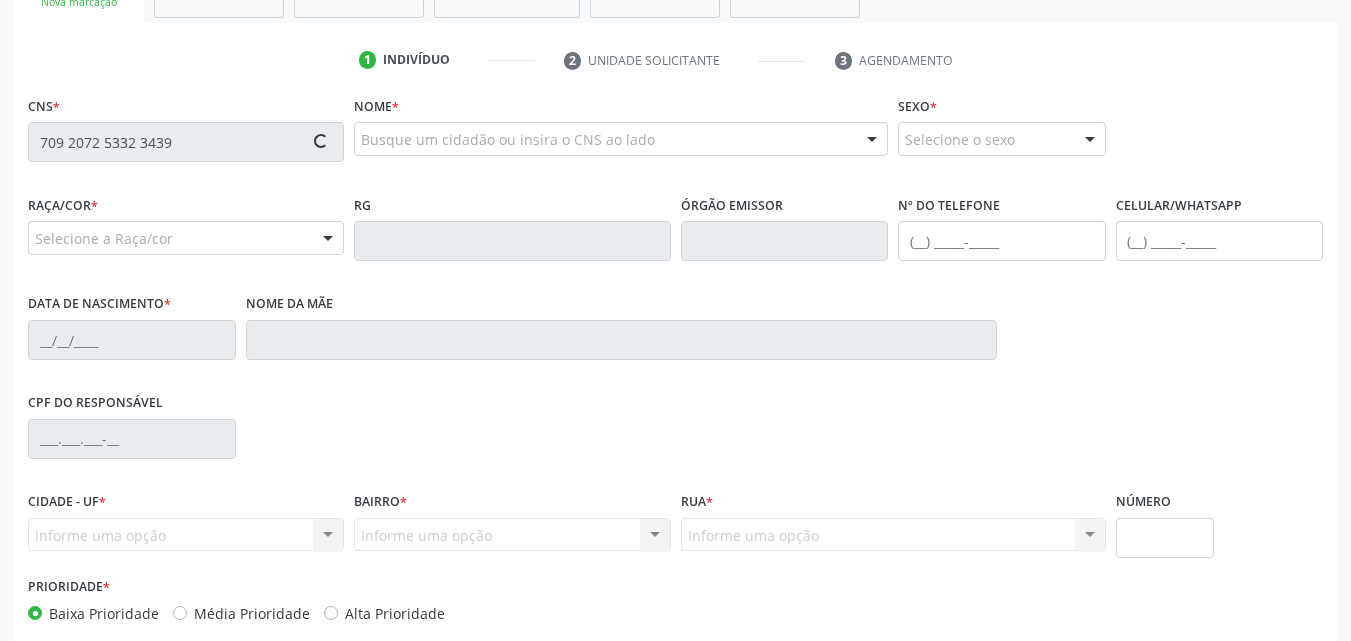 type on "709 2072 5332 3439" 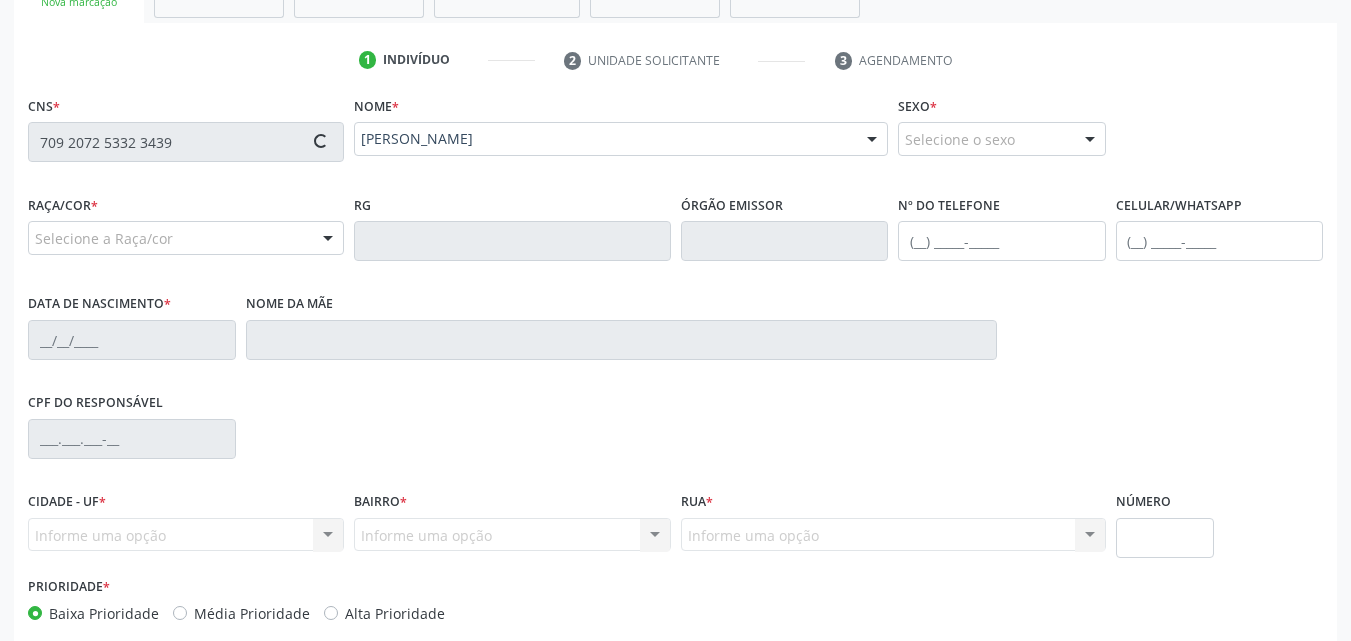 type on "[PHONE_NUMBER]" 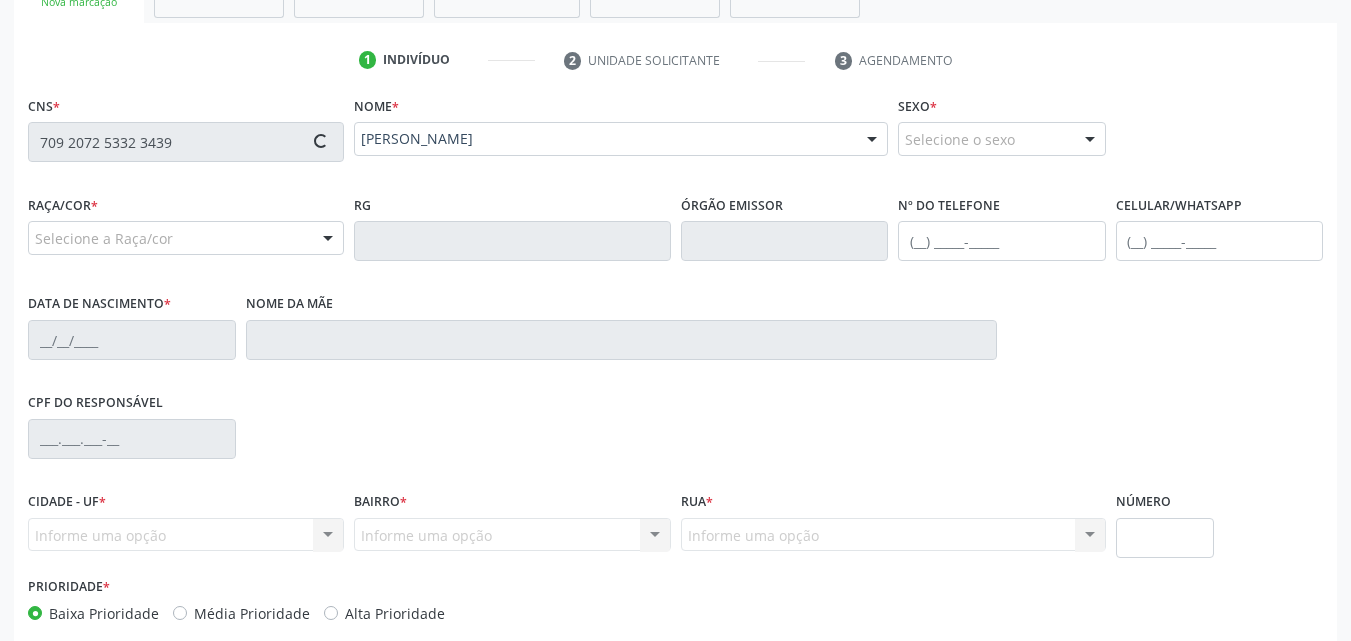 type on "1[DATE]" 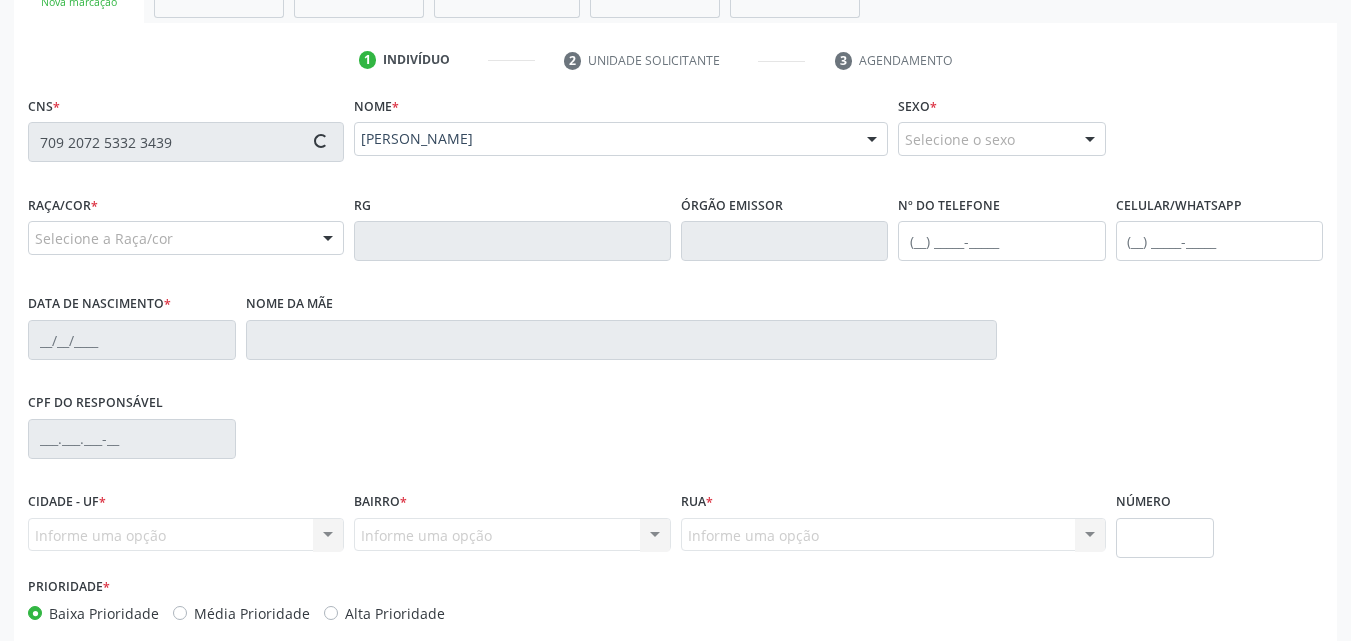 type on "[PERSON_NAME]" 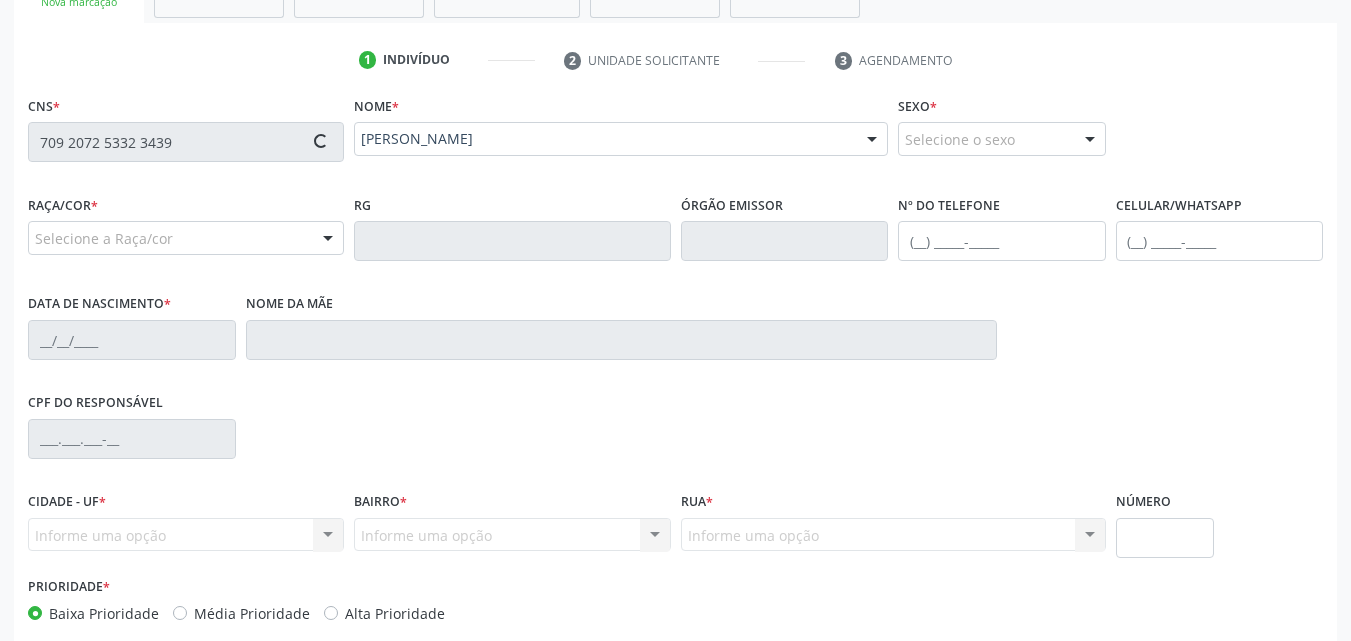 type on "S/N" 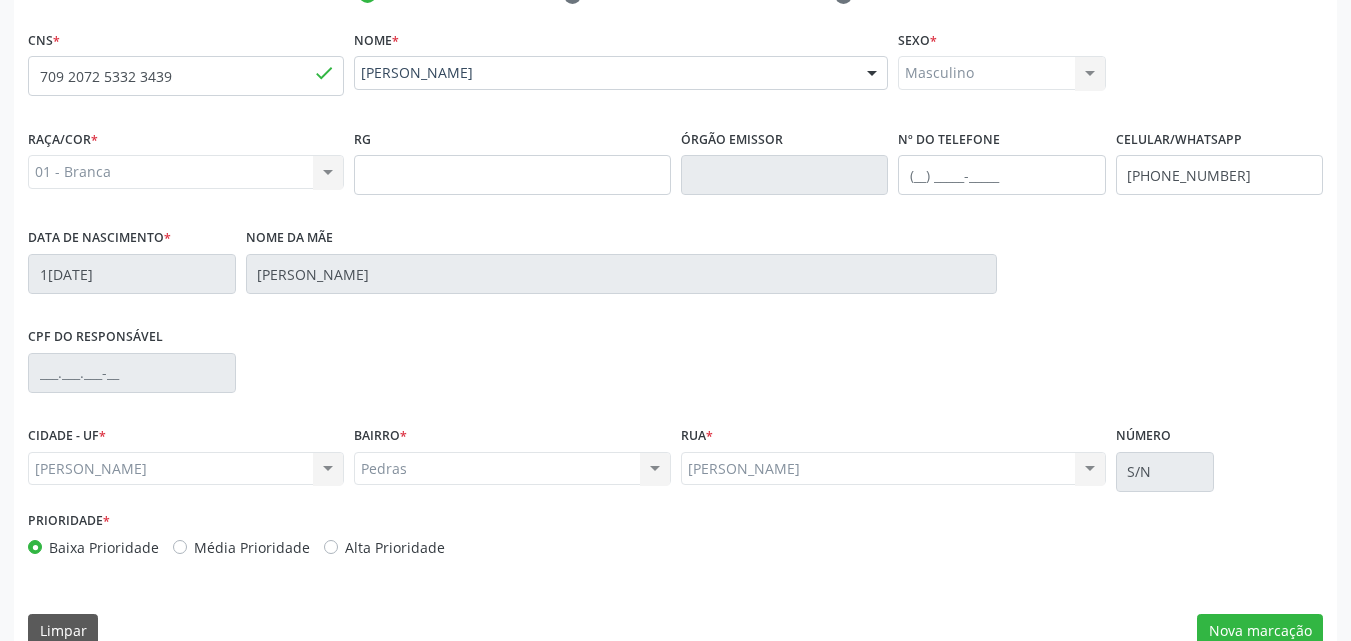 scroll, scrollTop: 471, scrollLeft: 0, axis: vertical 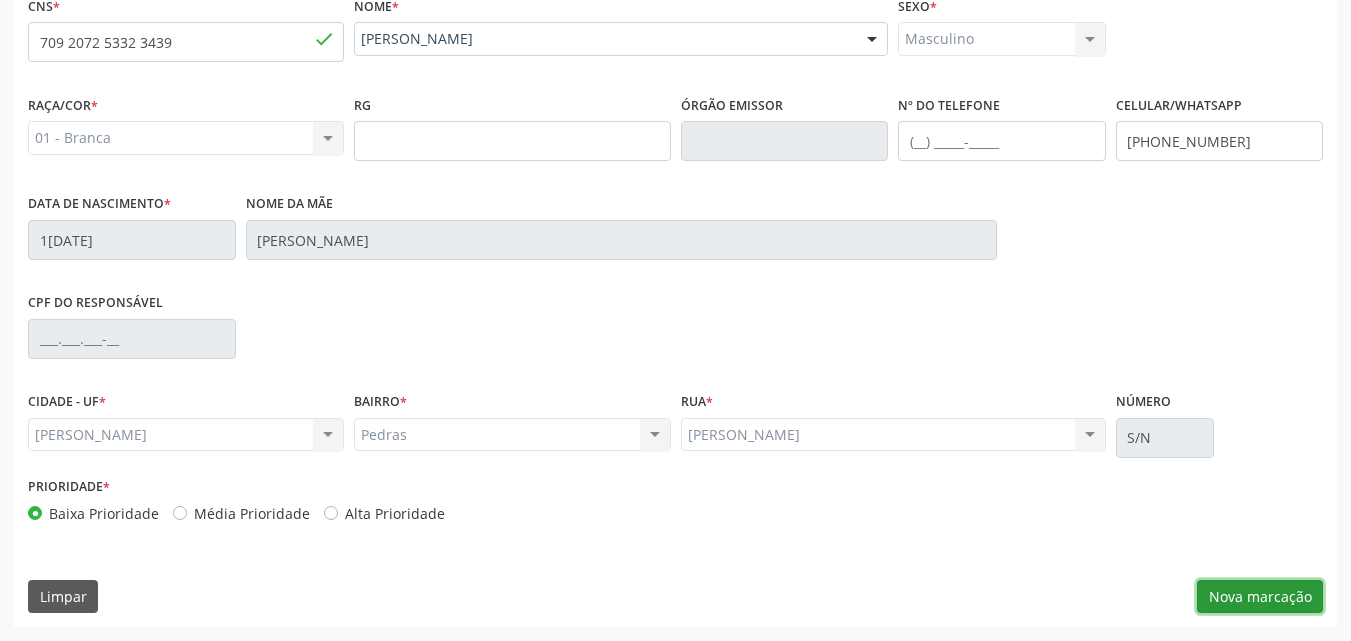 click on "Nova marcação" at bounding box center [1260, 597] 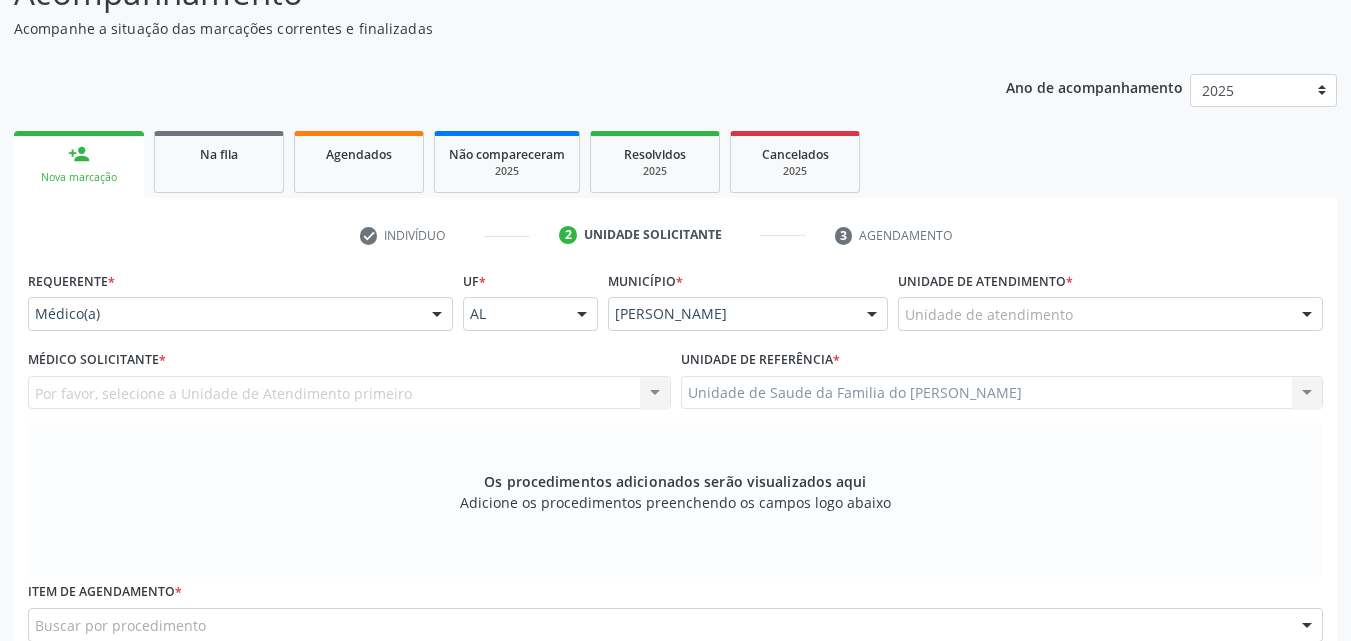 scroll, scrollTop: 71, scrollLeft: 0, axis: vertical 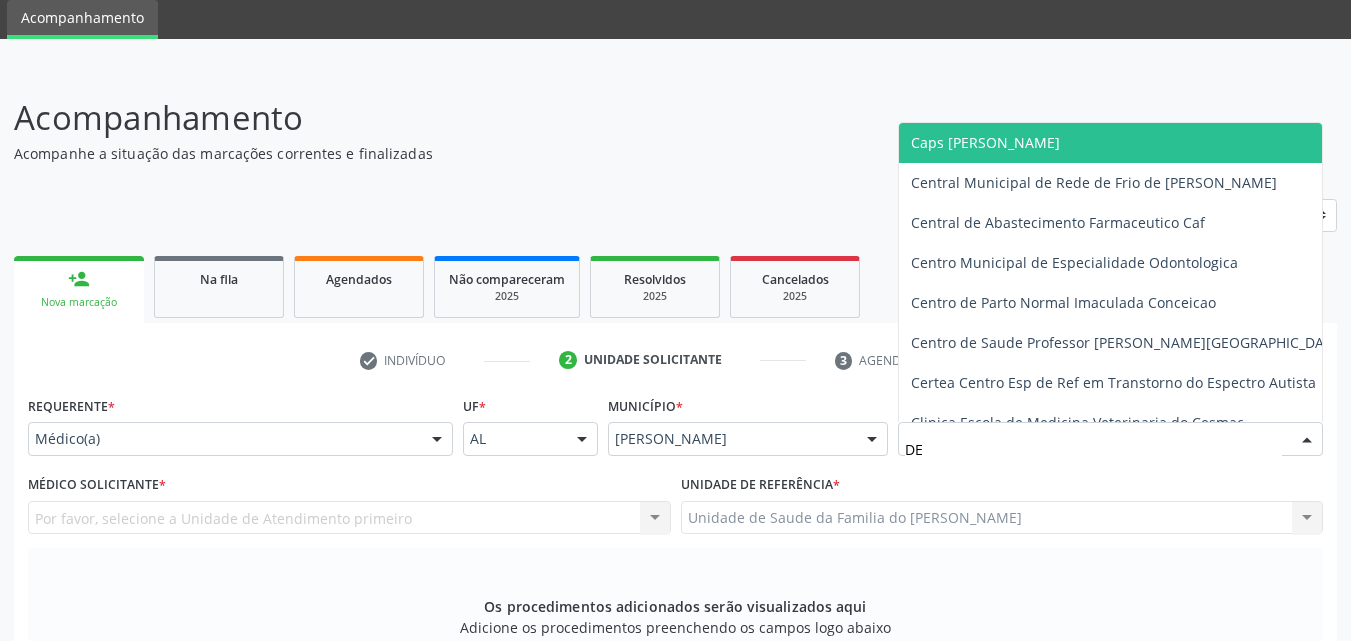 type on "DEN" 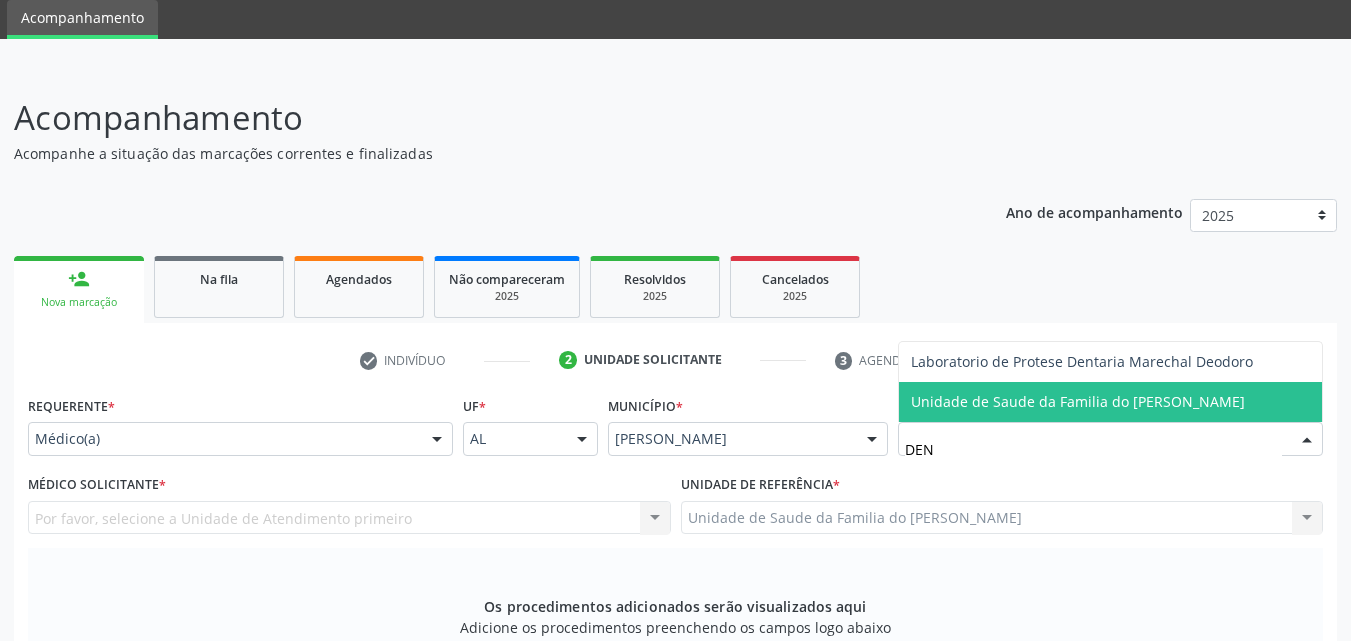 click on "Unidade de Saude da Familia do [PERSON_NAME]" at bounding box center (1110, 402) 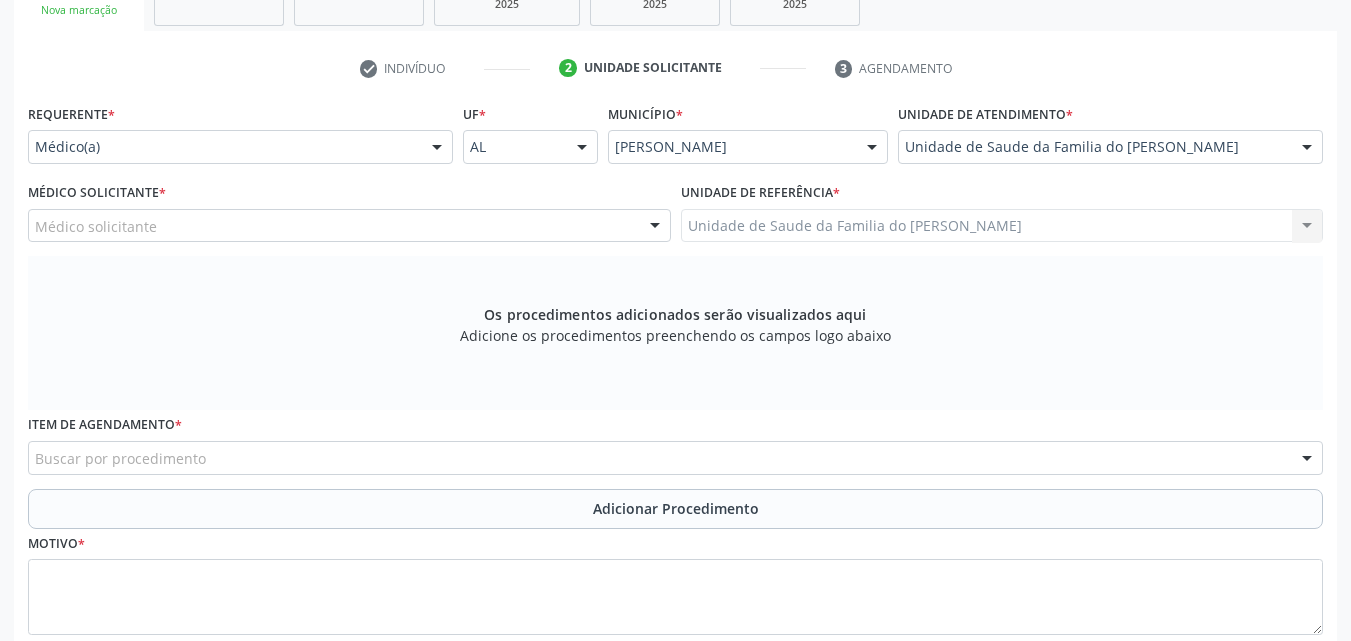 scroll, scrollTop: 471, scrollLeft: 0, axis: vertical 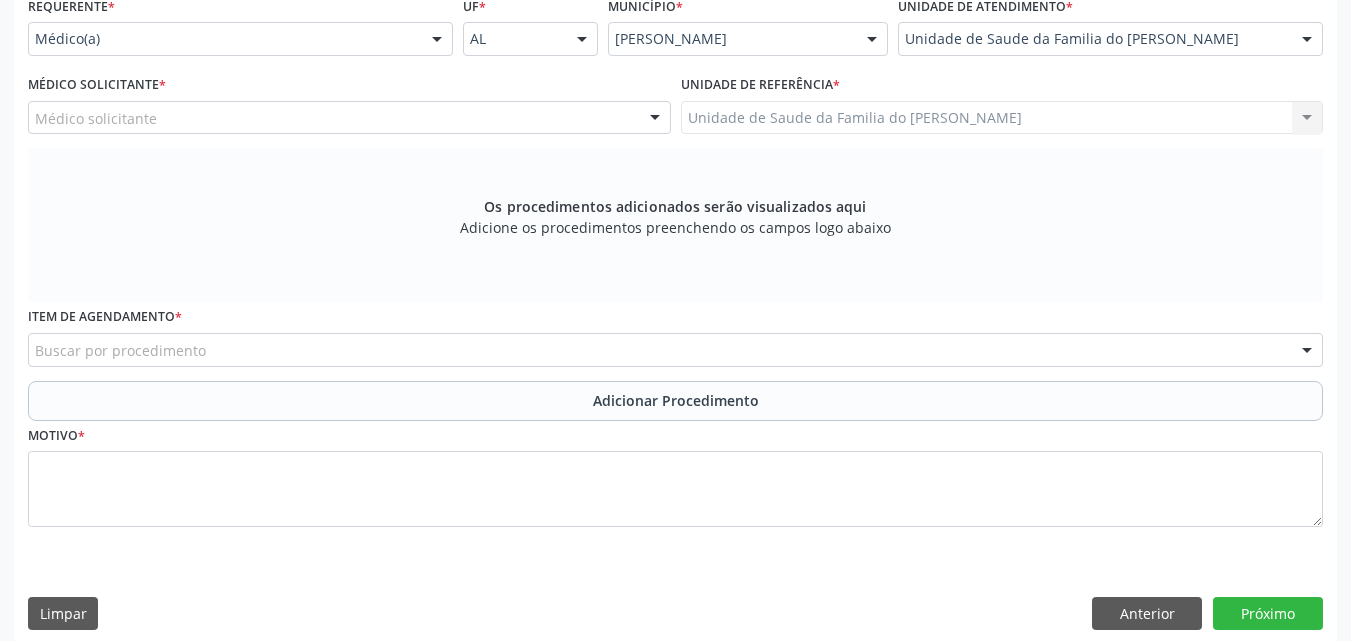 click on "Médico solicitante" at bounding box center [349, 118] 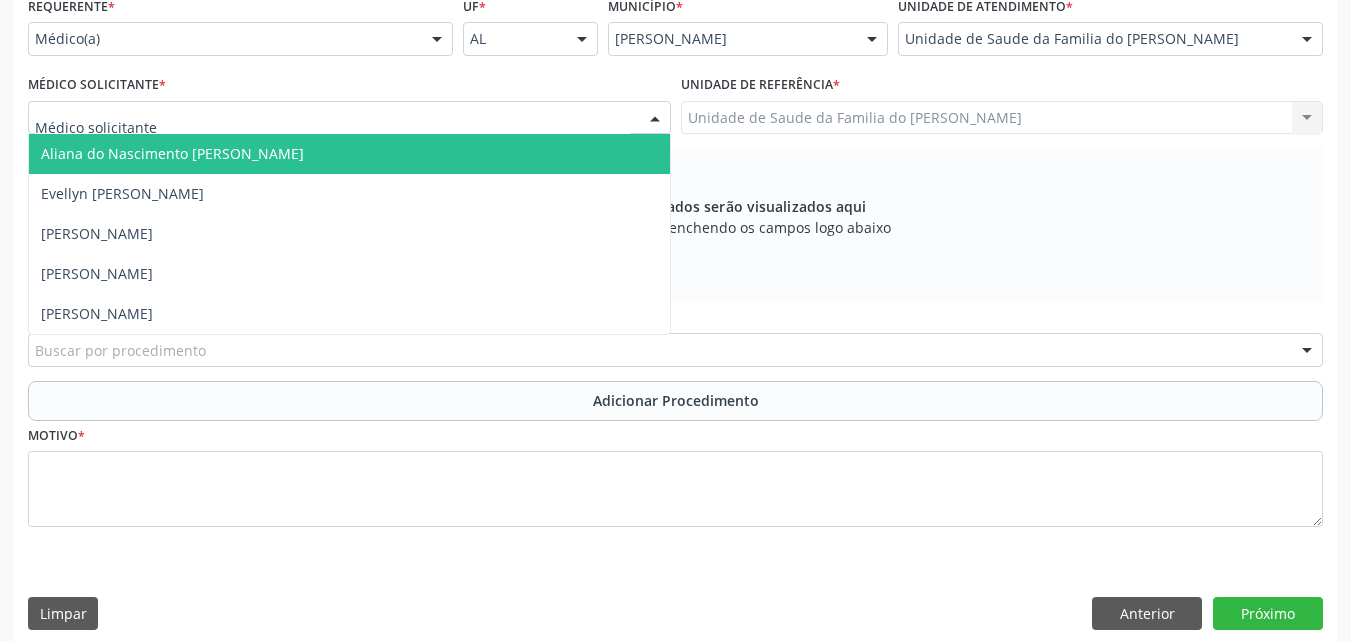 type on "T" 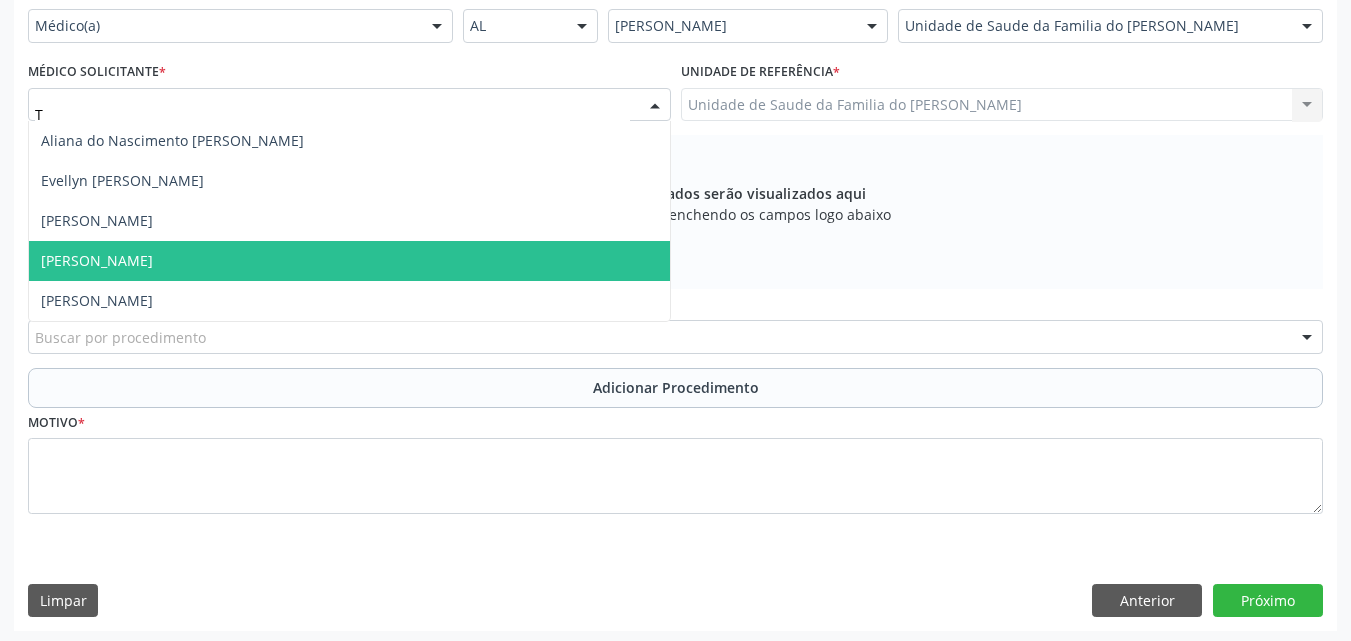scroll, scrollTop: 488, scrollLeft: 0, axis: vertical 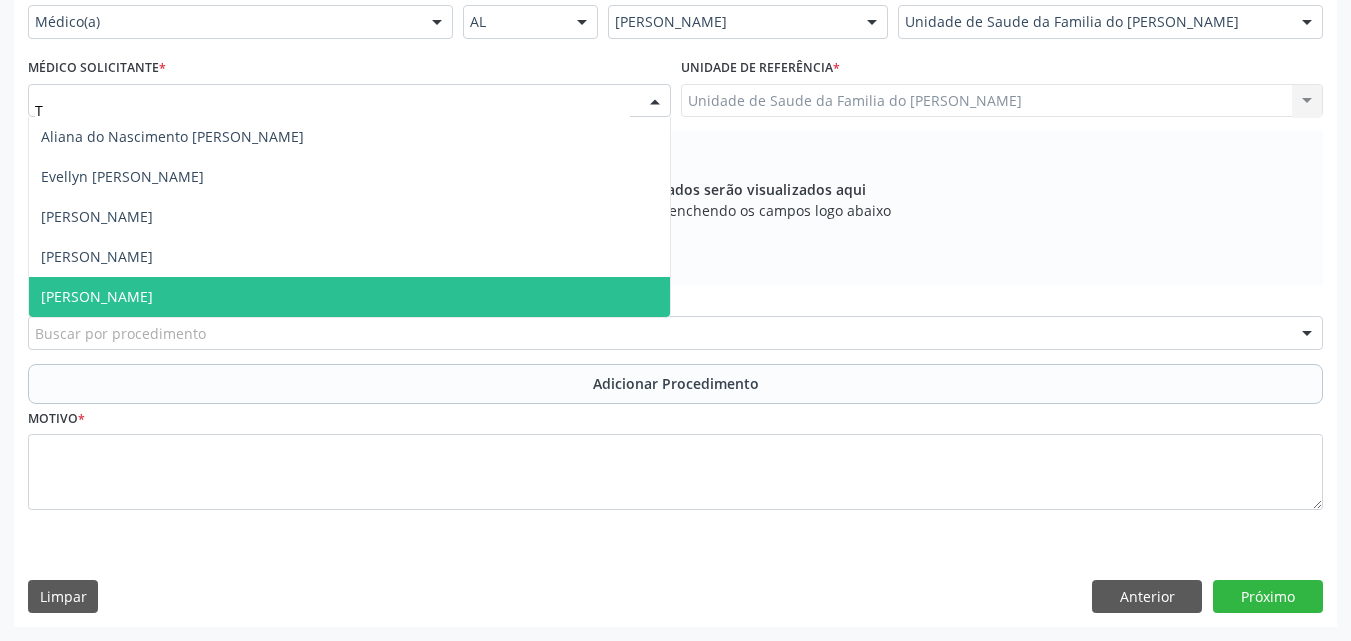 click on "[PERSON_NAME]" at bounding box center [97, 296] 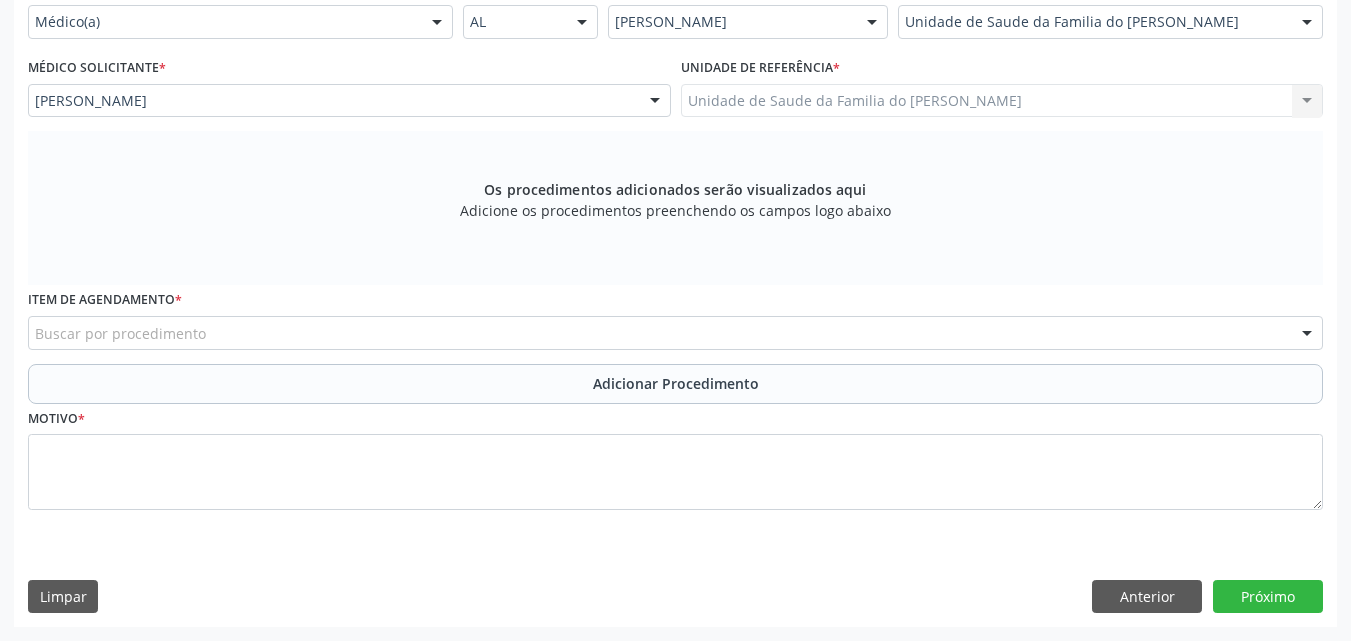 click on "Unidade de Saude da Familia do [PERSON_NAME]         Unidade de Saude da Familia do [PERSON_NAME]
Nenhum resultado encontrado para: "   "
Não há nenhuma opção para ser exibida." at bounding box center [1002, 101] 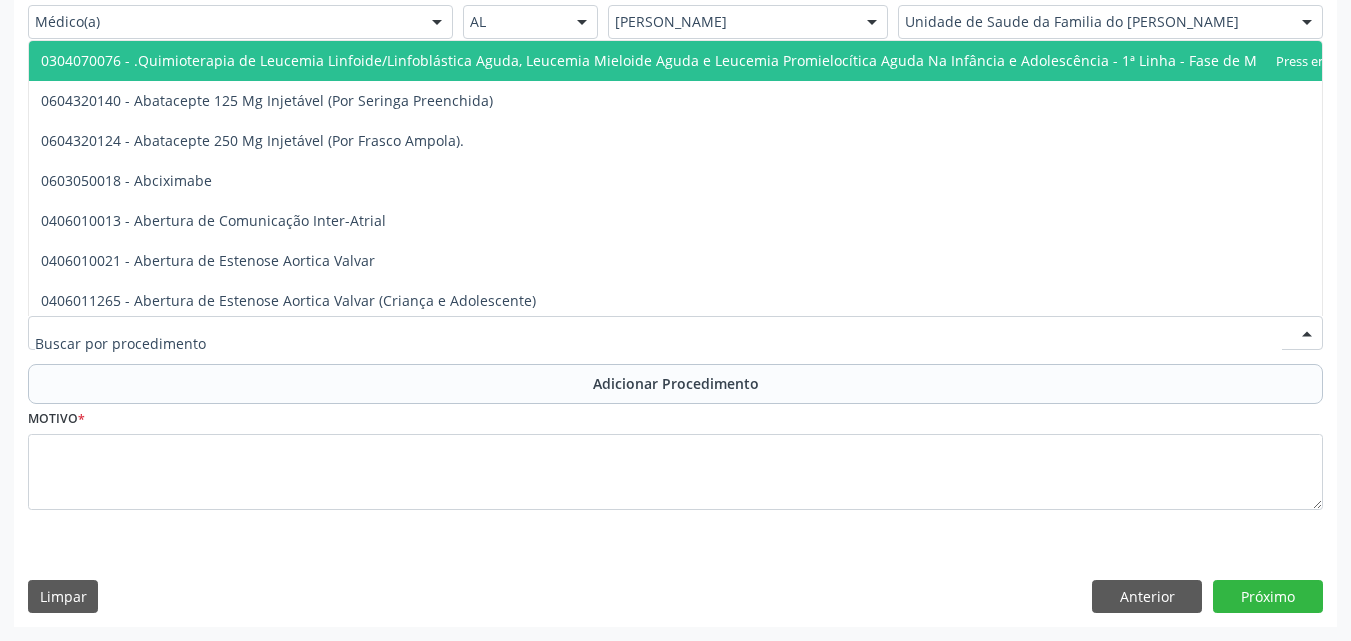 click at bounding box center [675, 333] 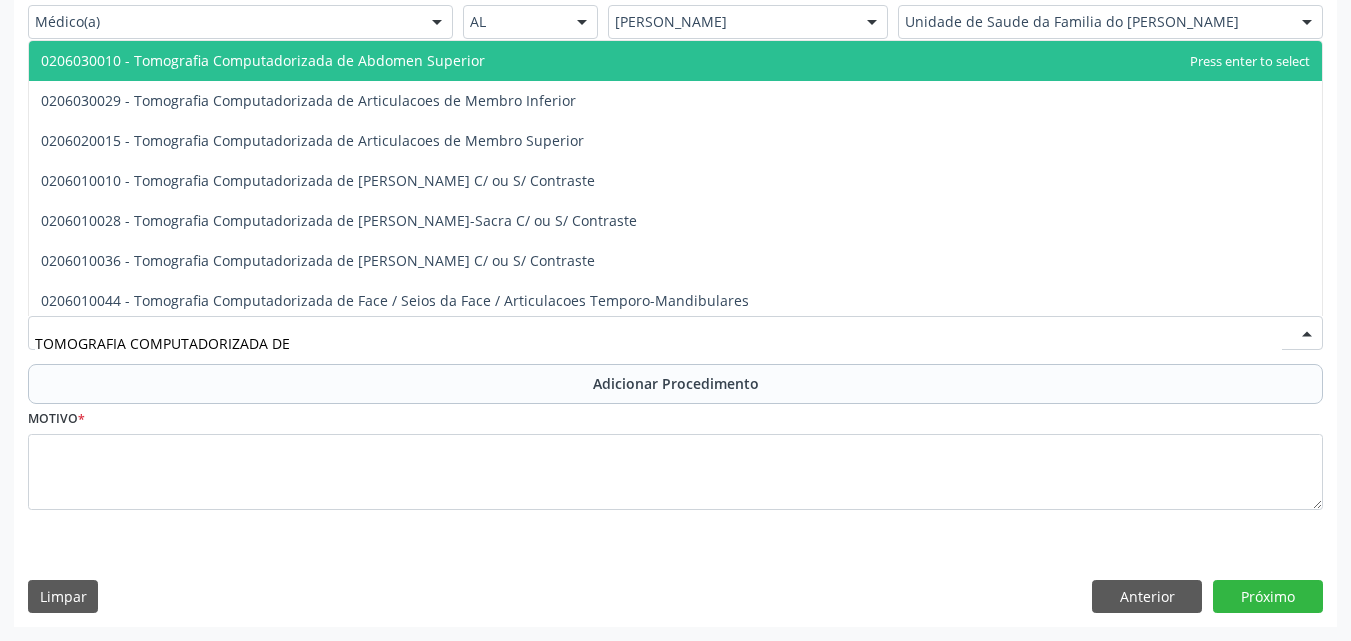 type on "TOMOGRAFIA COMPUTADORIZADA DE" 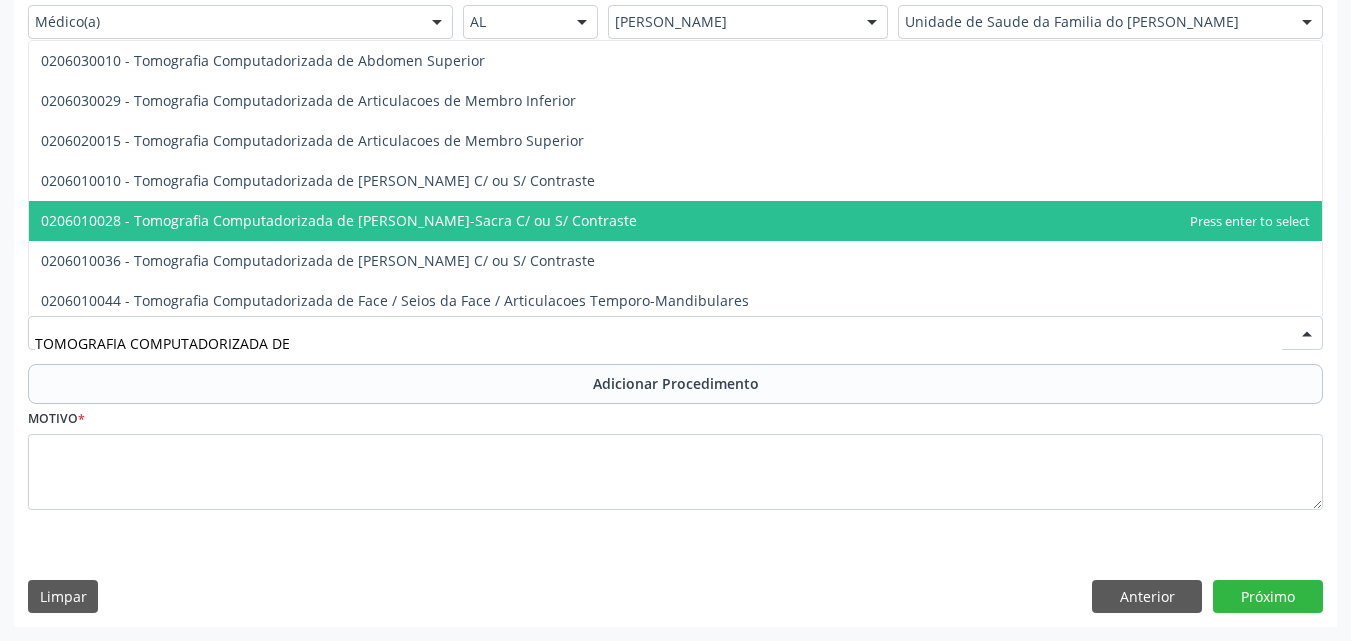 click on "0206010028 - Tomografia Computadorizada de [PERSON_NAME]-Sacra C/ ou S/ Contraste" at bounding box center (339, 220) 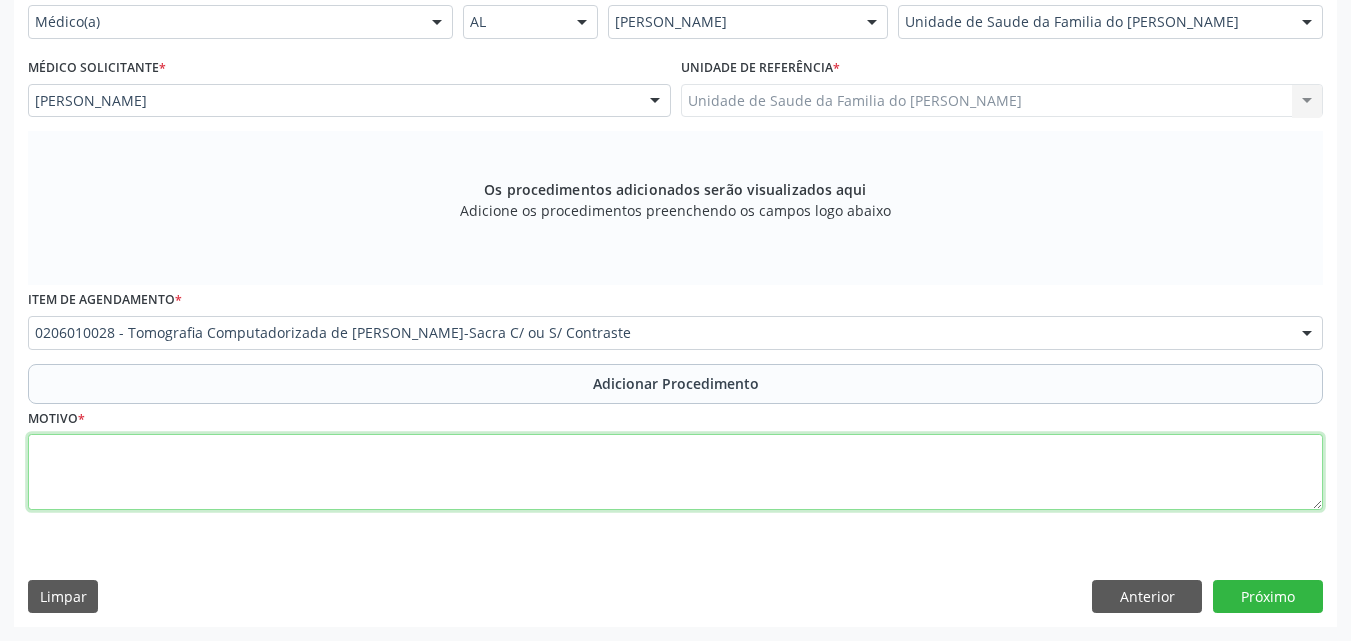 click at bounding box center (675, 472) 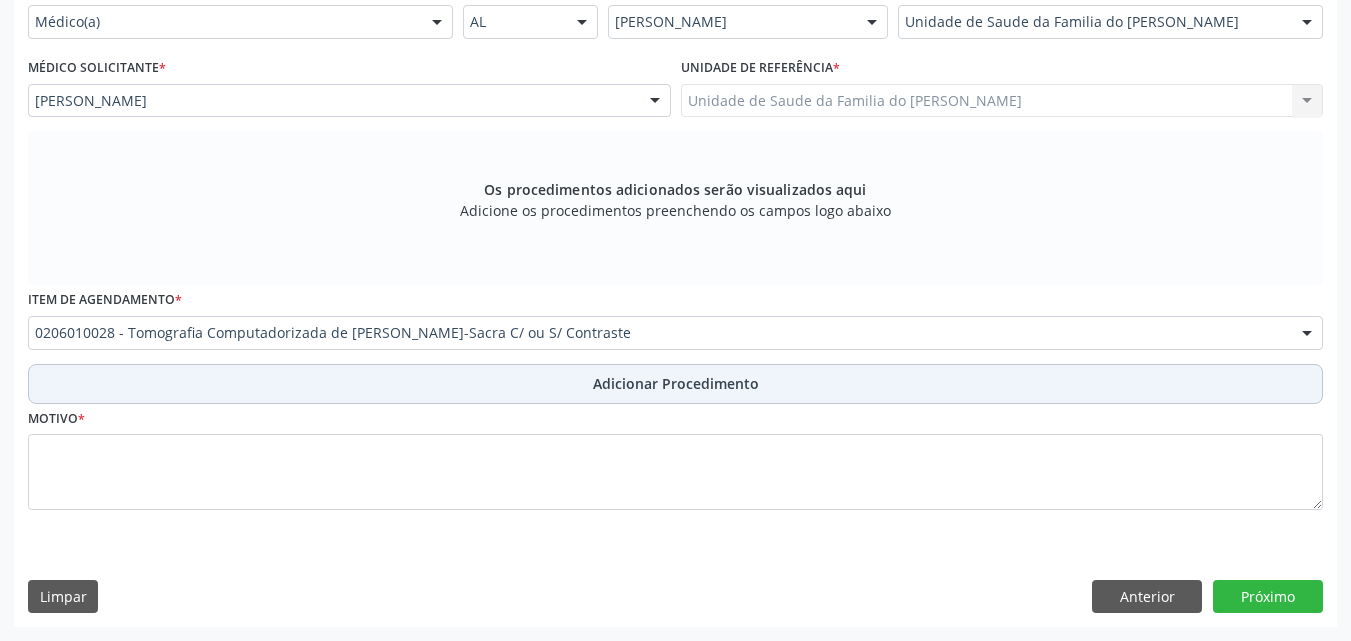 click on "Adicionar Procedimento" at bounding box center (676, 383) 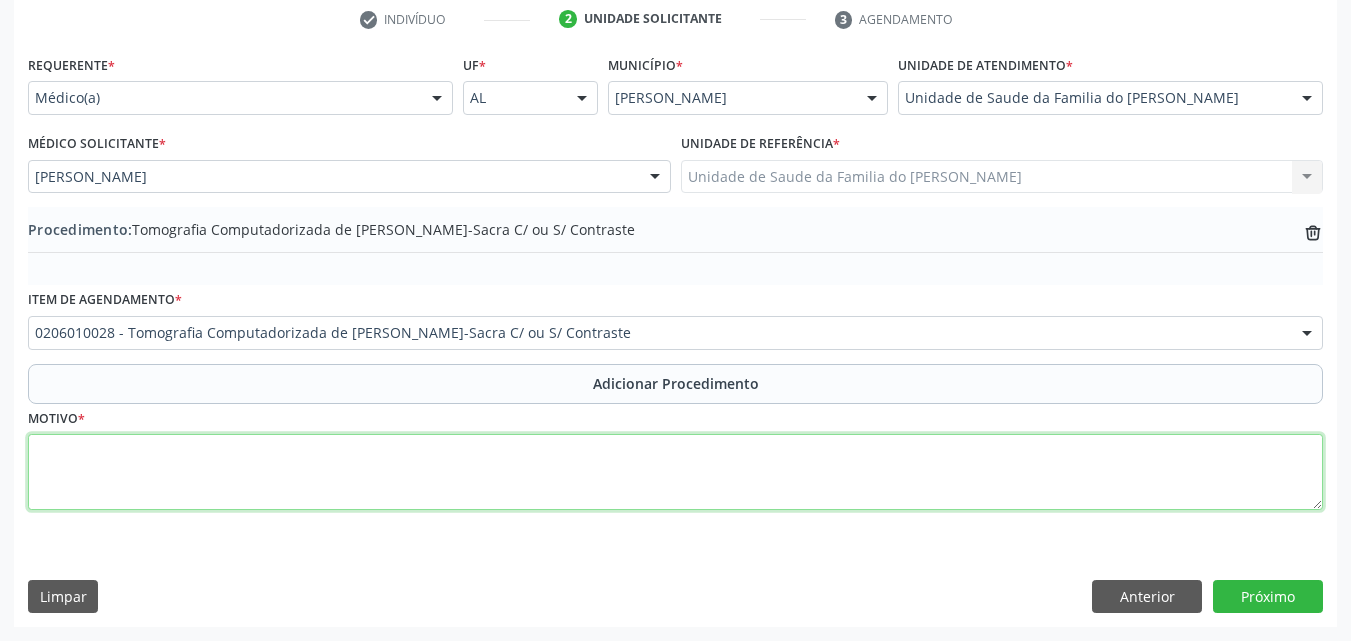 click at bounding box center (675, 472) 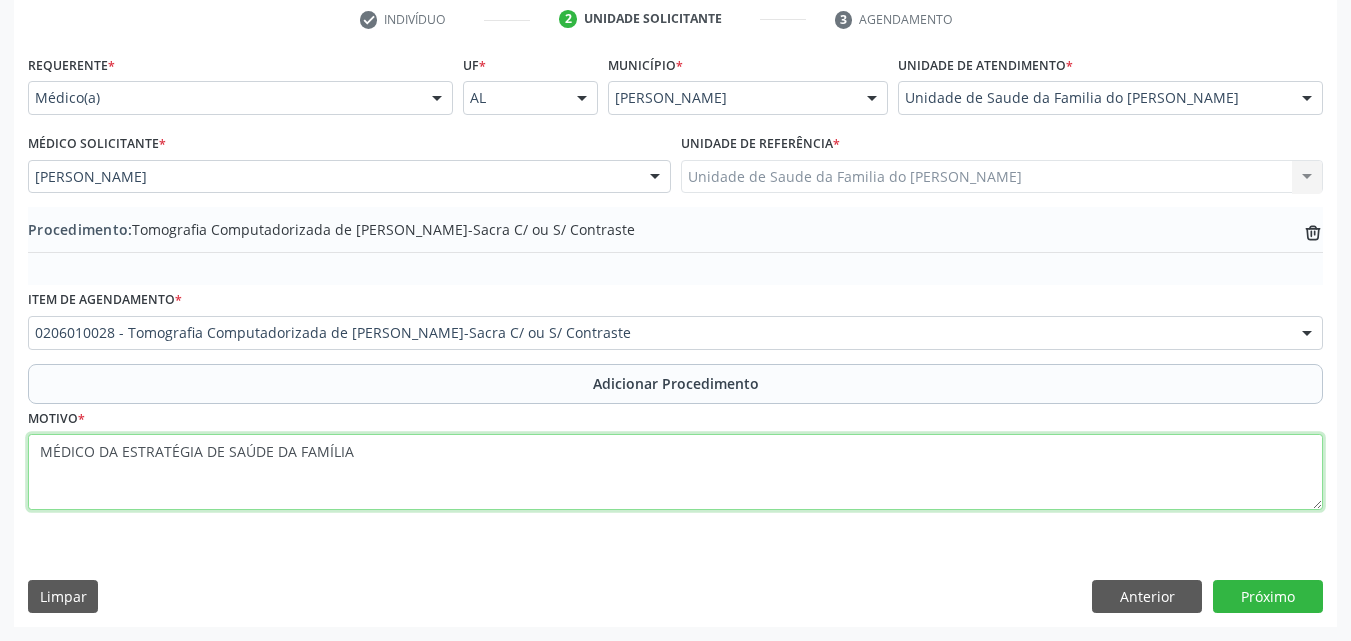 click on "MÉDICO DA ESTRATÉGIA DE SAÚDE DA FAMÍLIA" at bounding box center [675, 472] 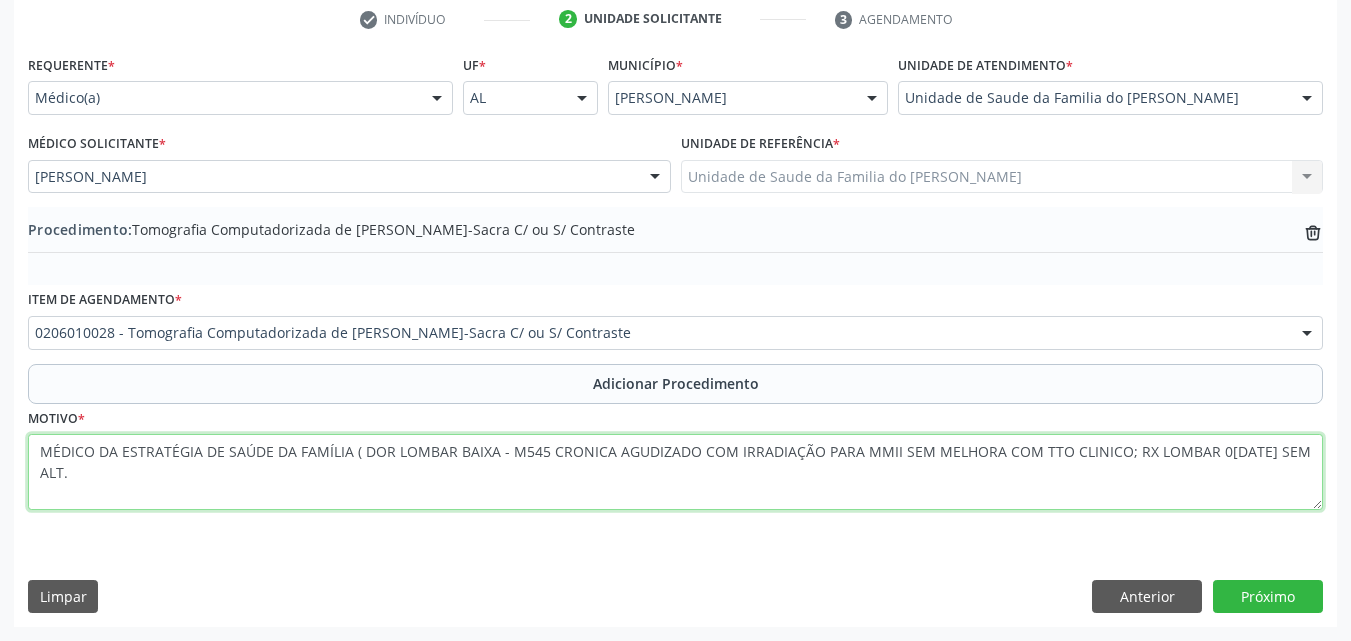 click on "MÉDICO DA ESTRATÉGIA DE SAÚDE DA FAMÍLIA ( DOR LOMBAR BAIXA - M545 CRONICA AGUDIZADO COM IRRADIAÇÃO PARA MMII SEM MELHORA COM TTO CLINICO; RX LOMBAR 0[DATE] SEM ALT." at bounding box center [675, 472] 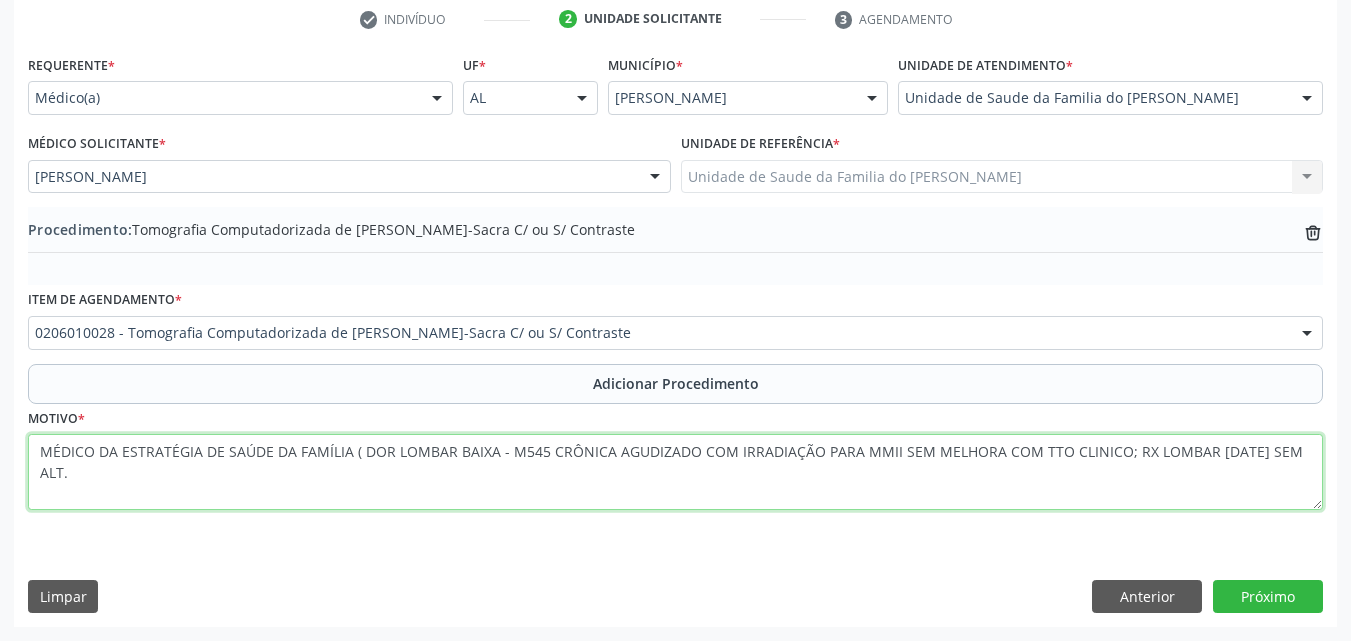 click on "MÉDICO DA ESTRATÉGIA DE SAÚDE DA FAMÍLIA ( DOR LOMBAR BAIXA - M545 CRÔNICA AGUDIZADO COM IRRADIAÇÃO PARA MMII SEM MELHORA COM TTO CLINICO; RX LOMBAR [DATE] SEM ALT." at bounding box center (675, 472) 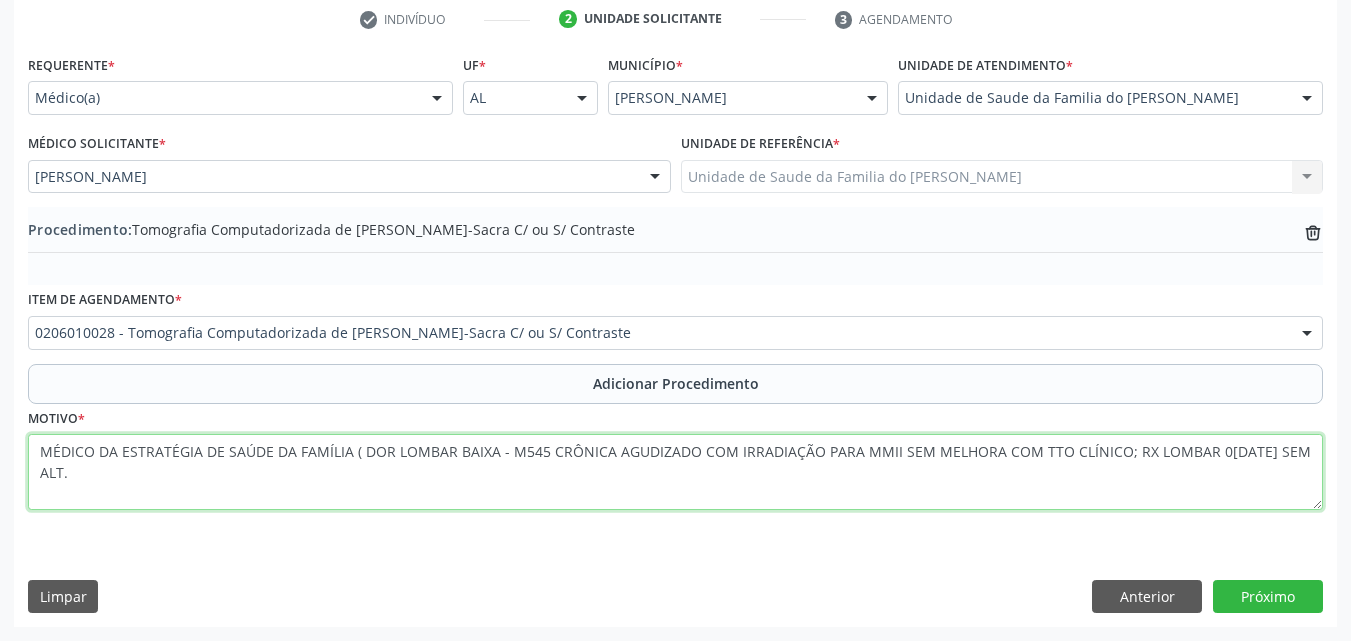 drag, startPoint x: 39, startPoint y: 451, endPoint x: 345, endPoint y: 446, distance: 306.04083 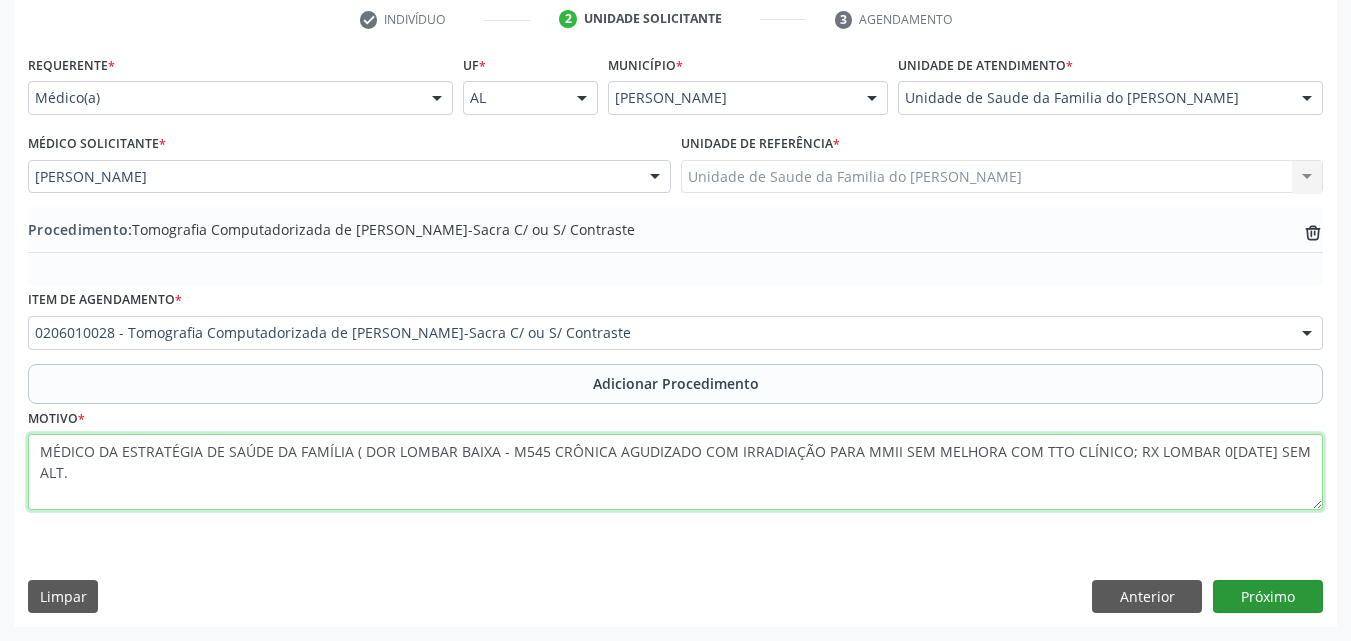 type on "MÉDICO DA ESTRATÉGIA DE SAÚDE DA FAMÍLIA ( DOR LOMBAR BAIXA - M545 CRÔNICA AGUDIZADO COM IRRADIAÇÃO PARA MMII SEM MELHORA COM TTO CLÍNICO; RX LOMBAR 0[DATE] SEM ALT." 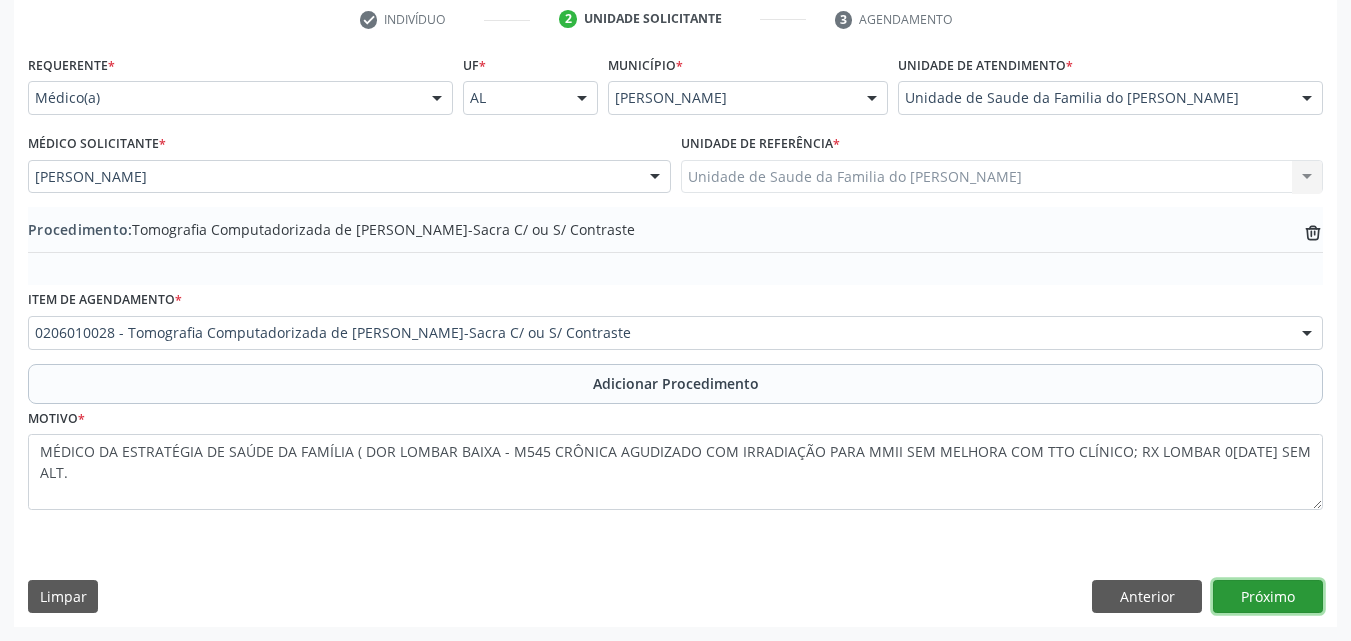 click on "Próximo" at bounding box center [1268, 597] 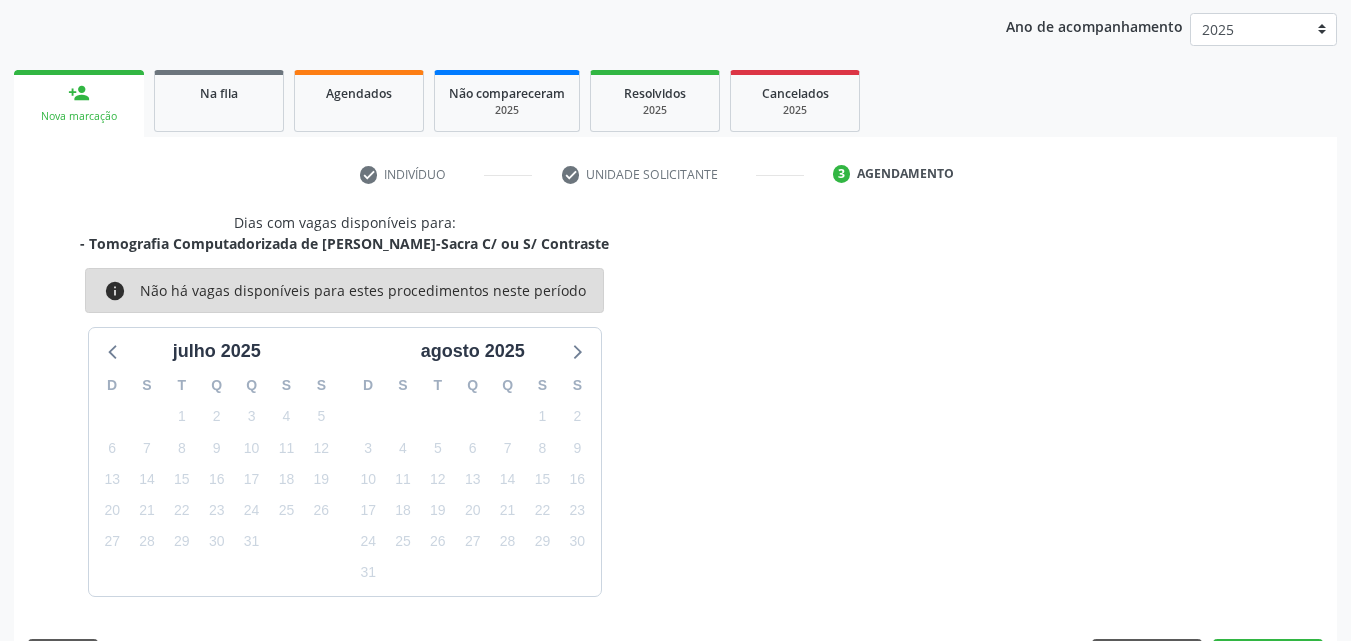 scroll, scrollTop: 316, scrollLeft: 0, axis: vertical 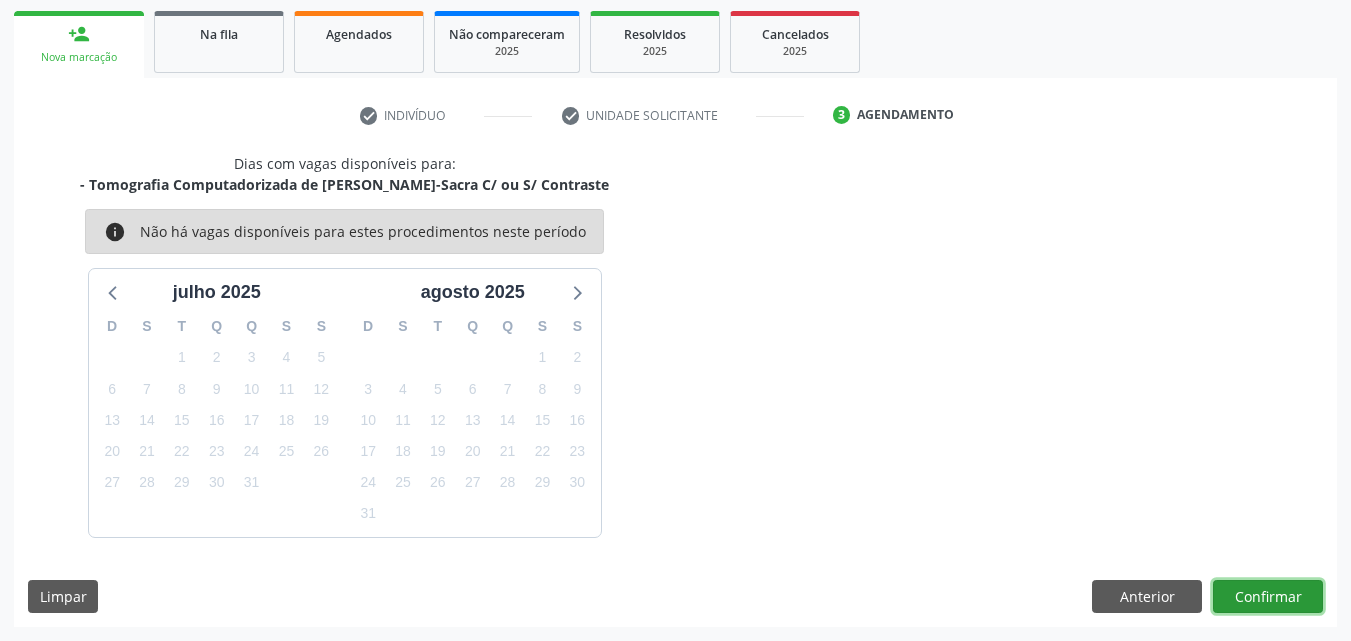 click on "Confirmar" at bounding box center [1268, 597] 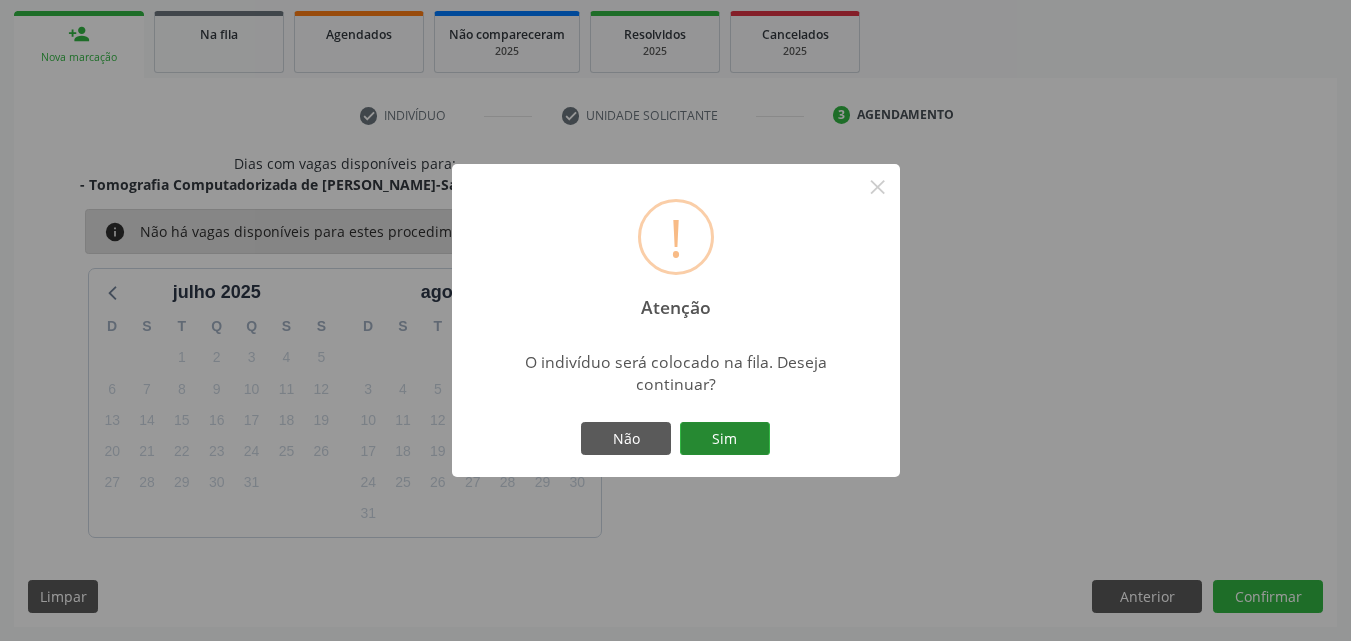 click on "Sim" at bounding box center (725, 439) 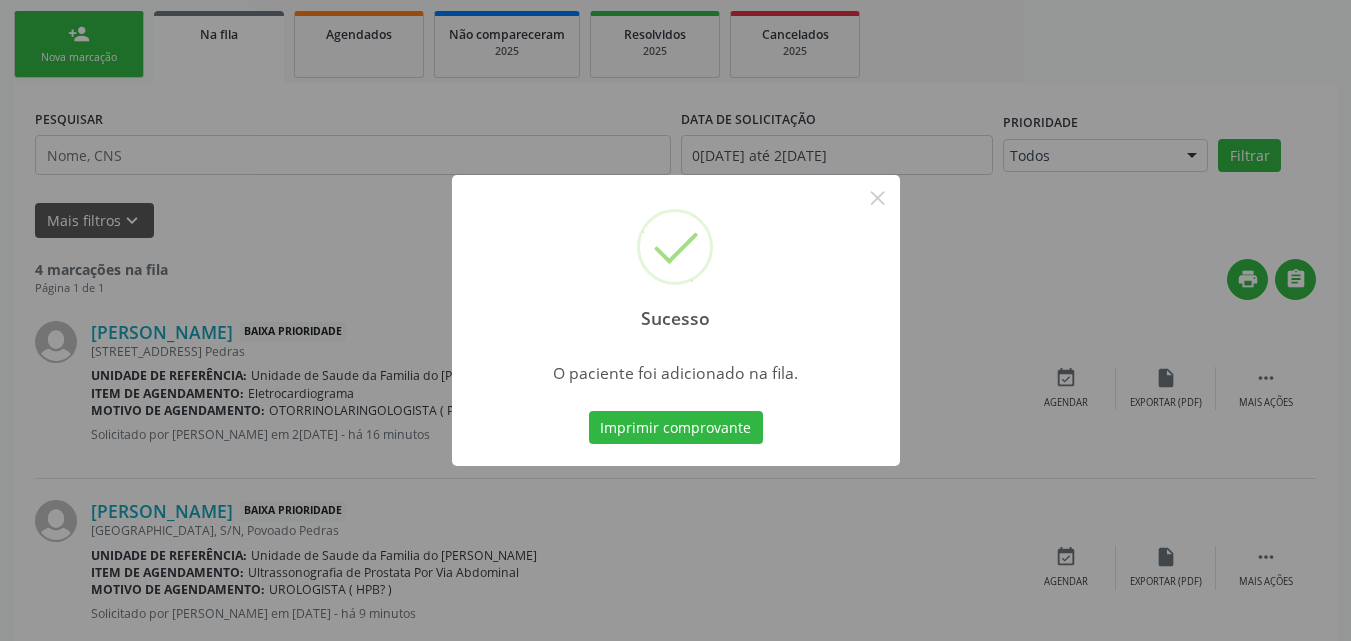scroll, scrollTop: 54, scrollLeft: 0, axis: vertical 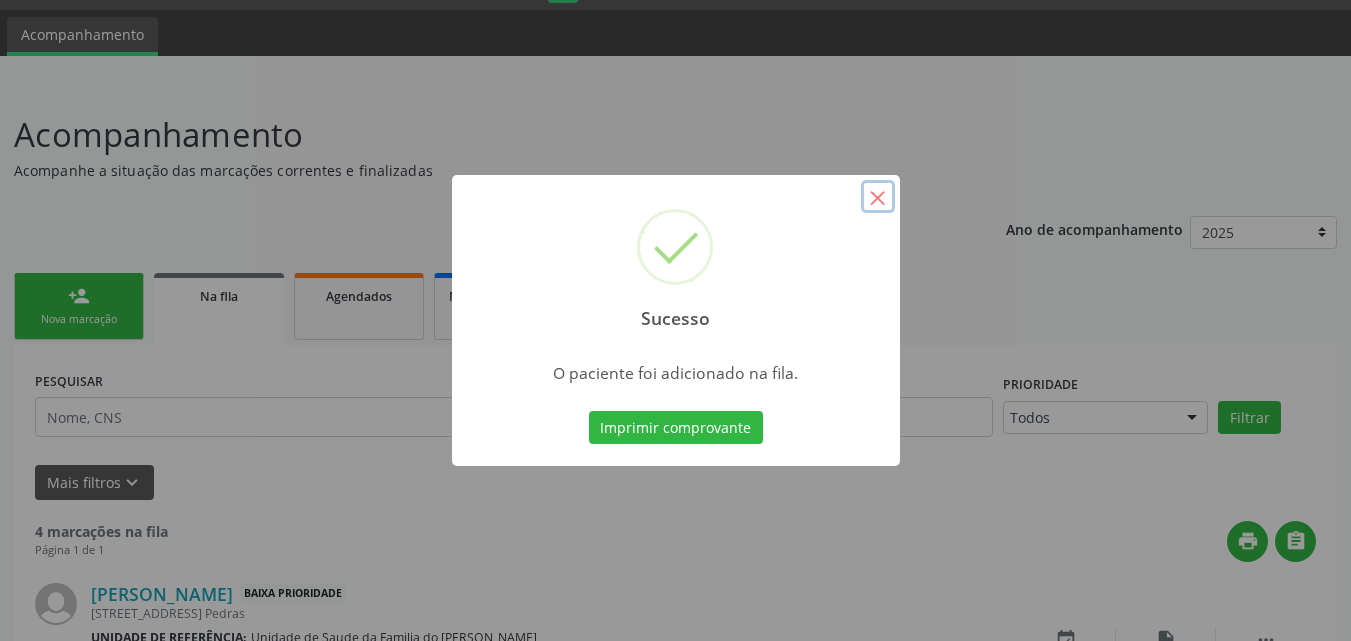 click on "×" at bounding box center [878, 197] 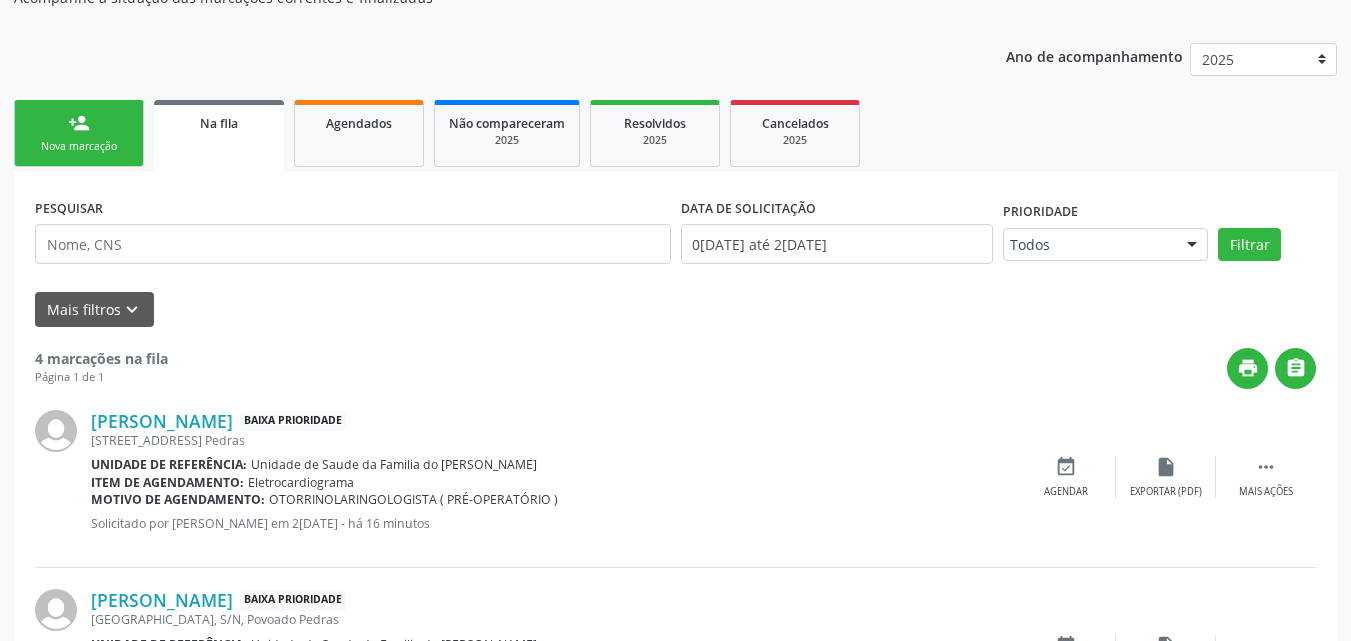 scroll, scrollTop: 226, scrollLeft: 0, axis: vertical 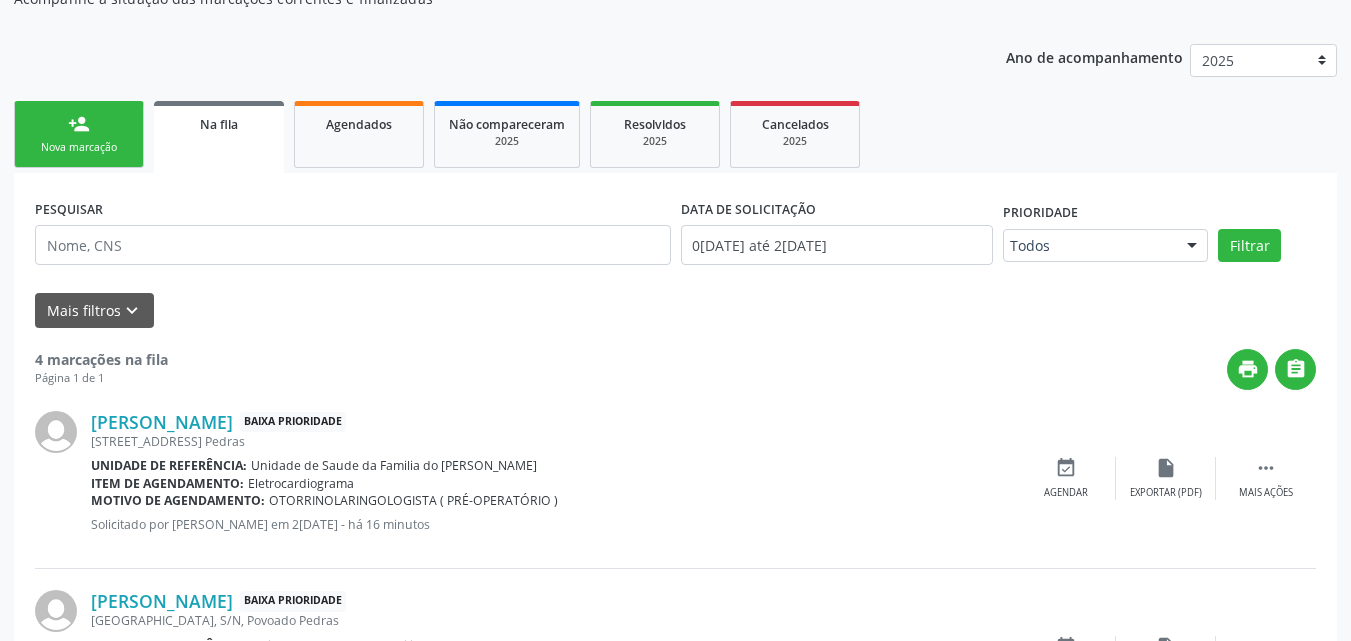 click on "person_add
Nova marcação" at bounding box center [79, 134] 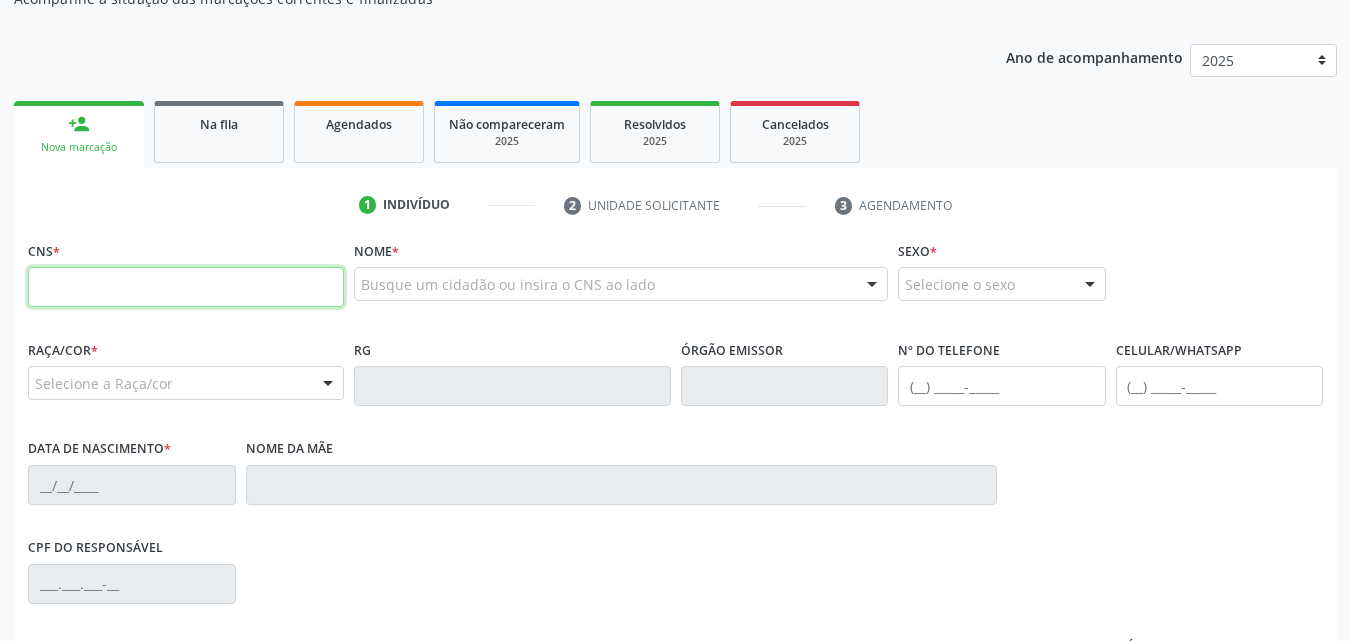 click at bounding box center (186, 287) 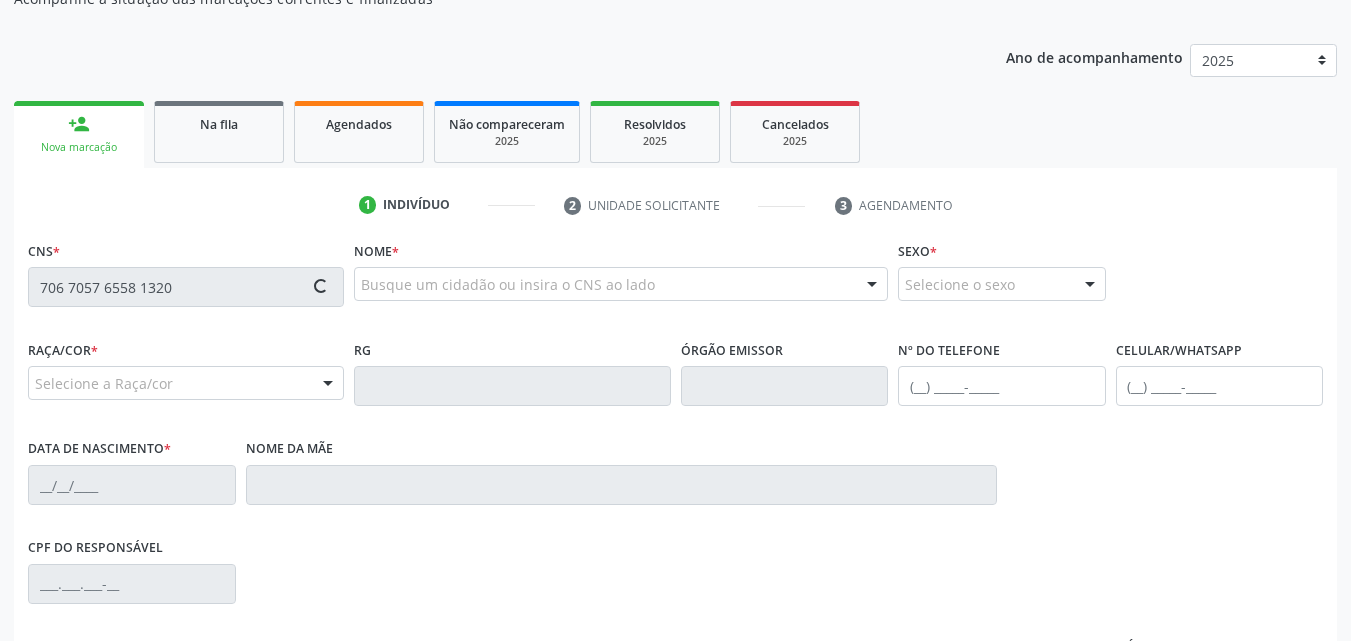 type on "706 7057 6558 1320" 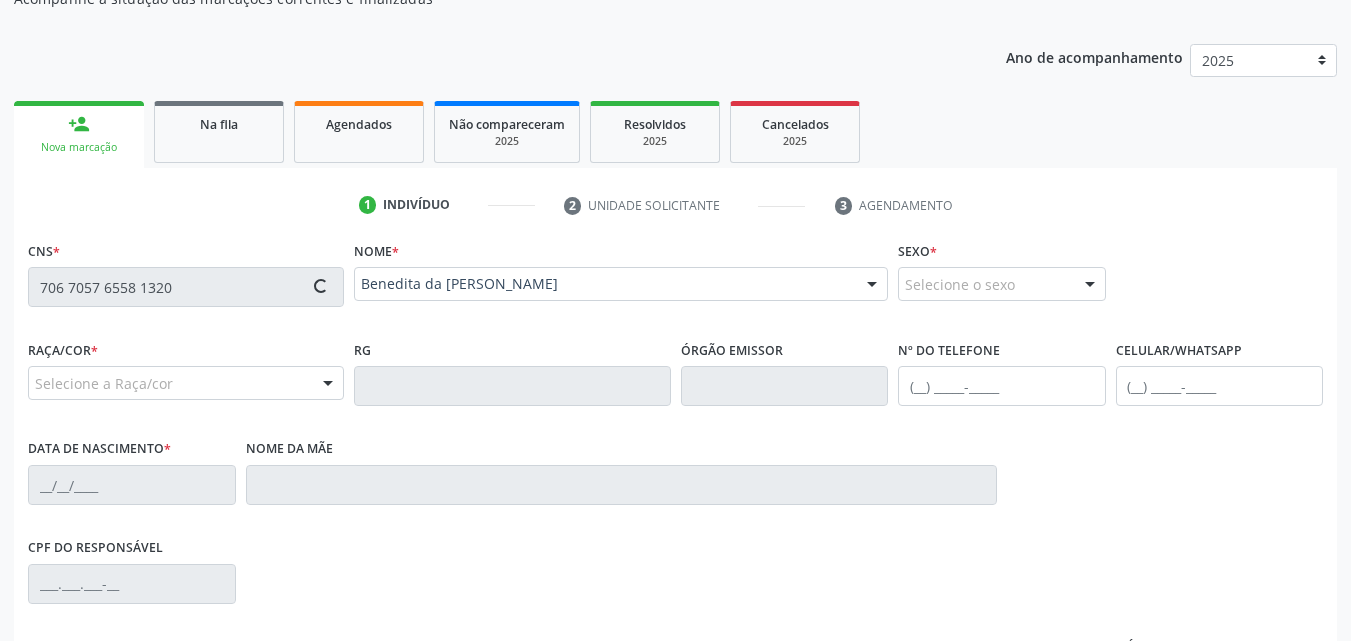 type on "[PHONE_NUMBER]" 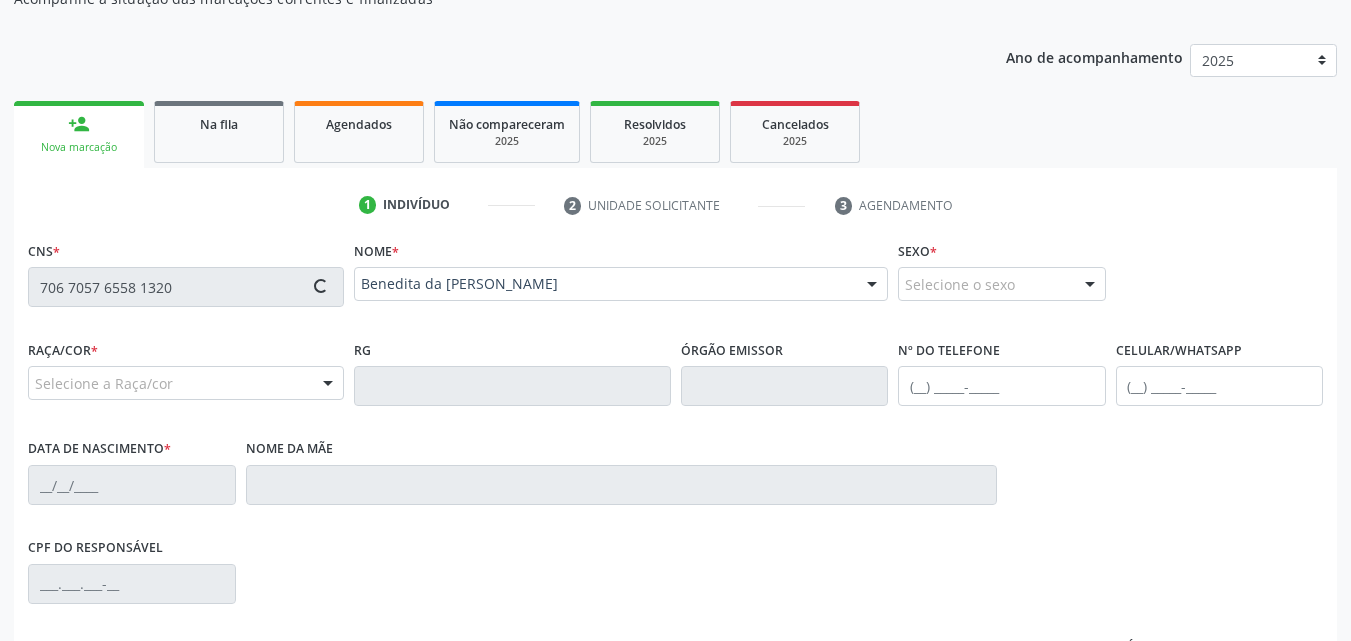 type on "[PHONE_NUMBER]" 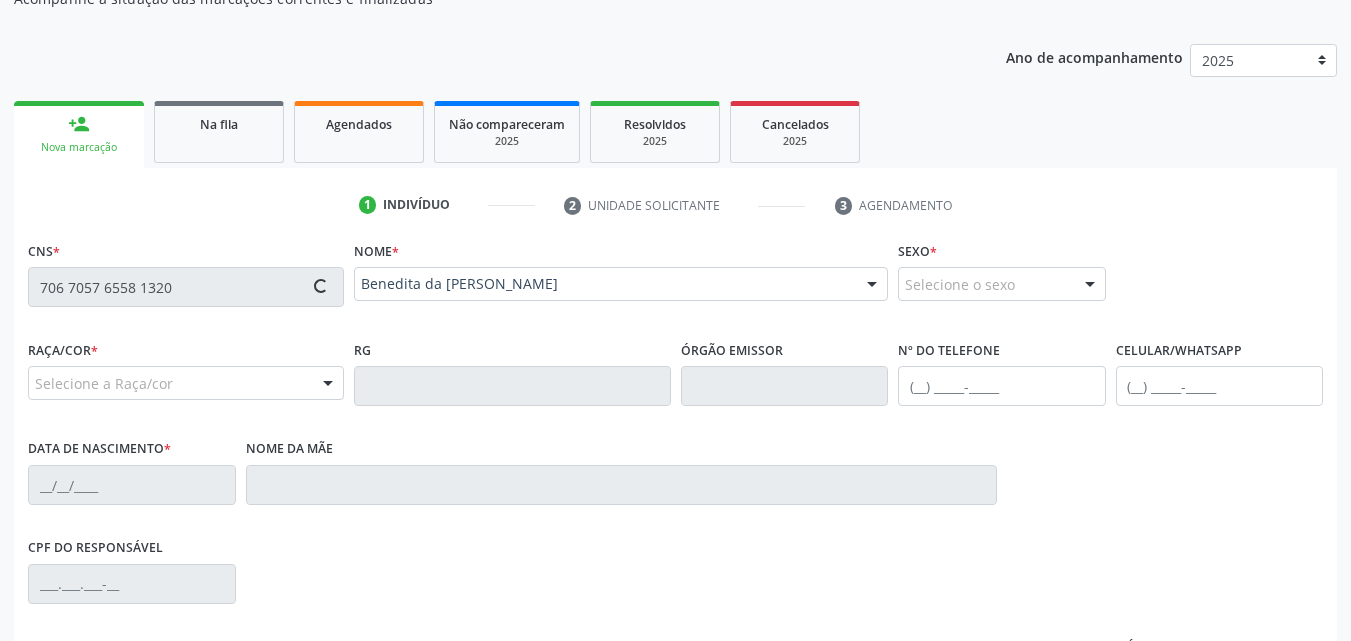type on "[PERSON_NAME] das Dores da [PERSON_NAME]" 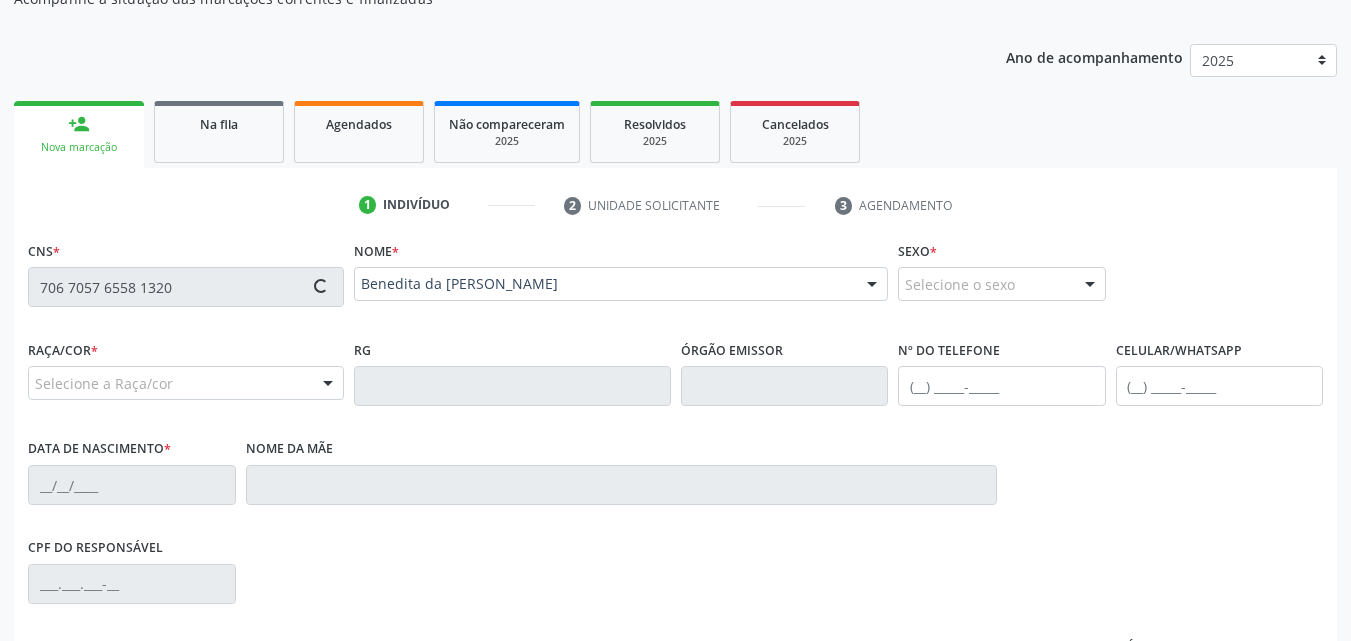 type on "S/N" 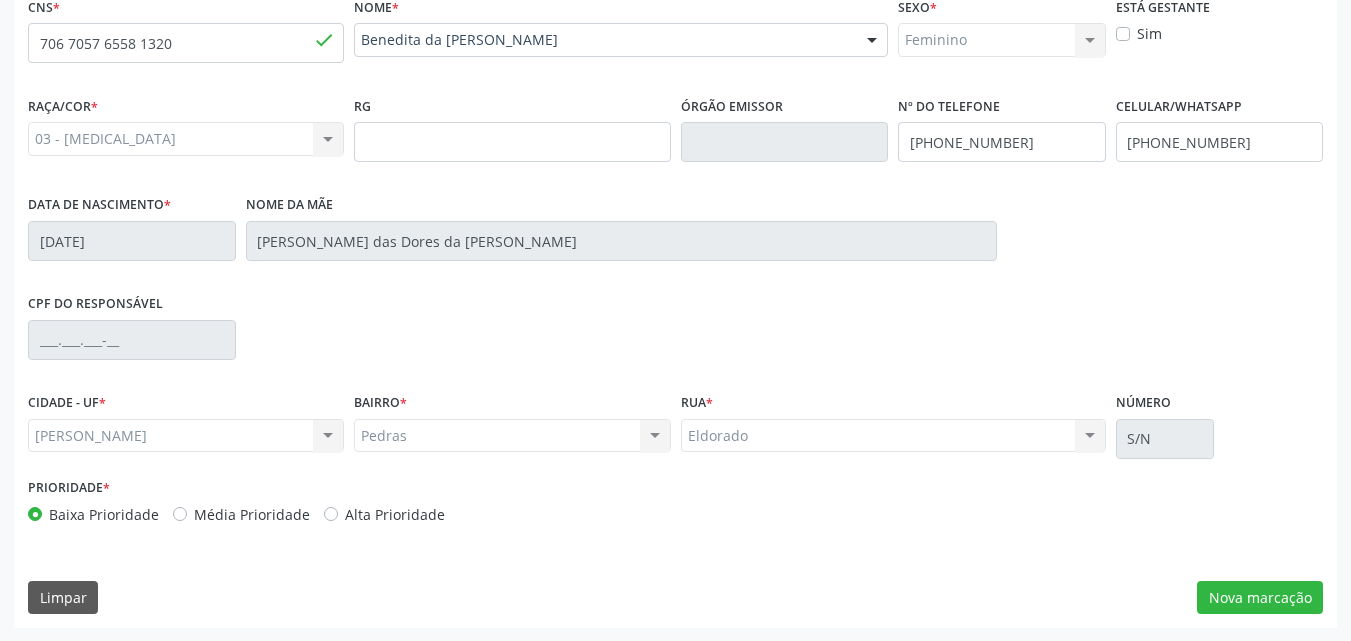 scroll, scrollTop: 471, scrollLeft: 0, axis: vertical 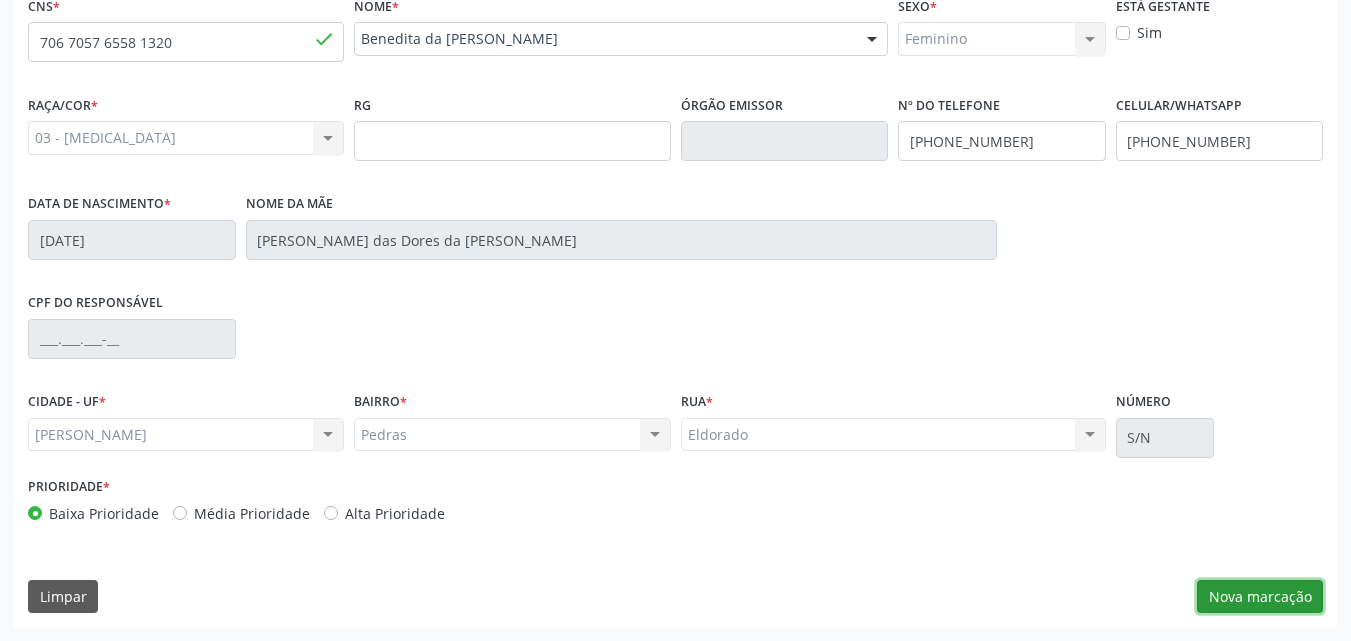 click on "Nova marcação" at bounding box center [1260, 597] 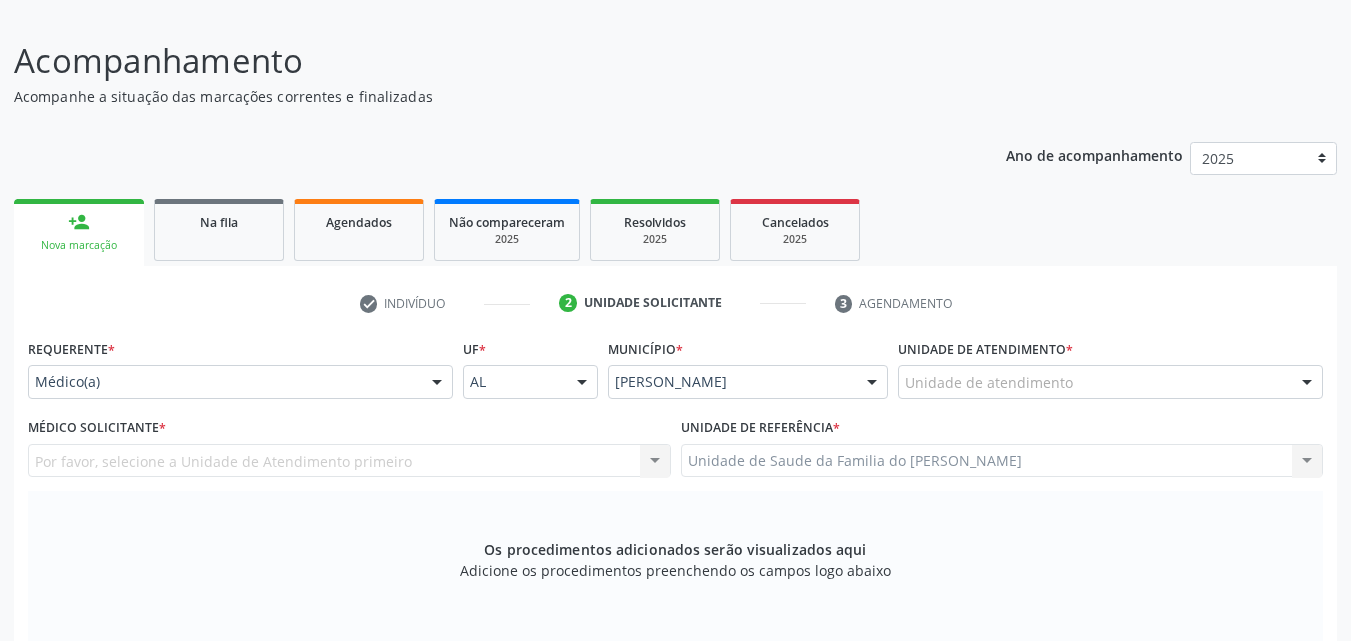 scroll, scrollTop: 0, scrollLeft: 0, axis: both 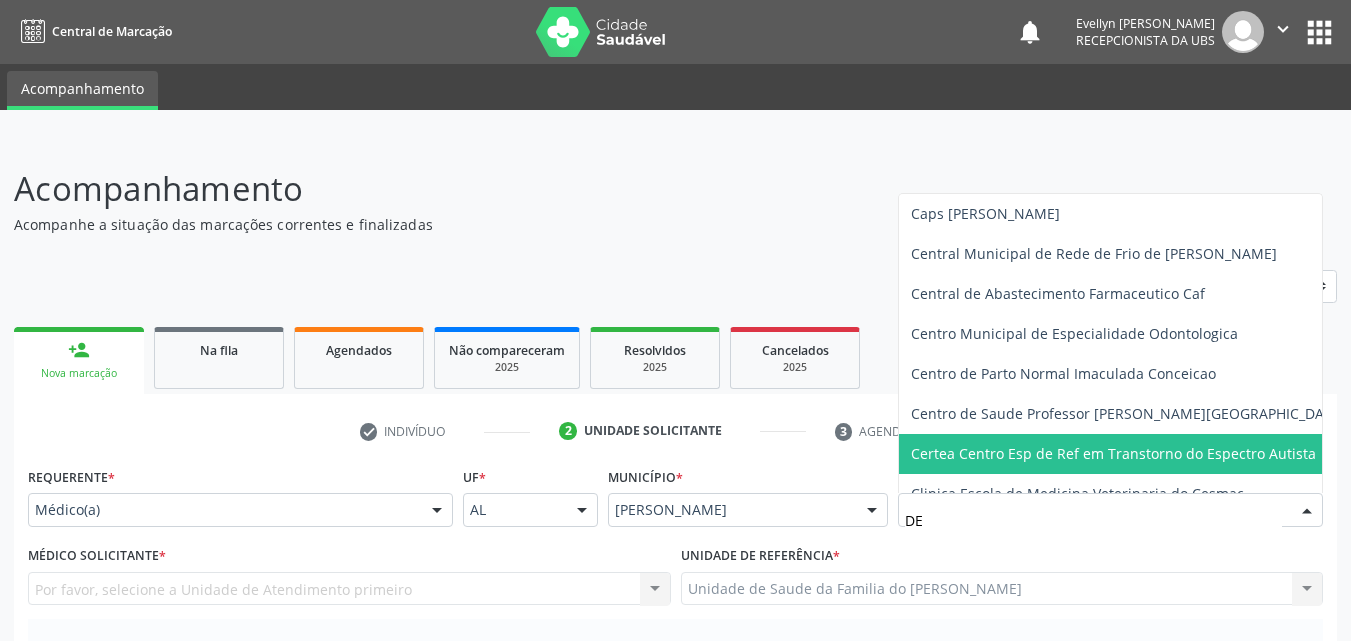 type on "DEN" 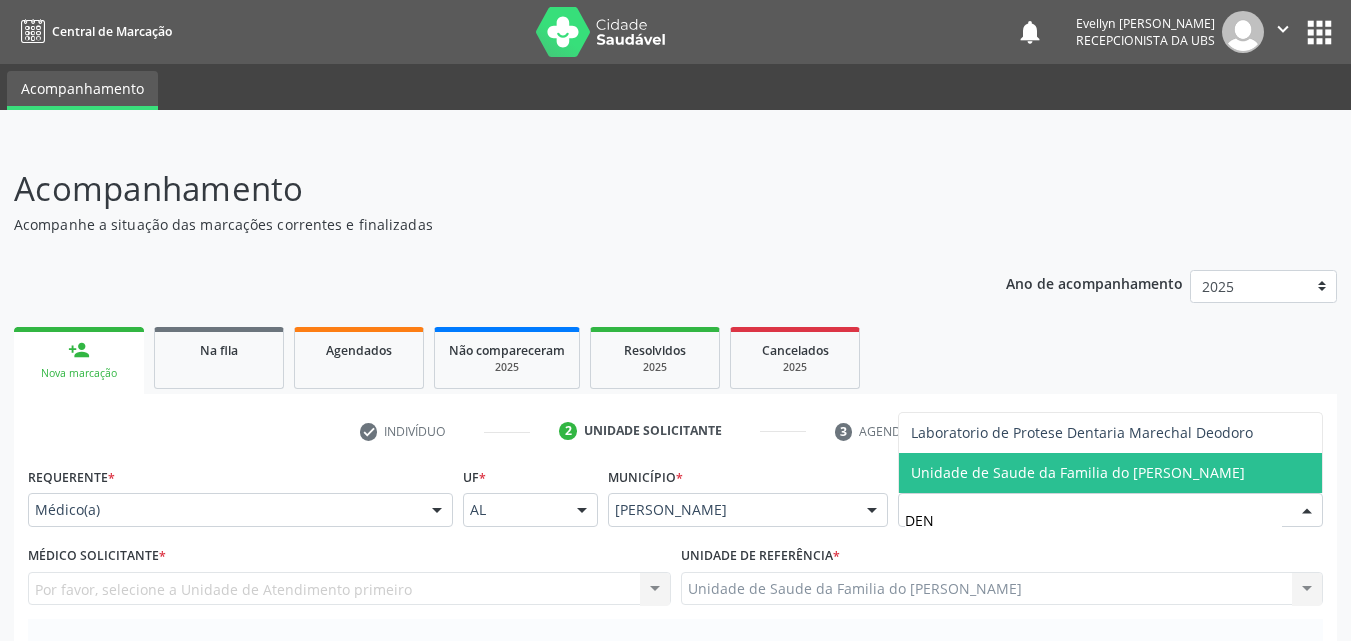 click on "Unidade de Saude da Familia do [PERSON_NAME]" at bounding box center [1078, 472] 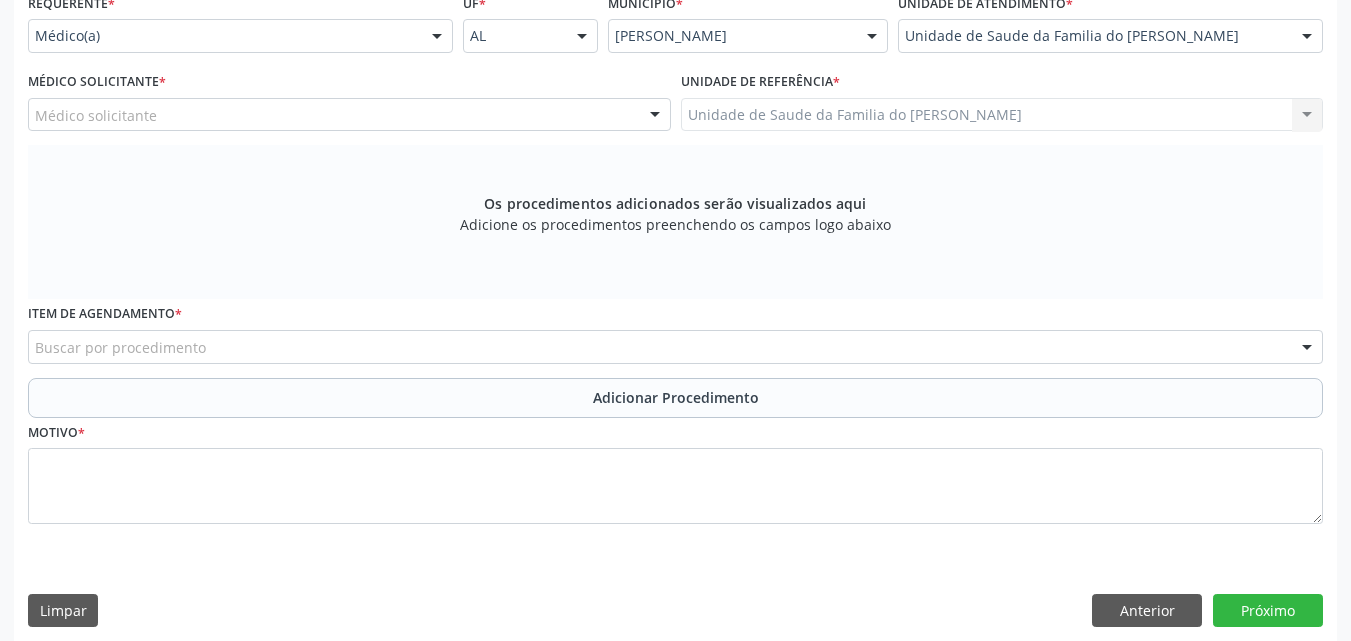 scroll, scrollTop: 488, scrollLeft: 0, axis: vertical 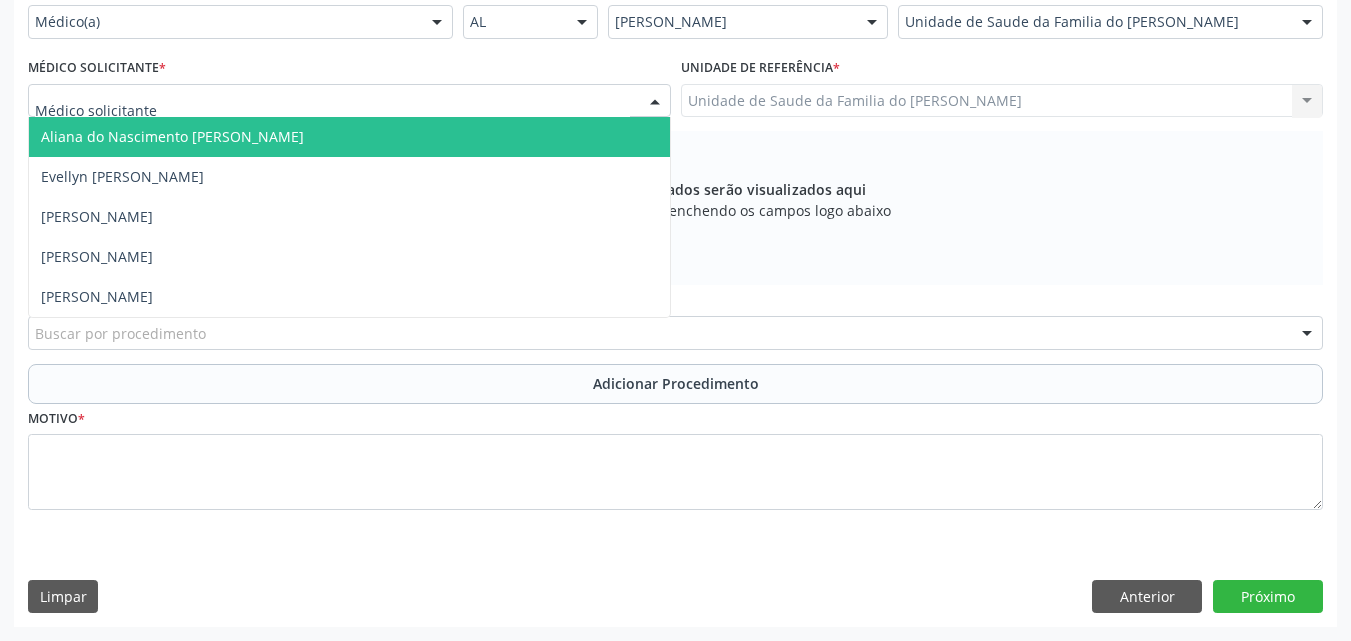 click at bounding box center (349, 101) 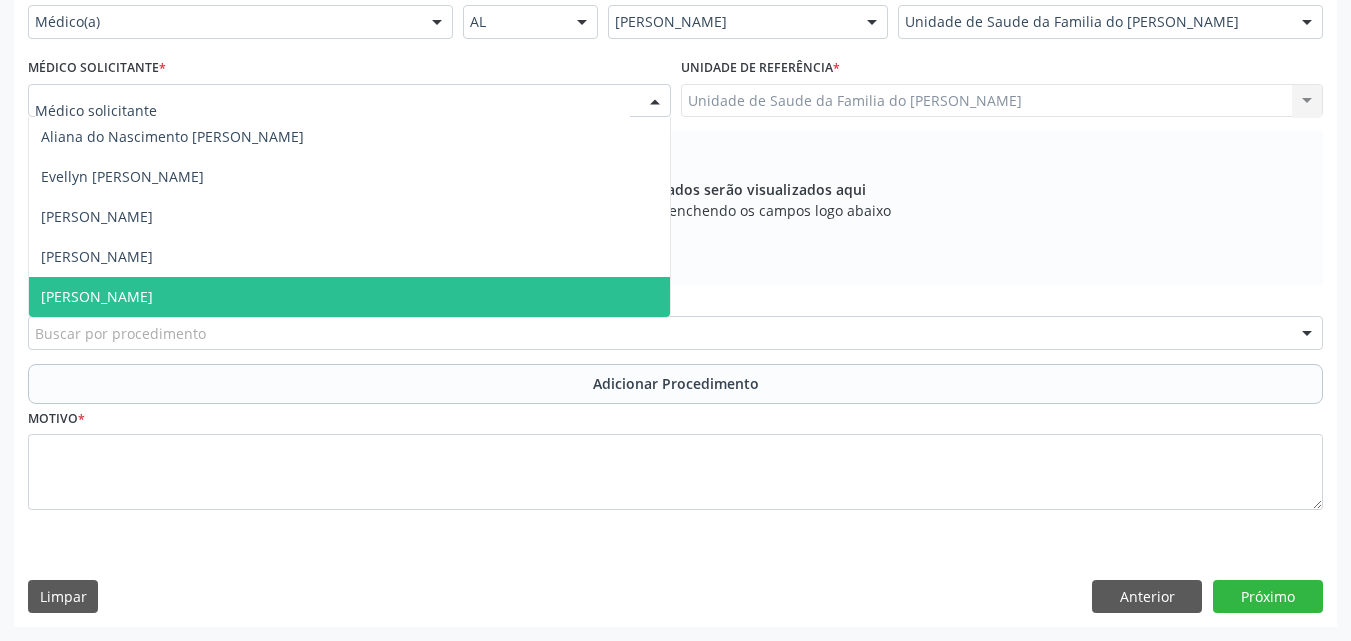 click on "[PERSON_NAME]" at bounding box center [349, 297] 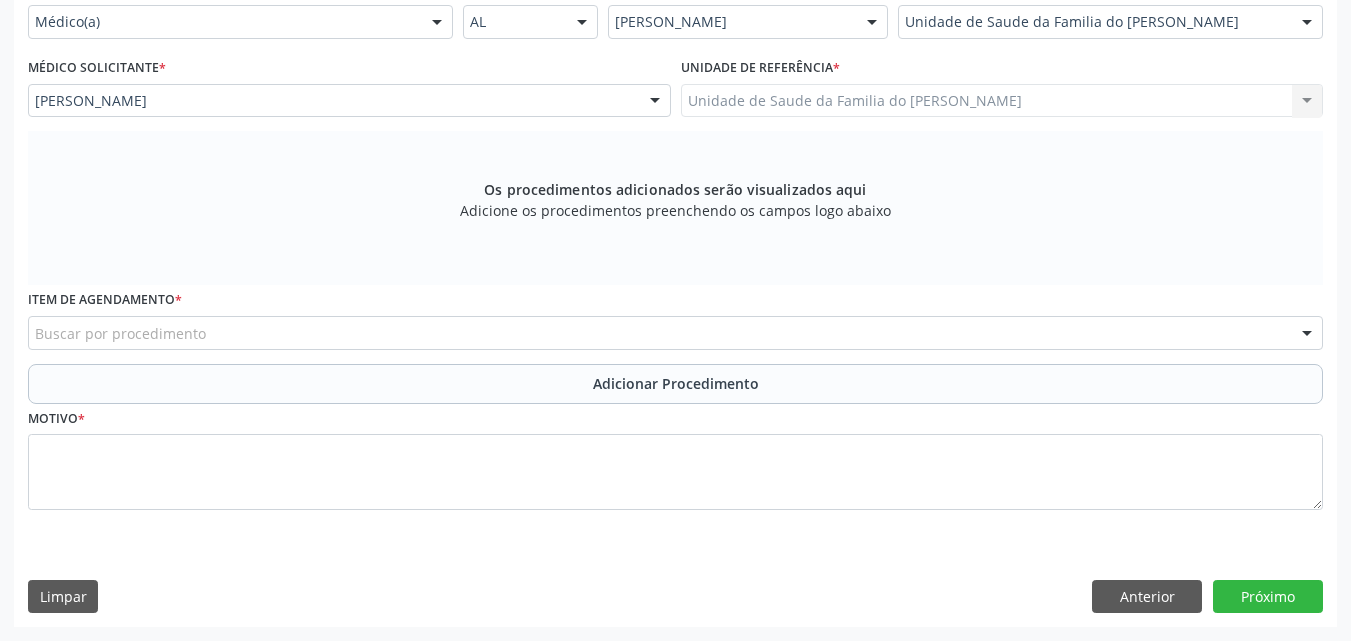 click on "Unidade de Saude da Familia do [PERSON_NAME]         Unidade de Saude da Familia do [PERSON_NAME]
Nenhum resultado encontrado para: "   "
Não há nenhuma opção para ser exibida." at bounding box center [1002, 101] 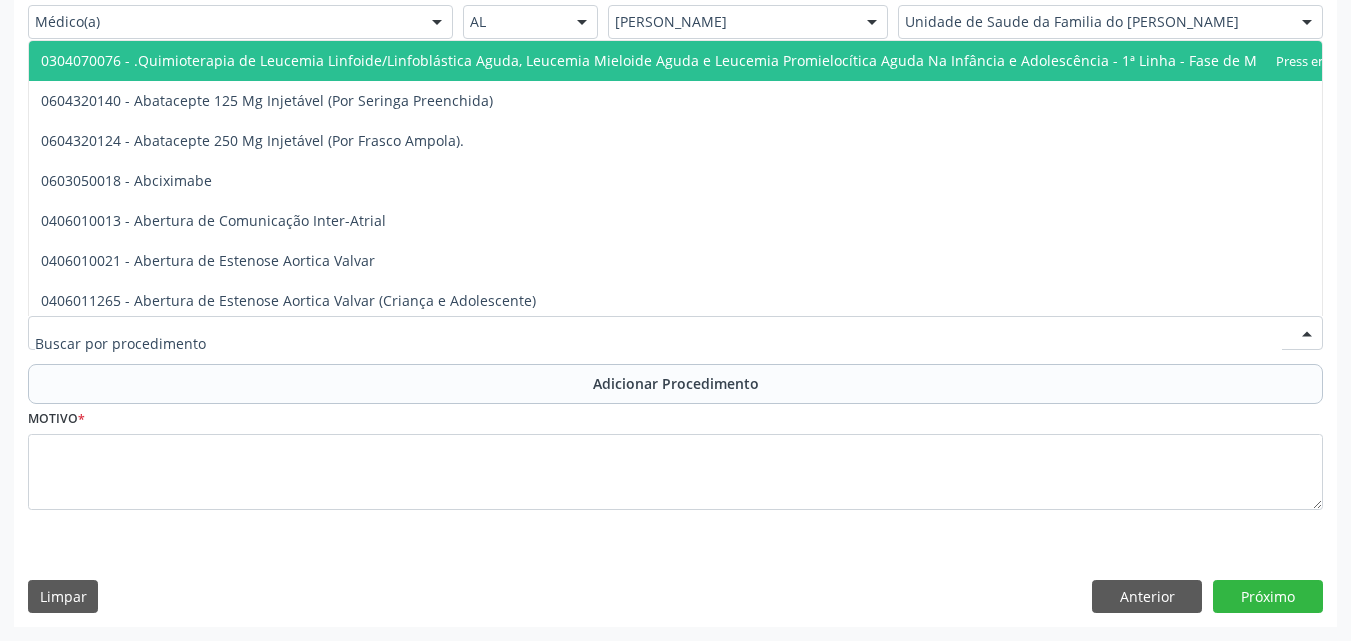 click at bounding box center [675, 333] 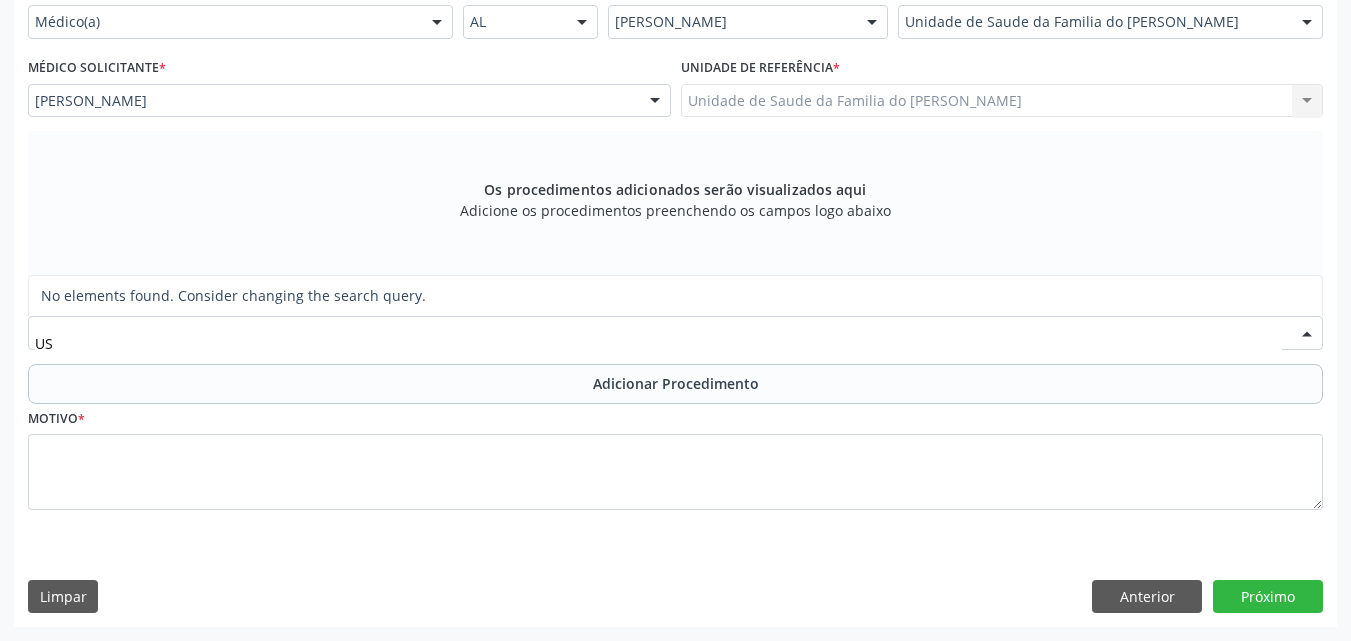 type on "U" 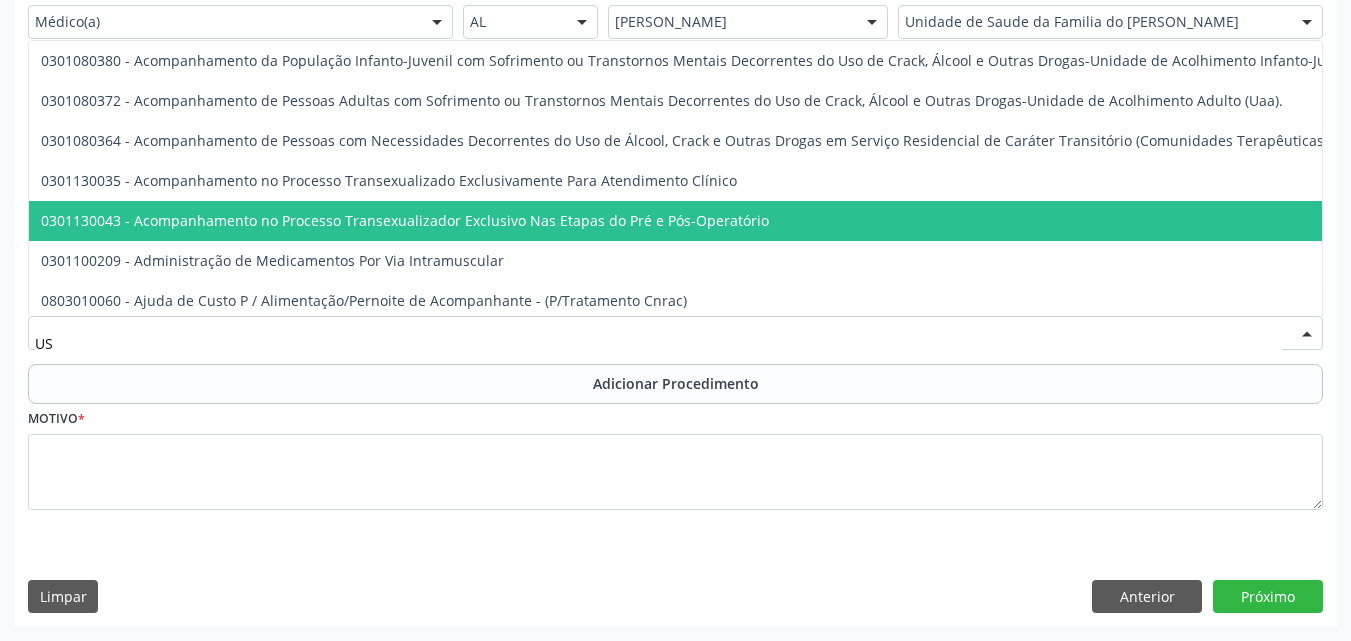 type on "U" 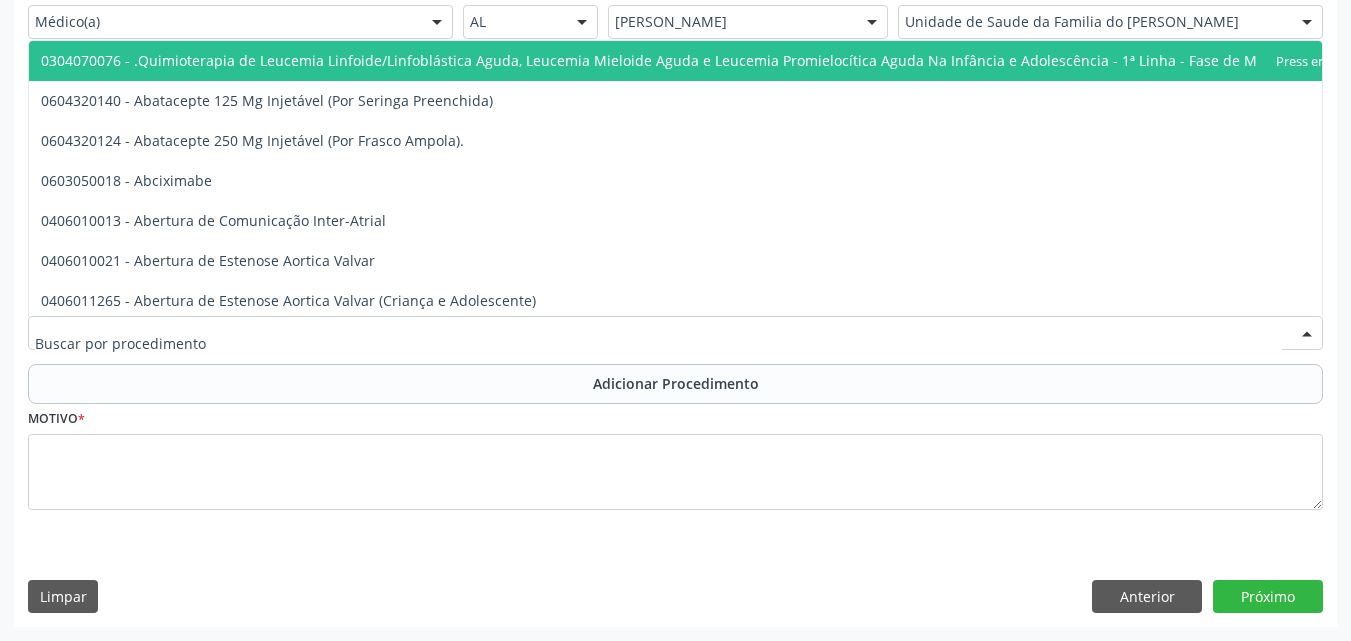 drag, startPoint x: 231, startPoint y: 326, endPoint x: 192, endPoint y: 326, distance: 39 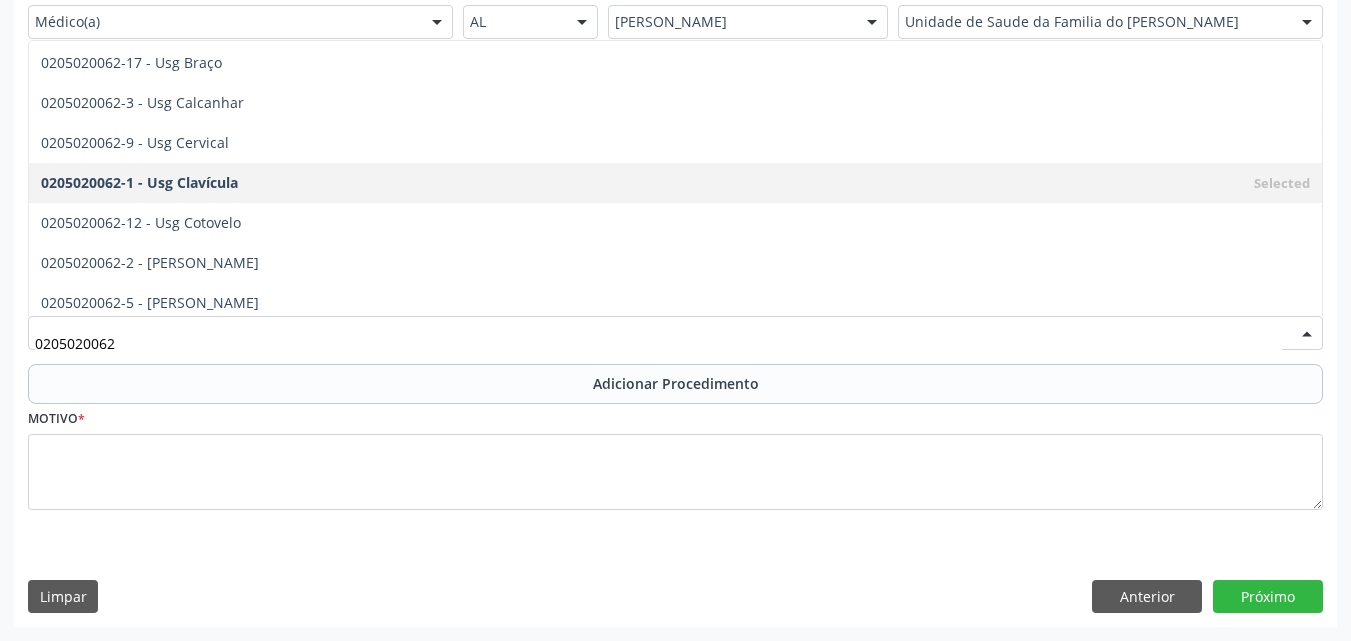 scroll, scrollTop: 0, scrollLeft: 0, axis: both 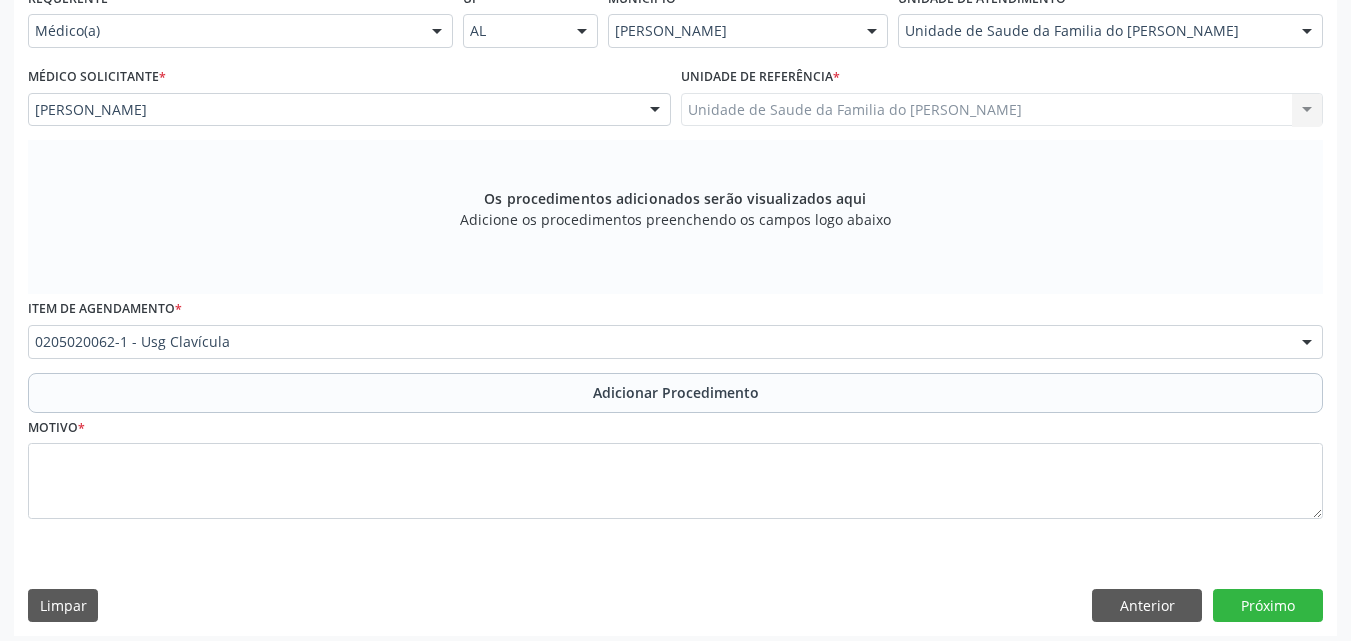 click on "Requerente
*
Médico(a)         Médico(a)   Enfermeiro(a)   Paciente
Nenhum resultado encontrado para: "   "
Não há nenhuma opção para ser exibida.
UF
*
AL         AL
Nenhum resultado encontrado para: "   "
Não há nenhuma opção para ser exibida.
Município
*
[PERSON_NAME] resultado encontrado para: "   "
Não há nenhuma opção para ser exibida.
Unidade de atendimento
*
Unidade de Saude da Familia do [PERSON_NAME]         Aeronave Baron 58   Aeronave Cessna   Associacao Divina Misericordia   Caps [PERSON_NAME] Sarmento   Central Municipal de Rede de Frio de Marechal Deodoro   Central de Abastecimento Farmaceutico Caf   Centro Municipal de Especialidade Odontologica   Centro de Parto Normal Imaculada Conceicao   Centro de Saude Professor [PERSON_NAME][GEOGRAPHIC_DATA]" at bounding box center (675, 309) 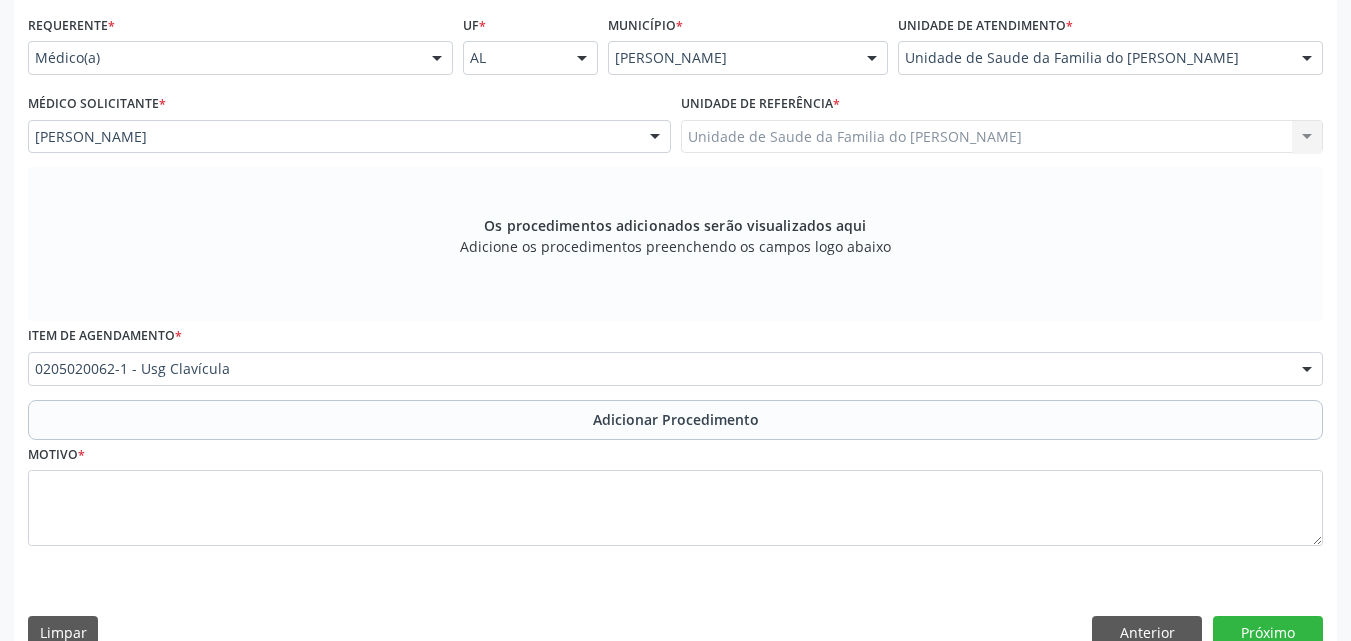 scroll, scrollTop: 488, scrollLeft: 0, axis: vertical 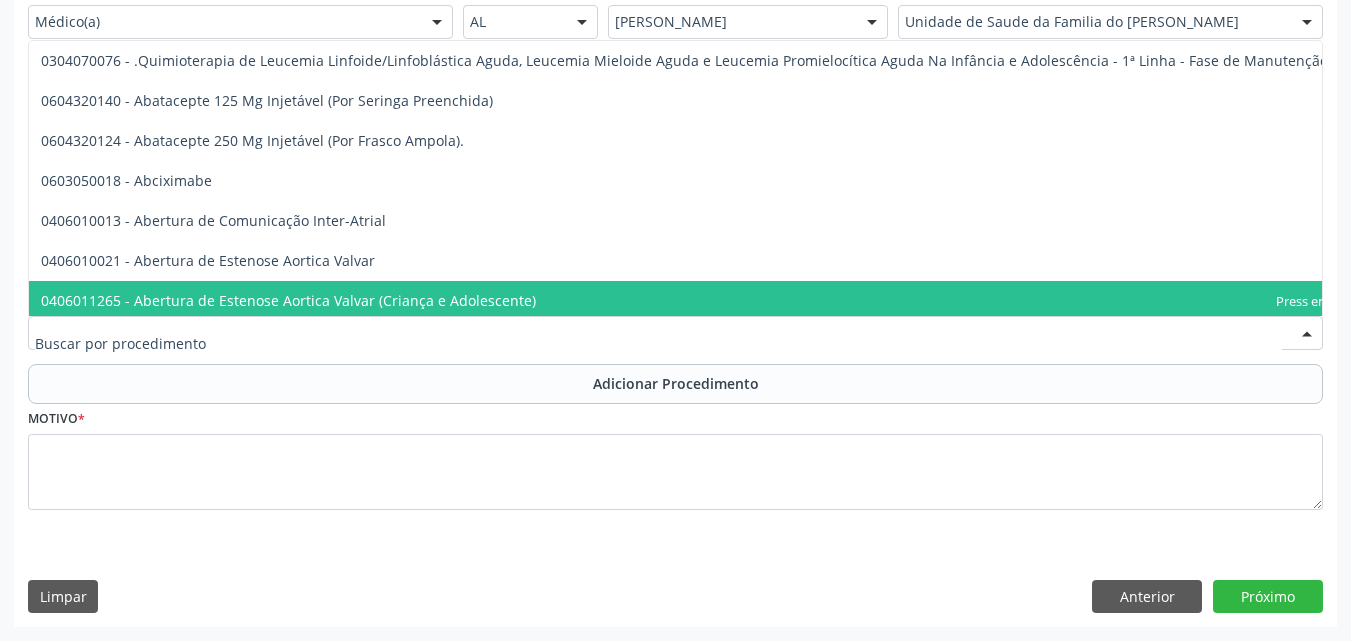 click on "Requerente
*
Médico(a)         Médico(a)   Enfermeiro(a)   Paciente
Nenhum resultado encontrado para: "   "
Não há nenhuma opção para ser exibida.
UF
*
AL         AL
Nenhum resultado encontrado para: "   "
Não há nenhuma opção para ser exibida.
Município
*
[PERSON_NAME] resultado encontrado para: "   "
Não há nenhuma opção para ser exibida.
Unidade de atendimento
*
Unidade de Saude da Familia do [PERSON_NAME]         Aeronave Baron 58   Aeronave Cessna   Associacao Divina Misericordia   Caps [PERSON_NAME] Sarmento   Central Municipal de Rede de Frio de Marechal Deodoro   Central de Abastecimento Farmaceutico Caf   Centro Municipal de Especialidade Odontologica   Centro de Parto Normal Imaculada Conceicao   Centro de Saude Professor [PERSON_NAME][GEOGRAPHIC_DATA]" at bounding box center (675, 300) 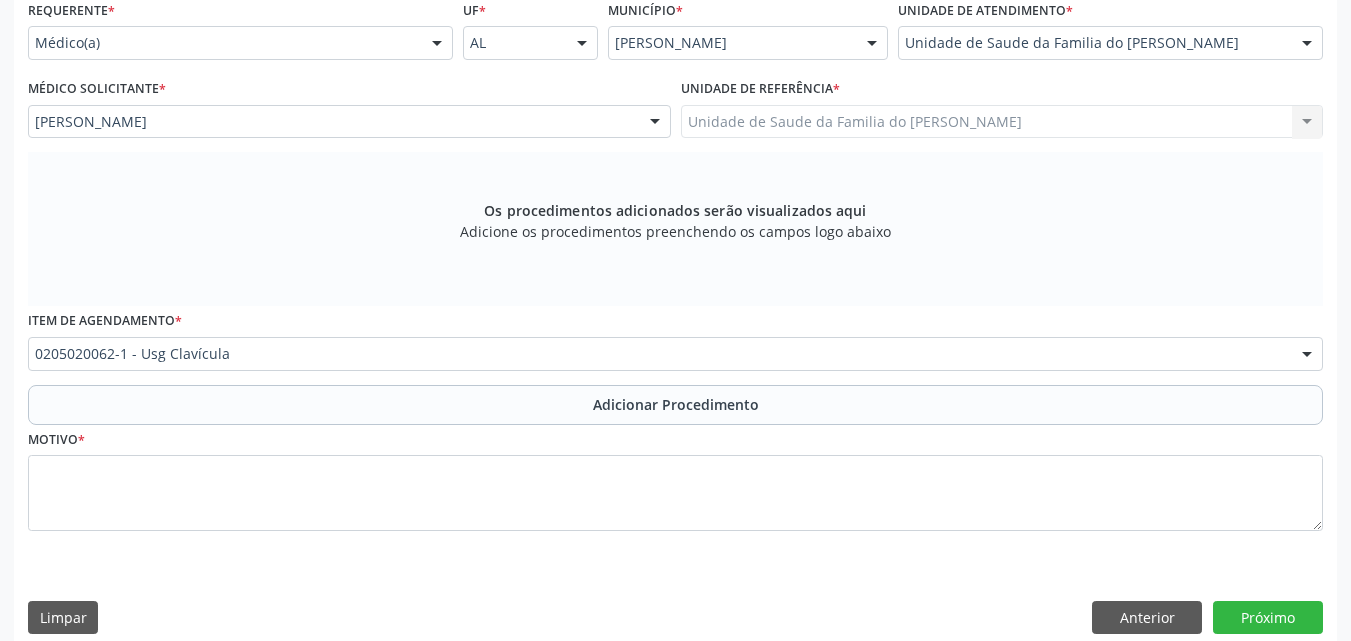 scroll, scrollTop: 488, scrollLeft: 0, axis: vertical 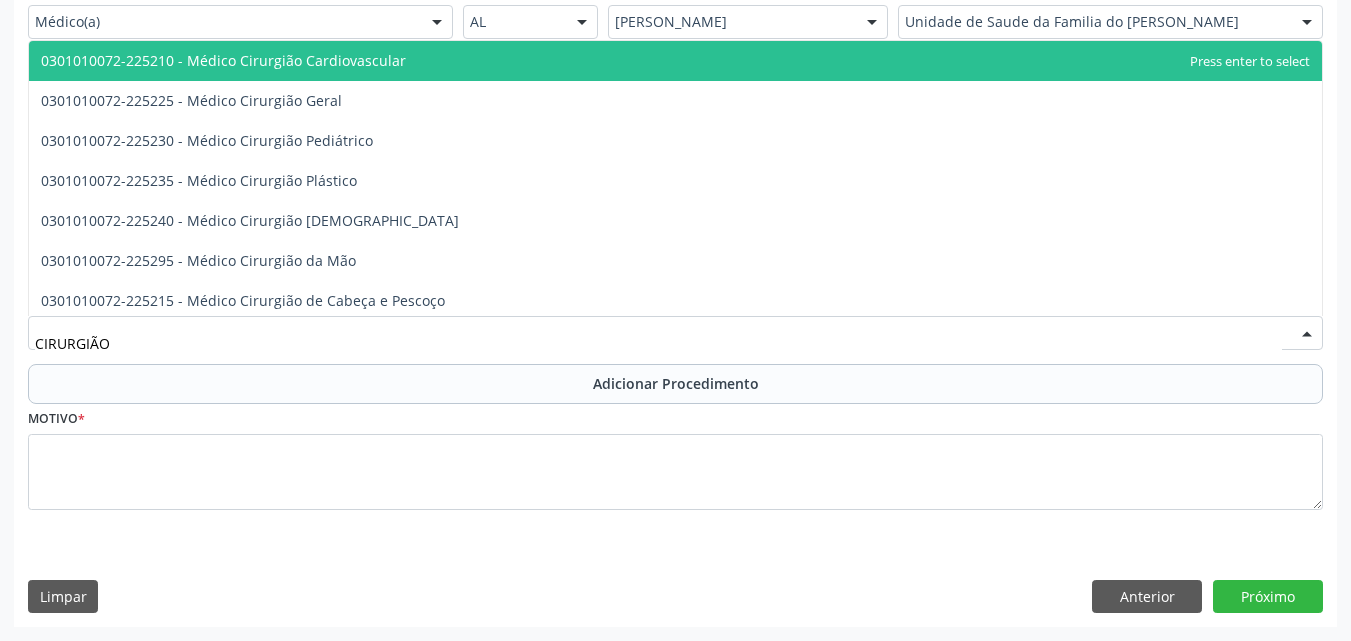 type on "CIRURGIÃO G" 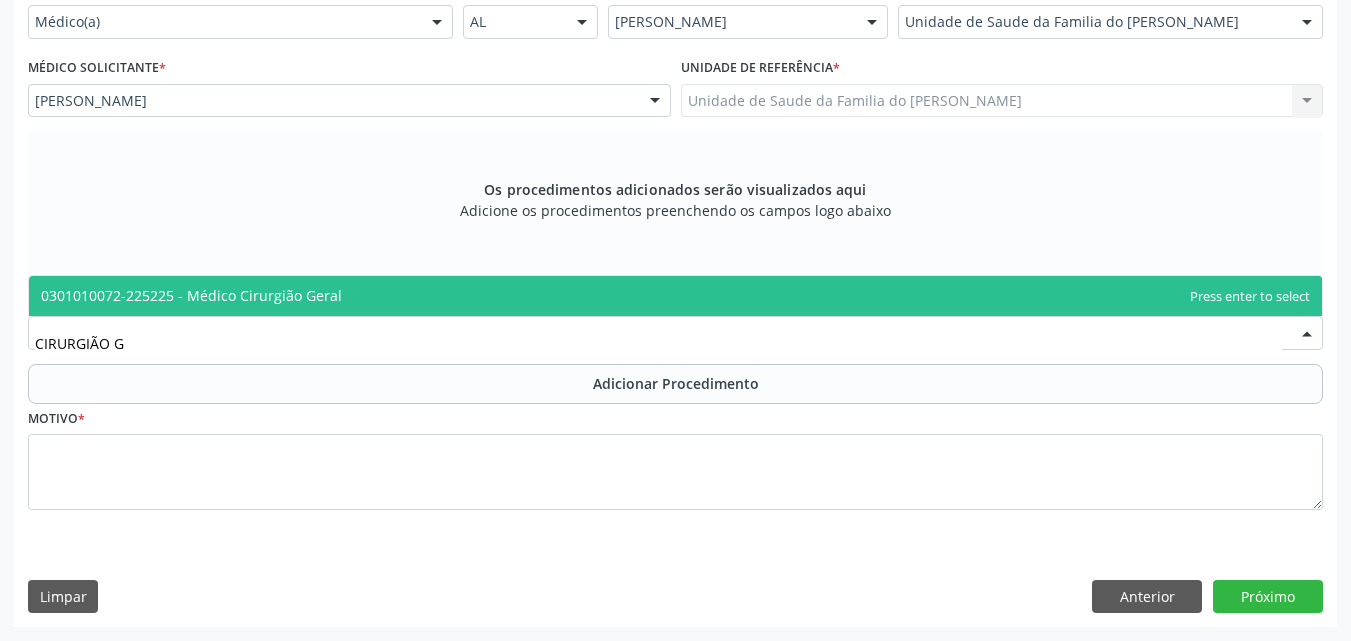 click on "0301010072-225225 - Médico Cirurgião Geral" at bounding box center [675, 296] 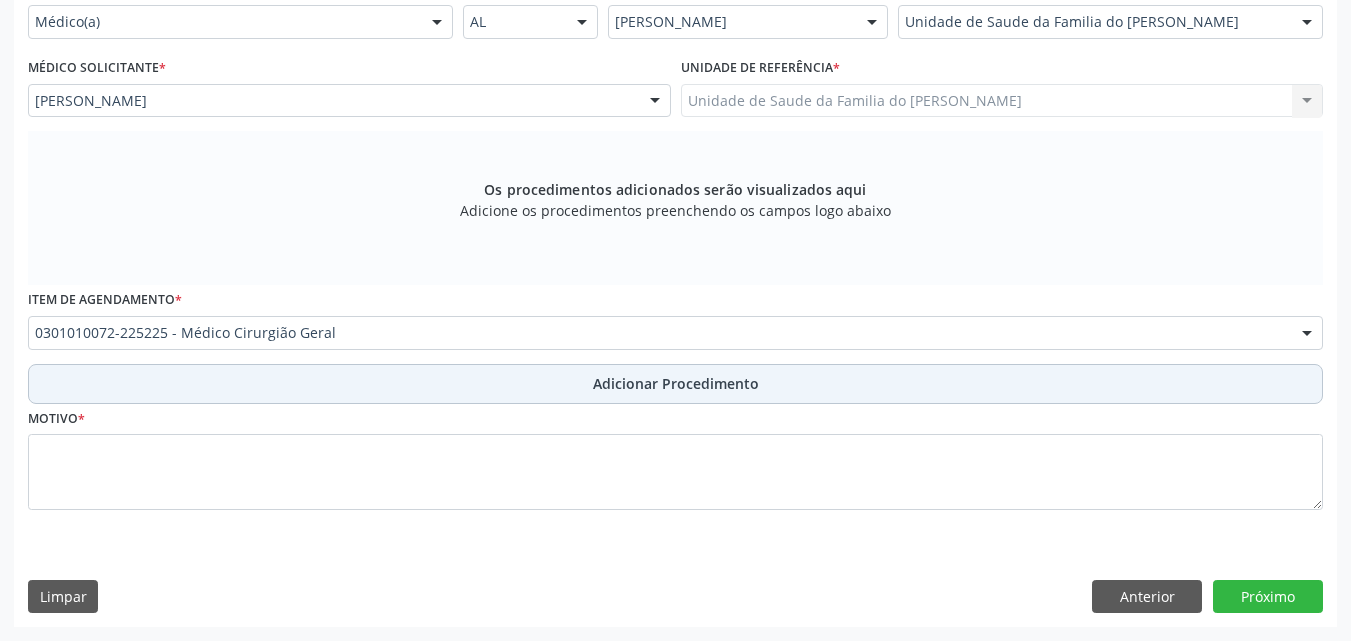 click on "Adicionar Procedimento" at bounding box center [675, 384] 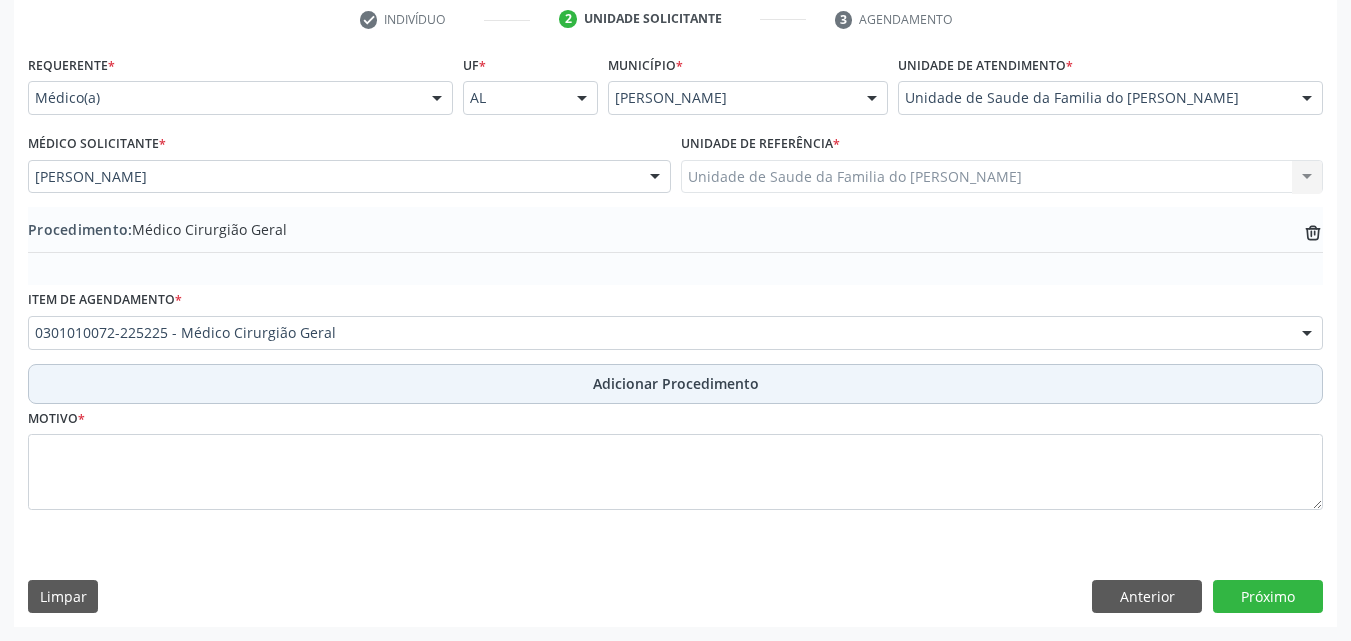 scroll, scrollTop: 412, scrollLeft: 0, axis: vertical 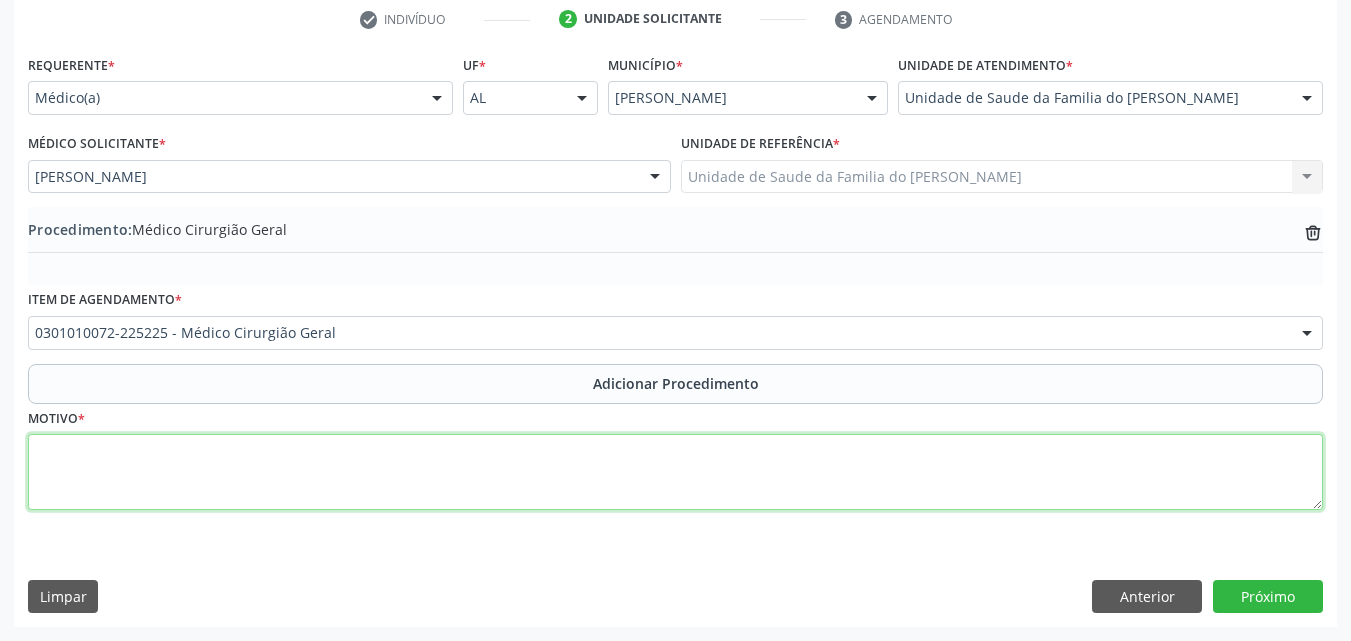 click at bounding box center [675, 472] 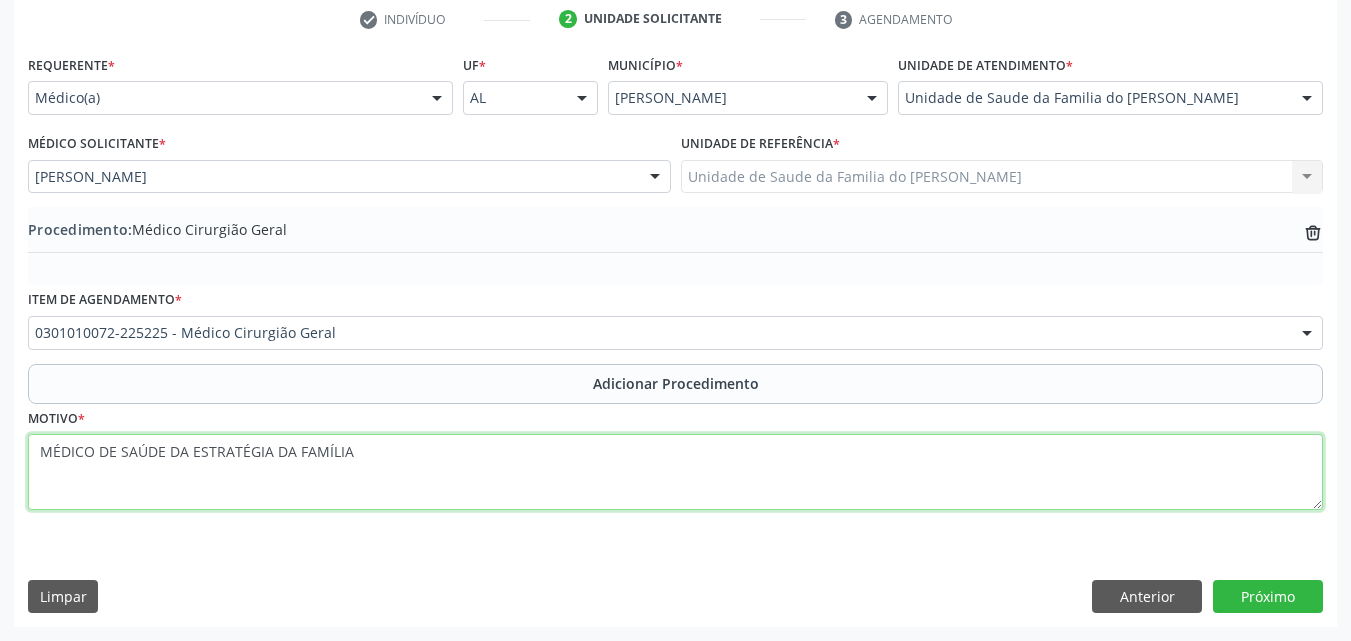 drag, startPoint x: 111, startPoint y: 452, endPoint x: 172, endPoint y: 450, distance: 61.03278 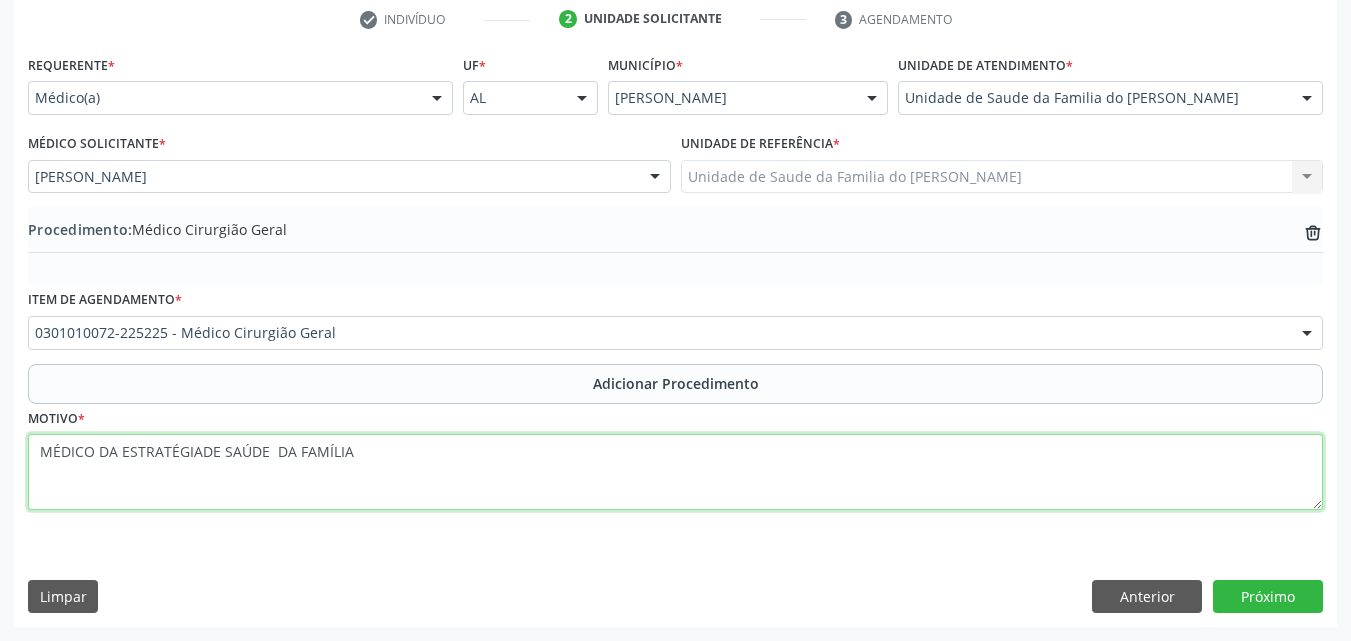 click on "MÉDICO DA ESTRATÉGIADE SAÚDE  DA FAMÍLIA" at bounding box center [675, 472] 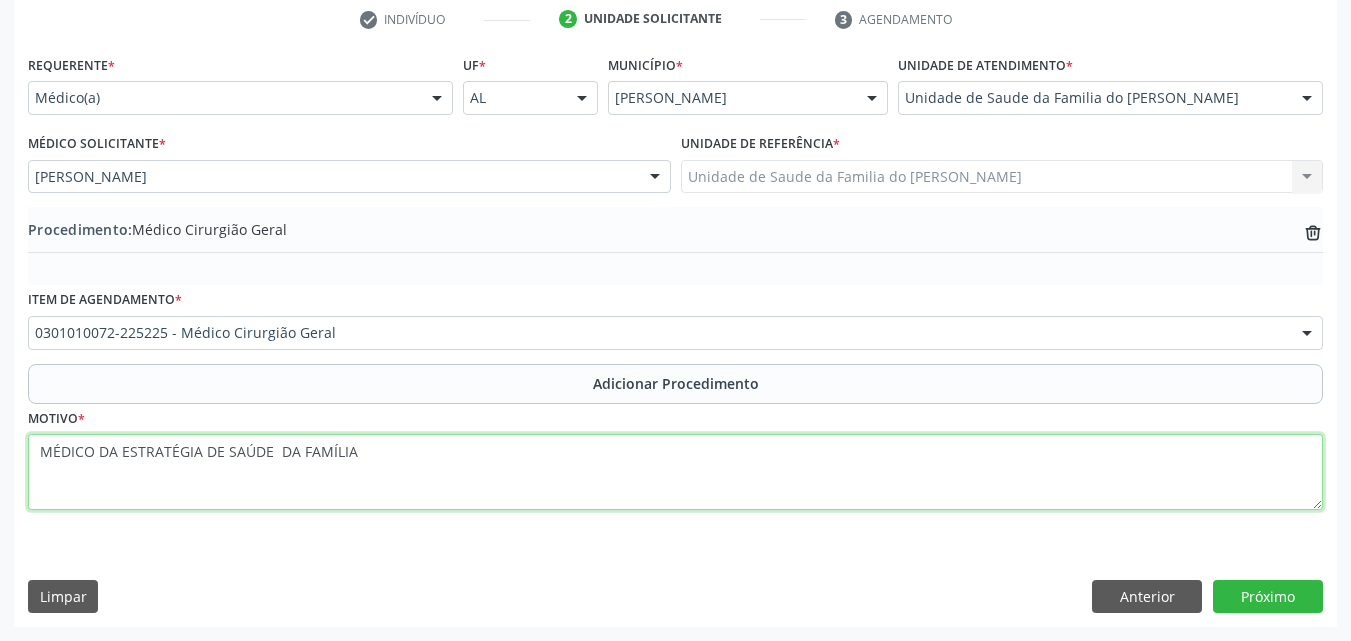 drag, startPoint x: 367, startPoint y: 452, endPoint x: 30, endPoint y: 467, distance: 337.33365 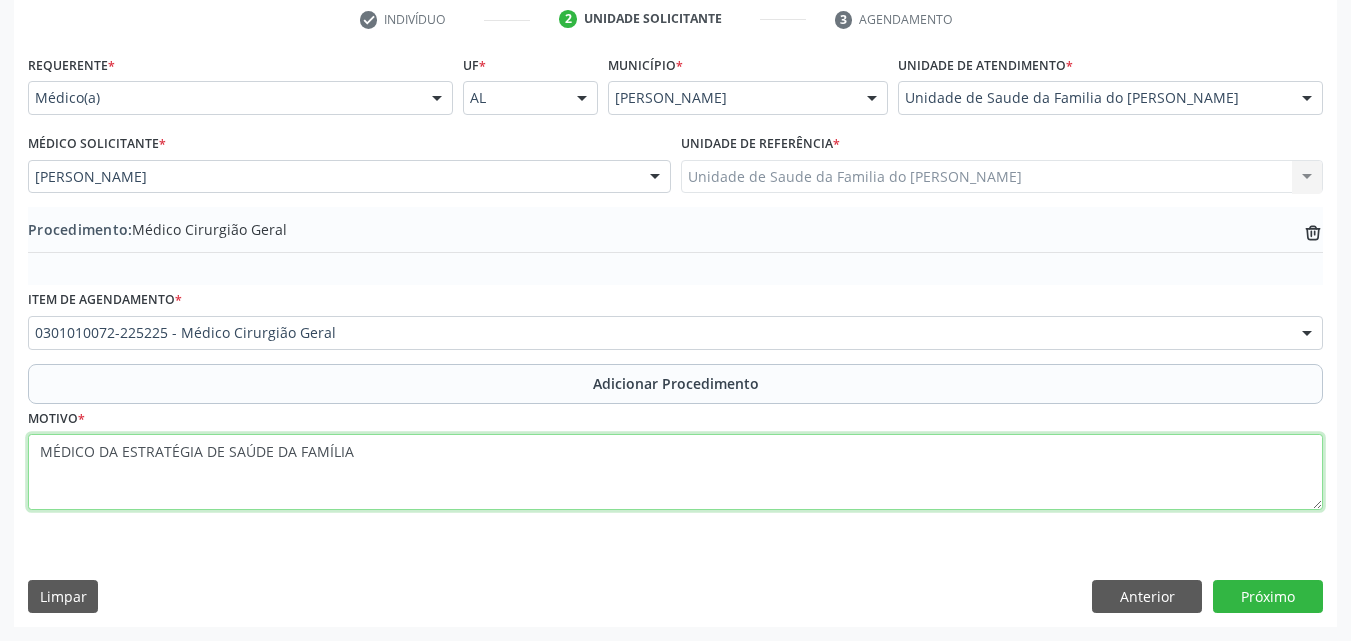 click on "MÉDICO DA ESTRATÉGIA DE SAÚDE DA FAMÍLIA" at bounding box center (675, 472) 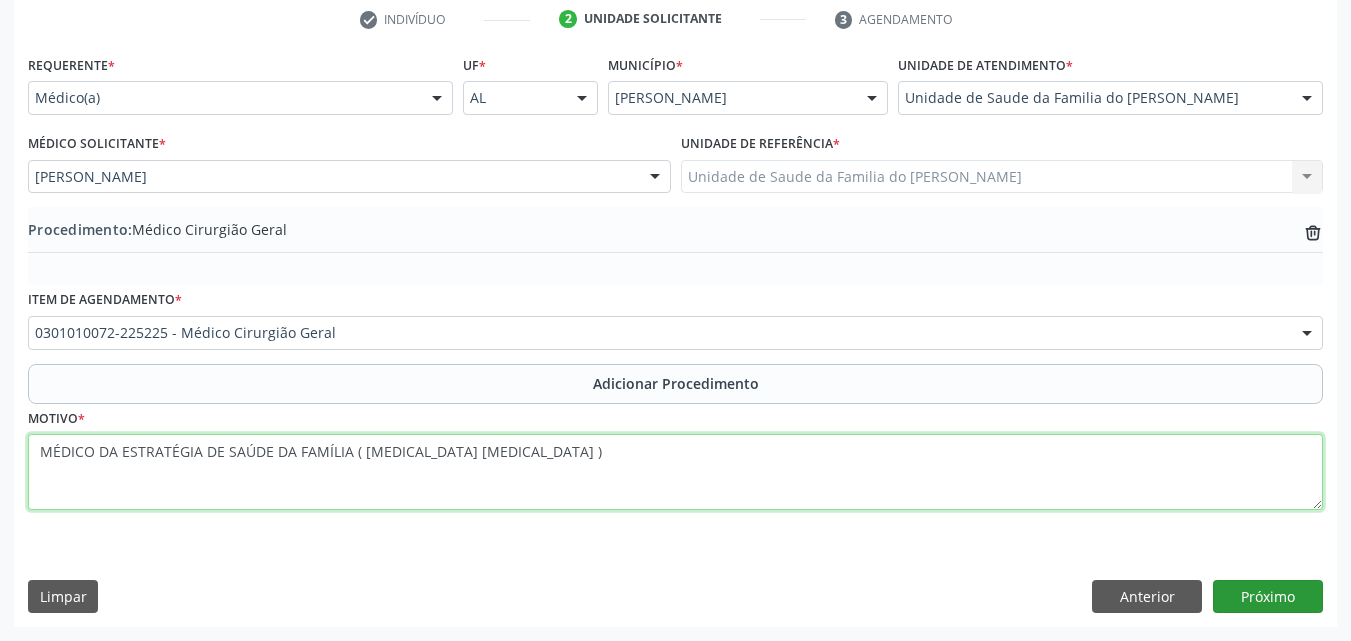 type on "MÉDICO DA ESTRATÉGIA DE SAÚDE DA FAMÍLIA ( [MEDICAL_DATA] [MEDICAL_DATA] )" 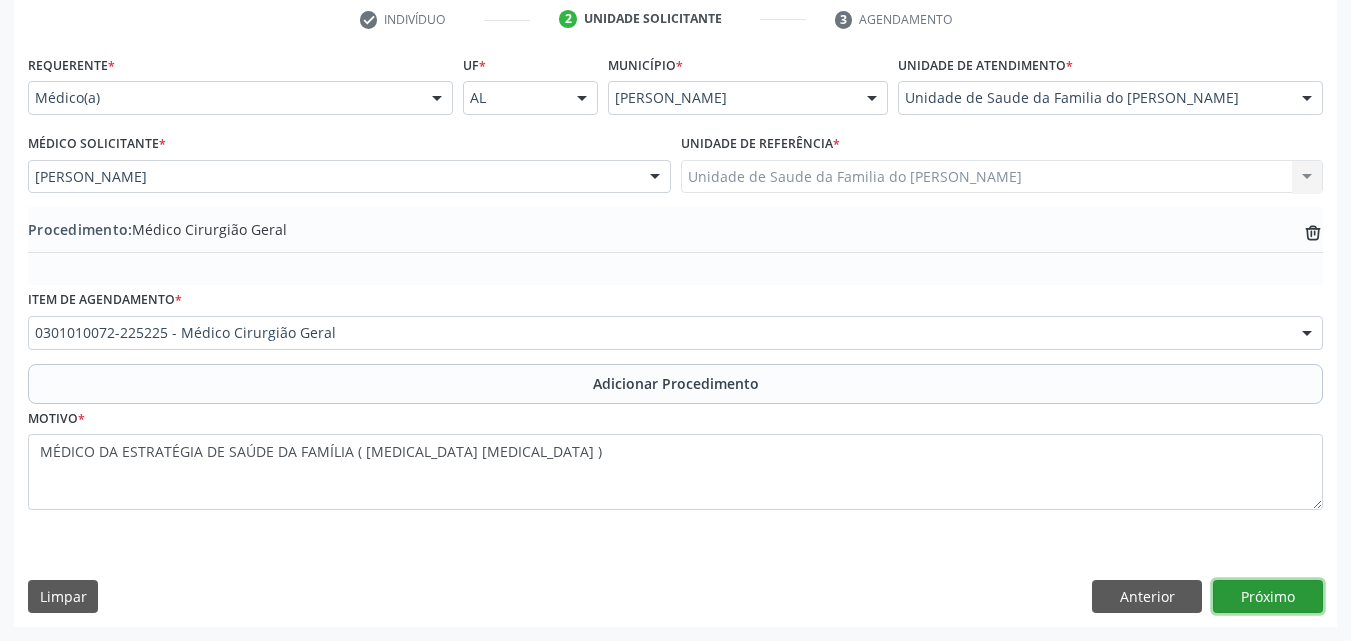 click on "Próximo" at bounding box center (1268, 597) 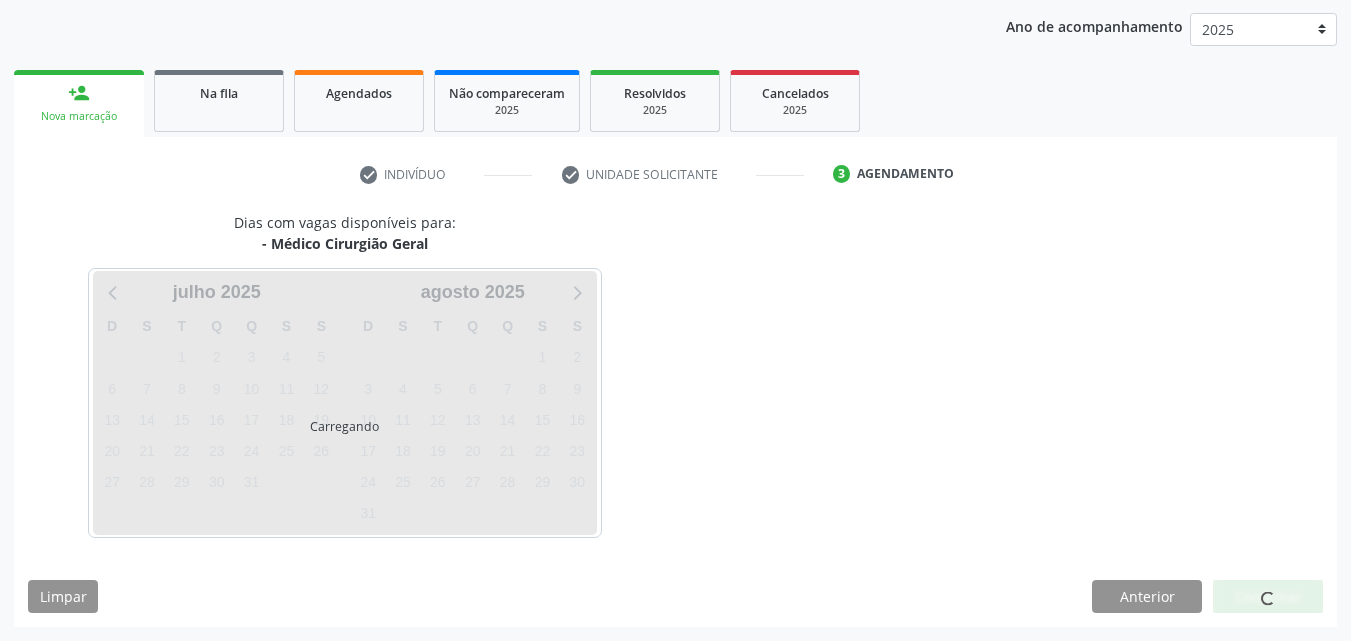 scroll, scrollTop: 316, scrollLeft: 0, axis: vertical 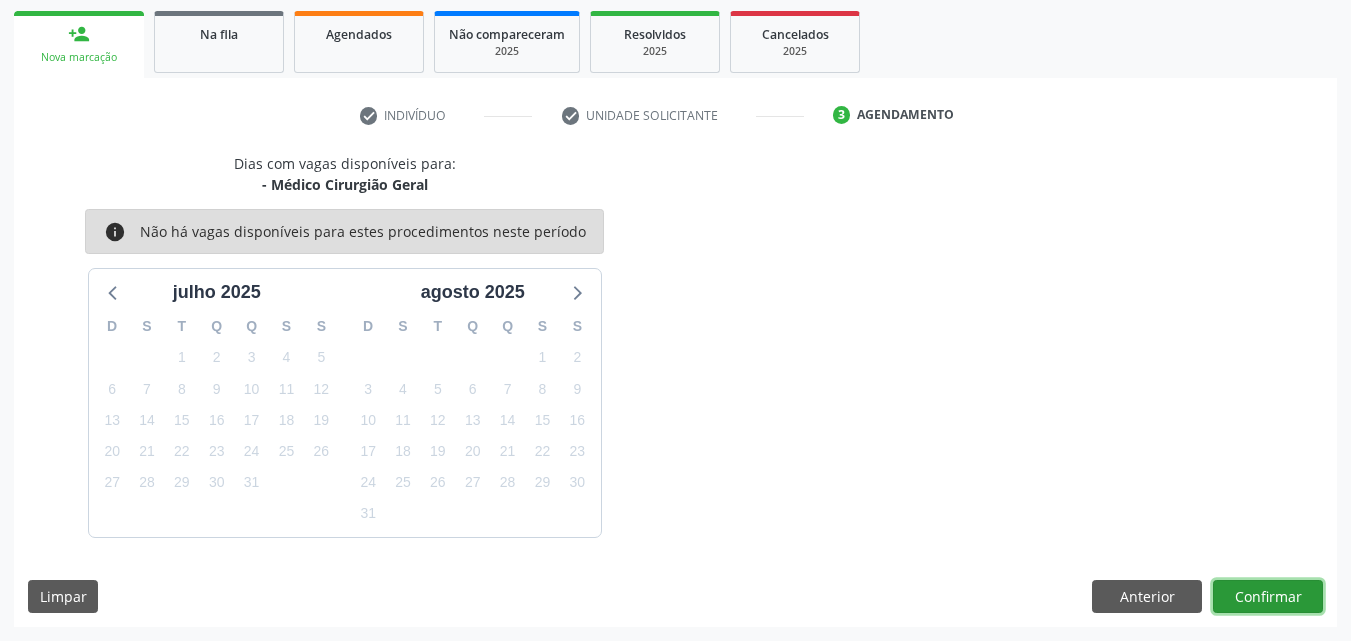 click on "Confirmar" at bounding box center (1268, 597) 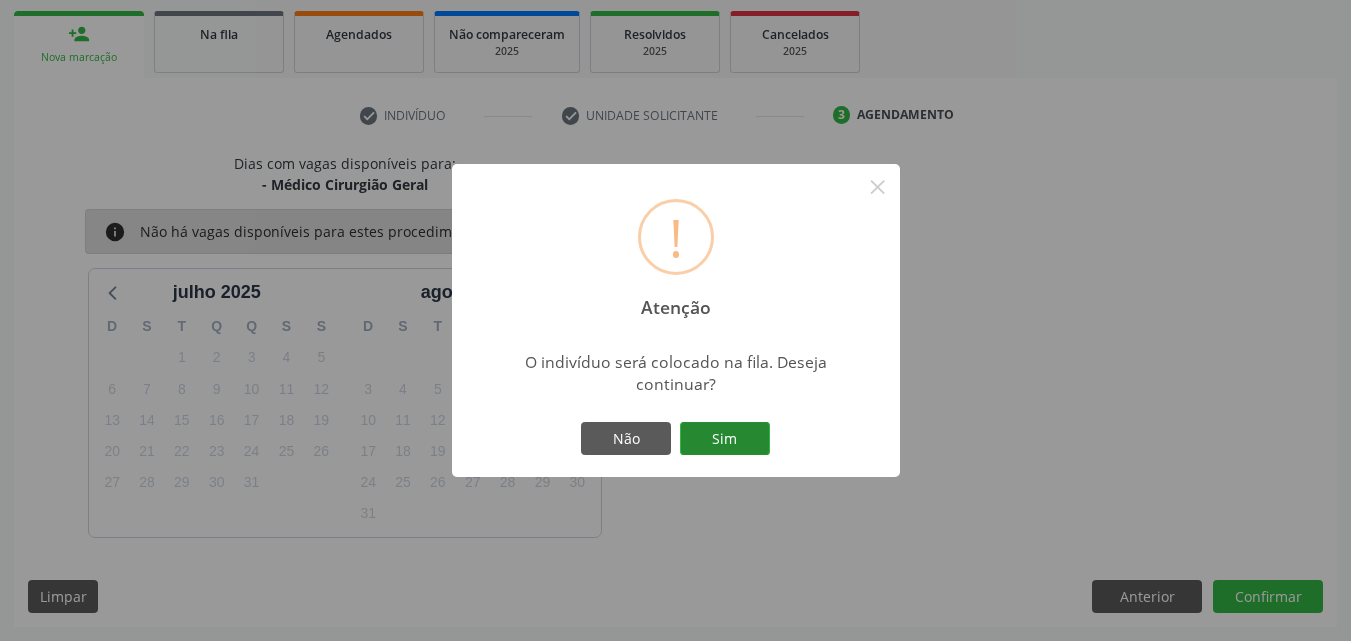 click on "Sim" at bounding box center [725, 439] 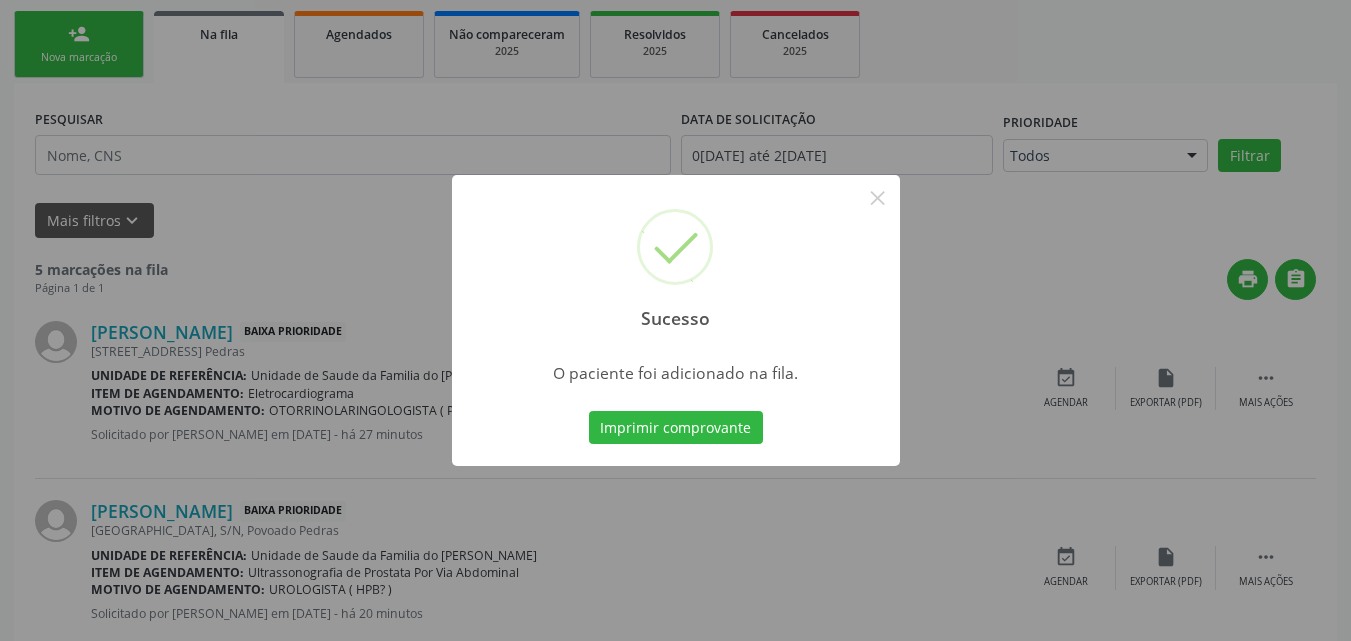 scroll, scrollTop: 54, scrollLeft: 0, axis: vertical 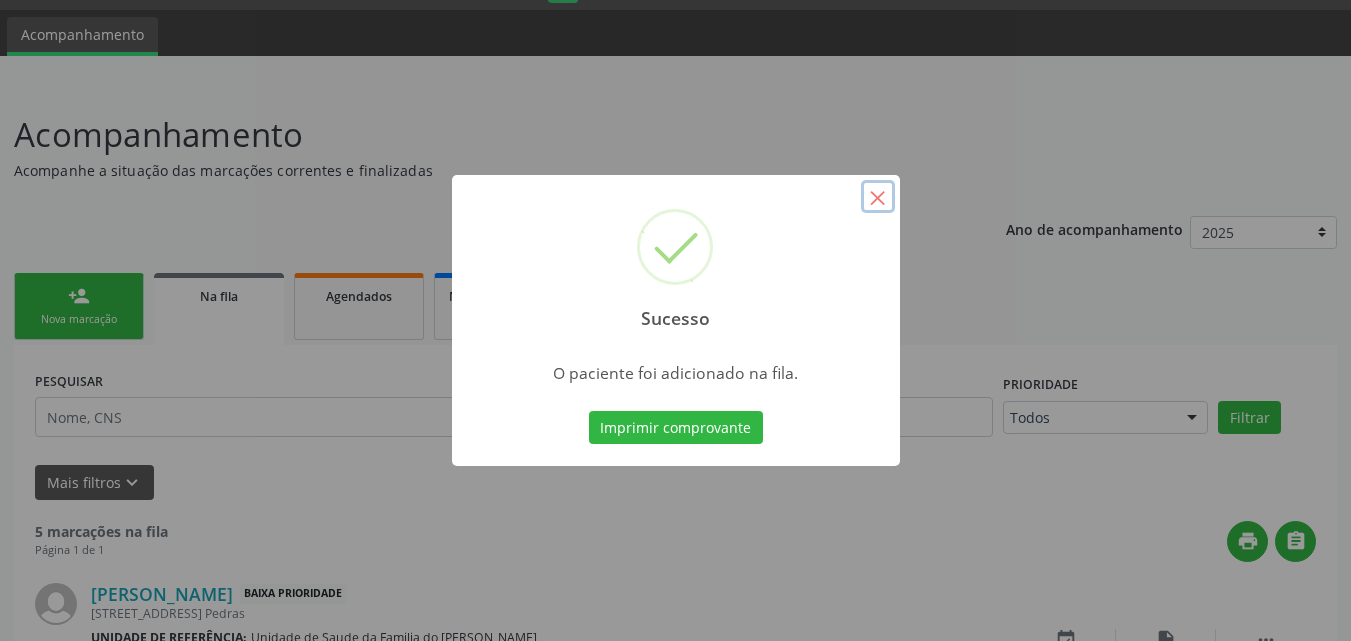click on "×" at bounding box center [878, 197] 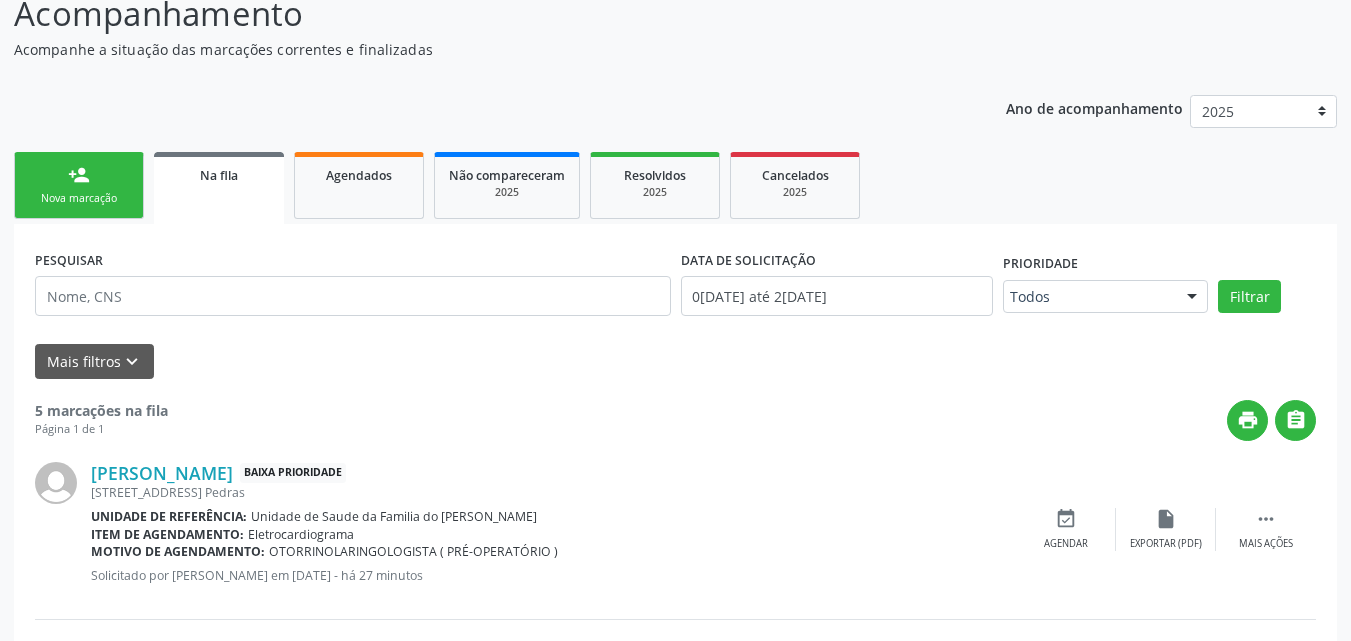 scroll, scrollTop: 0, scrollLeft: 0, axis: both 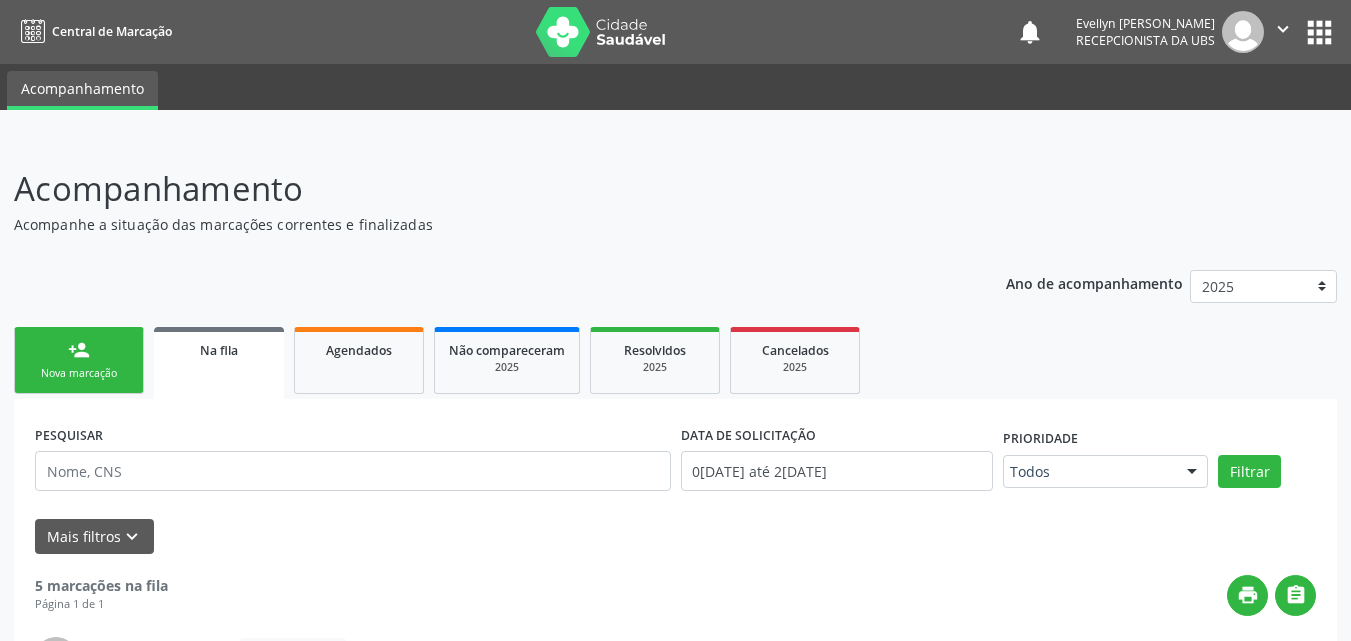 click on "person_add
Nova marcação" at bounding box center (79, 360) 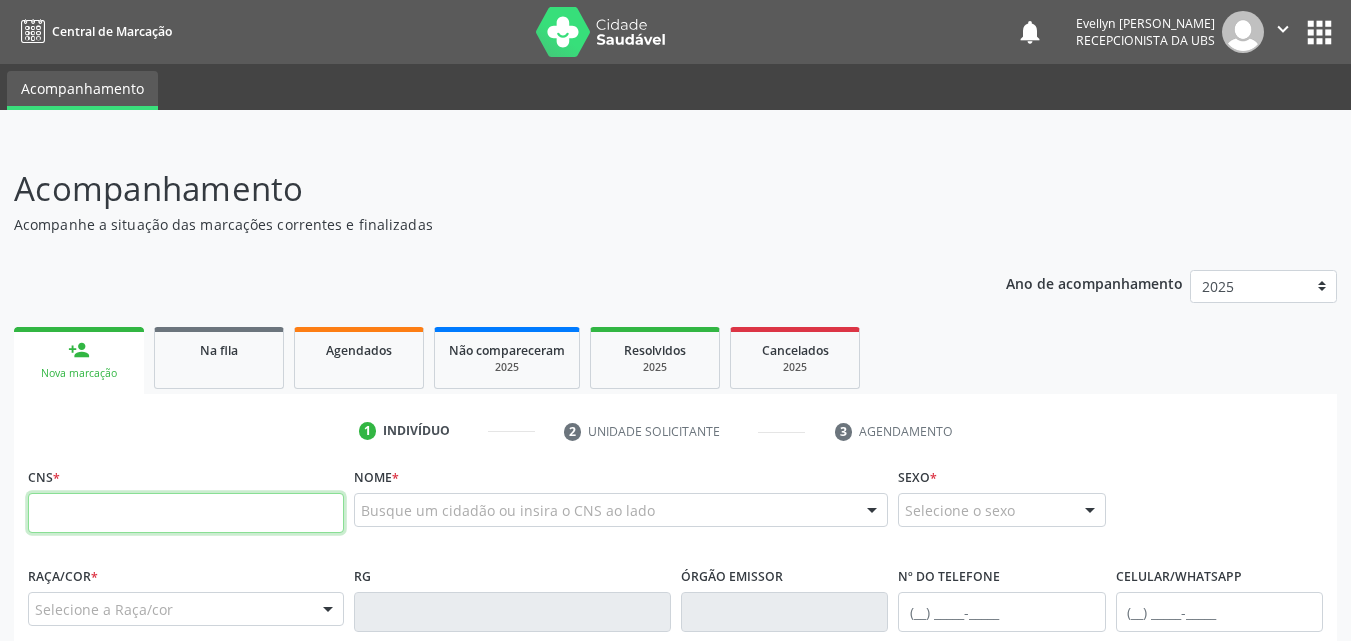click at bounding box center [186, 513] 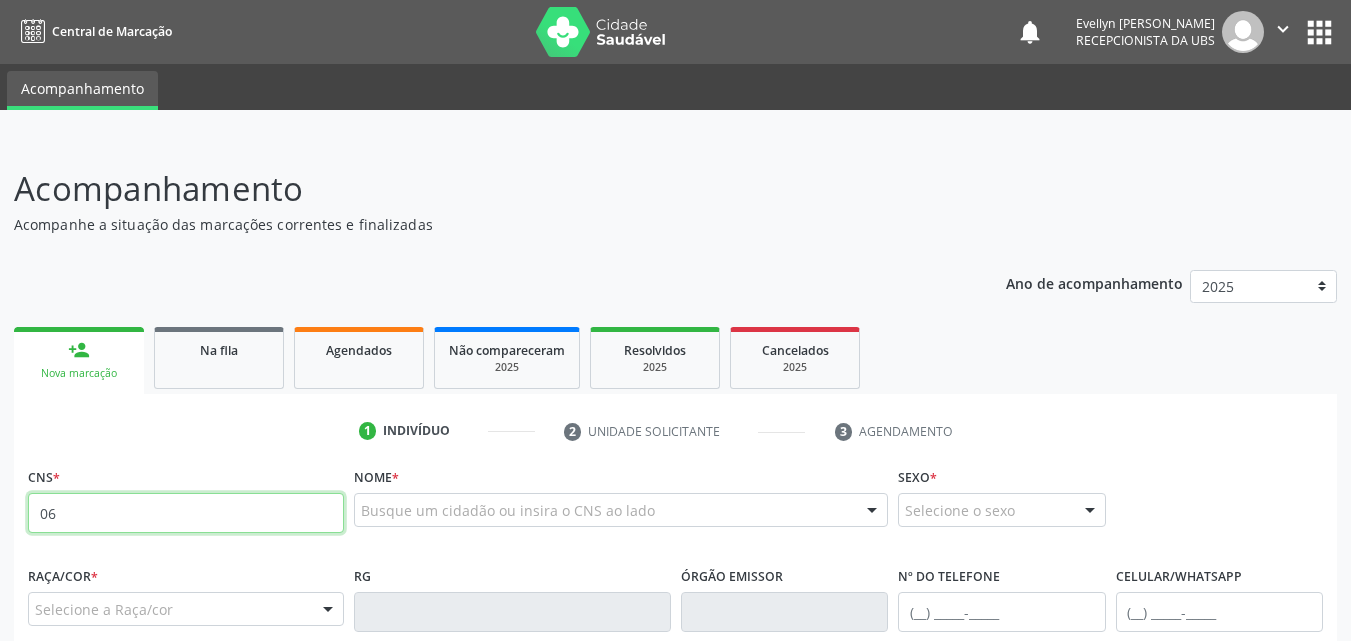 type on "0" 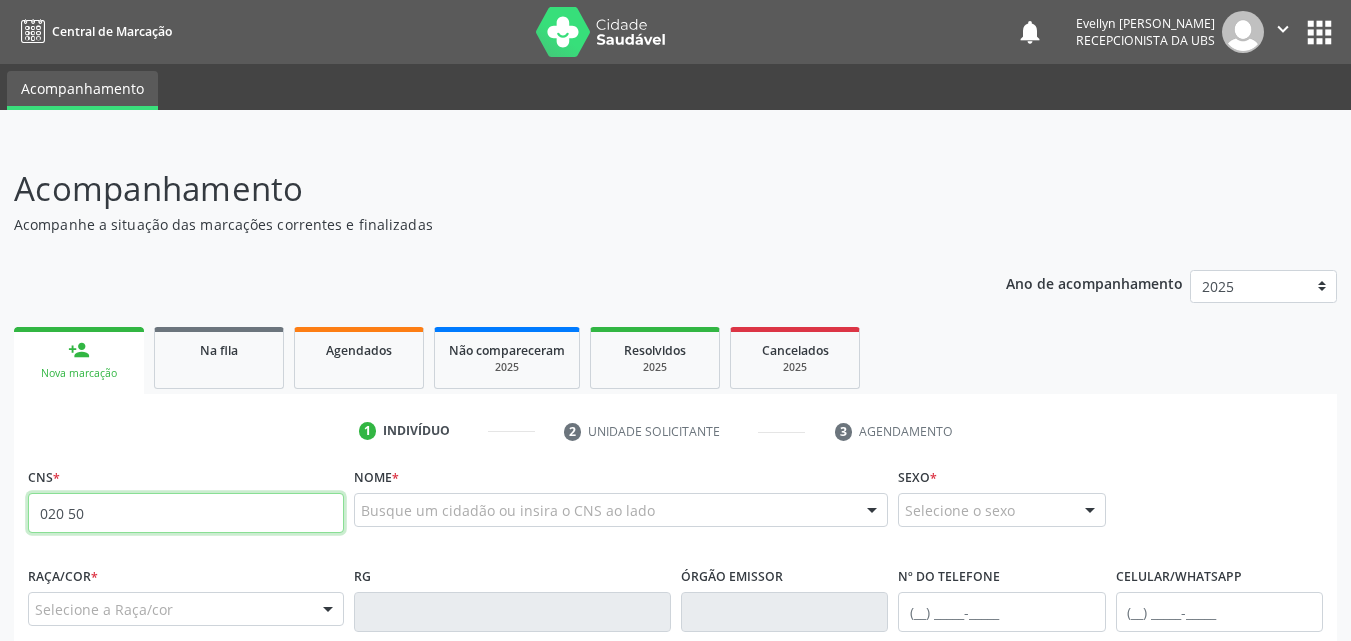 type on "020 502" 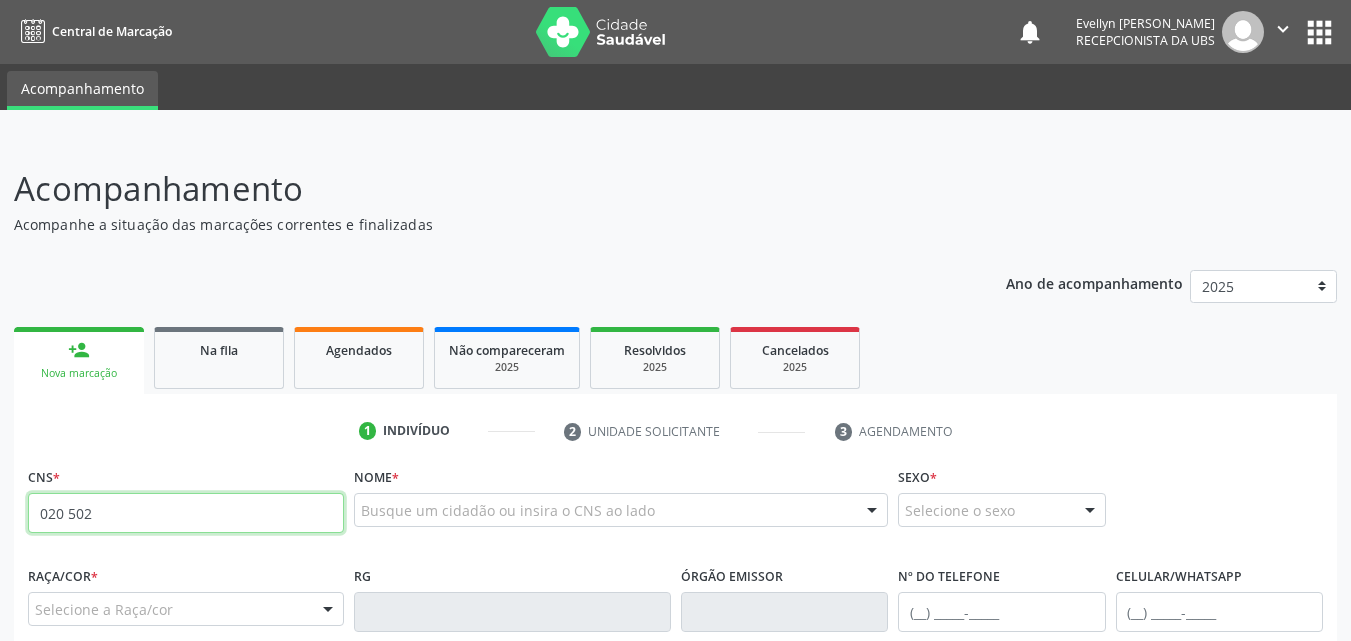 drag, startPoint x: 144, startPoint y: 521, endPoint x: 0, endPoint y: 507, distance: 144.67896 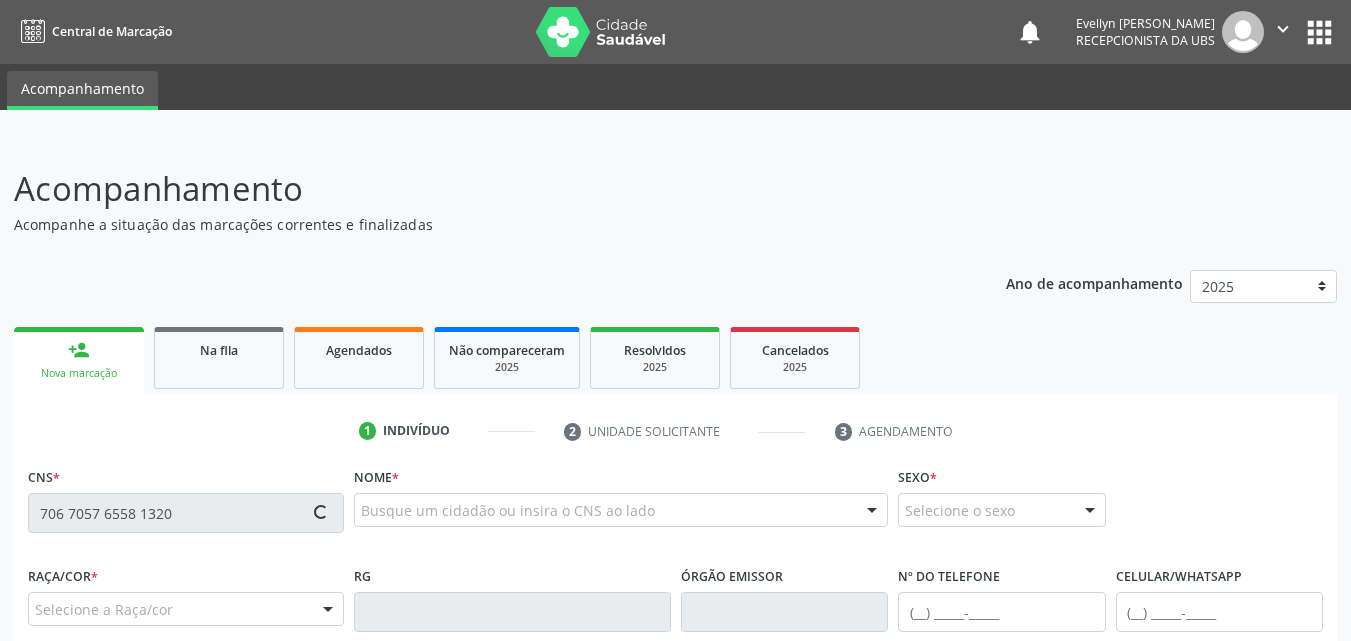 type on "706 7057 6558 1320" 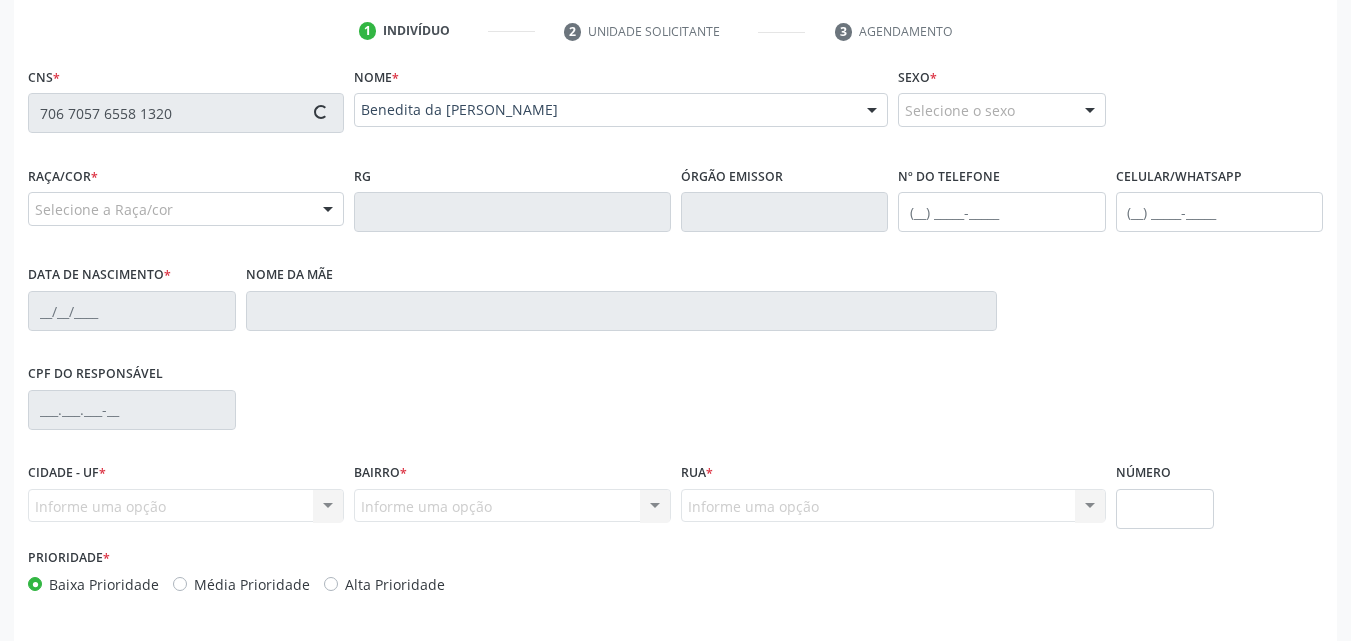 type on "[PHONE_NUMBER]" 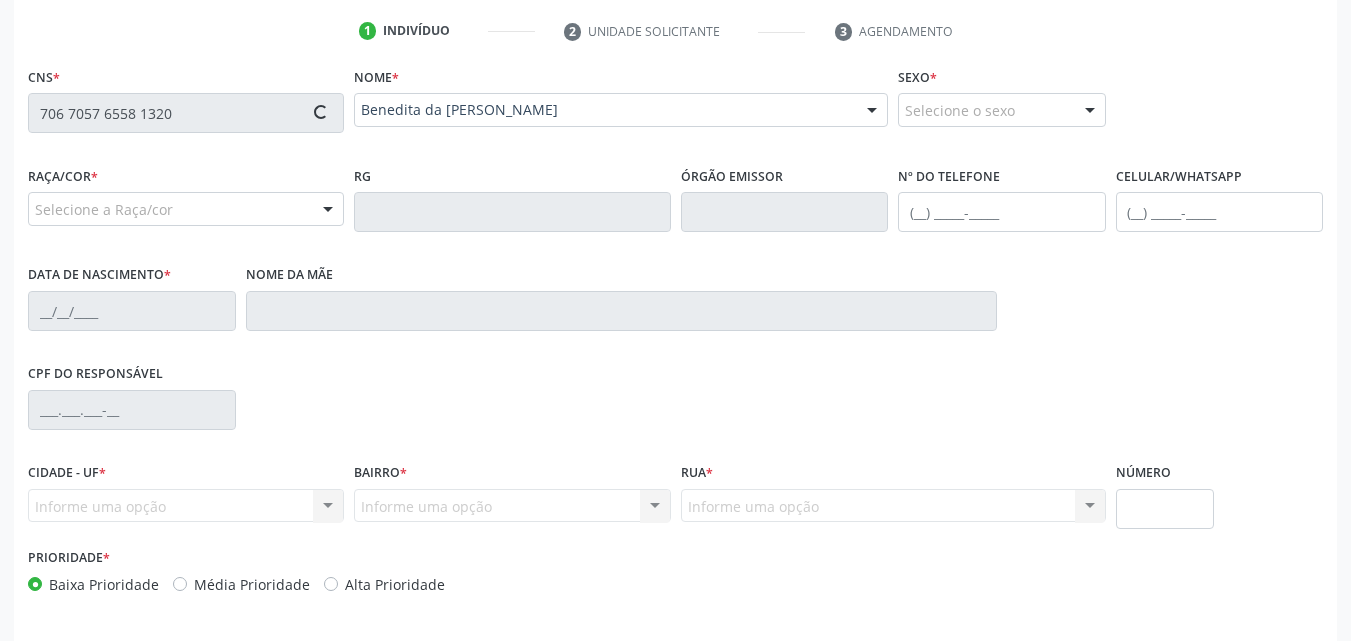 type on "[PHONE_NUMBER]" 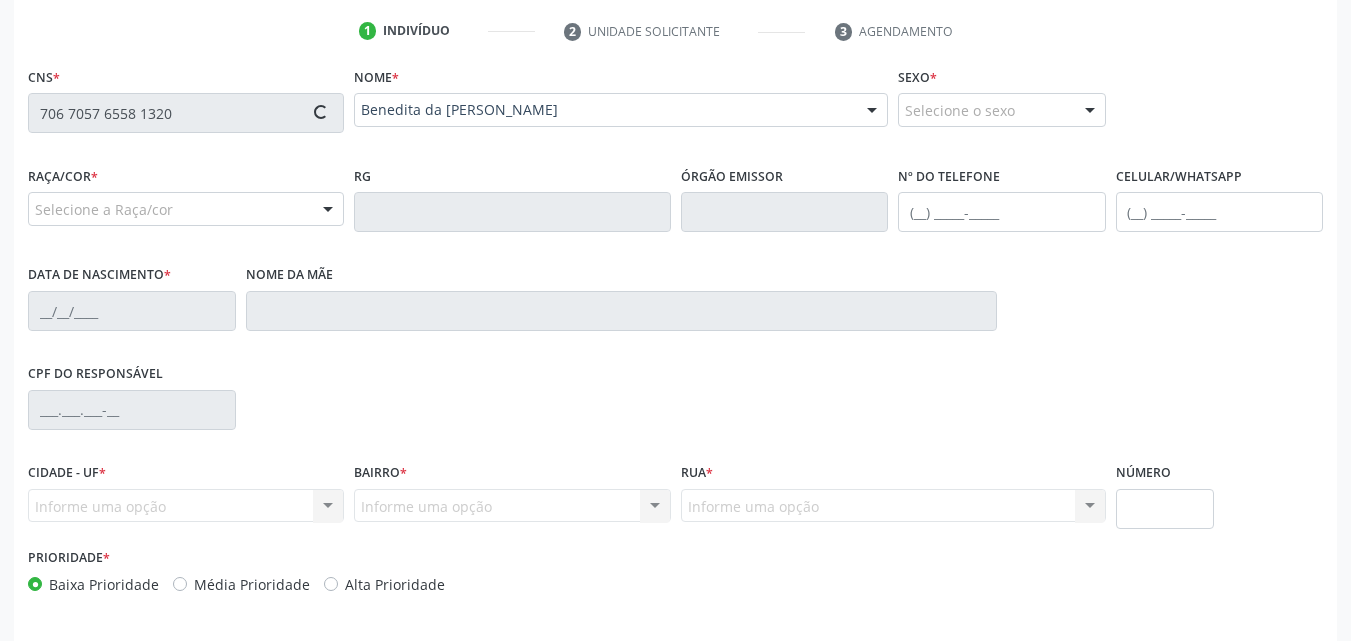 type on "S/N" 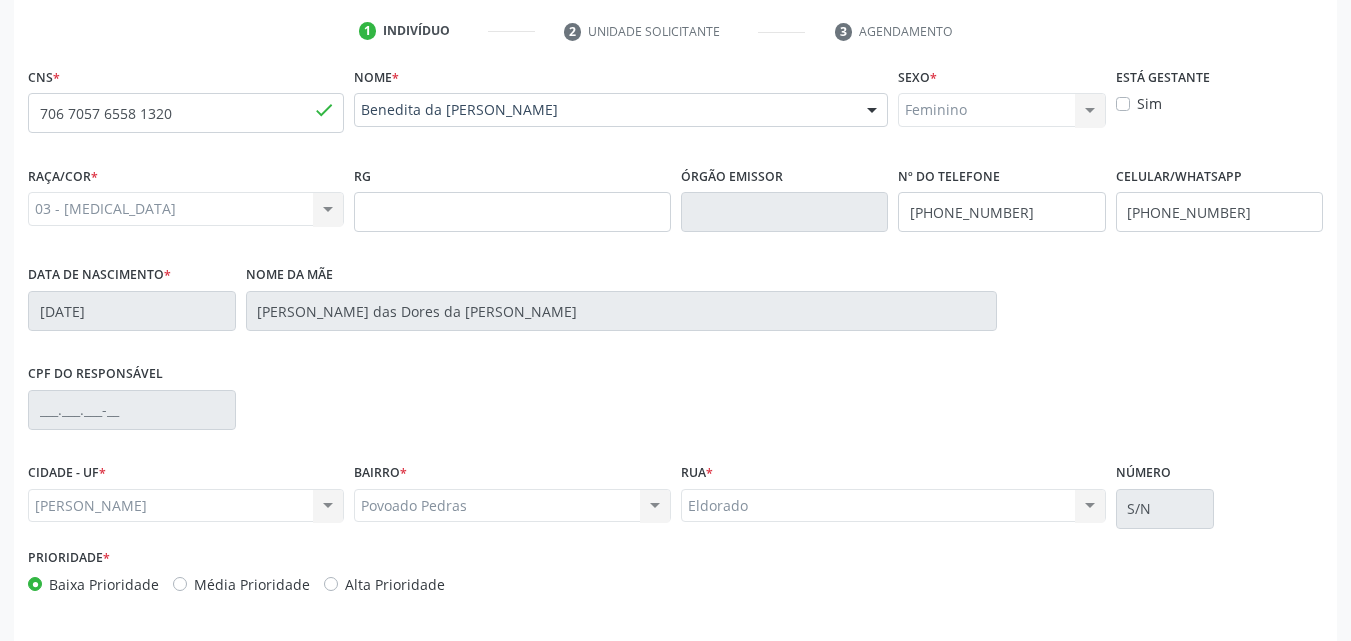 scroll, scrollTop: 471, scrollLeft: 0, axis: vertical 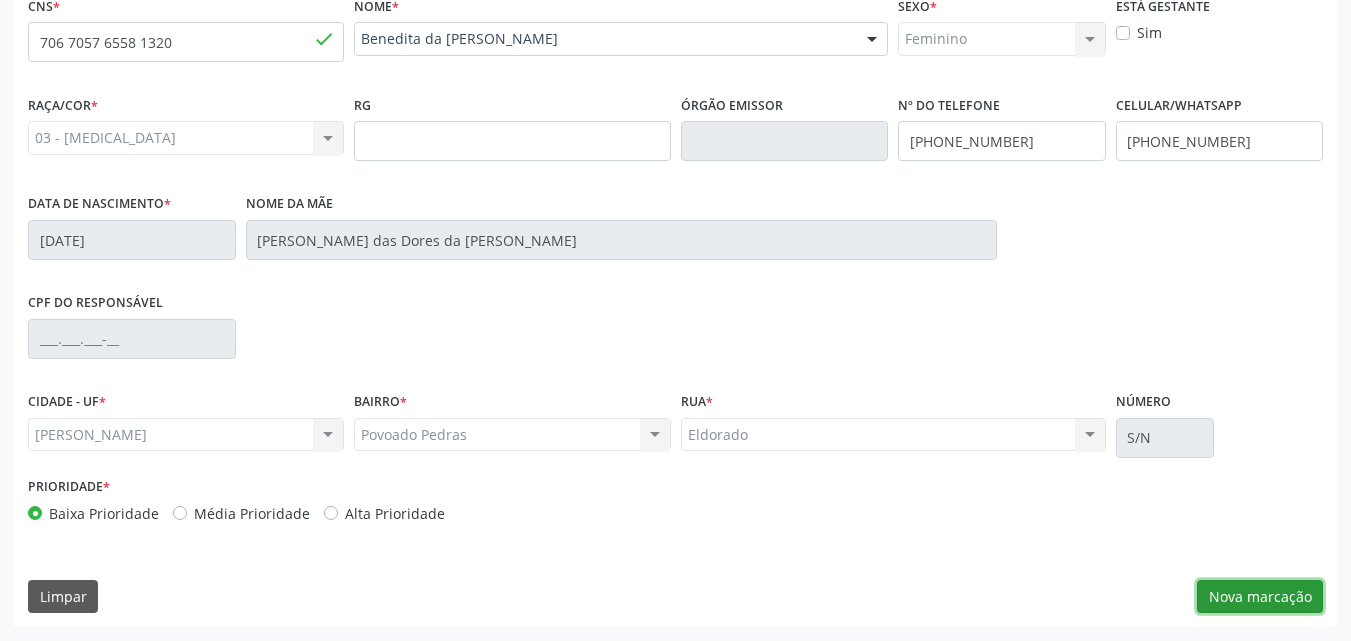 click on "Nova marcação" at bounding box center [1260, 597] 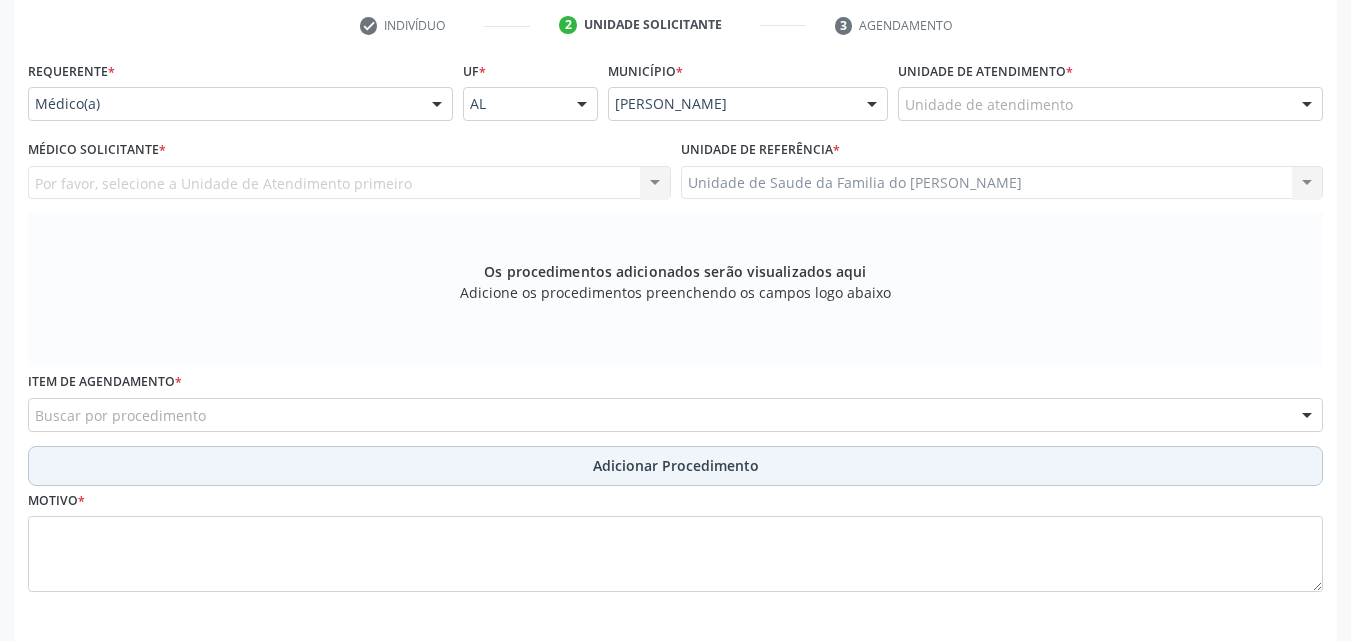scroll, scrollTop: 371, scrollLeft: 0, axis: vertical 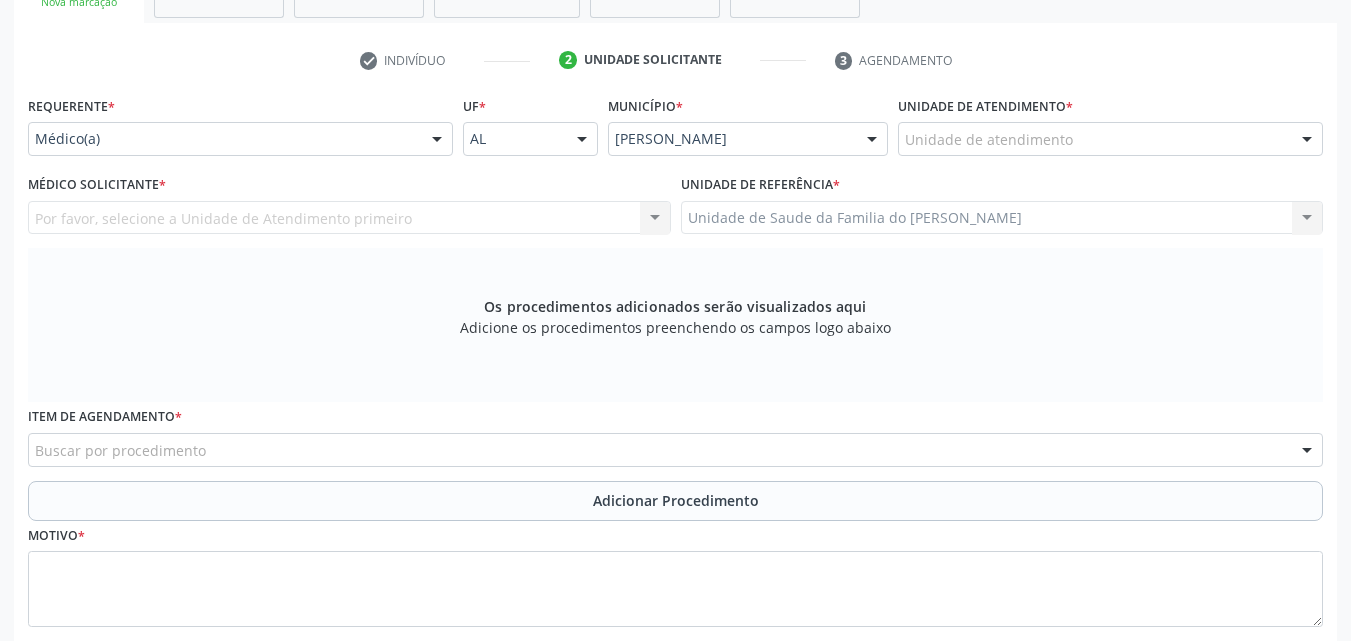 click on "Buscar por procedimento" at bounding box center [675, 450] 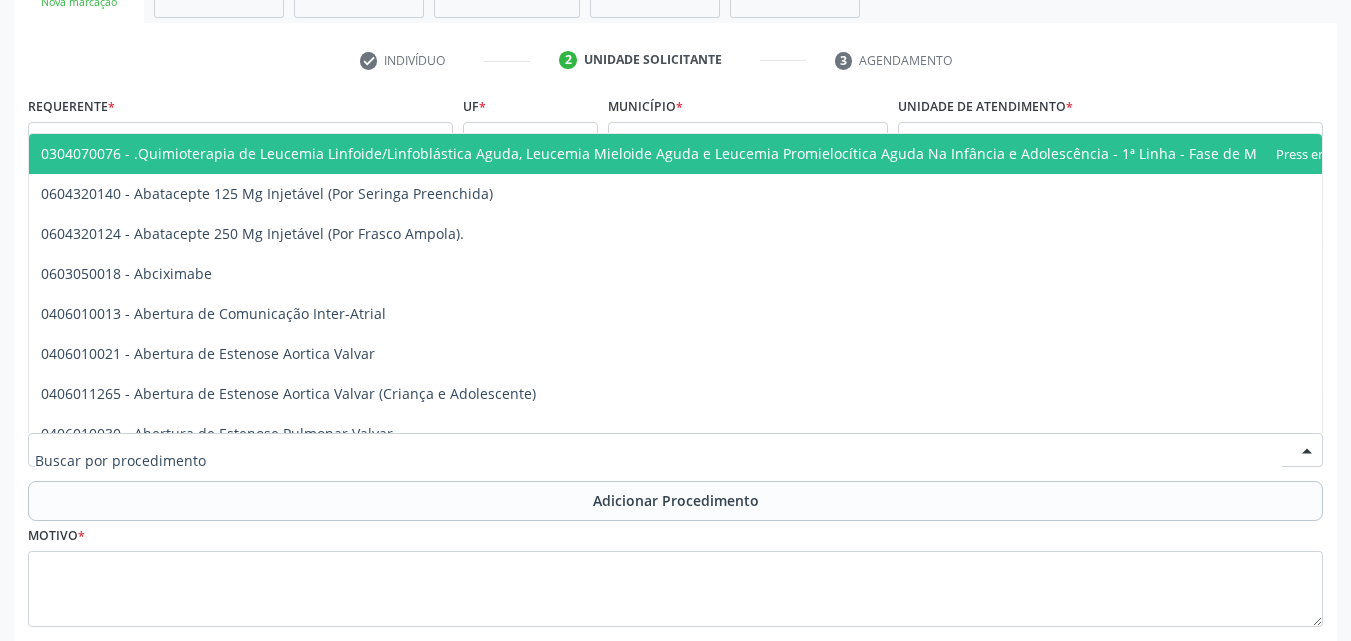 click at bounding box center [675, 450] 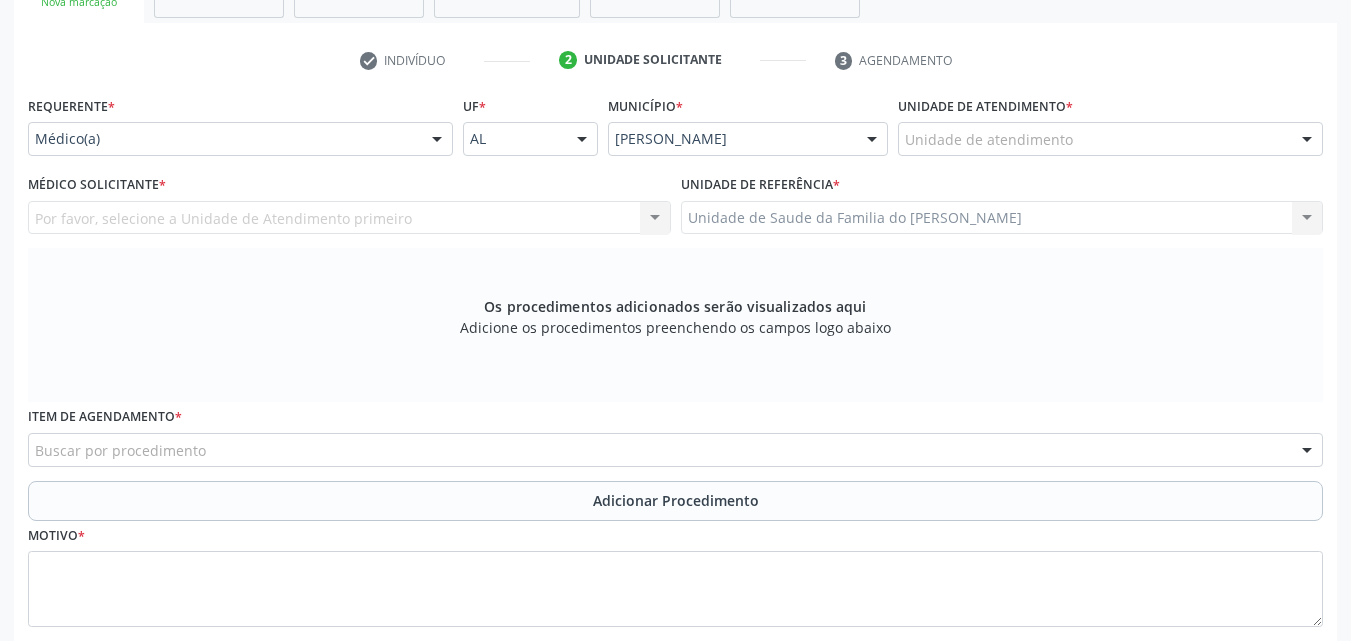 click on "Por favor, selecione a Unidade de Atendimento primeiro
Nenhum resultado encontrado para: "   "
Não há nenhuma opção para ser exibida." at bounding box center (349, 218) 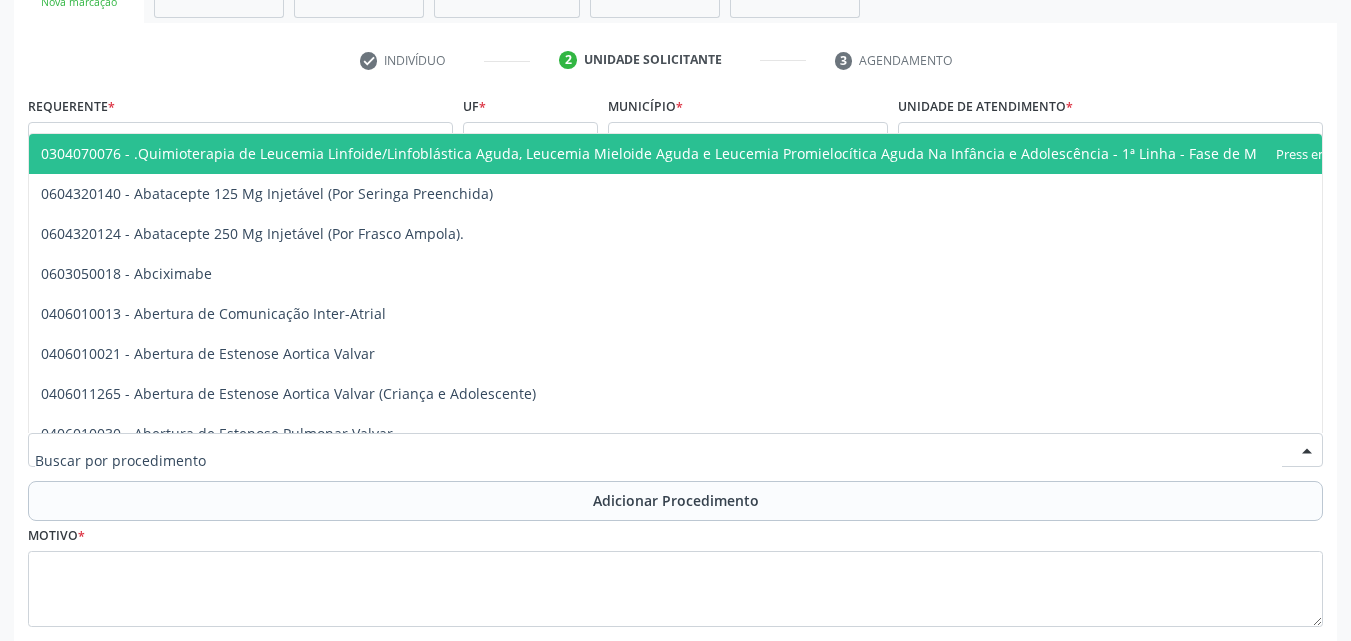 click at bounding box center [675, 450] 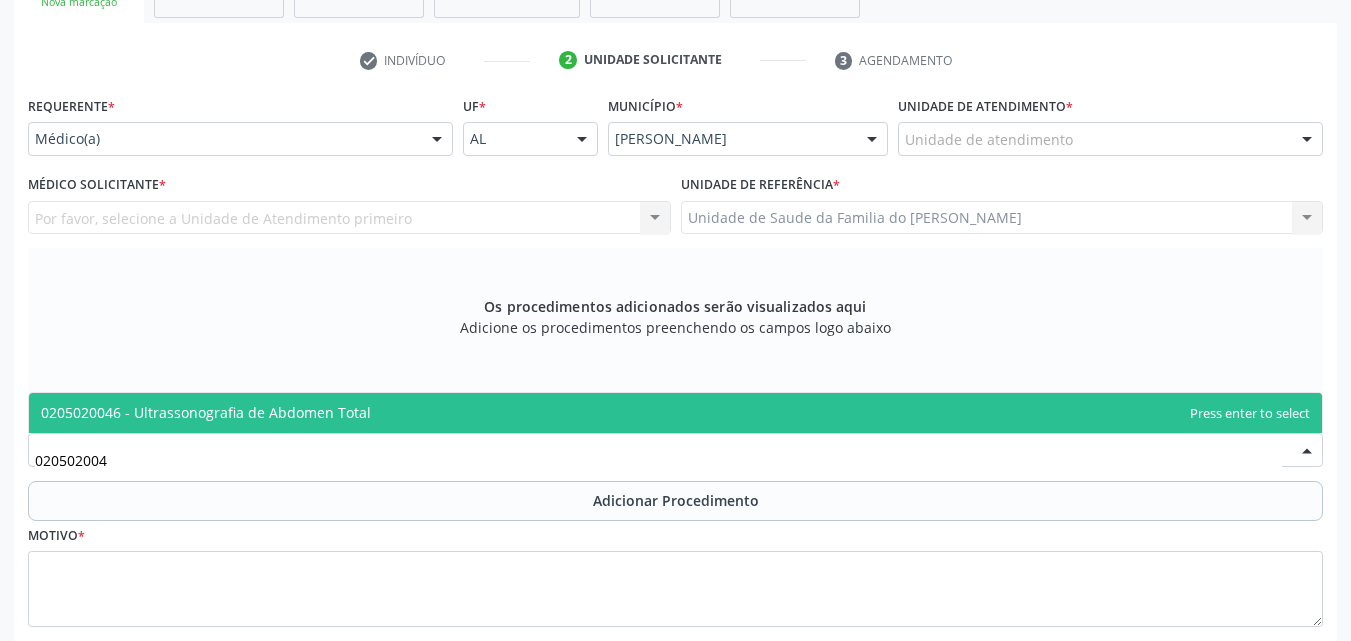 type on "0205020046" 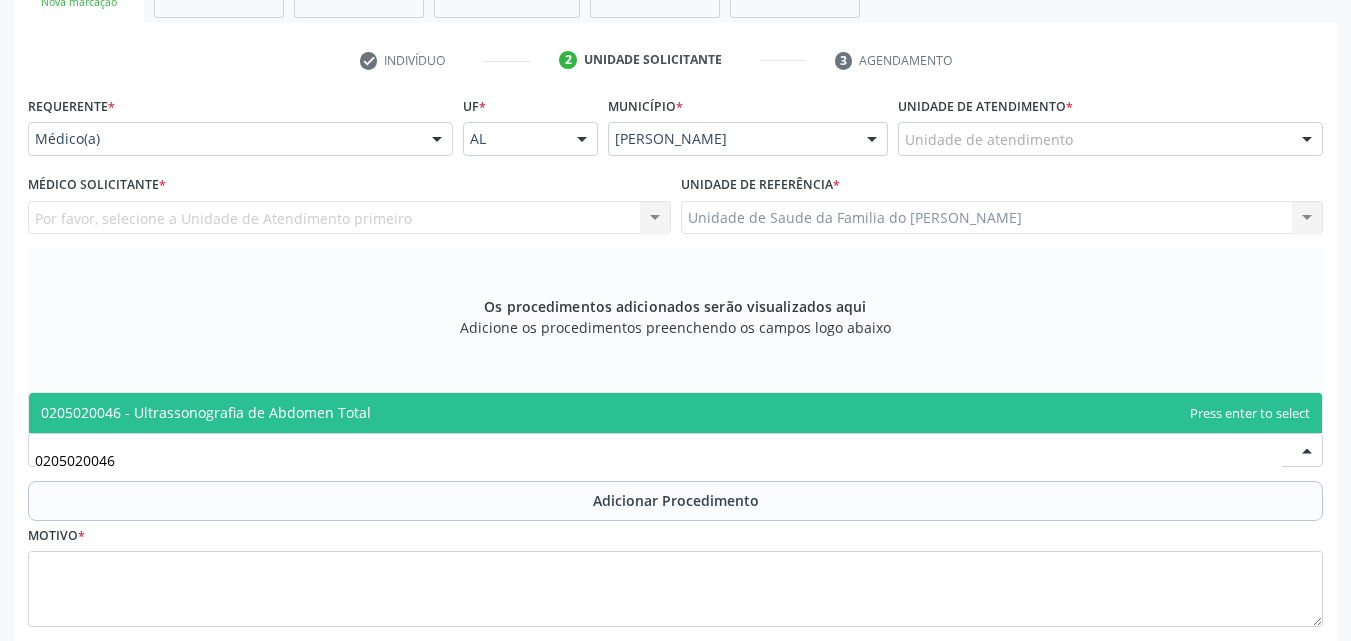 click on "0205020046 - Ultrassonografia de Abdomen Total" at bounding box center [675, 413] 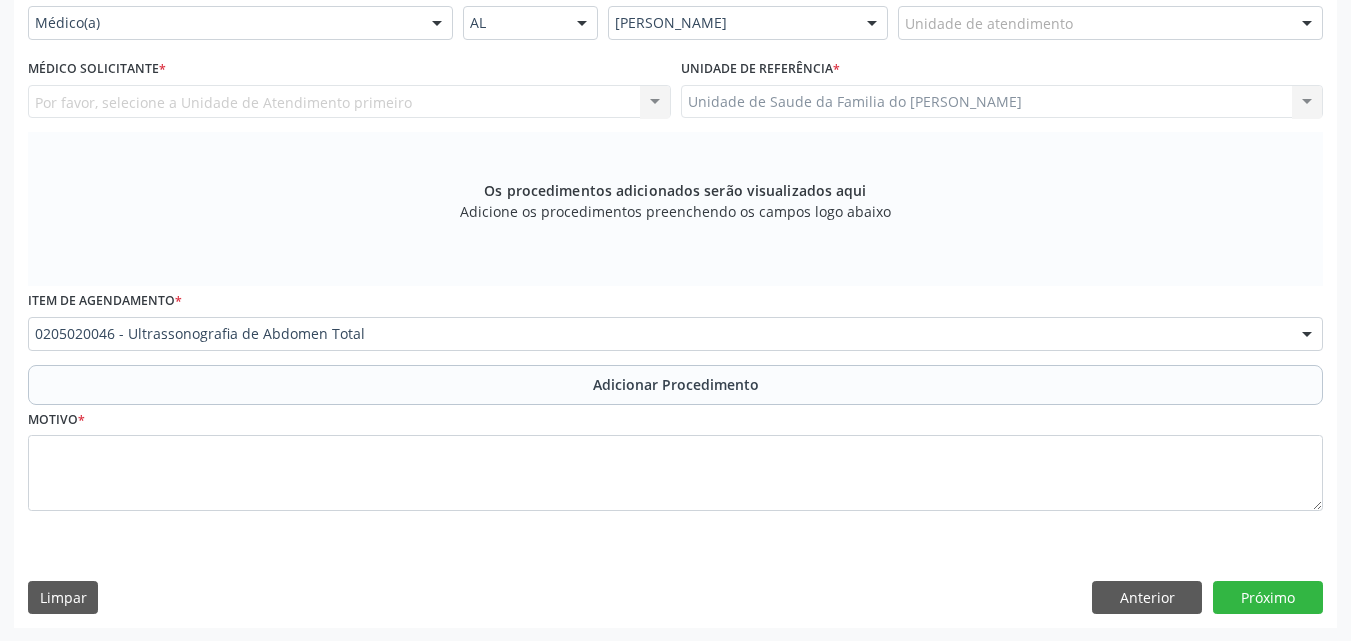 scroll, scrollTop: 488, scrollLeft: 0, axis: vertical 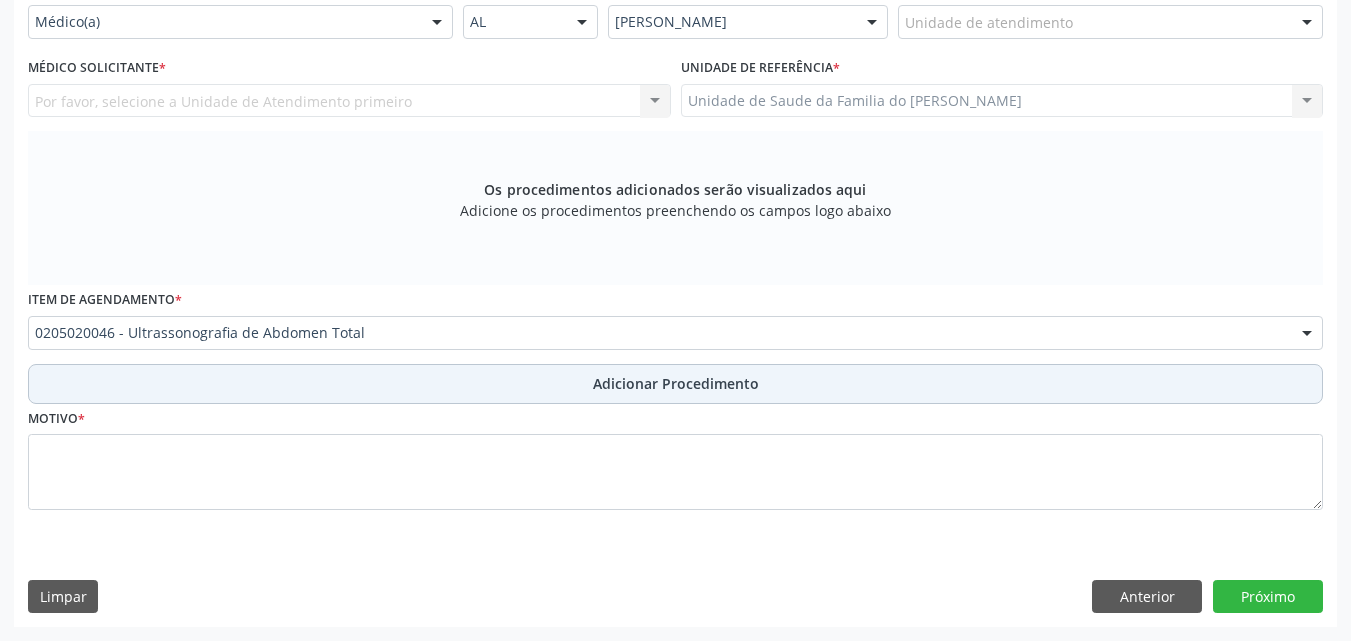 click on "Adicionar Procedimento" at bounding box center [675, 384] 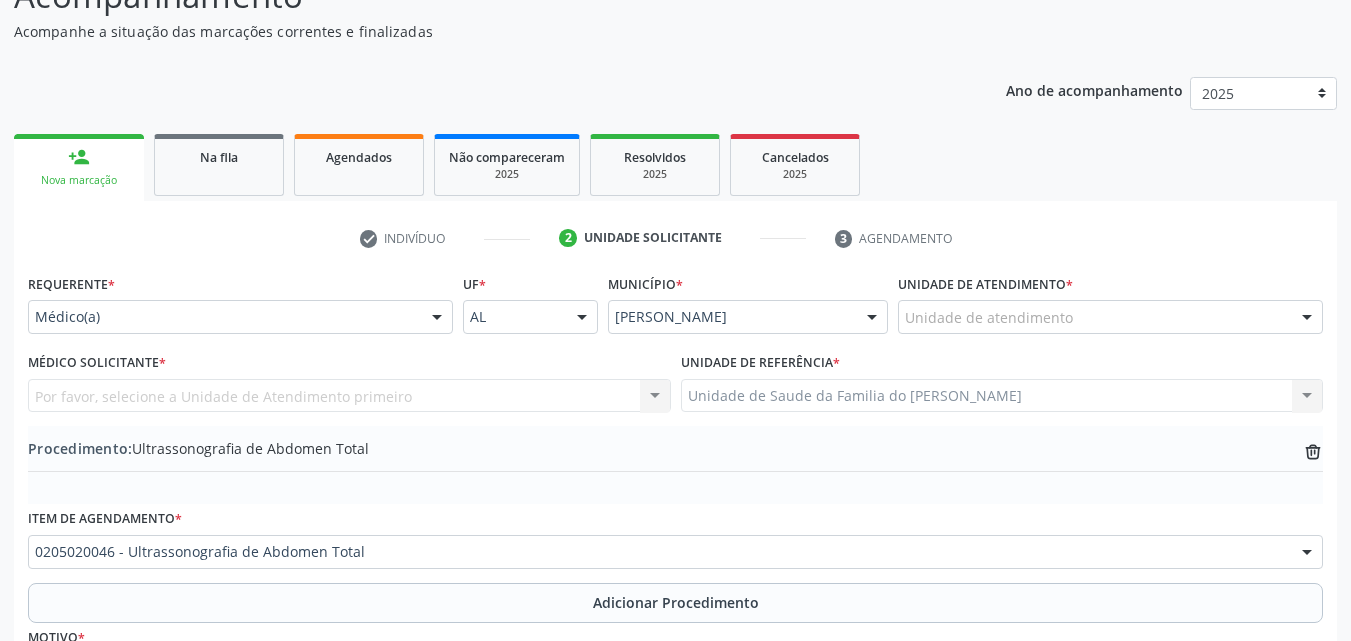 scroll, scrollTop: 112, scrollLeft: 0, axis: vertical 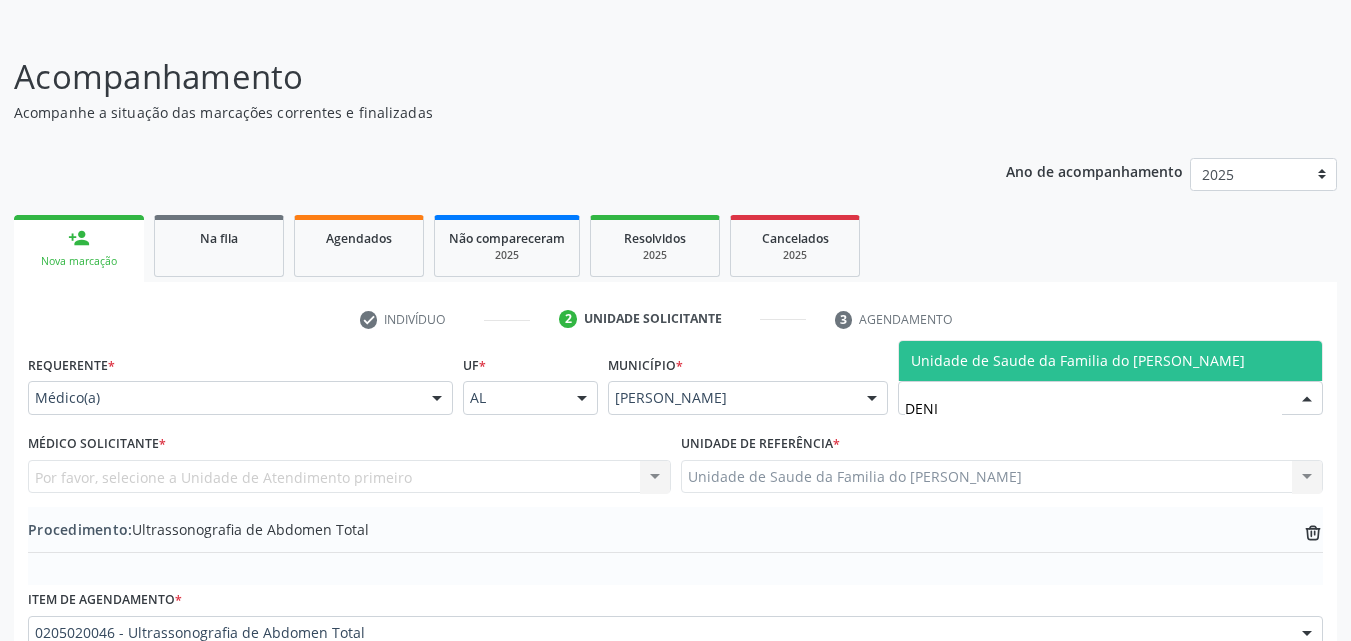 type on "[PERSON_NAME]" 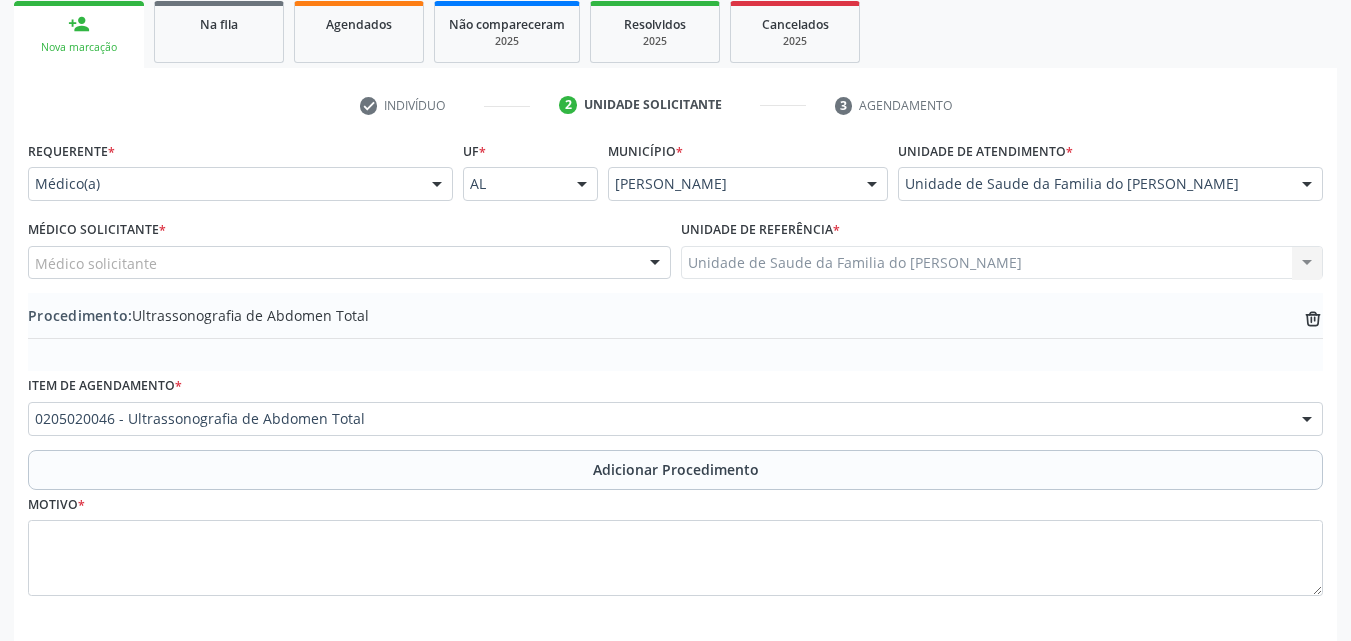 scroll, scrollTop: 412, scrollLeft: 0, axis: vertical 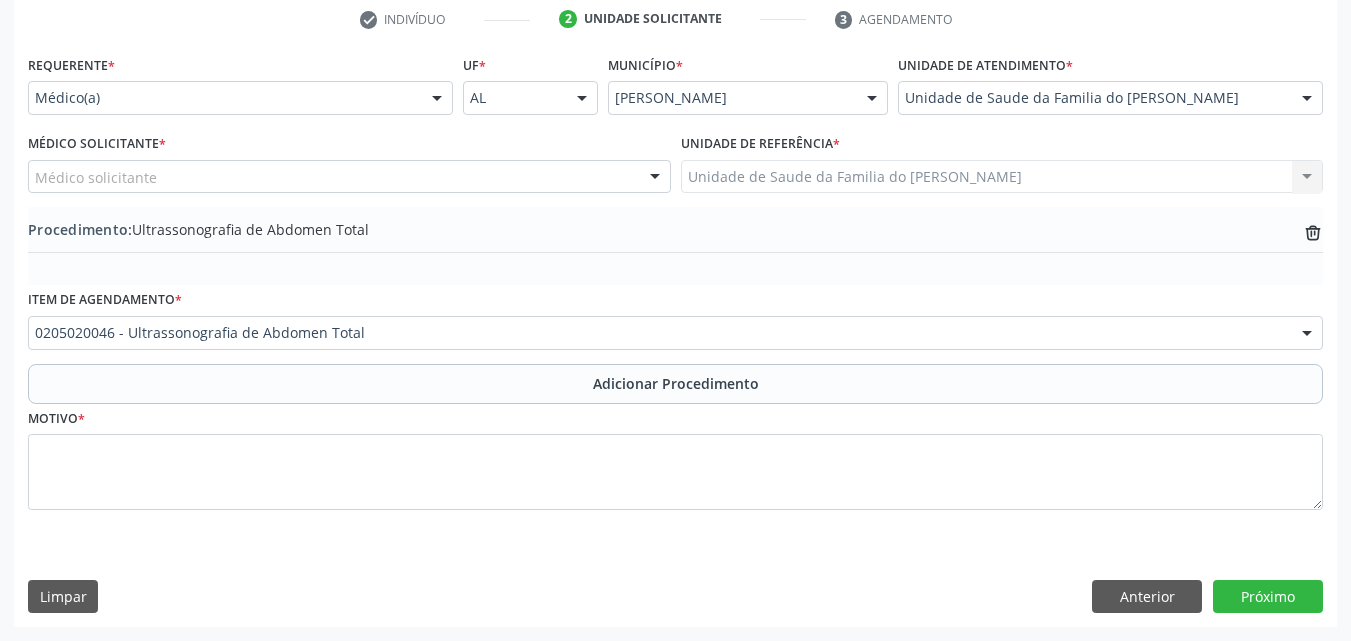 click on "Médico solicitante" at bounding box center (349, 177) 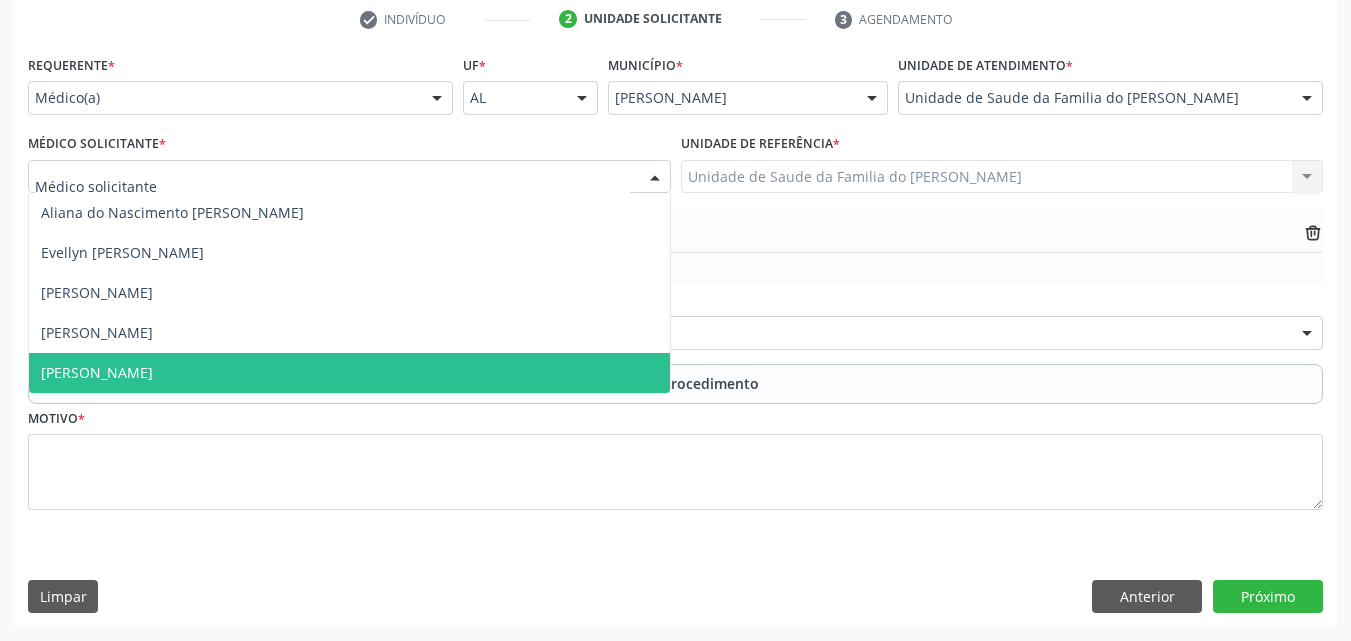 click on "[PERSON_NAME]" at bounding box center (349, 373) 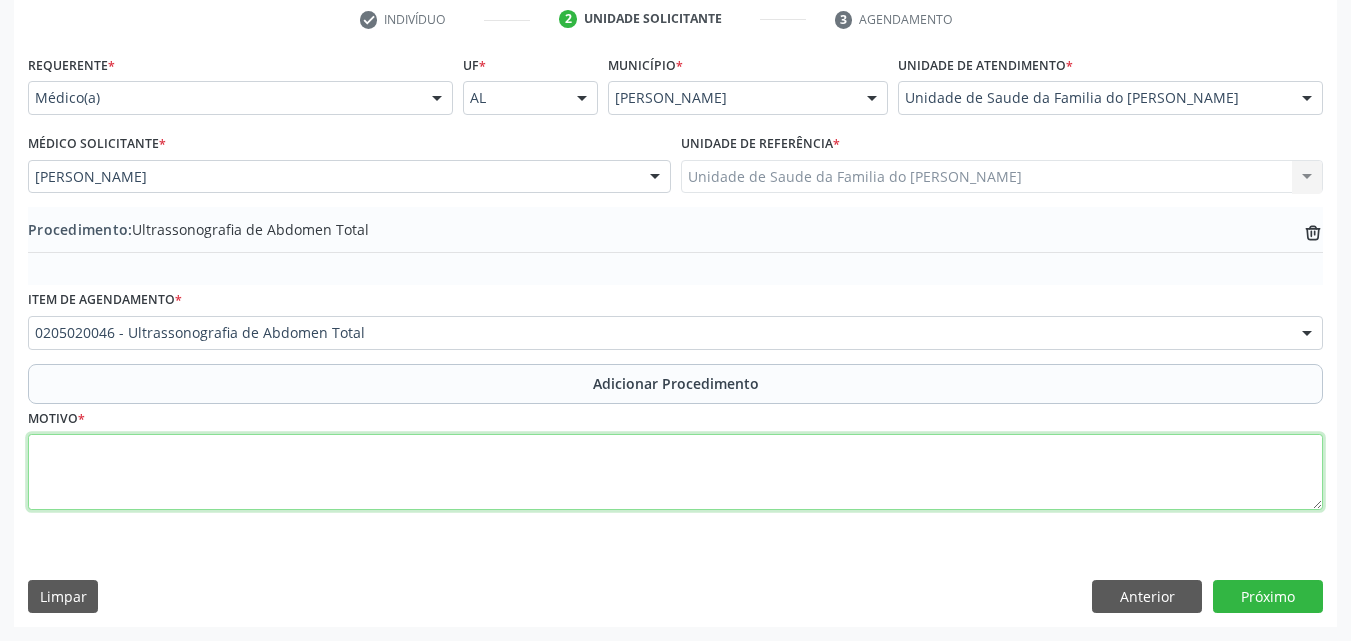 click at bounding box center [675, 472] 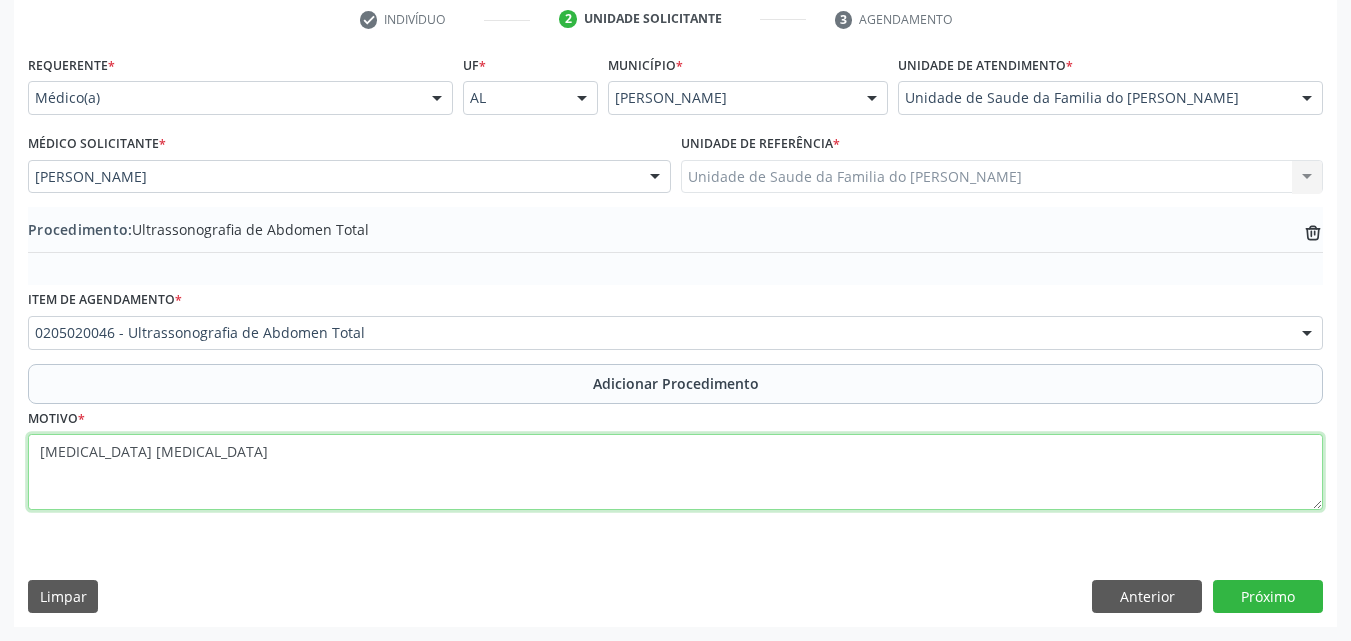 paste on "PESSOAL BOM DIA, A SECRETARIA DE SAUDE JUNTO COM A SESAU E OS ORGANIZADORES DO RALLY DO SERTÃO, ESTÃO ORGANIZANDO UM MULTIRÃO COM ATENDIMENTO DE ALGUMAS ESPECIALIDADES, ESTAMOS PEDINDO AOS PACIENTES PARA IREM NAS UNIDADES PEGAR A SOLICITAÇÃO. (DERMATOLOGISTA, NEUROLOGISTA, ANGIOLOGISTA E OFTALMO PEDIATRICO), OK?" 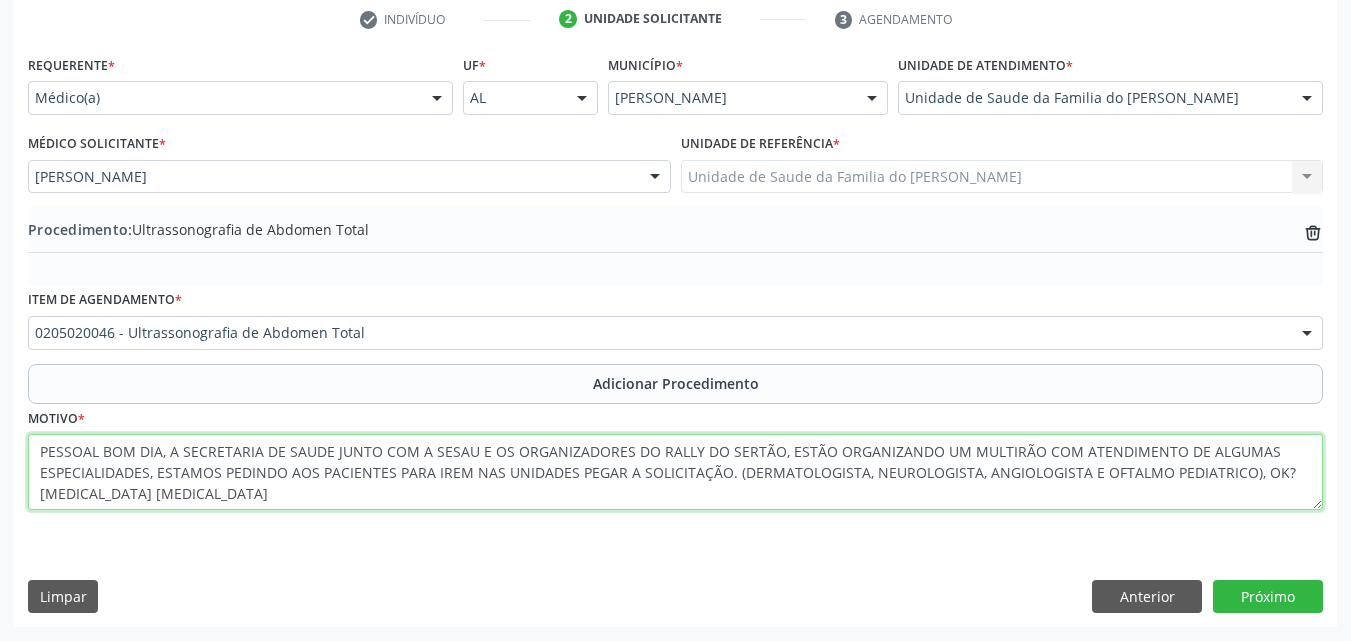 drag, startPoint x: 39, startPoint y: 447, endPoint x: 34, endPoint y: 484, distance: 37.336308 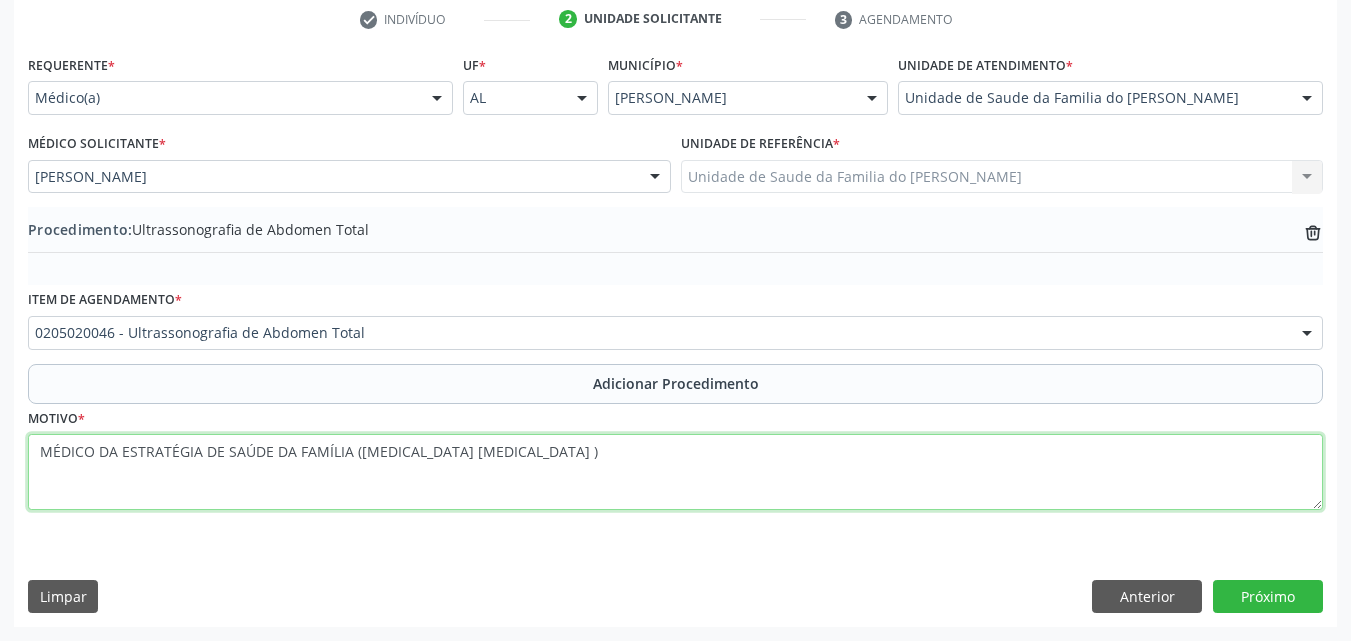 drag, startPoint x: 350, startPoint y: 455, endPoint x: 37, endPoint y: 488, distance: 314.7348 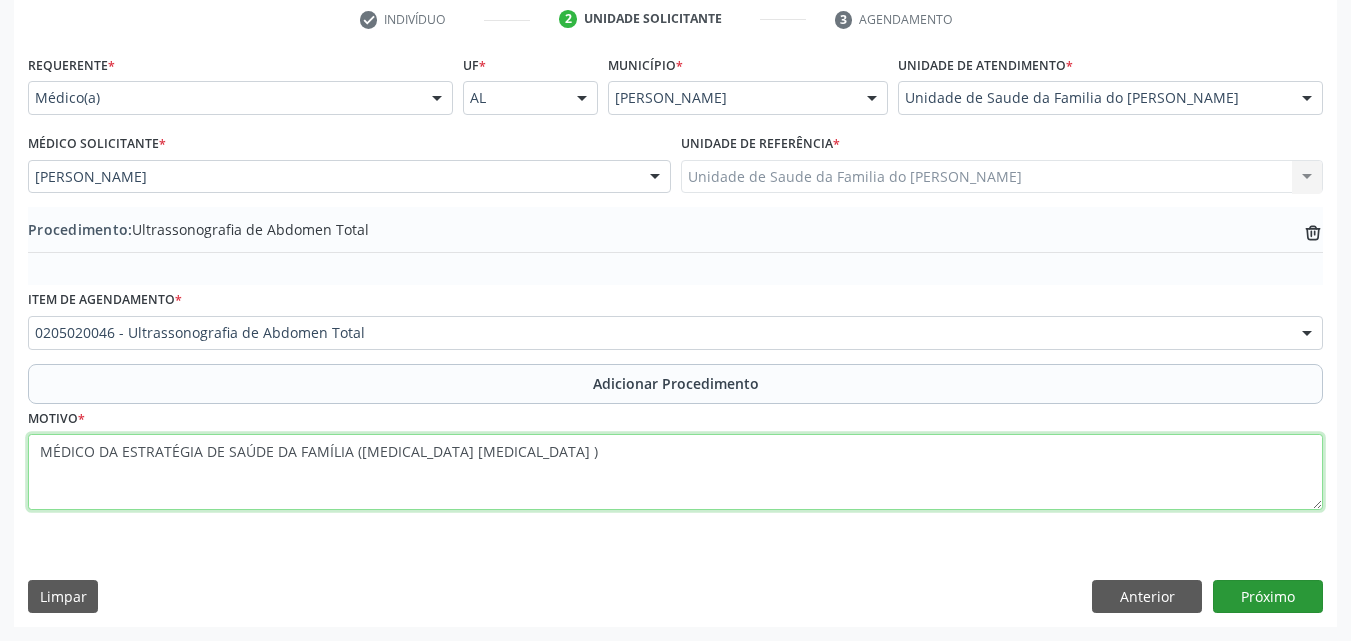 type on "MÉDICO DA ESTRATÉGIA DE SAÚDE DA FAMÍLIA ([MEDICAL_DATA] [MEDICAL_DATA] )" 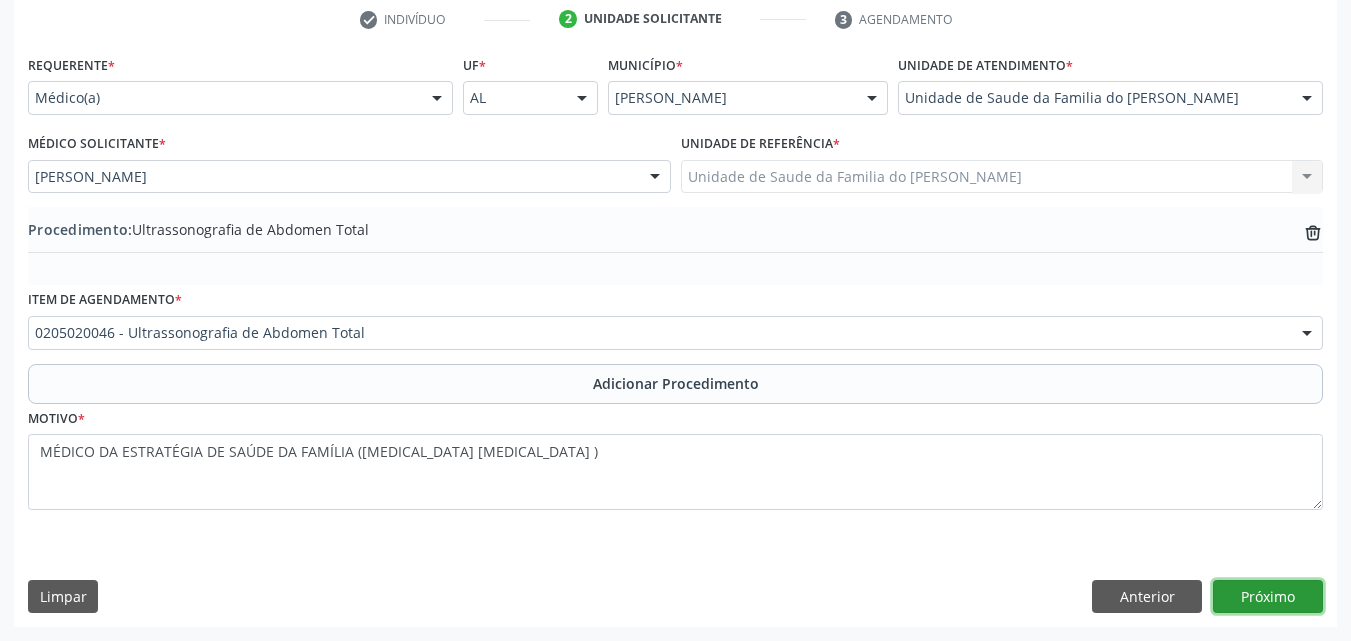 click on "Próximo" at bounding box center [1268, 597] 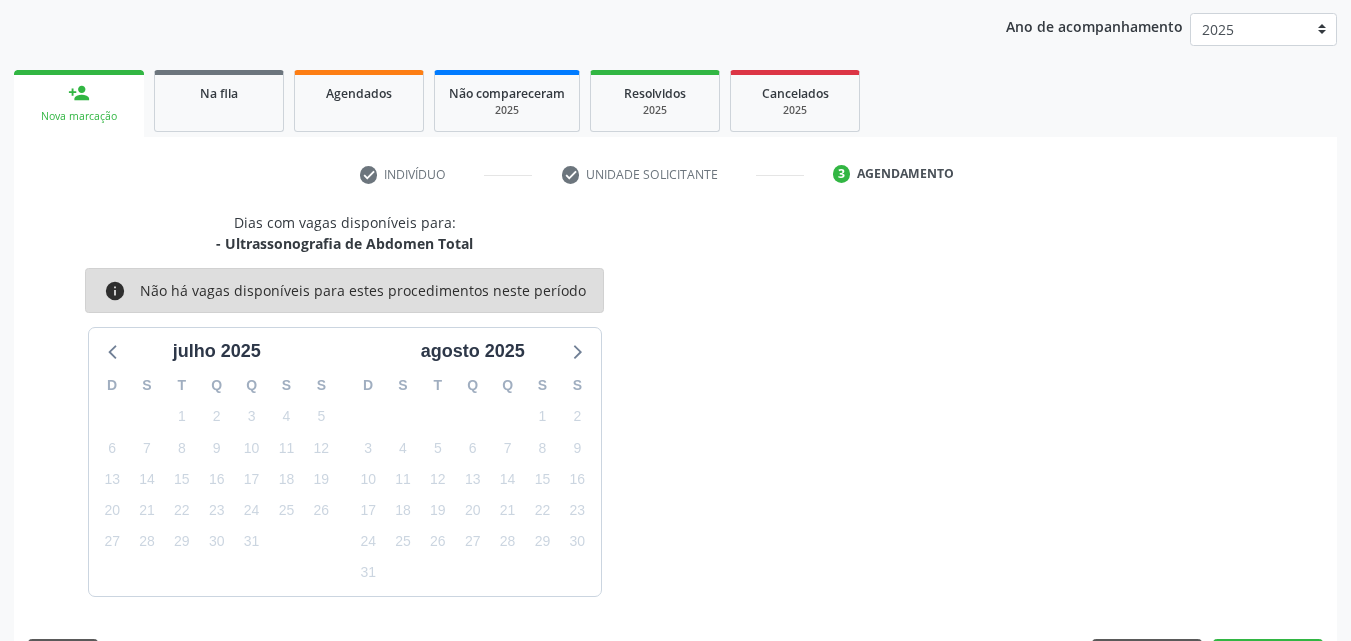 scroll, scrollTop: 316, scrollLeft: 0, axis: vertical 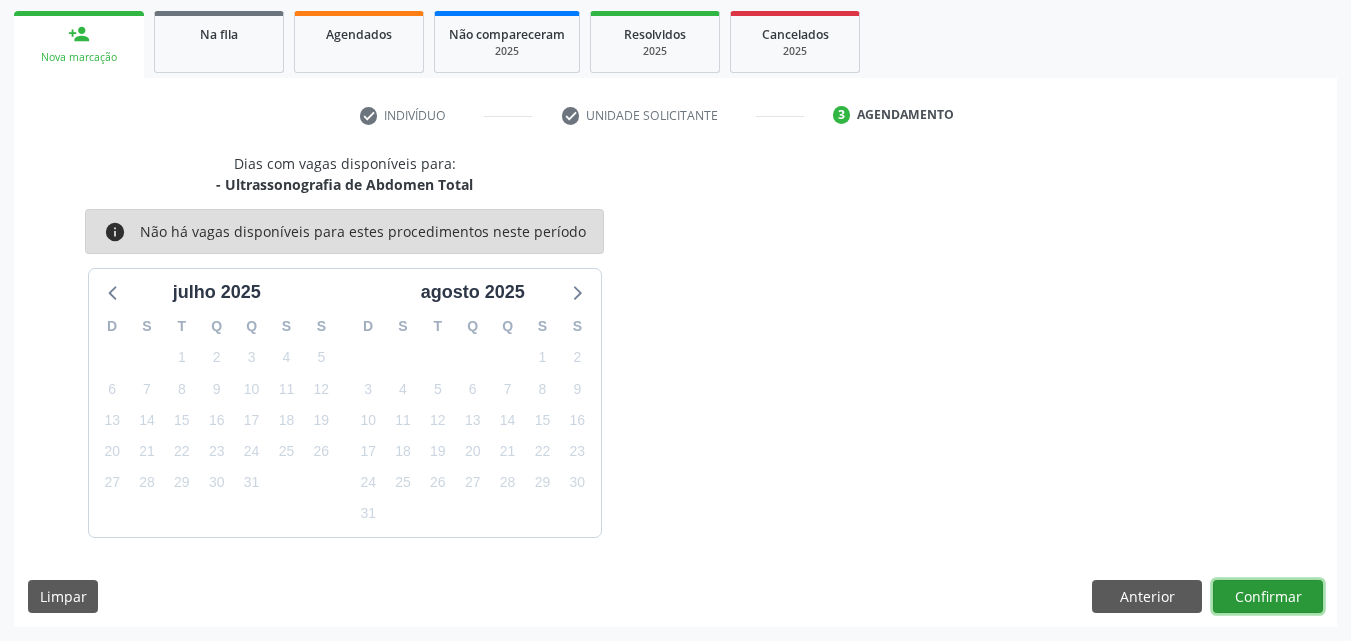 click on "Confirmar" at bounding box center [1268, 597] 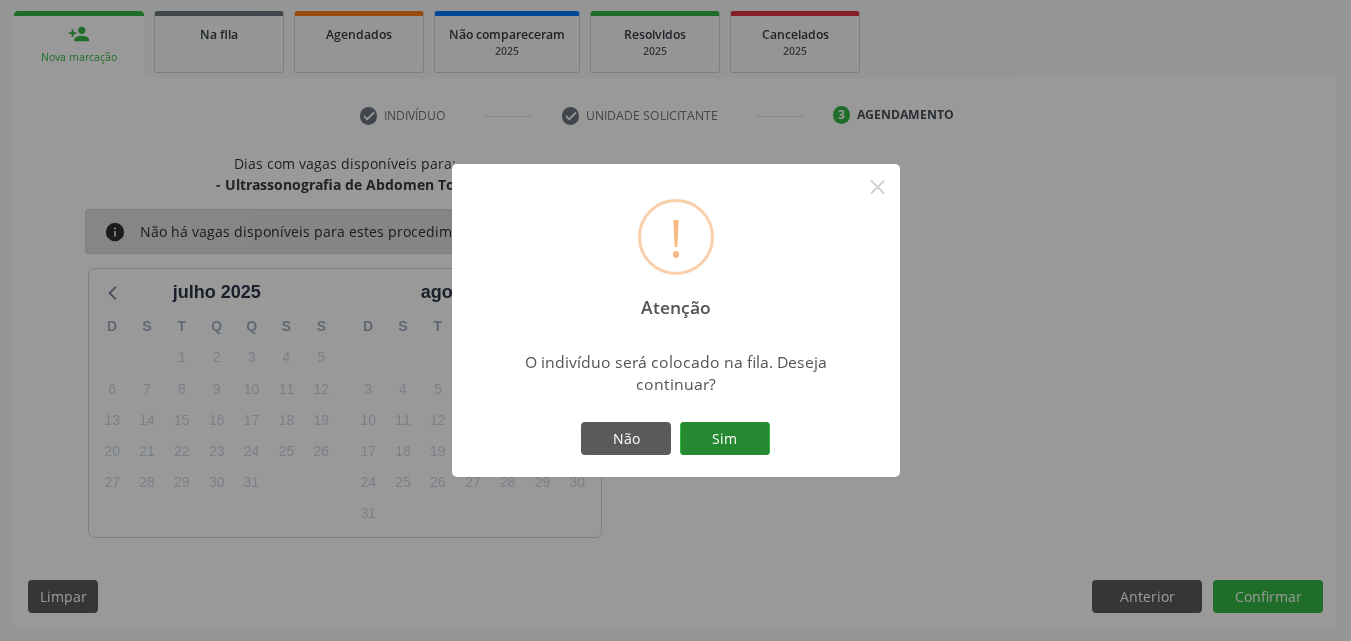 click on "Sim" at bounding box center [725, 439] 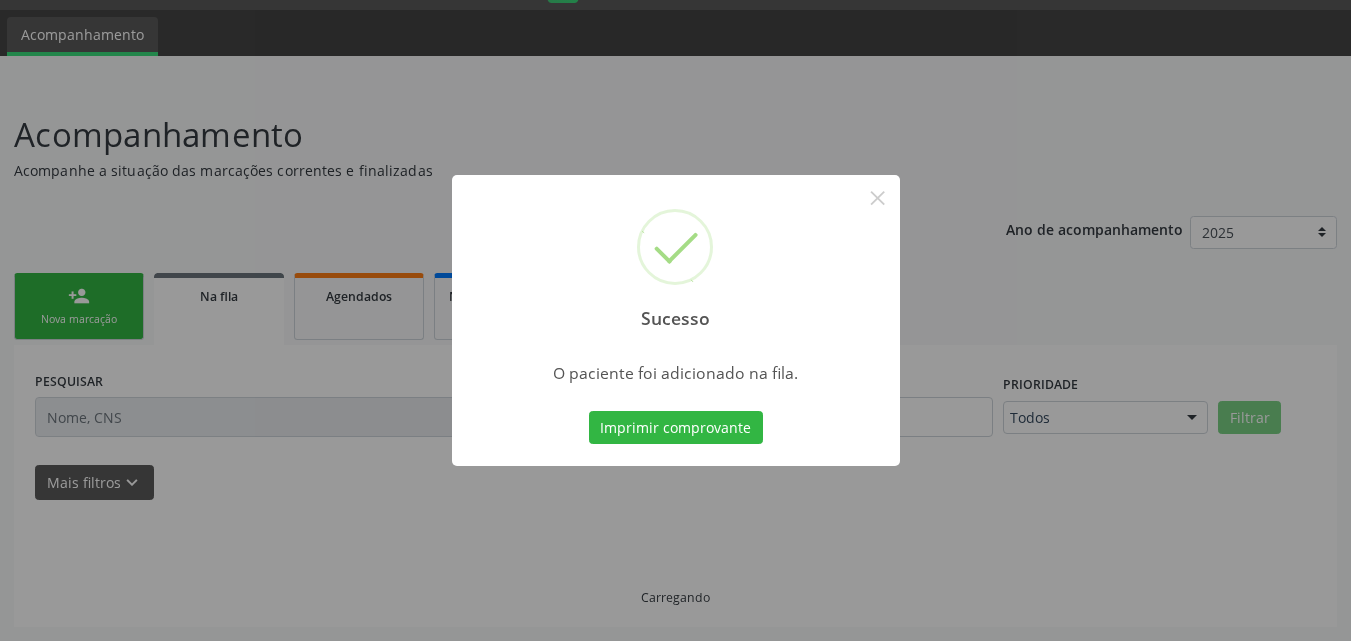scroll, scrollTop: 54, scrollLeft: 0, axis: vertical 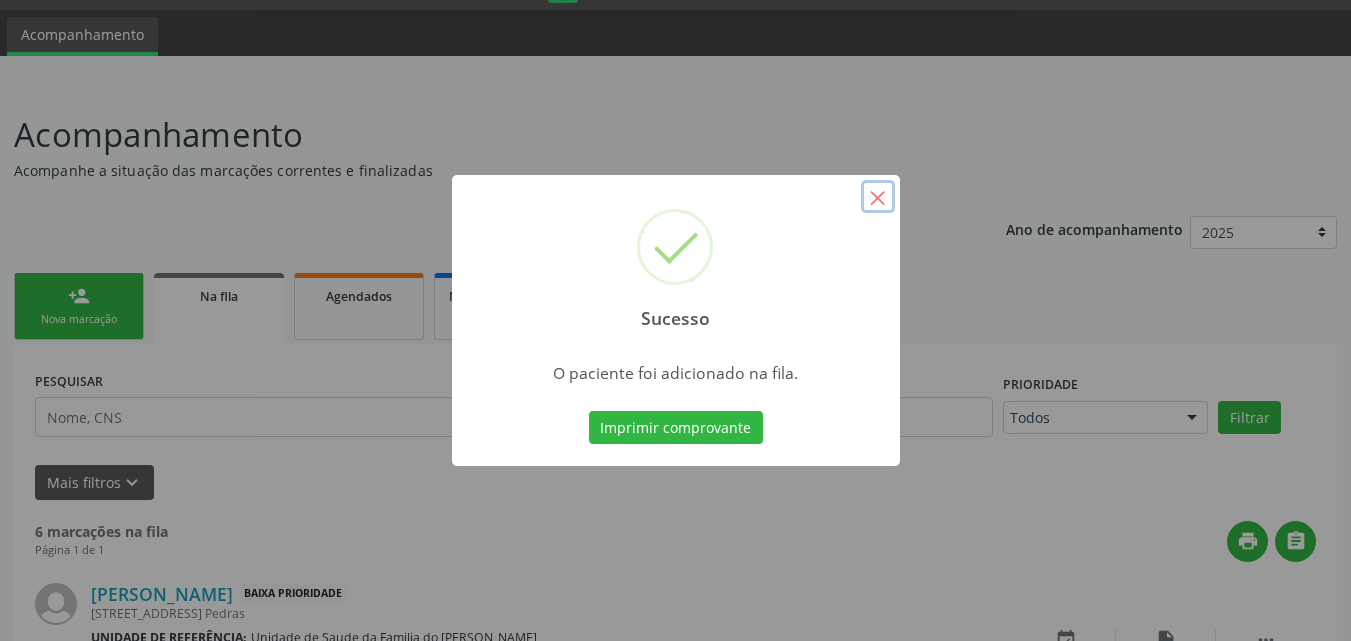 click on "×" at bounding box center [878, 197] 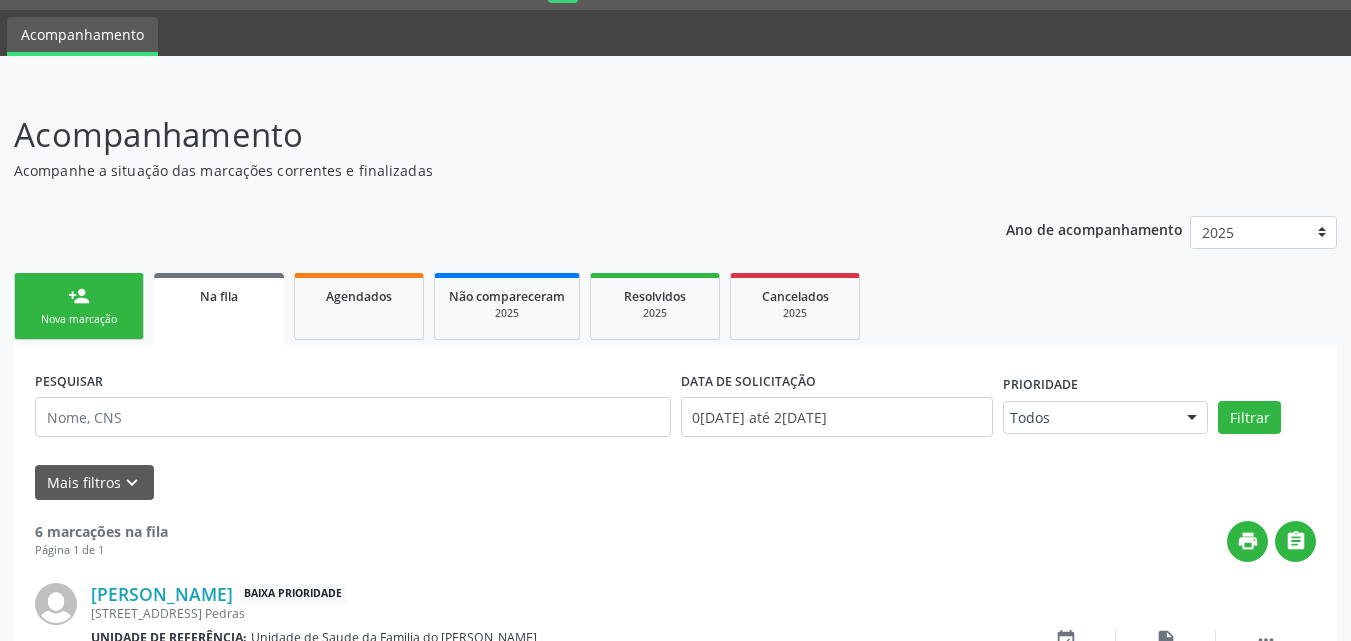 scroll, scrollTop: 1084, scrollLeft: 0, axis: vertical 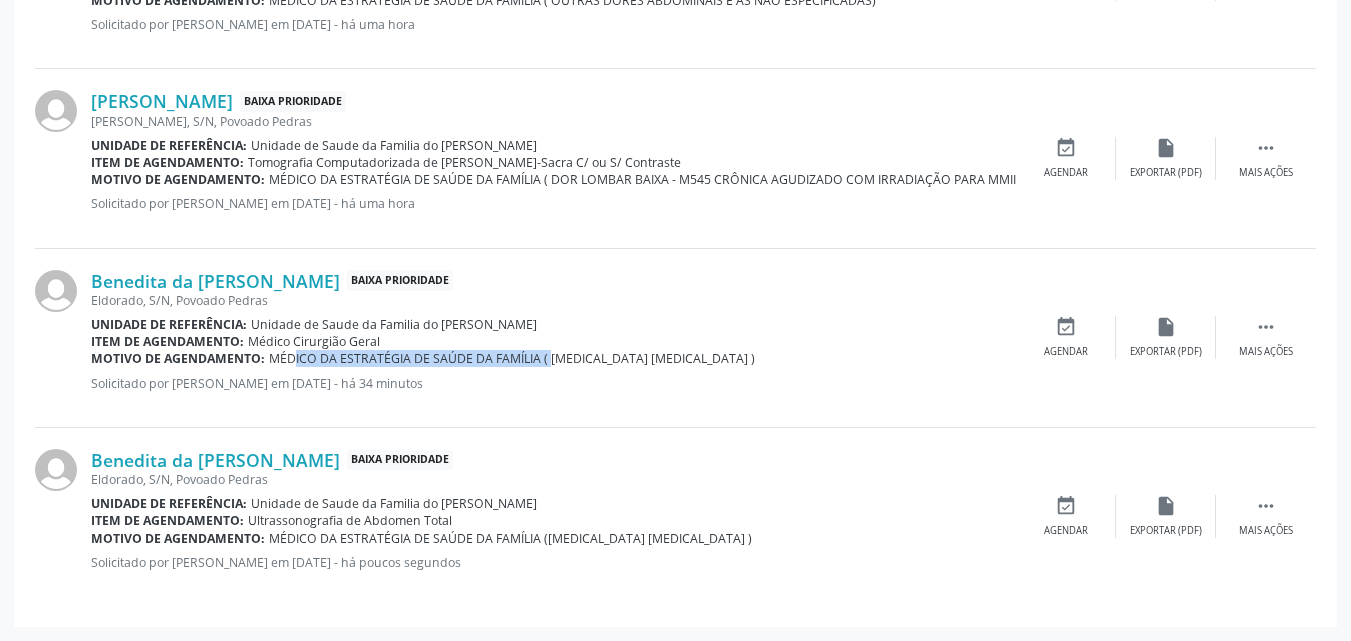 drag, startPoint x: 270, startPoint y: 358, endPoint x: 539, endPoint y: 360, distance: 269.00745 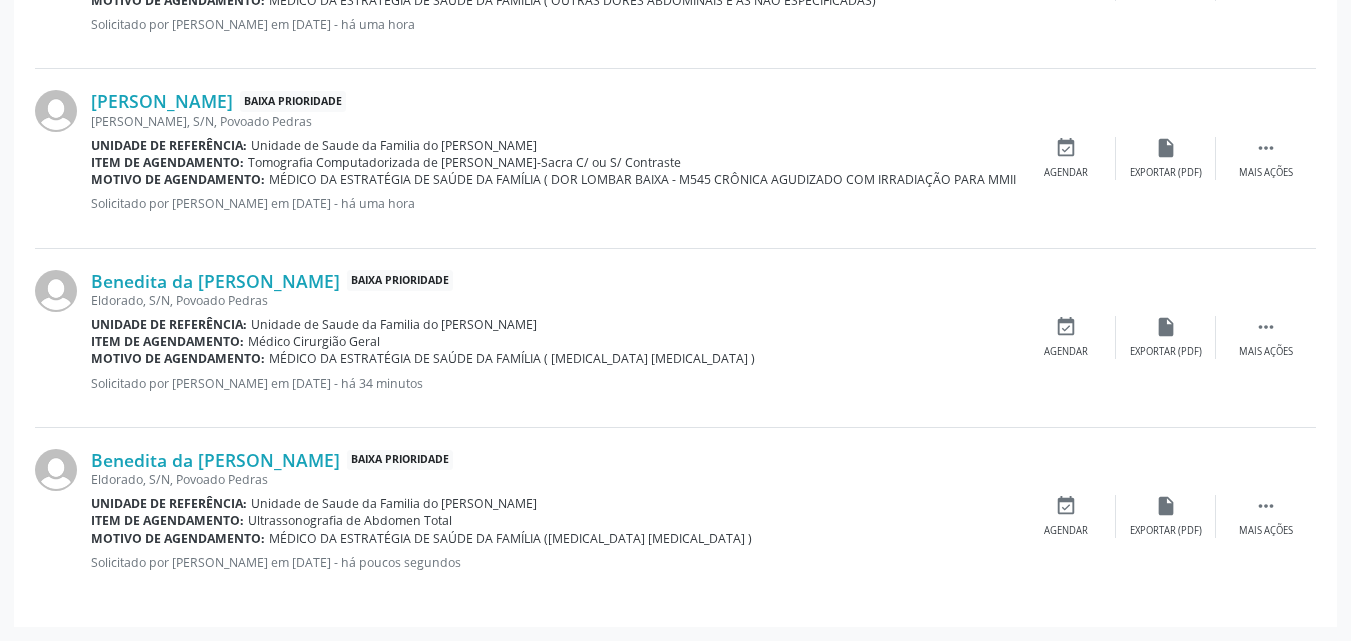 drag, startPoint x: 537, startPoint y: 357, endPoint x: 264, endPoint y: 351, distance: 273.06592 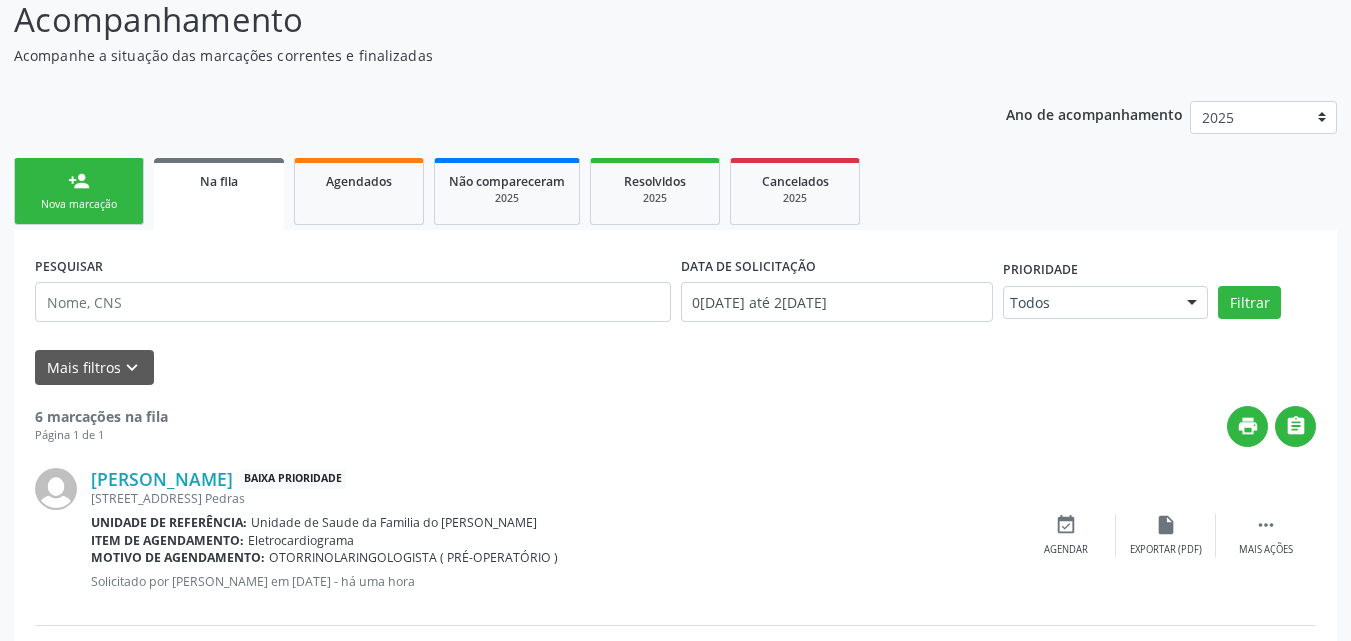 scroll, scrollTop: 0, scrollLeft: 0, axis: both 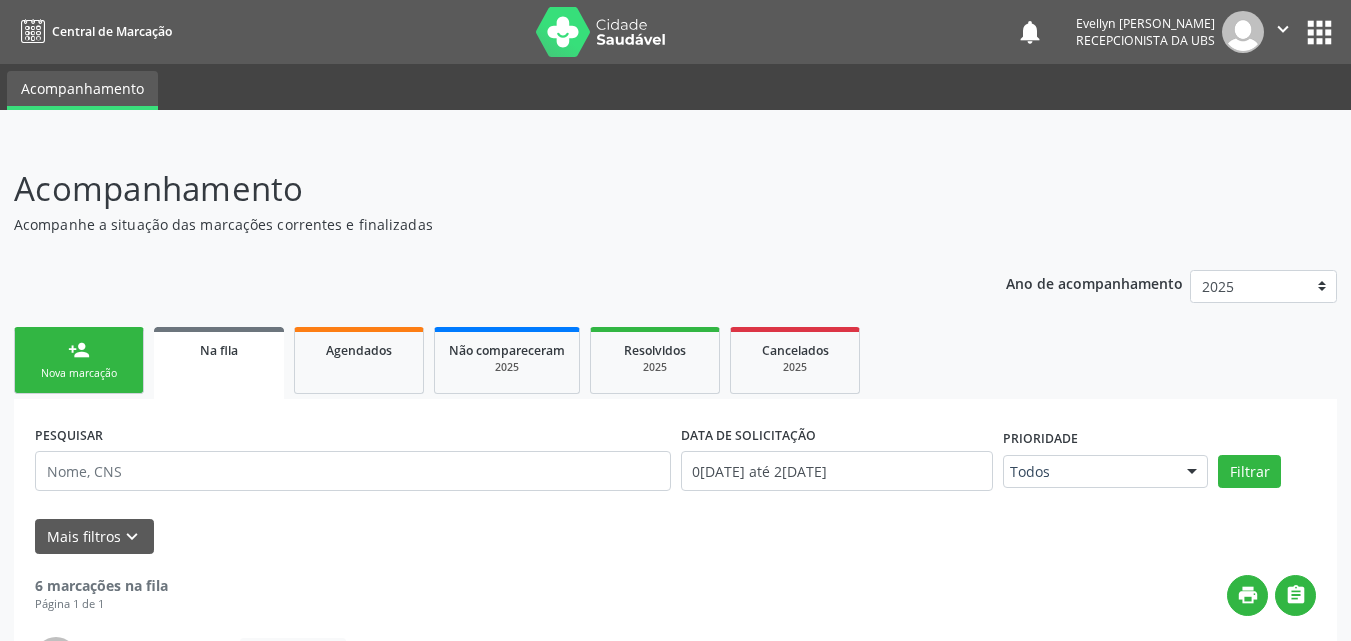 click on "person_add
Nova marcação" at bounding box center (79, 360) 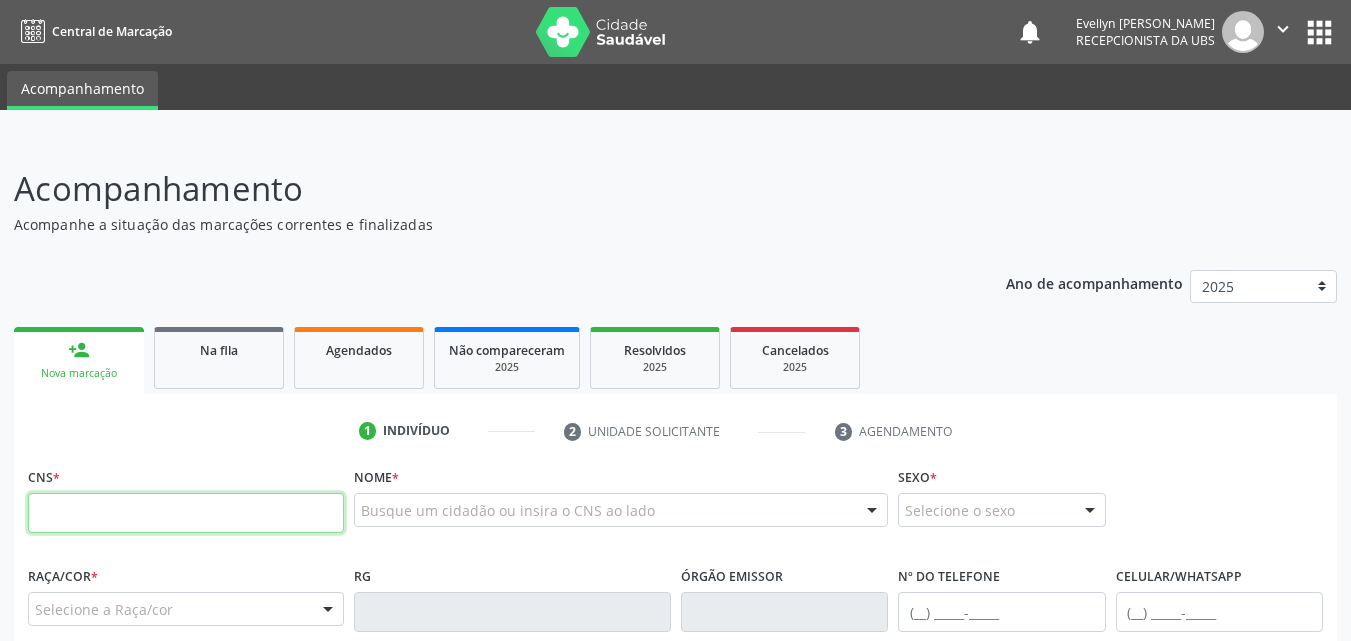 click at bounding box center (186, 513) 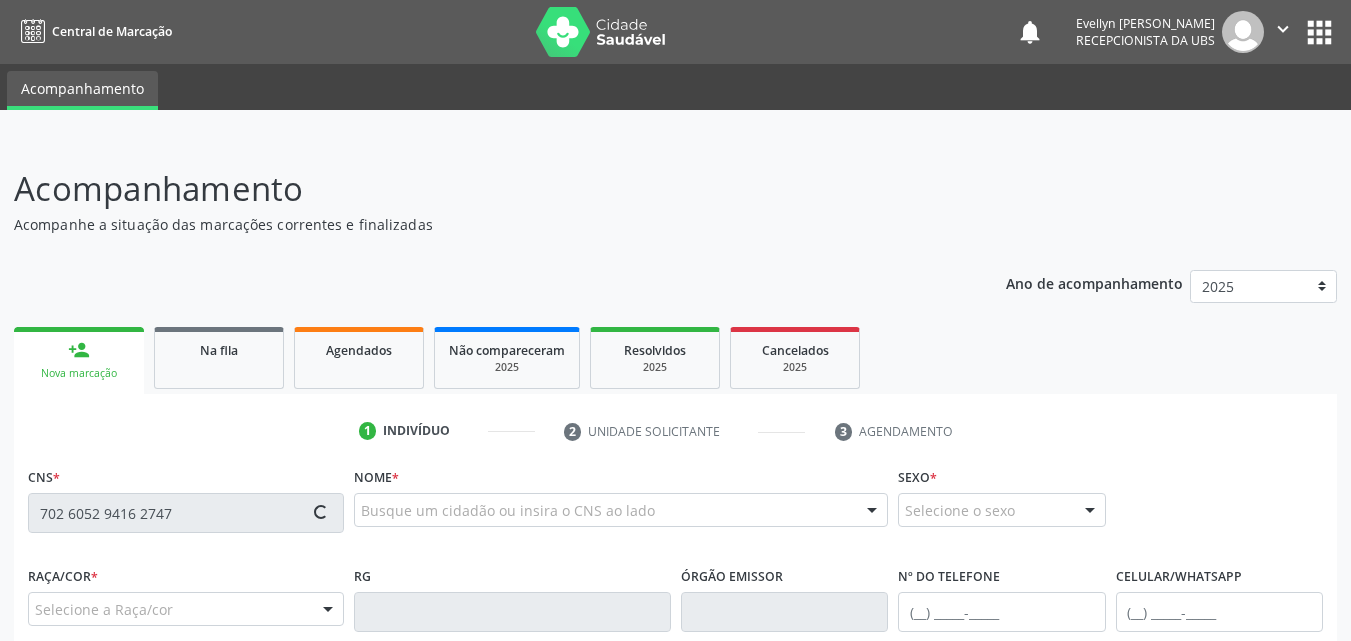 type on "702 6052 9416 2747" 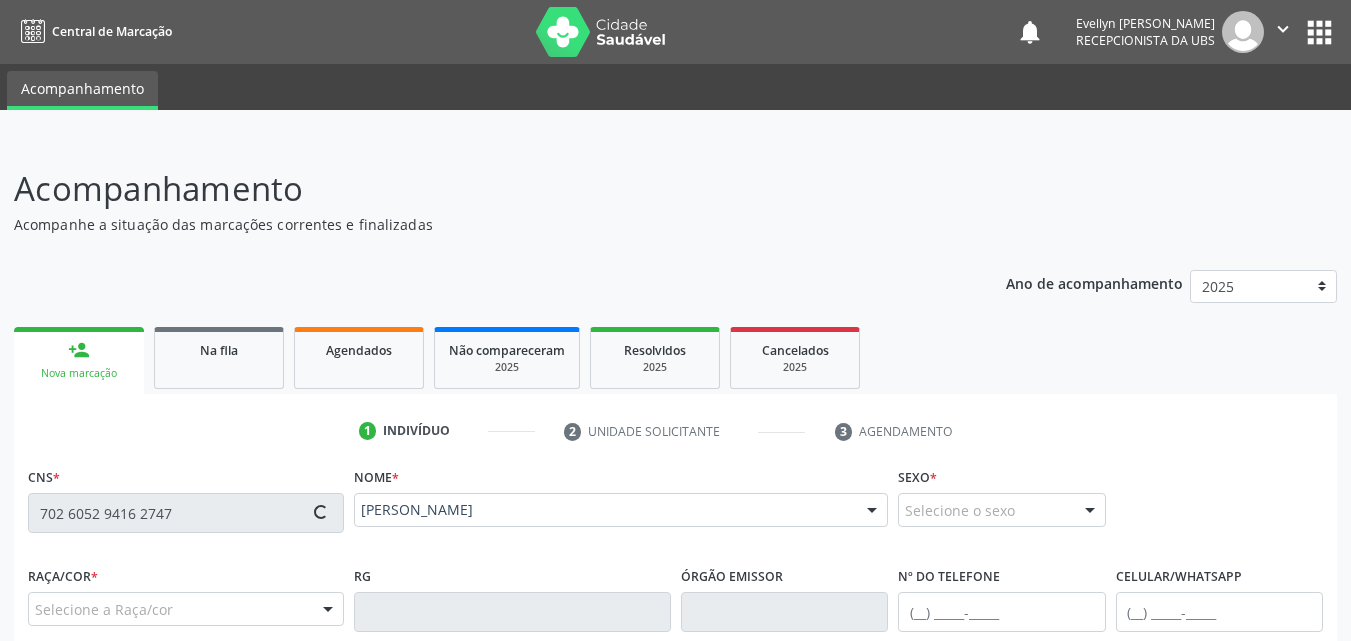 type on "[PHONE_NUMBER]" 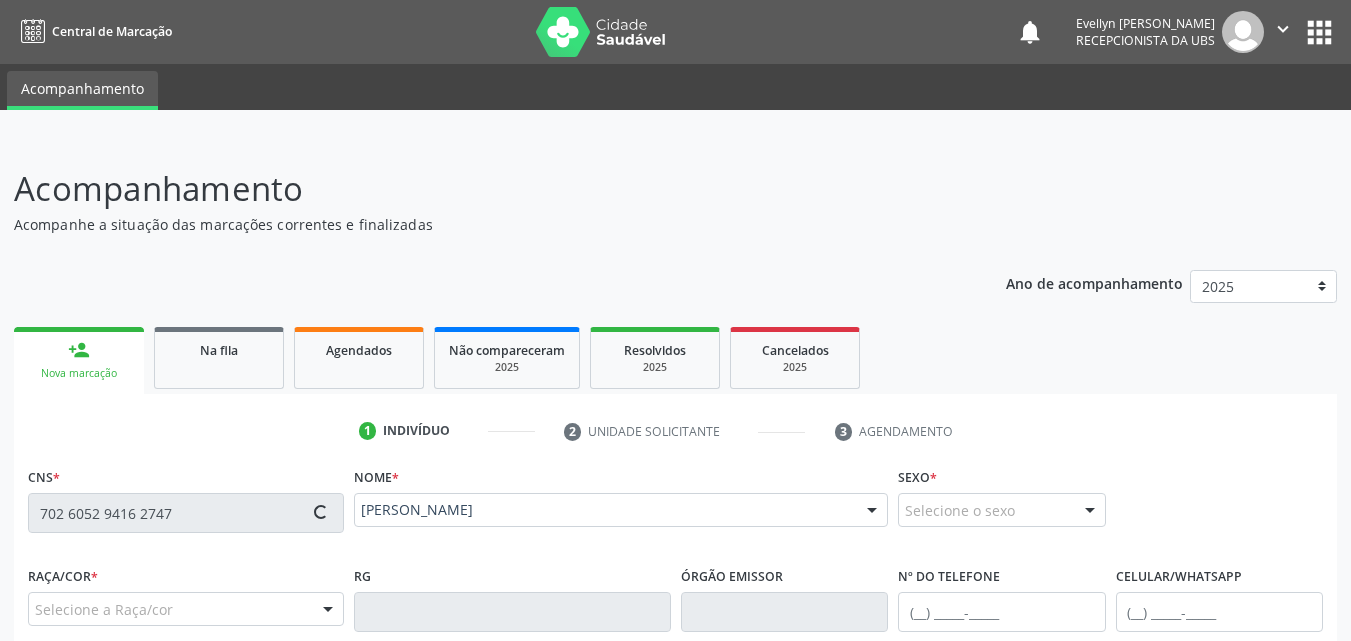 type on "[DATE]" 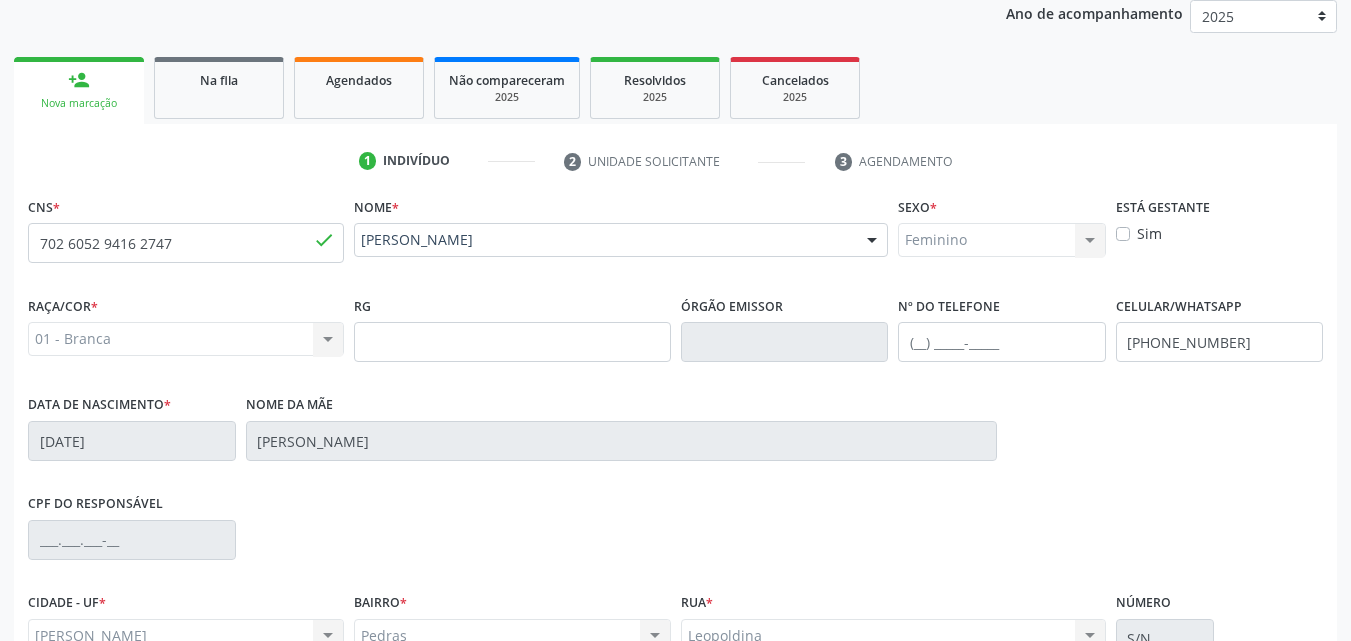 scroll, scrollTop: 300, scrollLeft: 0, axis: vertical 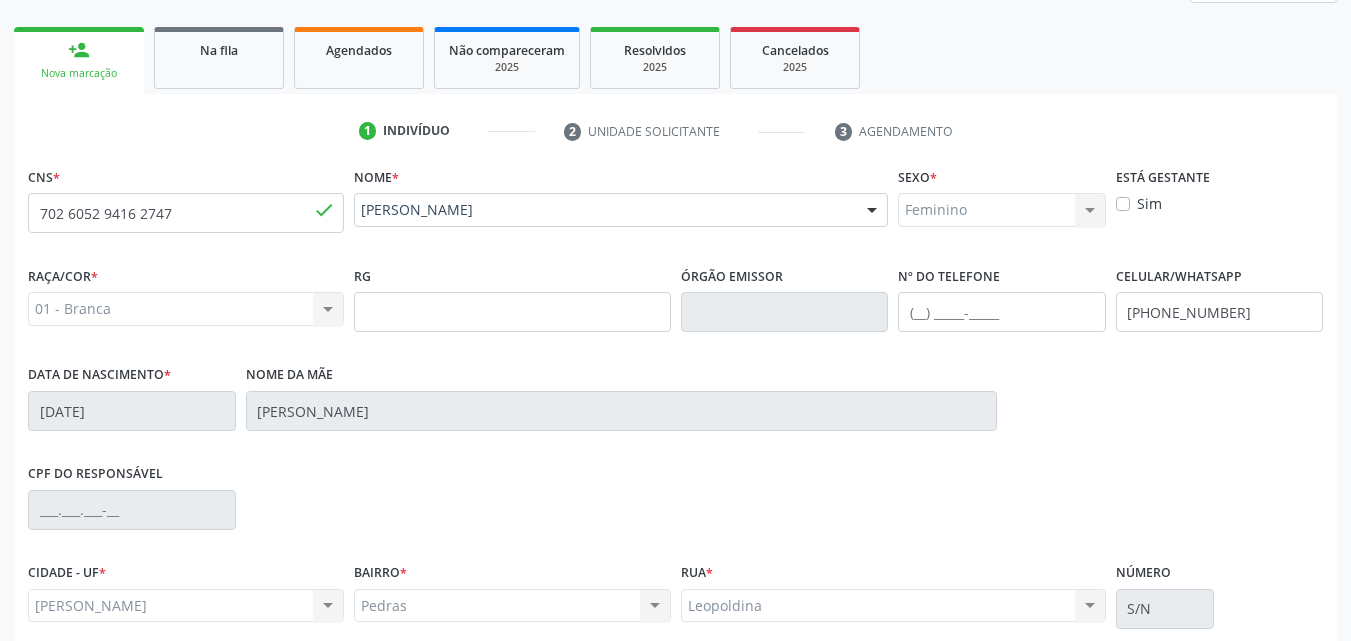 click on "Feminino         Masculino   Feminino
Nenhum resultado encontrado para: "   "
Não há nenhuma opção para ser exibida." at bounding box center [1002, 210] 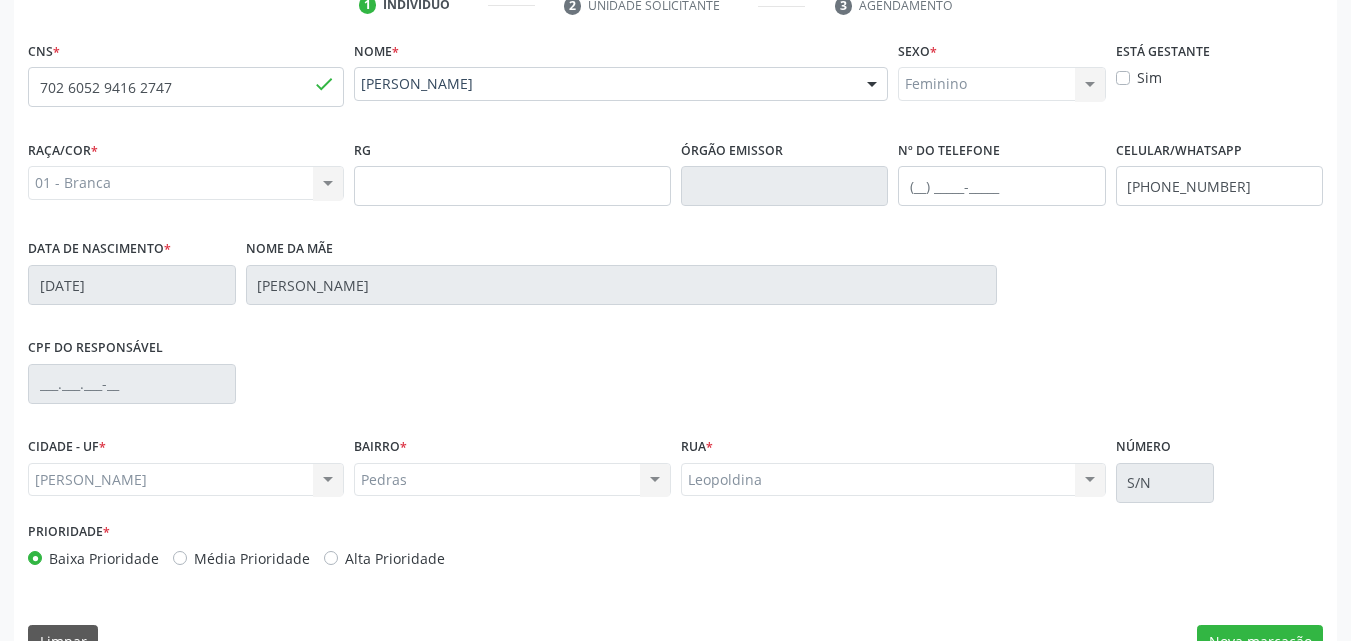 scroll, scrollTop: 471, scrollLeft: 0, axis: vertical 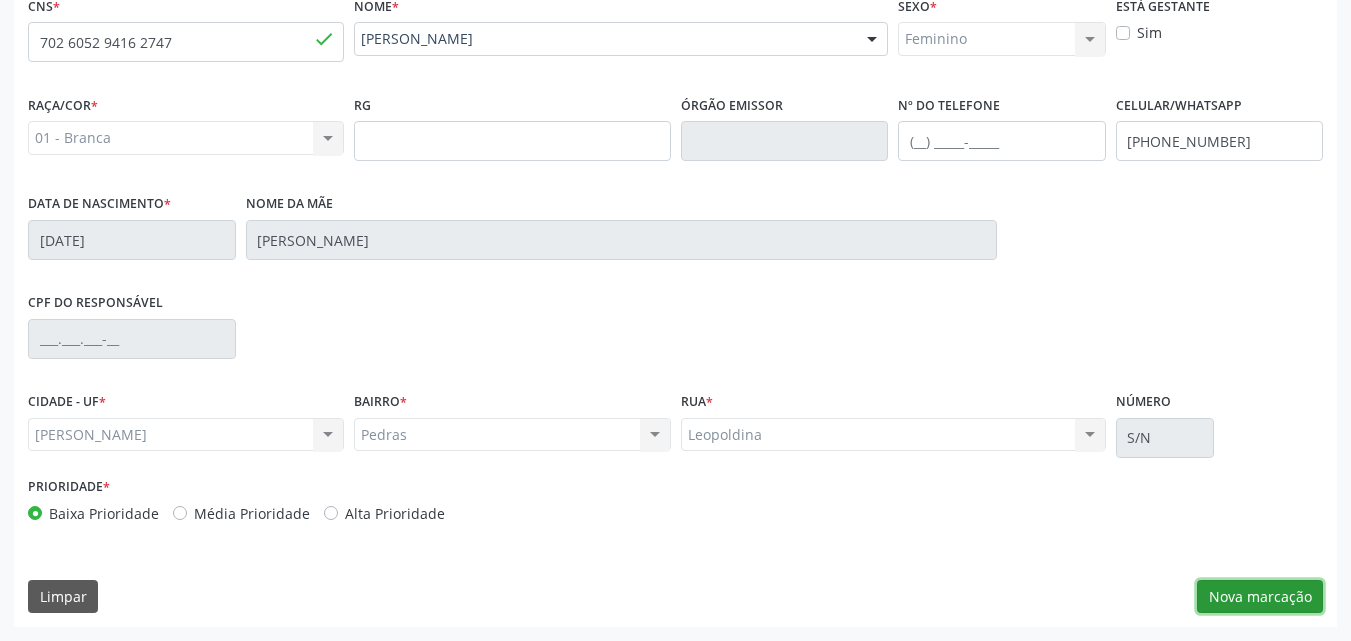 click on "Nova marcação" at bounding box center (1260, 597) 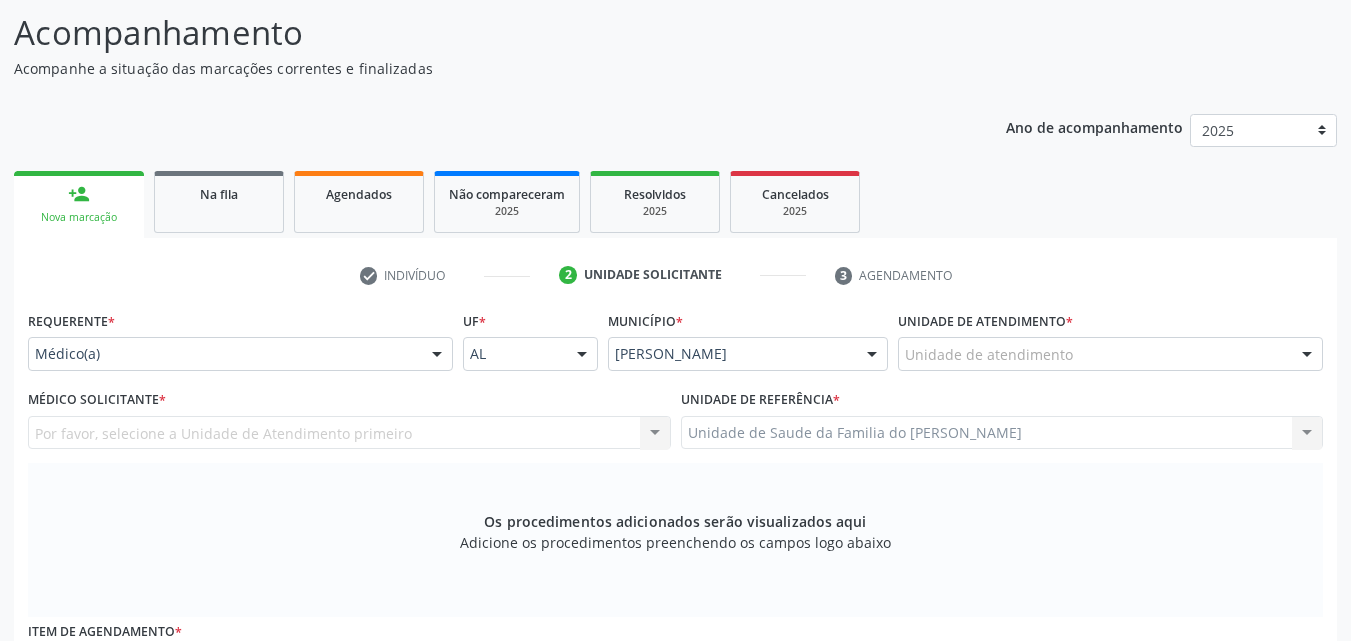 scroll, scrollTop: 71, scrollLeft: 0, axis: vertical 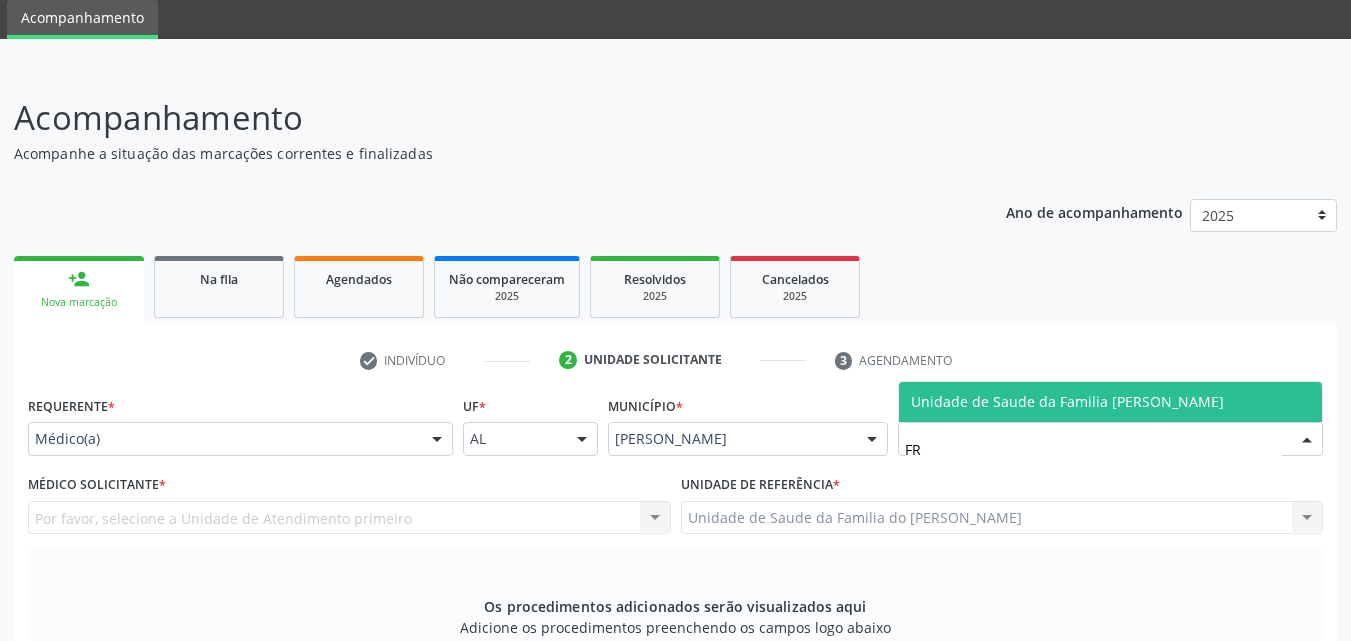 type on "FRA" 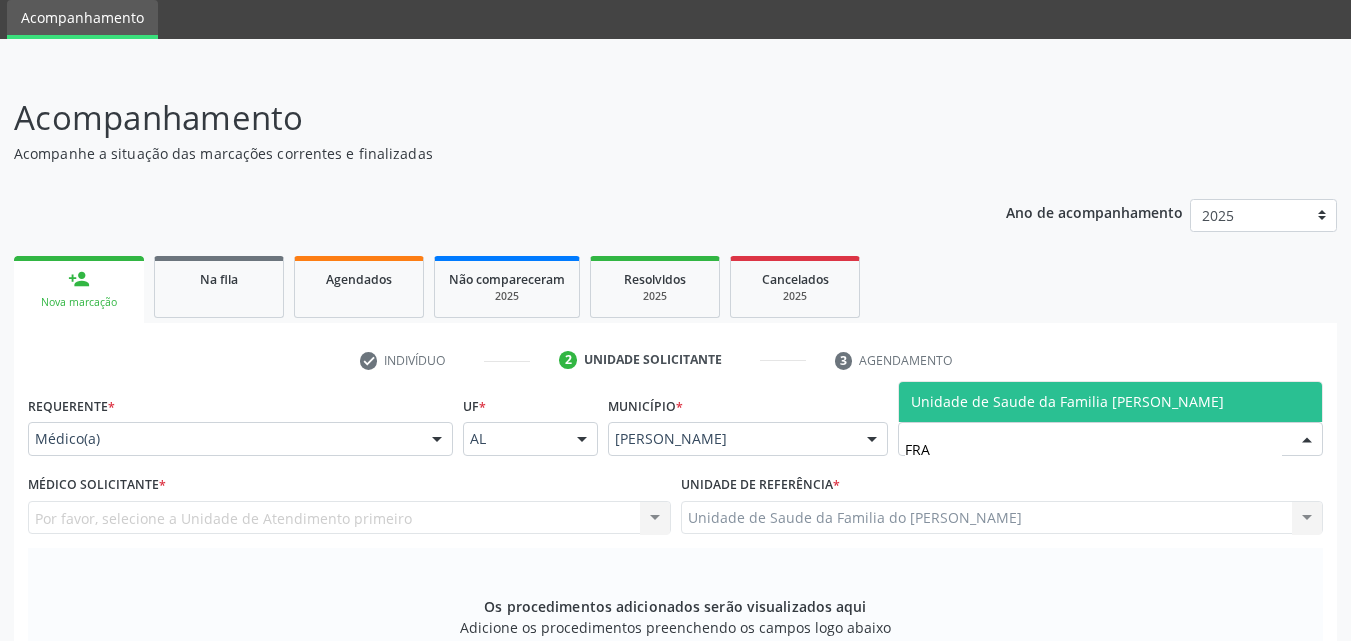 click on "Unidade de Saude da Familia [PERSON_NAME]" at bounding box center (1067, 401) 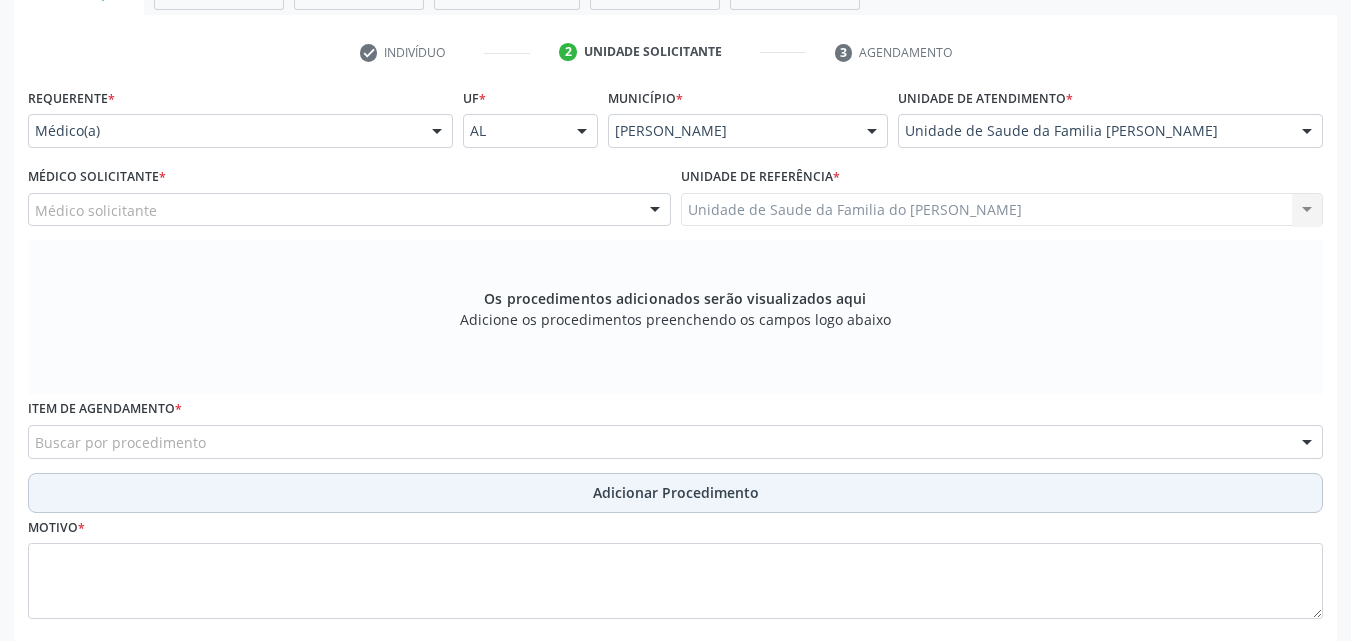 scroll, scrollTop: 471, scrollLeft: 0, axis: vertical 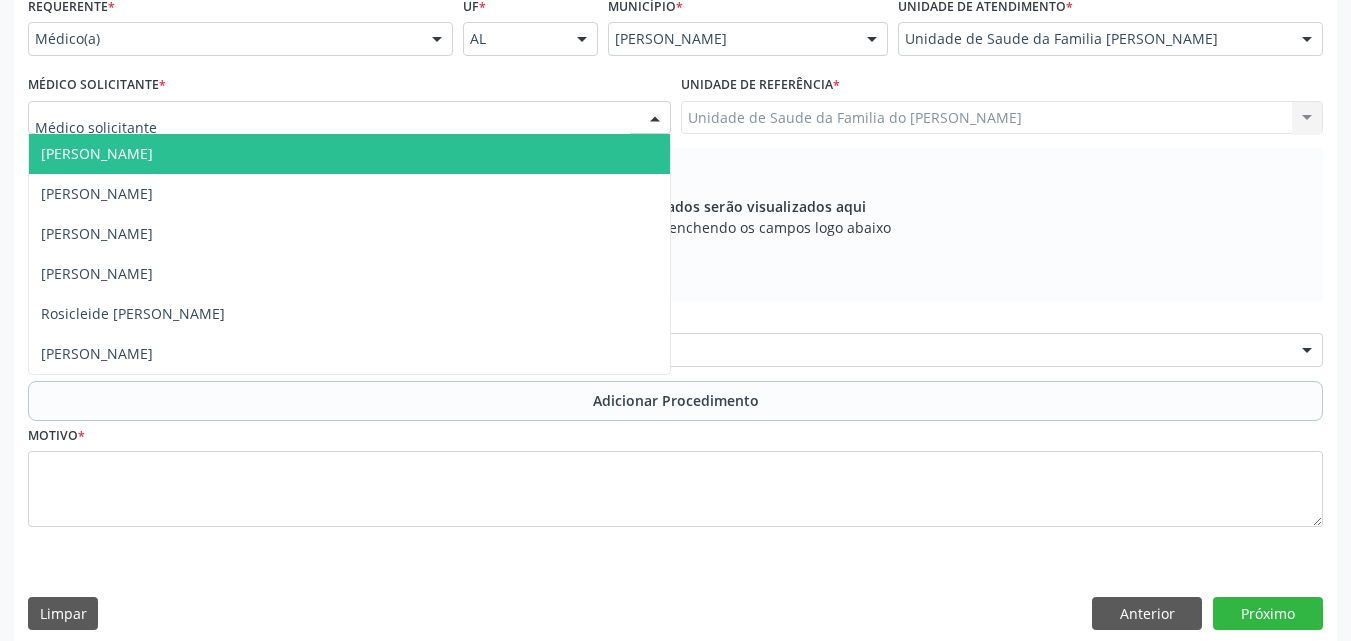 click at bounding box center [349, 118] 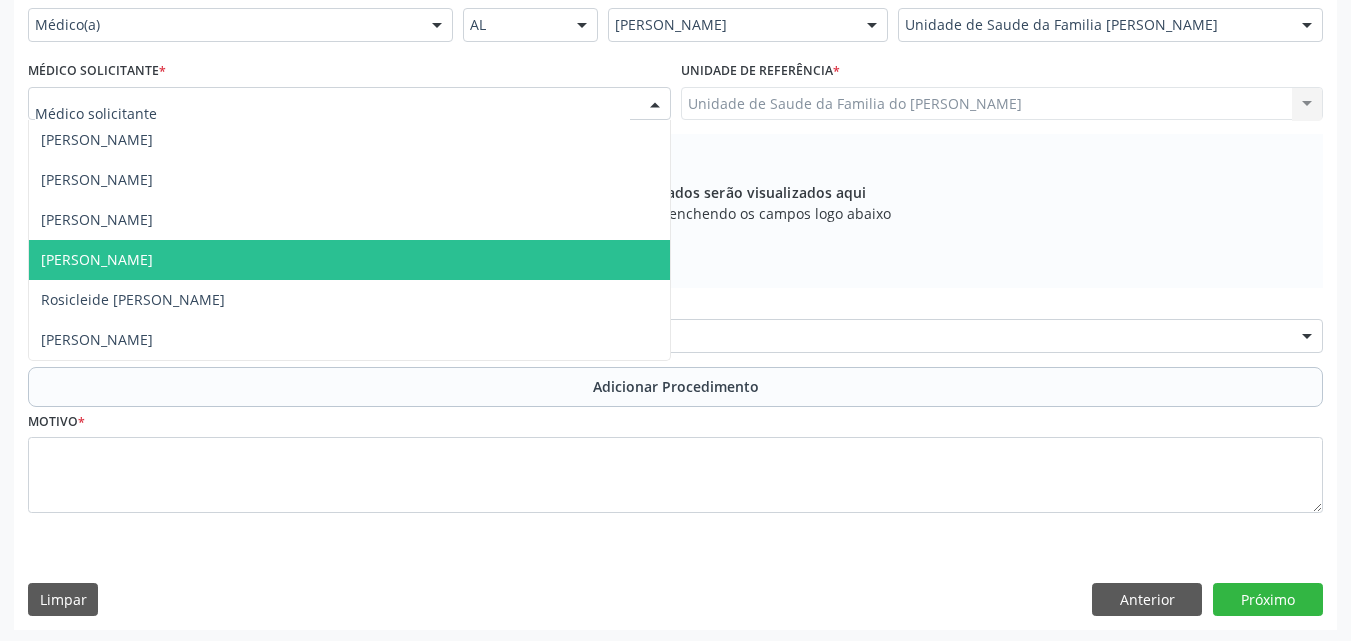 scroll, scrollTop: 488, scrollLeft: 0, axis: vertical 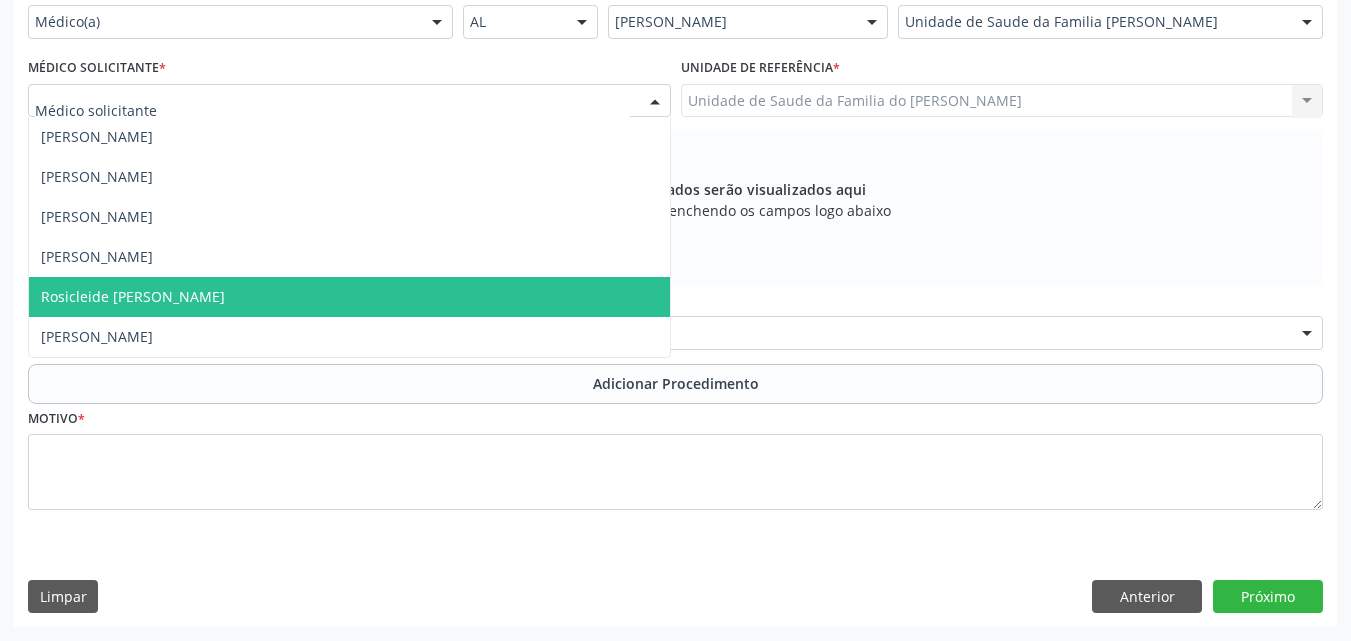 drag, startPoint x: 722, startPoint y: 608, endPoint x: 727, endPoint y: 596, distance: 13 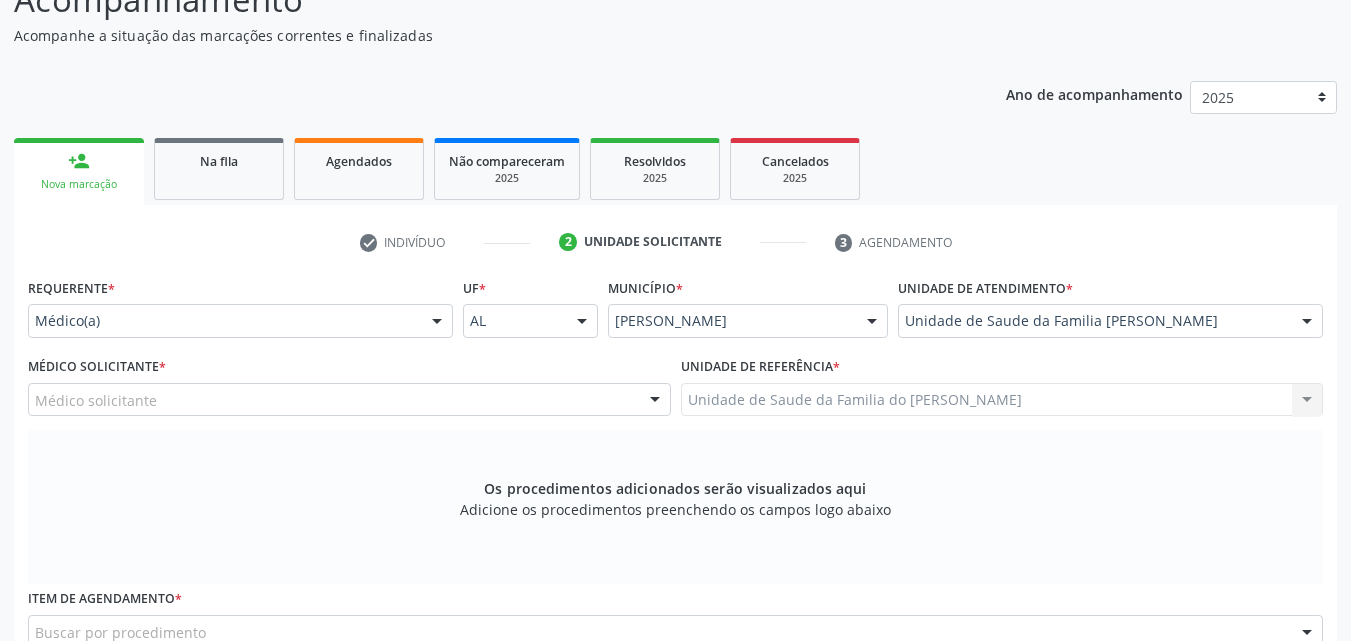 scroll, scrollTop: 188, scrollLeft: 0, axis: vertical 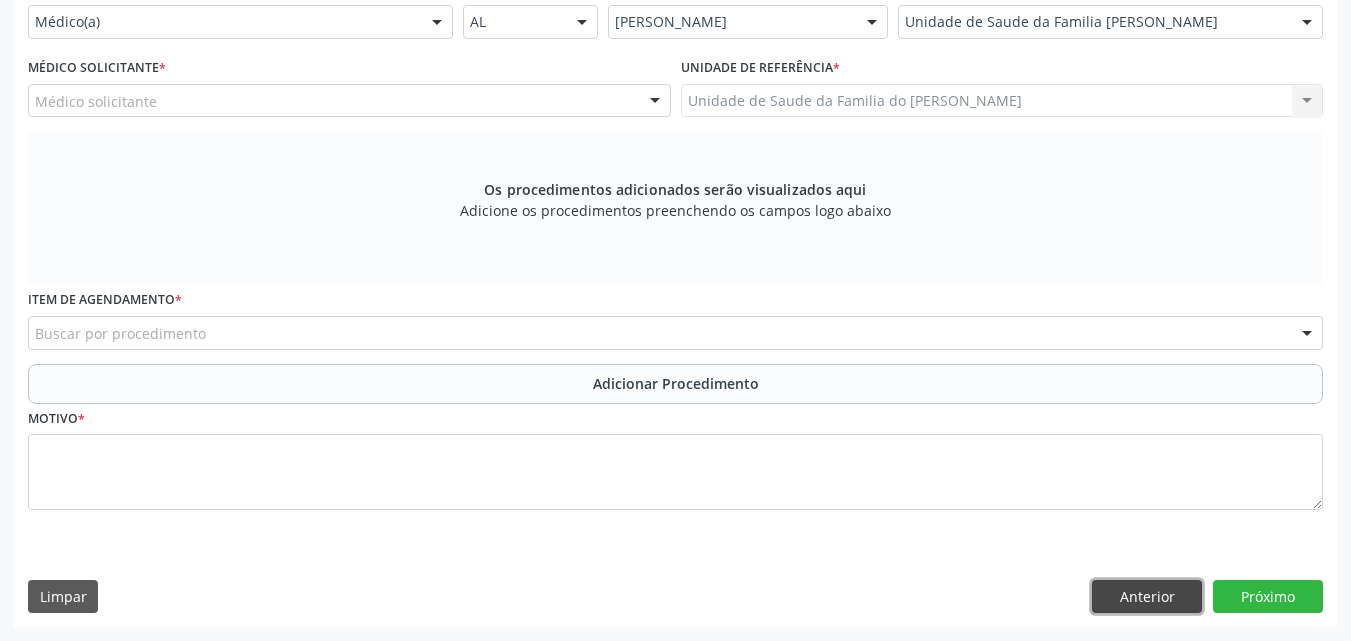 click on "Anterior" at bounding box center [1147, 597] 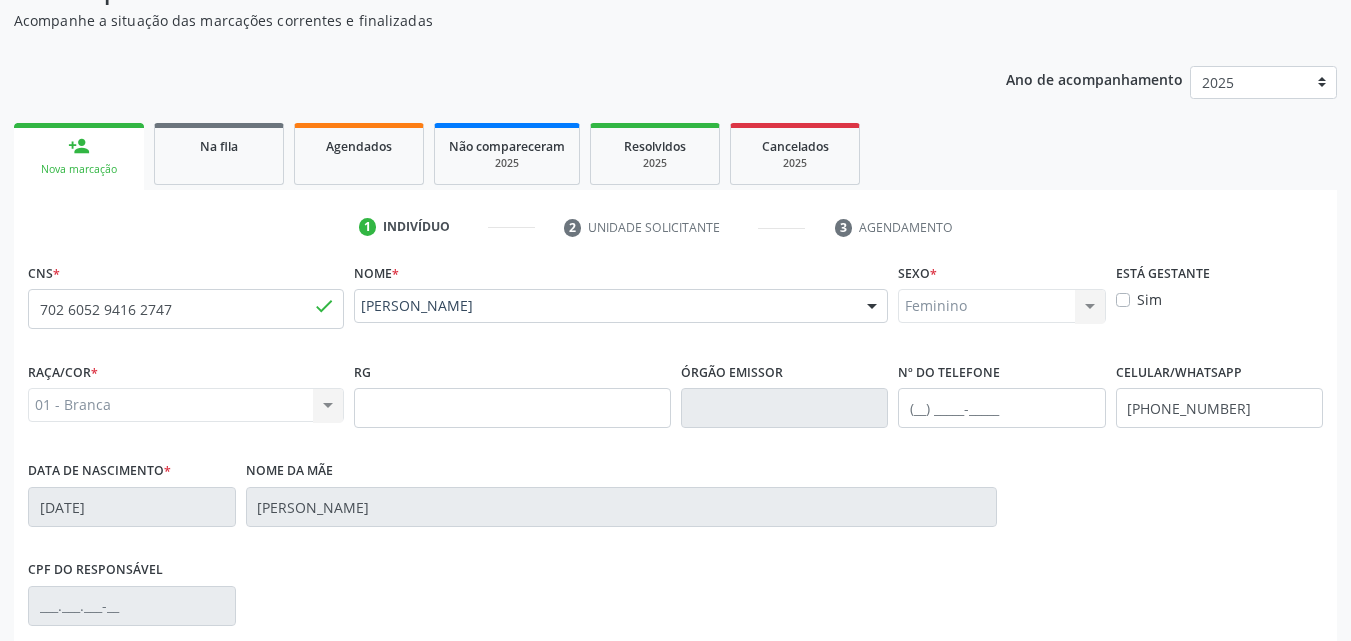 scroll, scrollTop: 0, scrollLeft: 0, axis: both 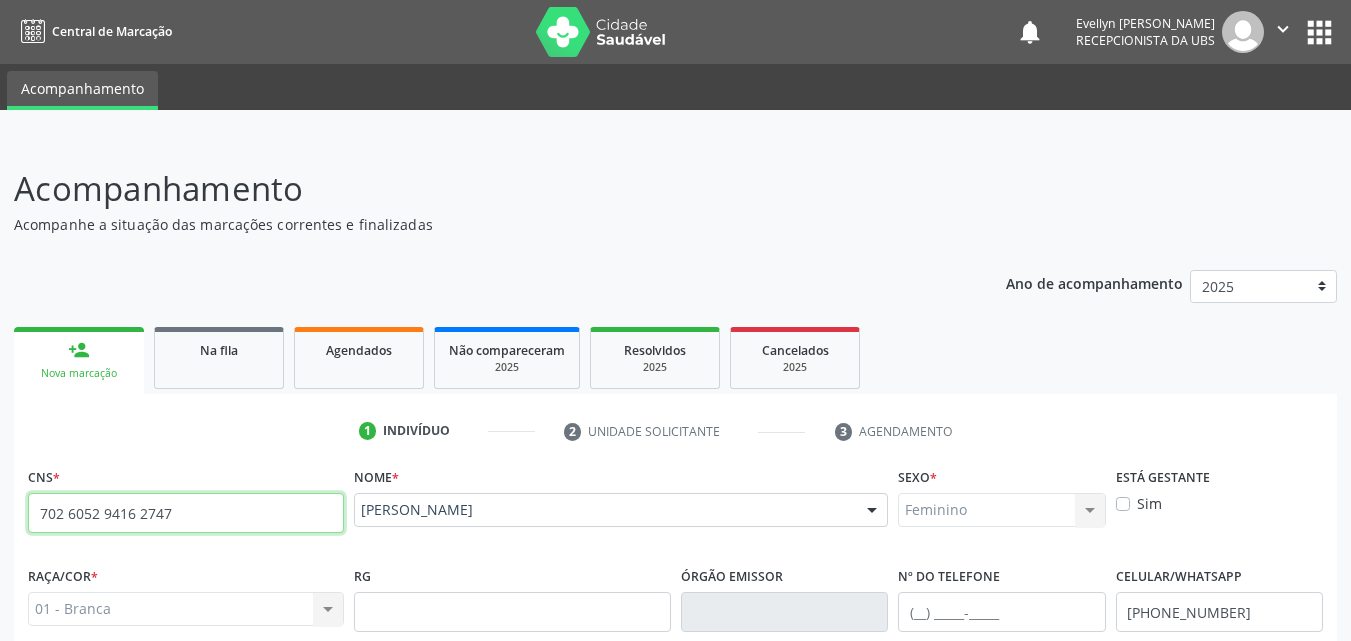 click on "702 6052 9416 2747" at bounding box center [186, 513] 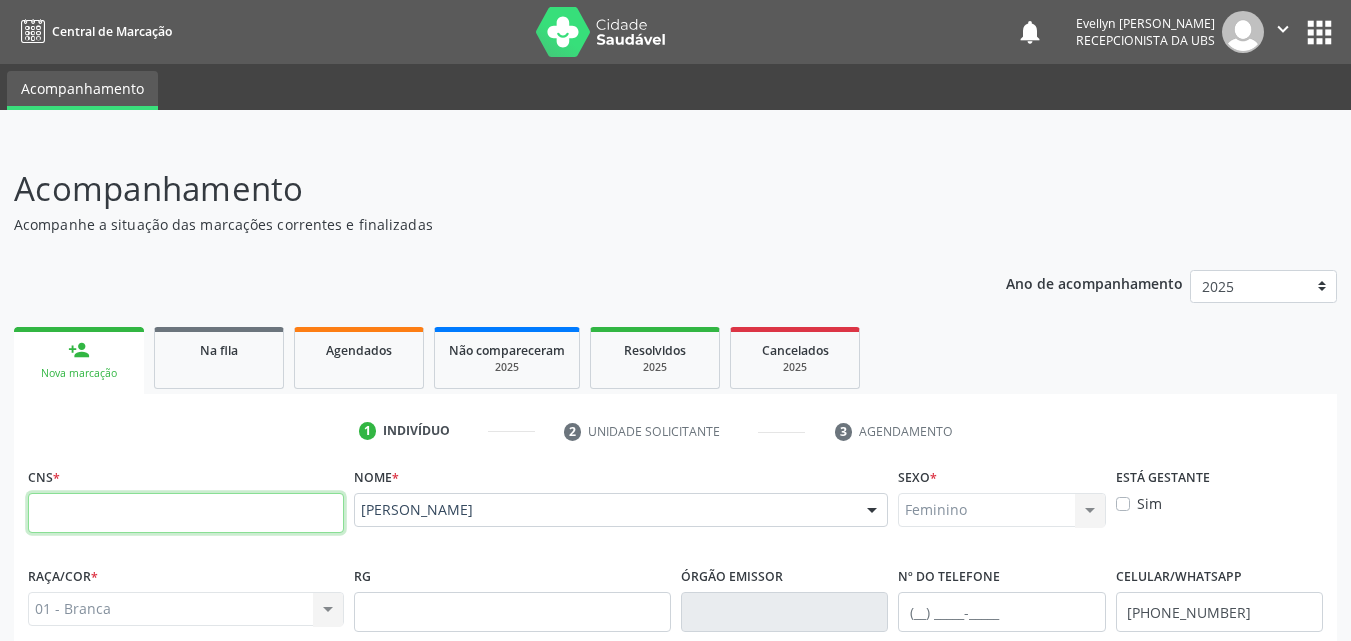type 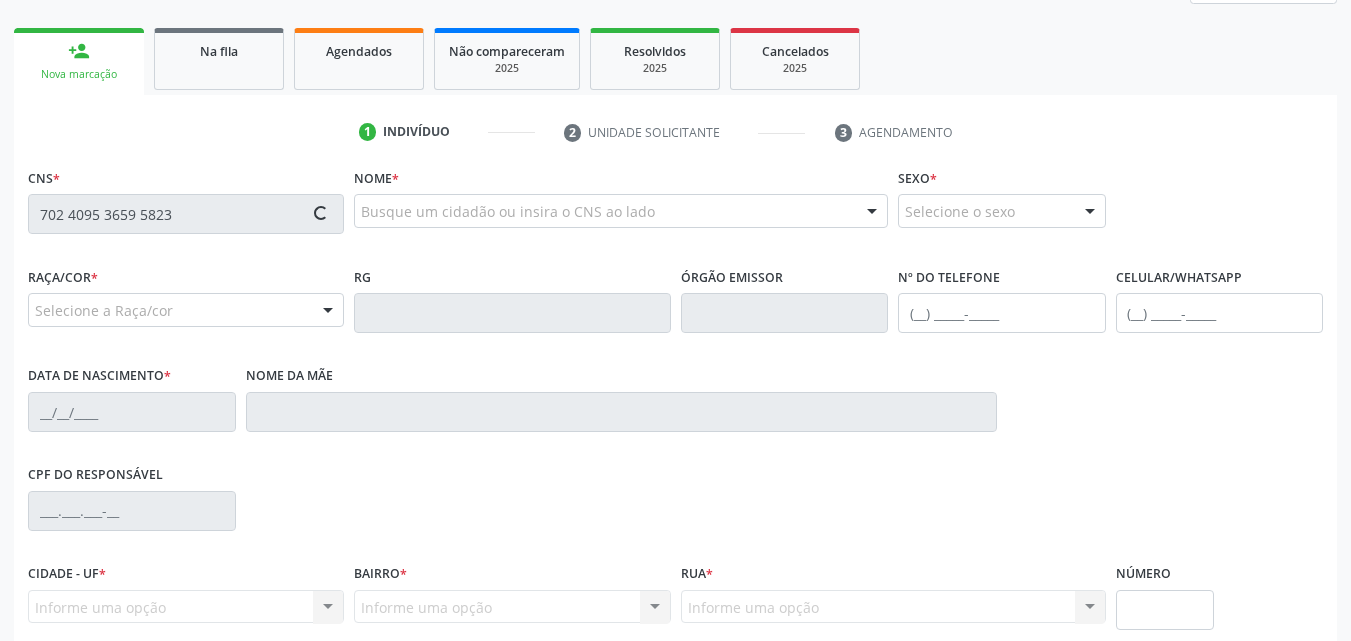 scroll, scrollTop: 300, scrollLeft: 0, axis: vertical 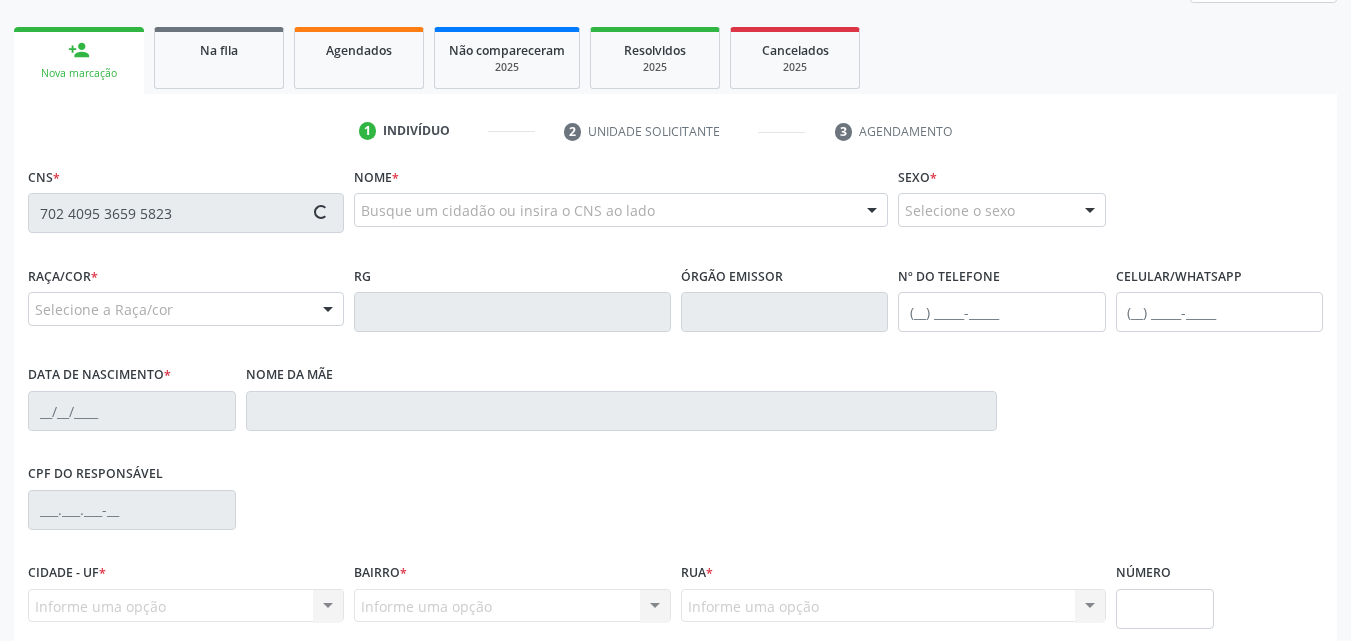 type on "702 4095 3659 5823" 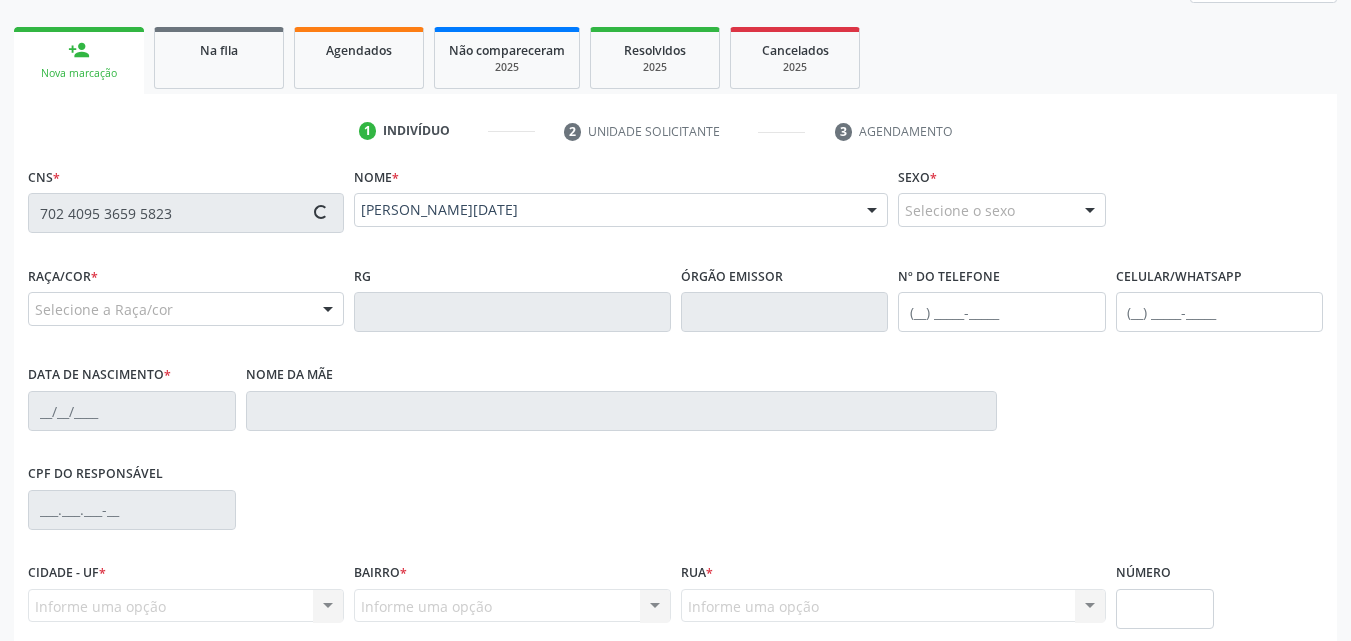 type on "[PHONE_NUMBER]" 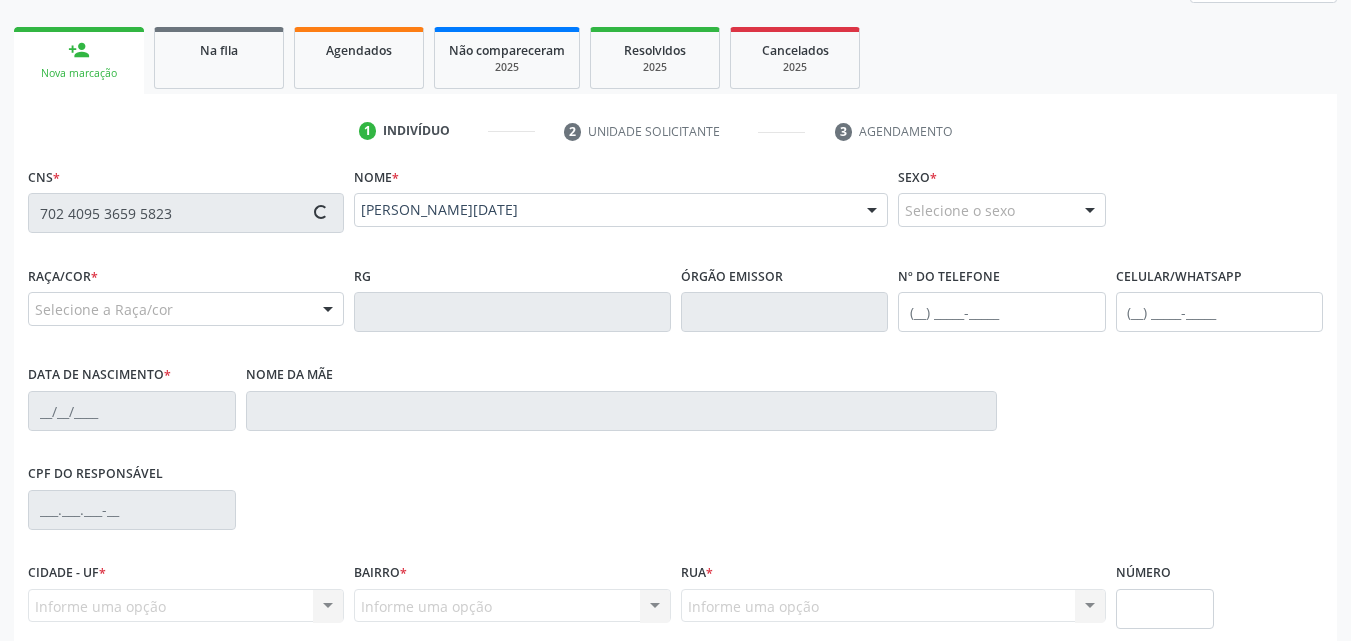 type on "23[DATE]" 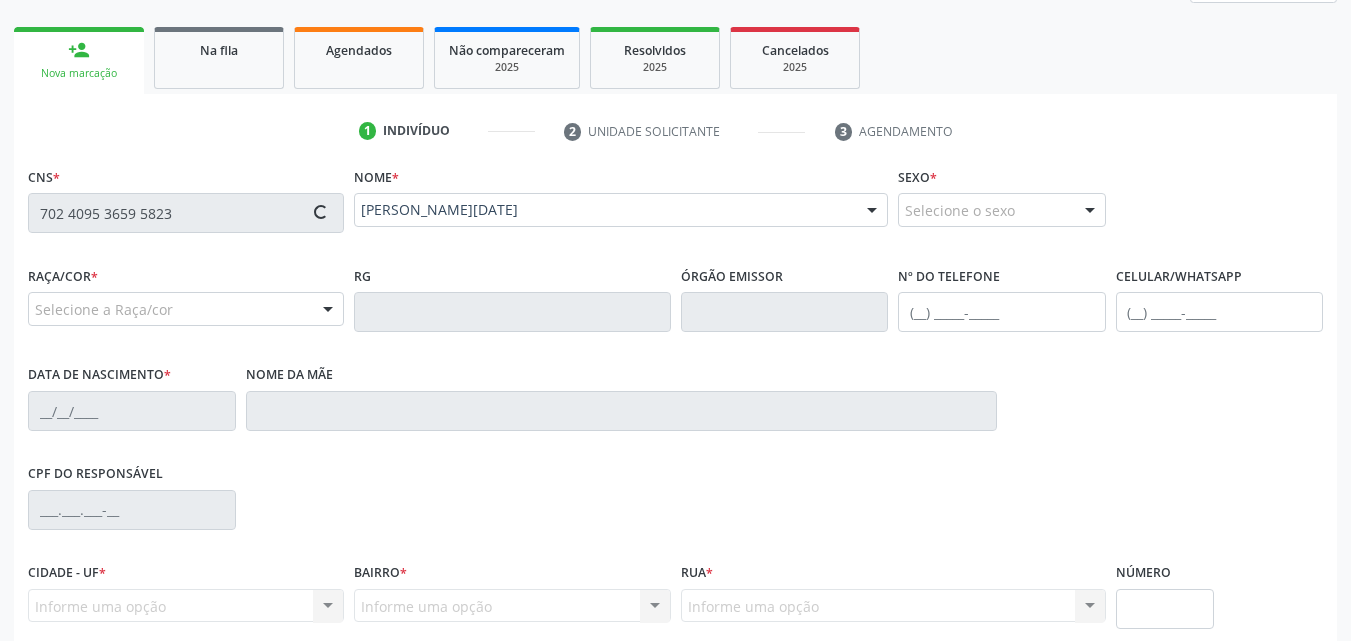 type on "[PERSON_NAME]" 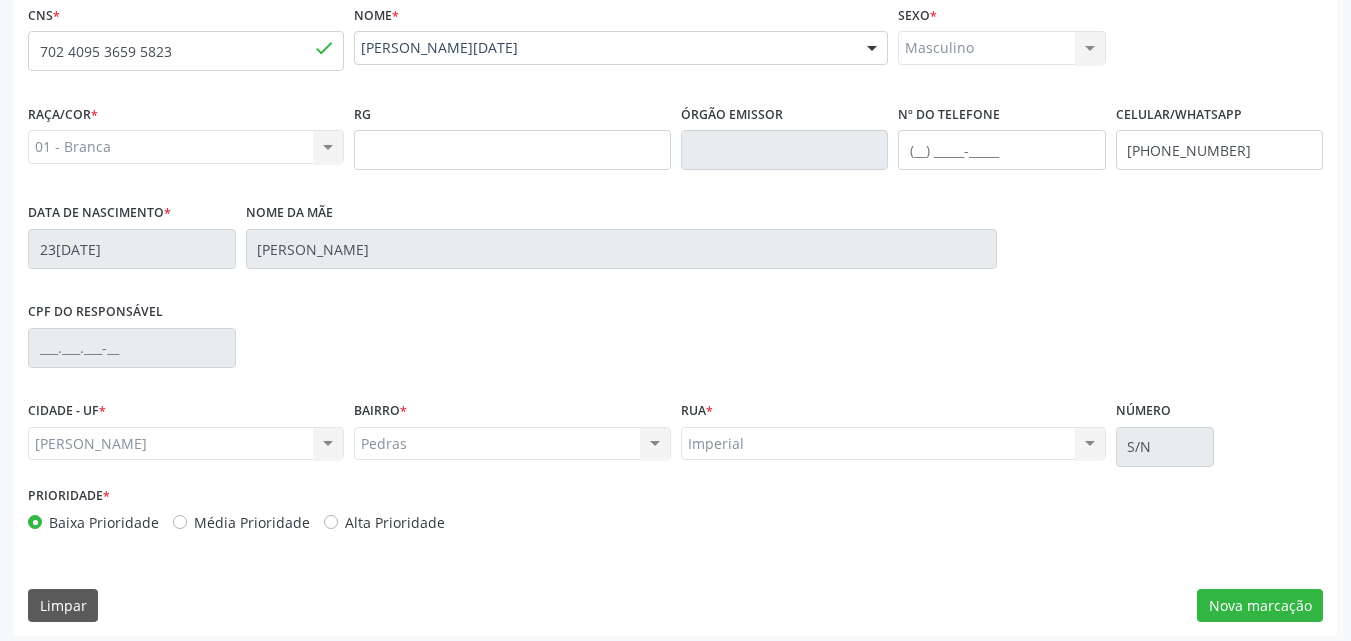scroll, scrollTop: 471, scrollLeft: 0, axis: vertical 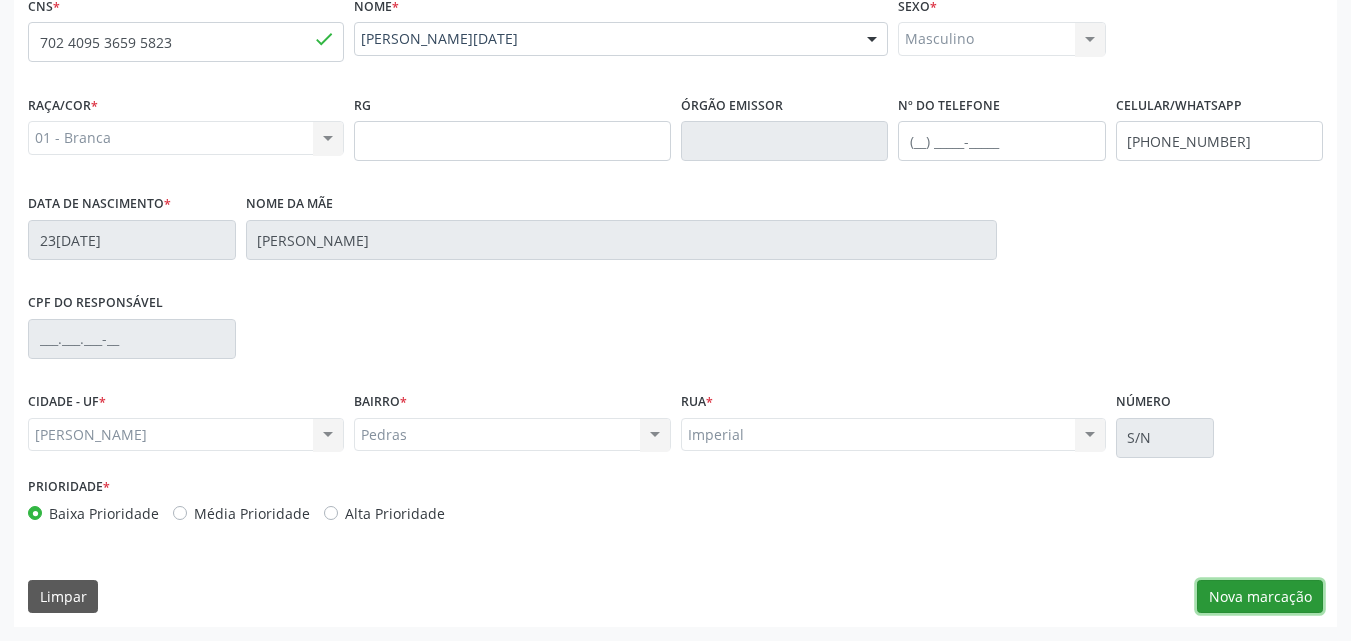 click on "Nova marcação" at bounding box center (1260, 597) 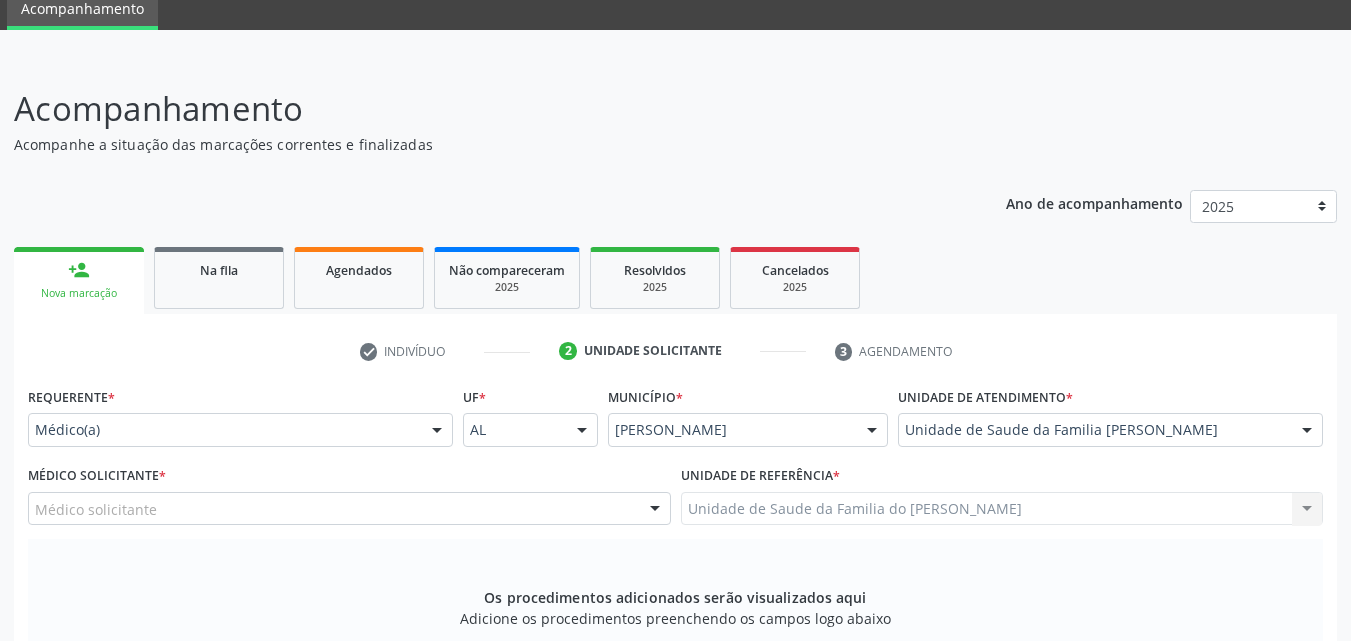 scroll, scrollTop: 71, scrollLeft: 0, axis: vertical 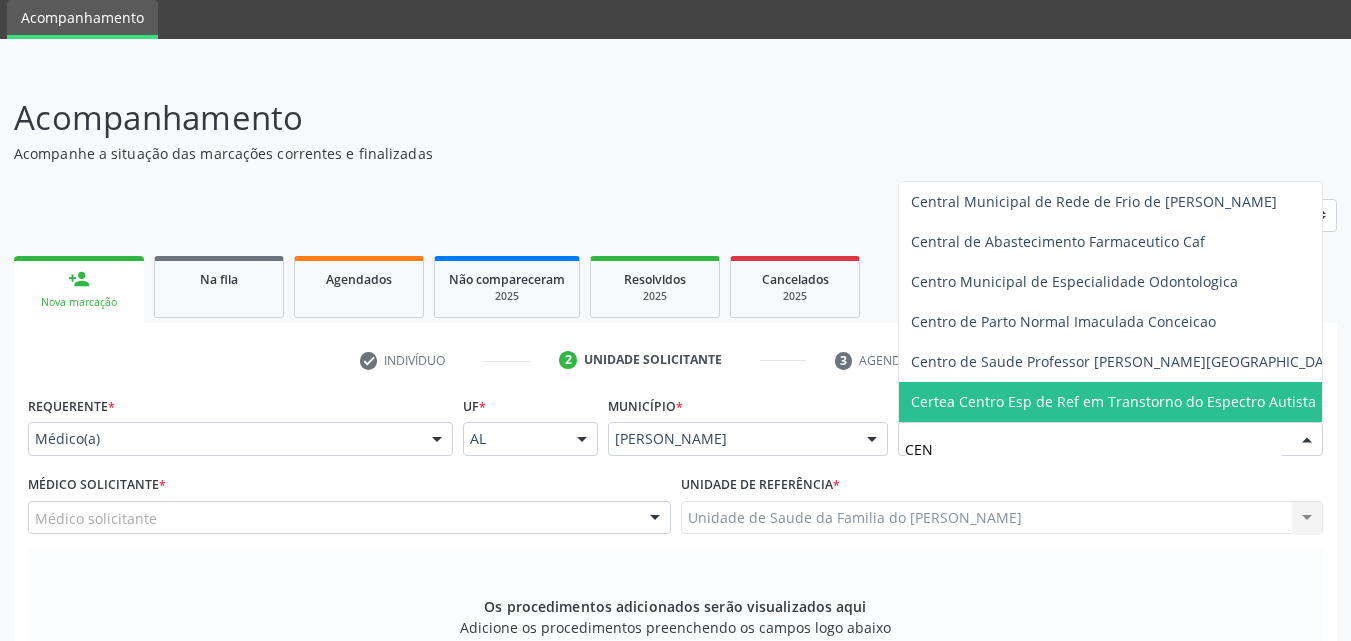type on "CENT" 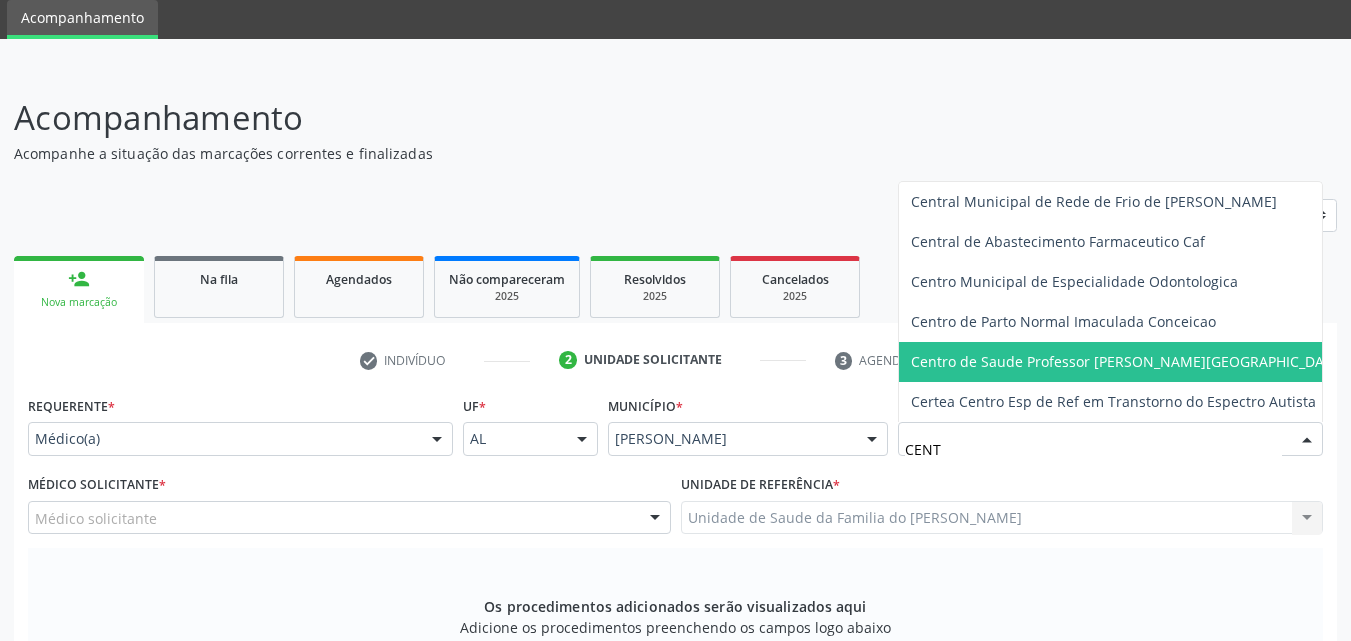 click on "Centro de Saude Professor [PERSON_NAME][GEOGRAPHIC_DATA]" at bounding box center (1128, 362) 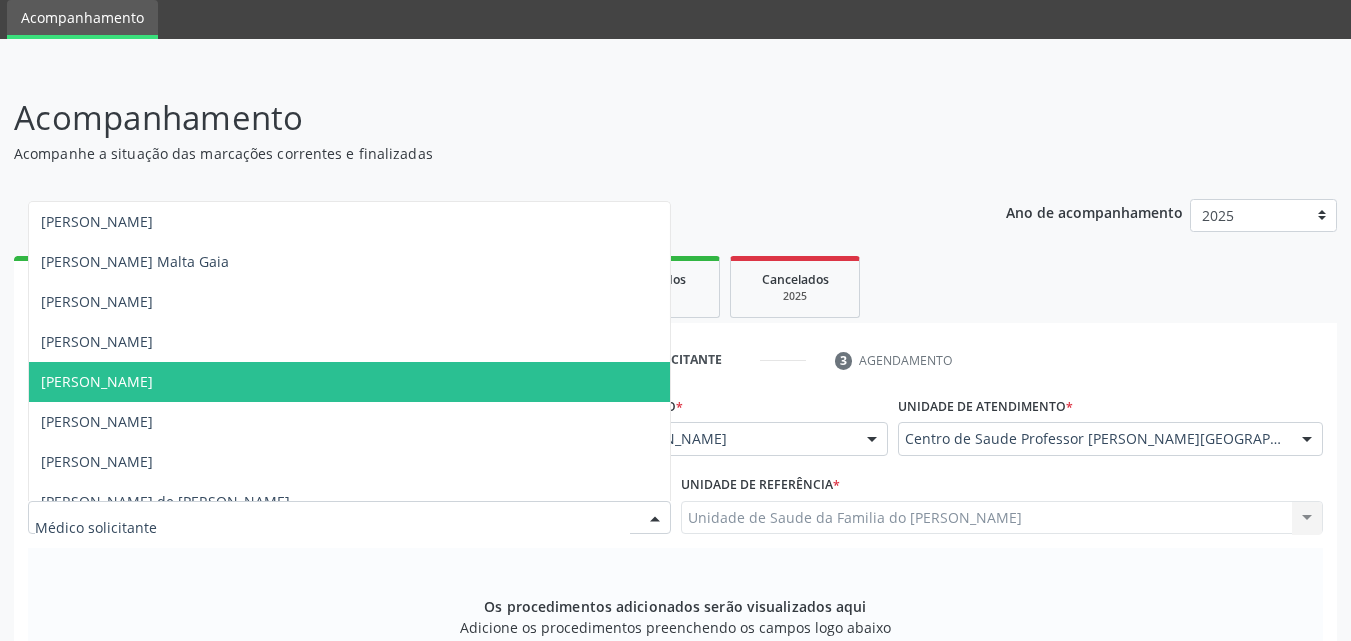 click at bounding box center [349, 518] 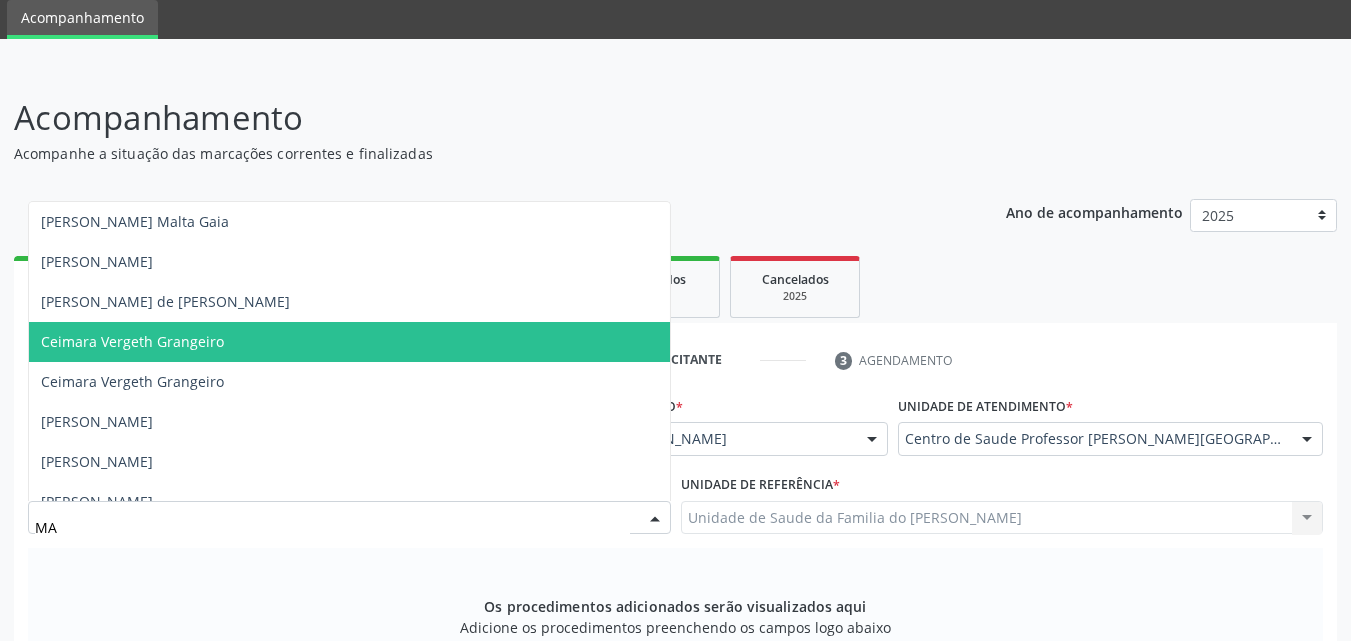 type on "MAN" 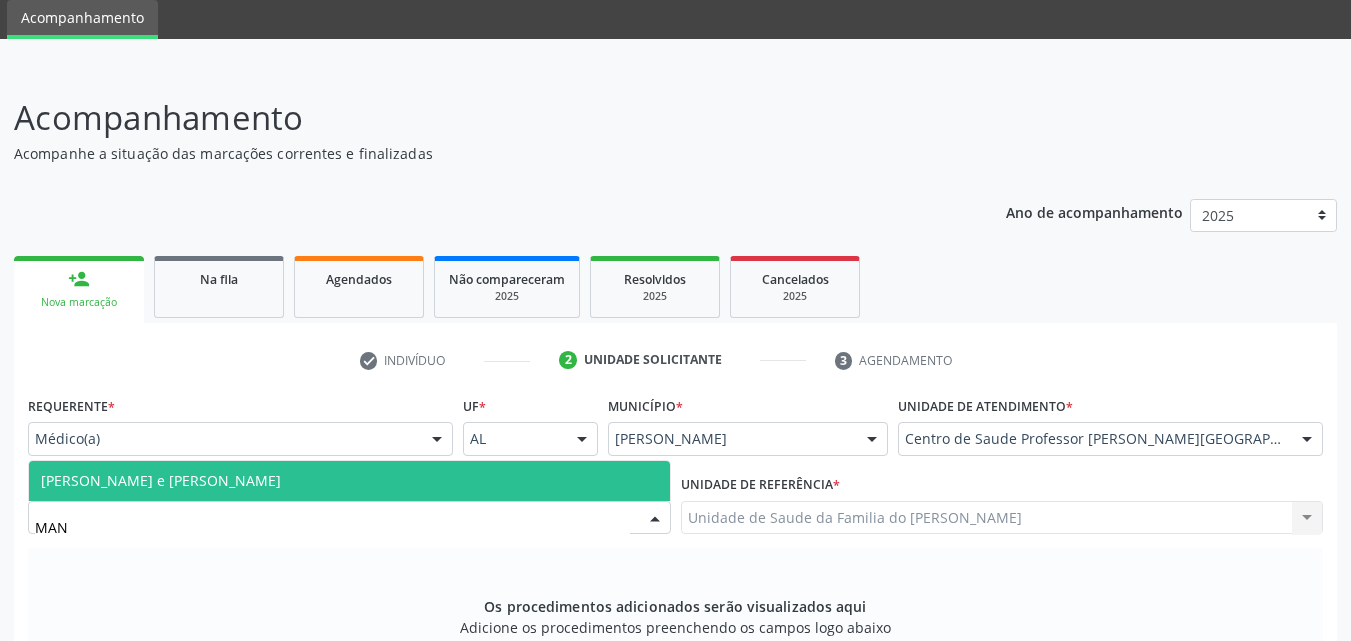 click on "[PERSON_NAME] e [PERSON_NAME]" at bounding box center [349, 481] 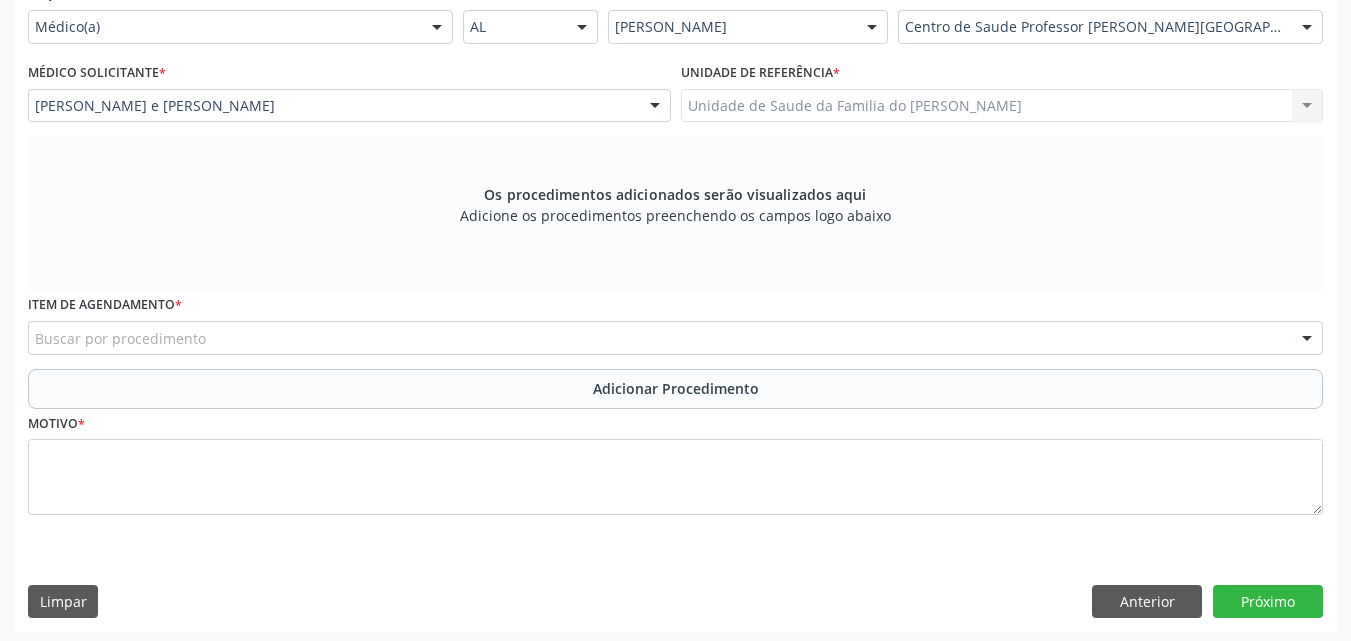 scroll, scrollTop: 488, scrollLeft: 0, axis: vertical 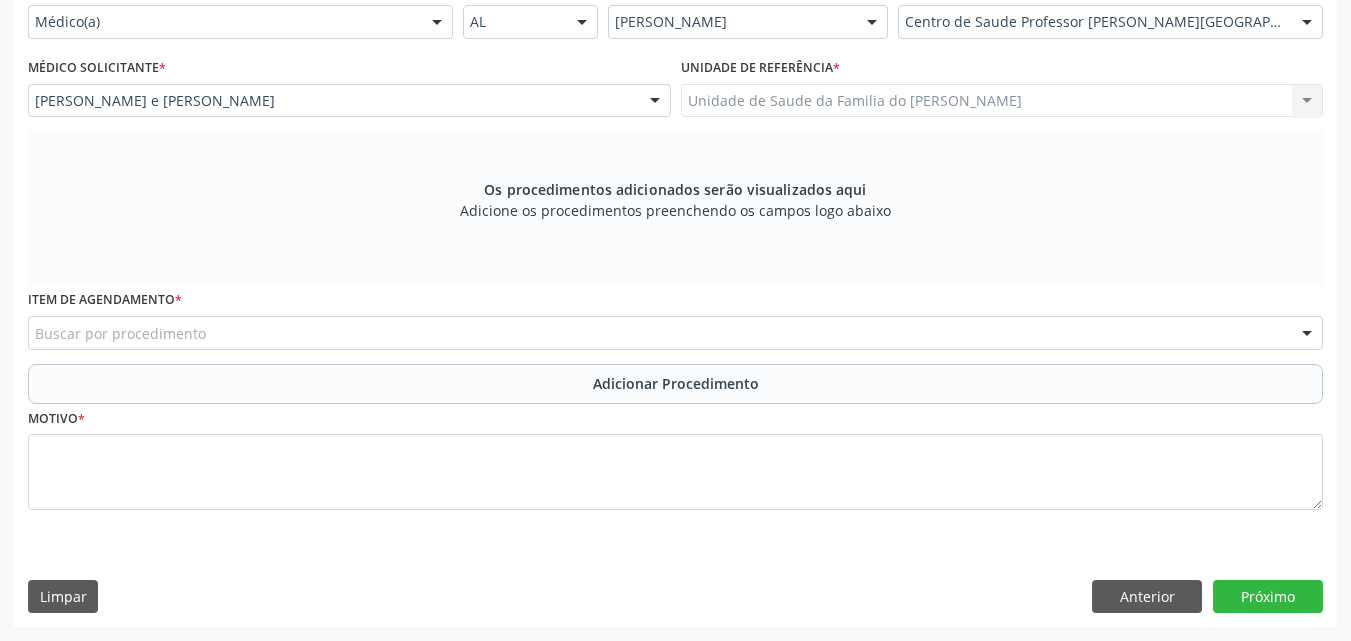 click on "Buscar por procedimento" at bounding box center [675, 333] 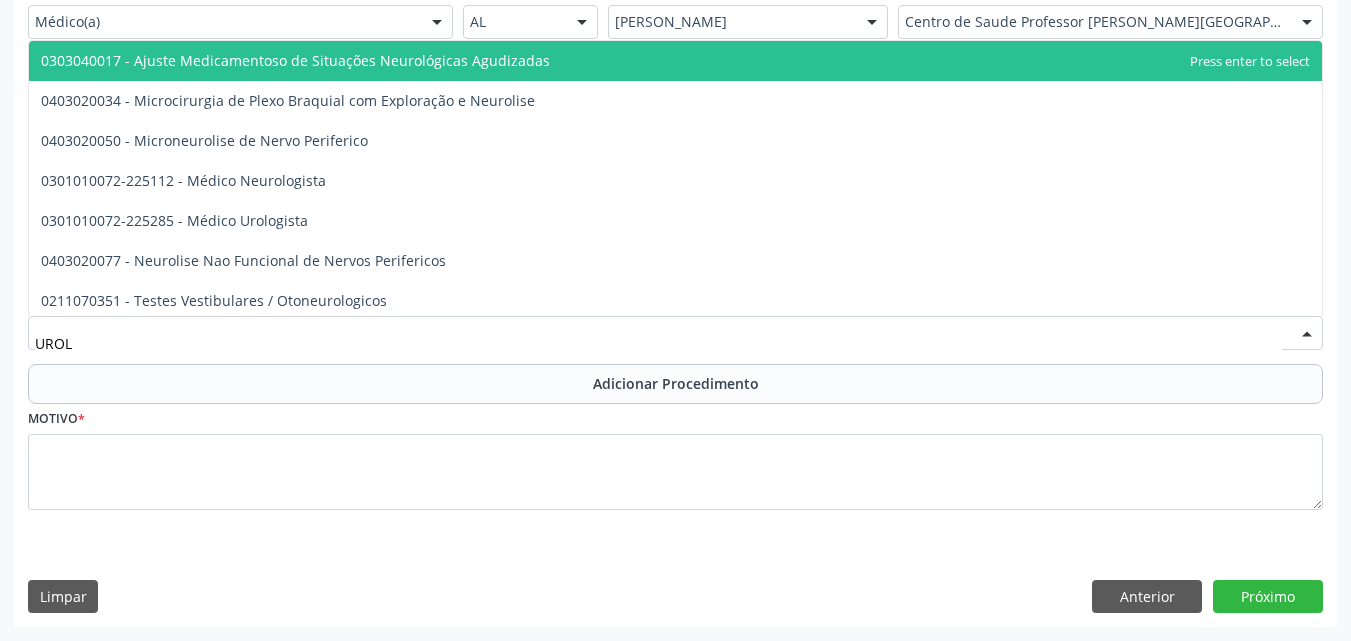 type on "UROLO" 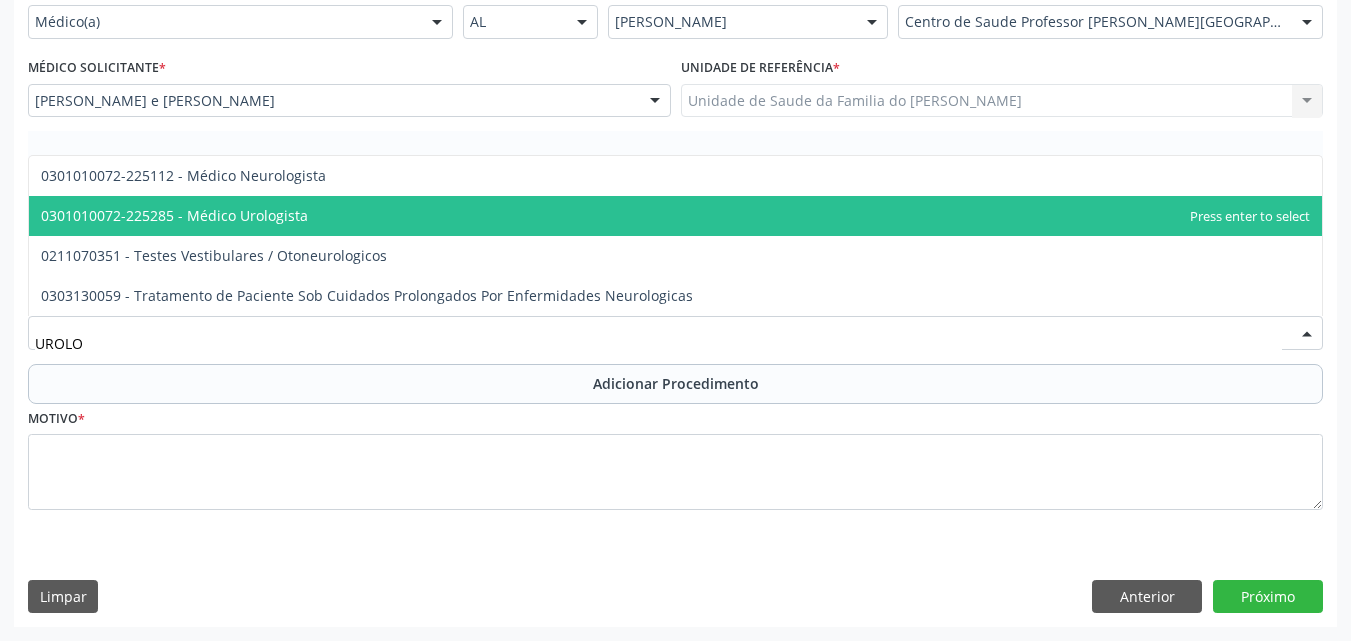 click on "0301010072-225285 - Médico Urologista" at bounding box center (675, 216) 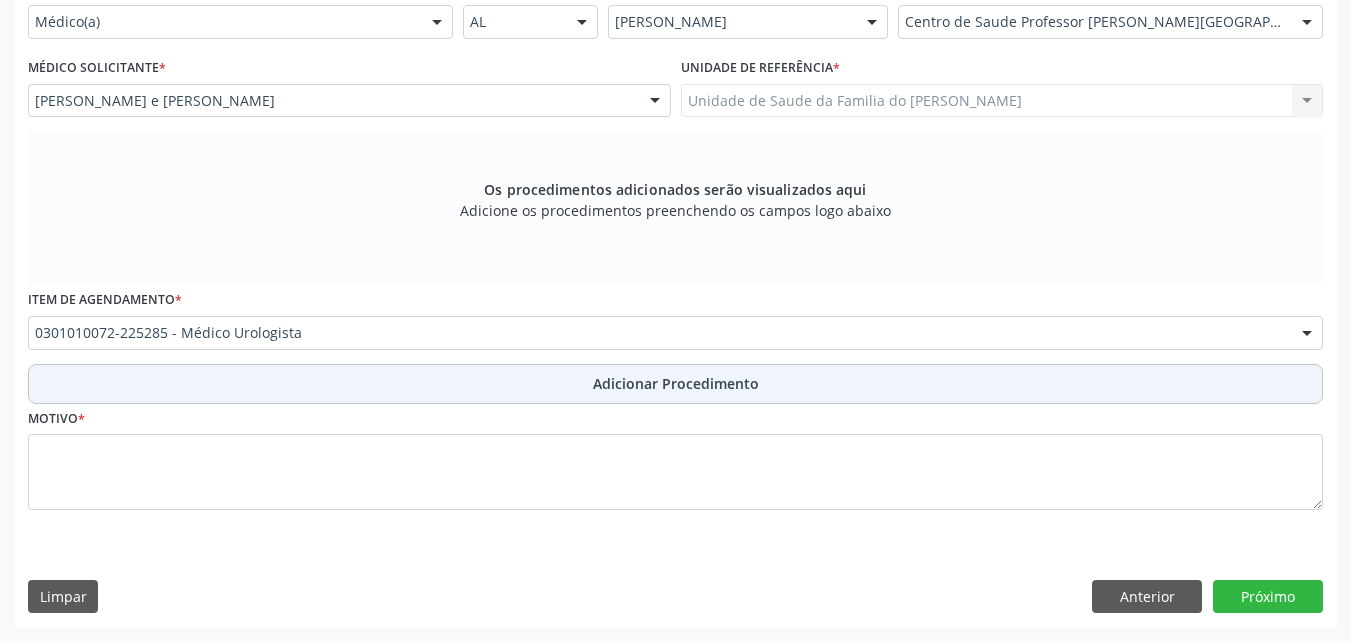 click on "Adicionar Procedimento" at bounding box center (675, 384) 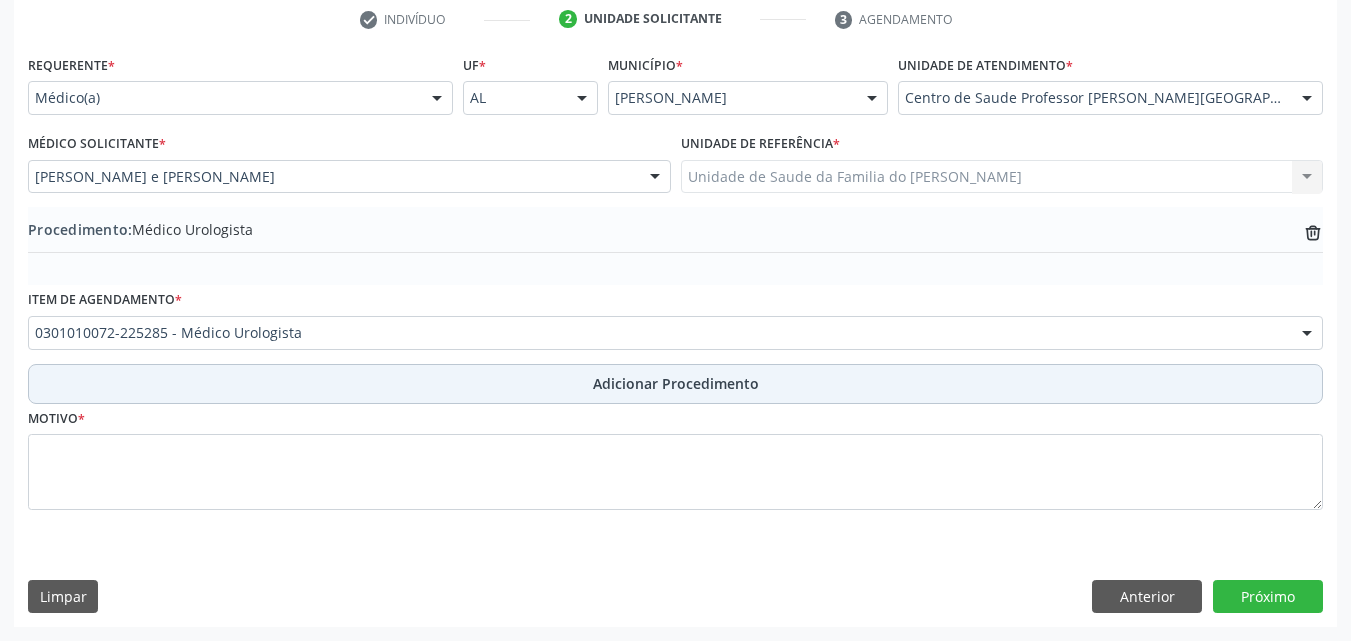 scroll, scrollTop: 412, scrollLeft: 0, axis: vertical 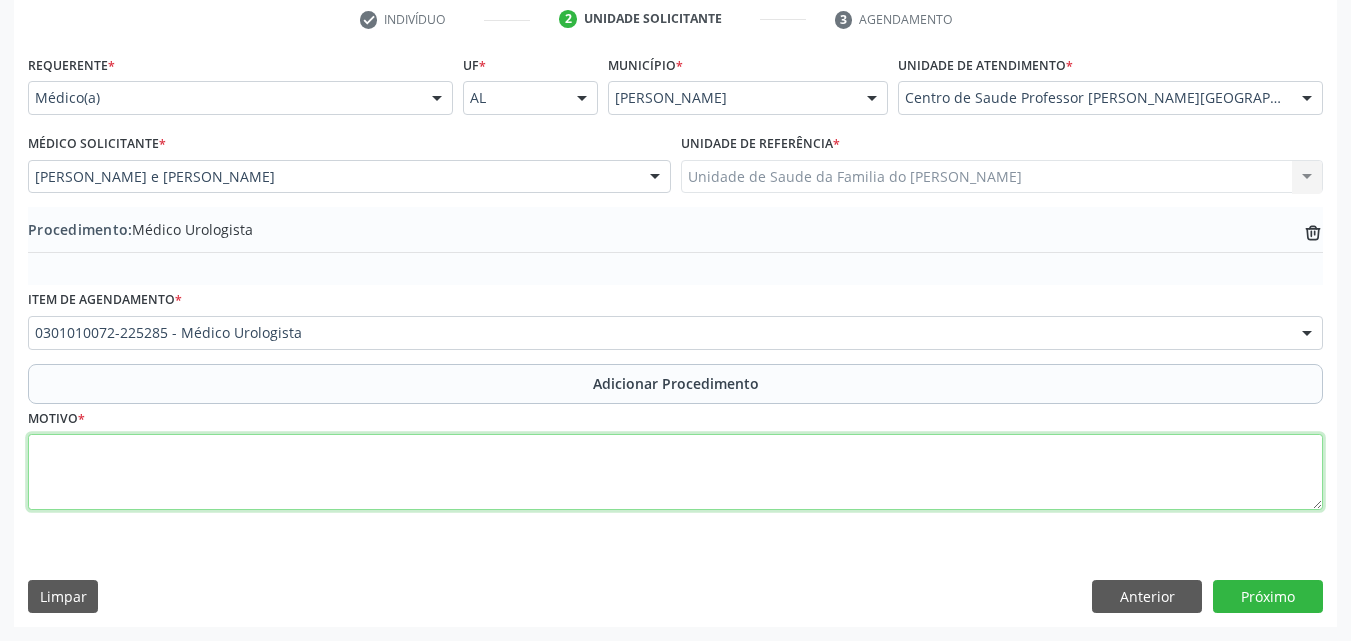 click at bounding box center [675, 472] 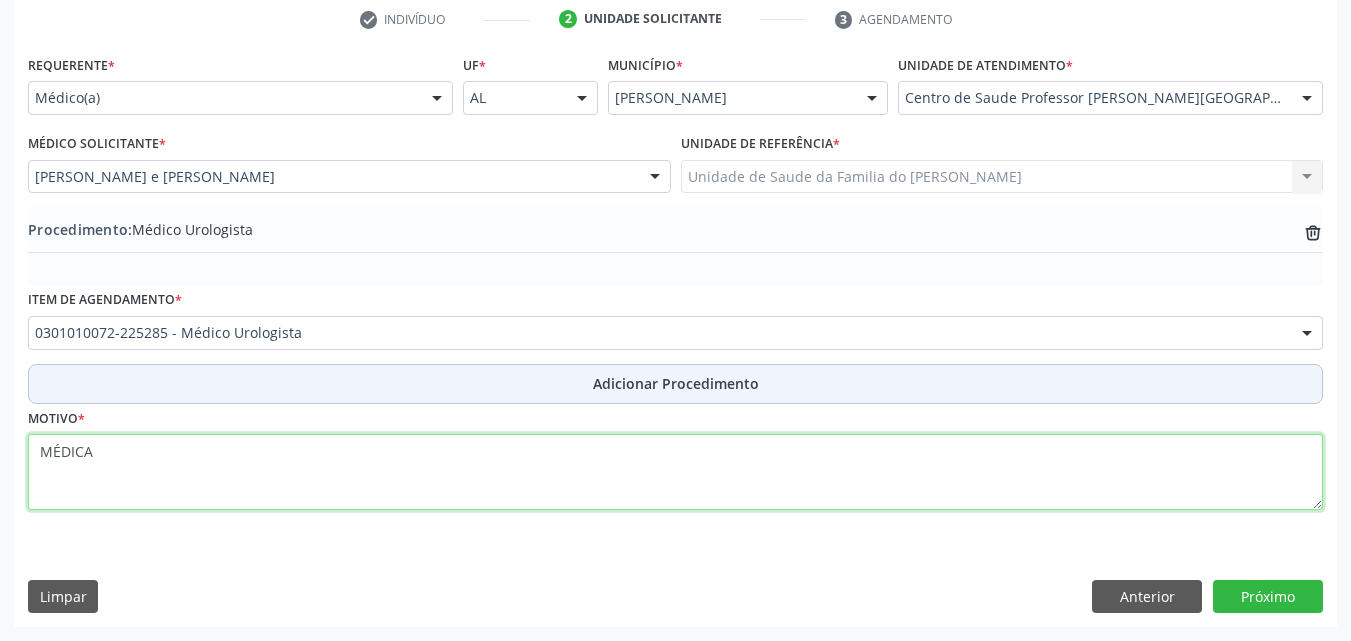 type on "MÉDICA" 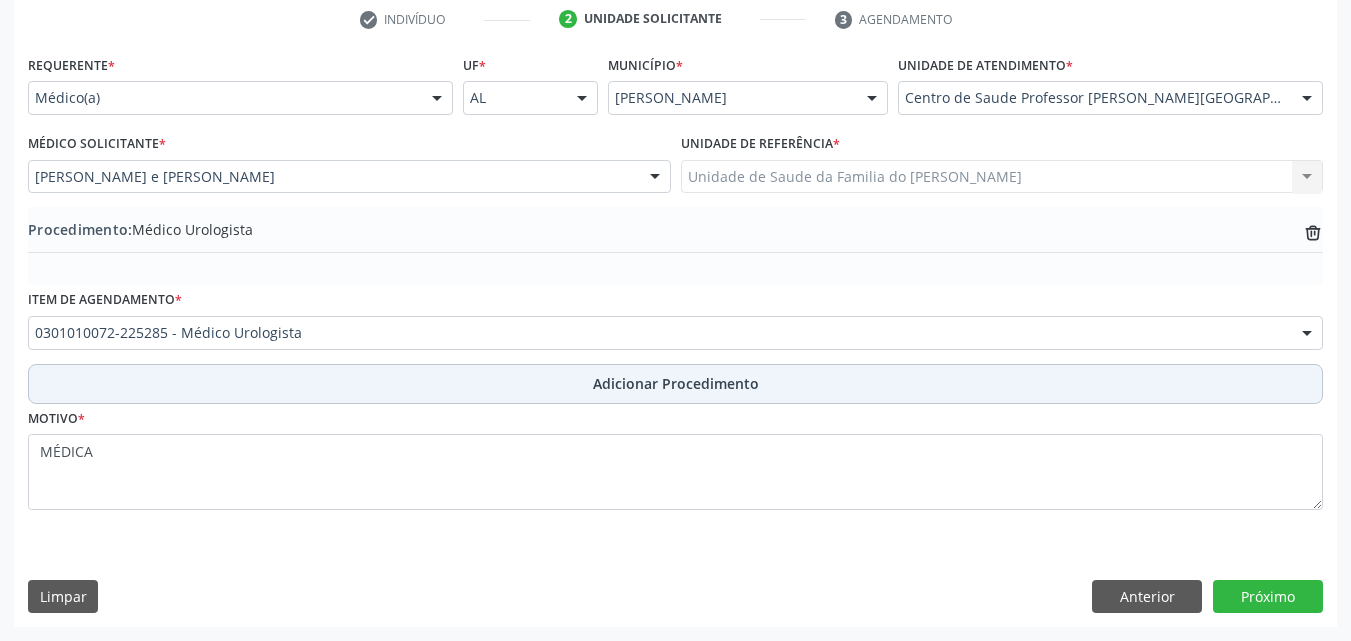 click on "Adicionar Procedimento" at bounding box center (676, 383) 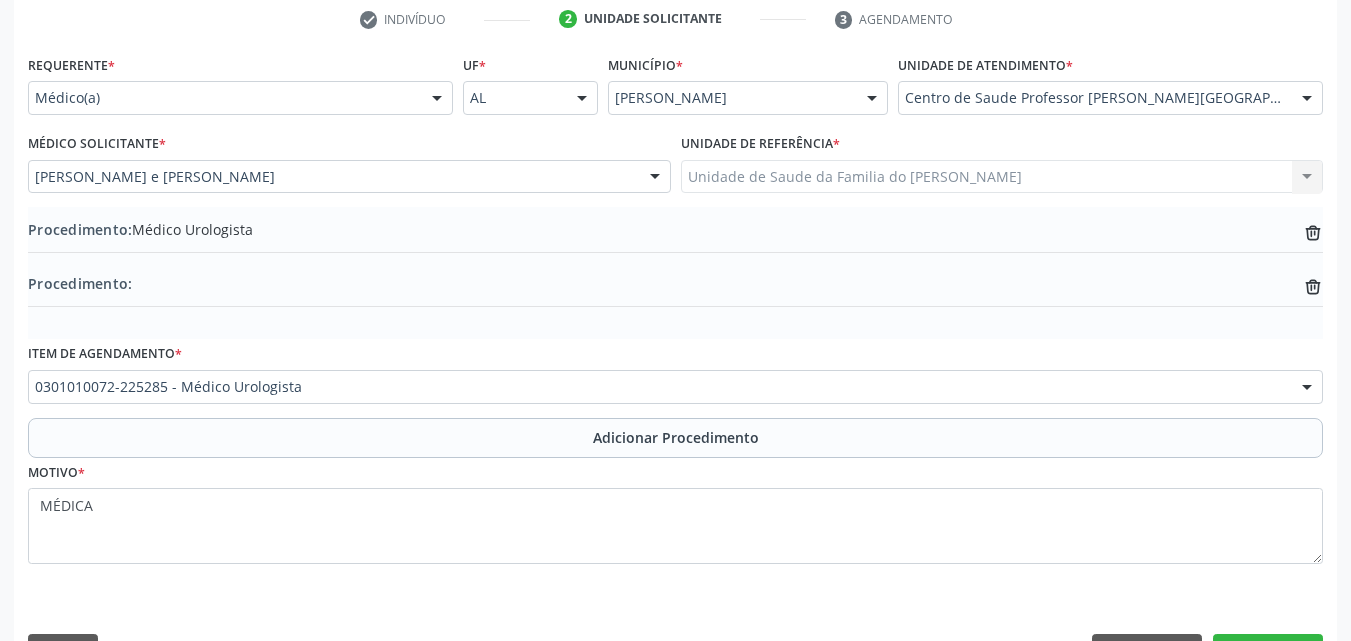 scroll, scrollTop: 466, scrollLeft: 0, axis: vertical 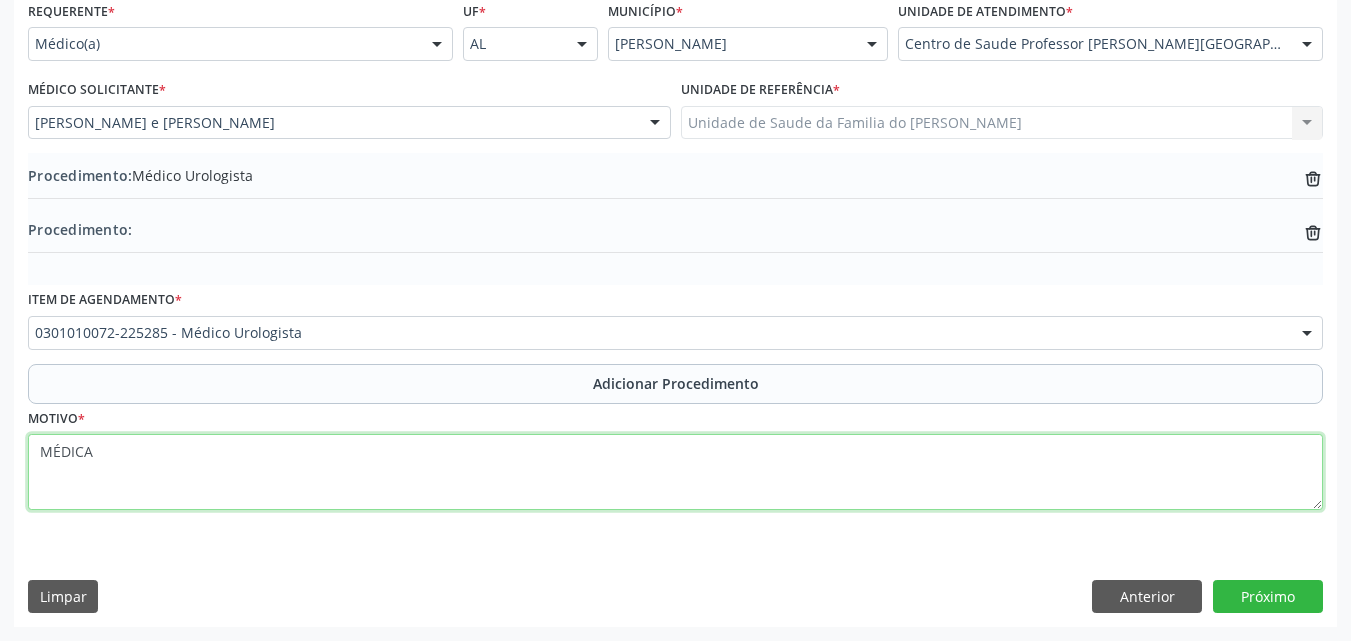 click on "MÉDICA" at bounding box center (675, 472) 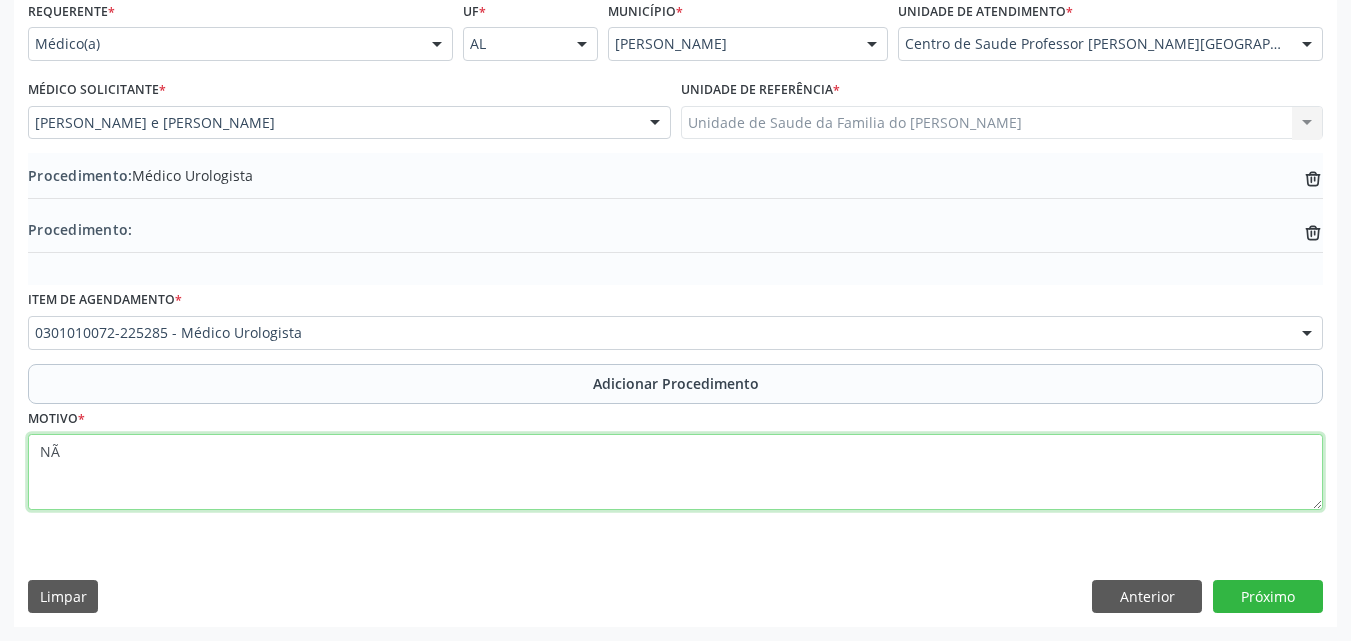 type on "N" 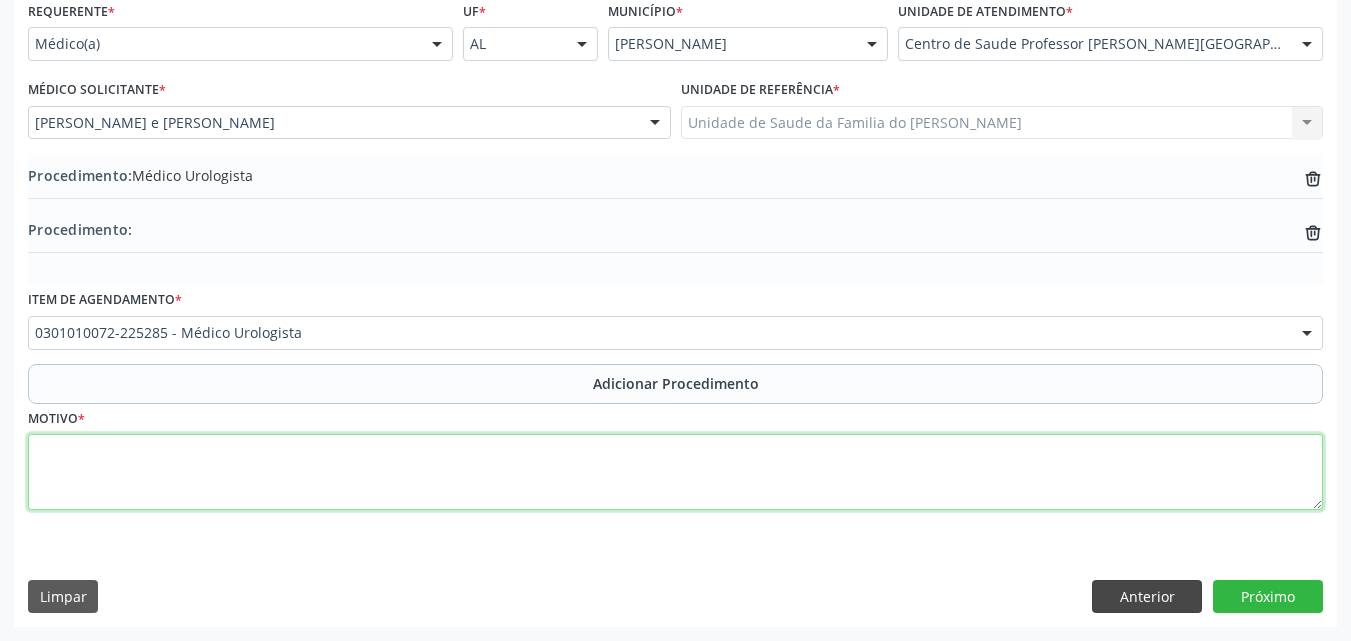 type 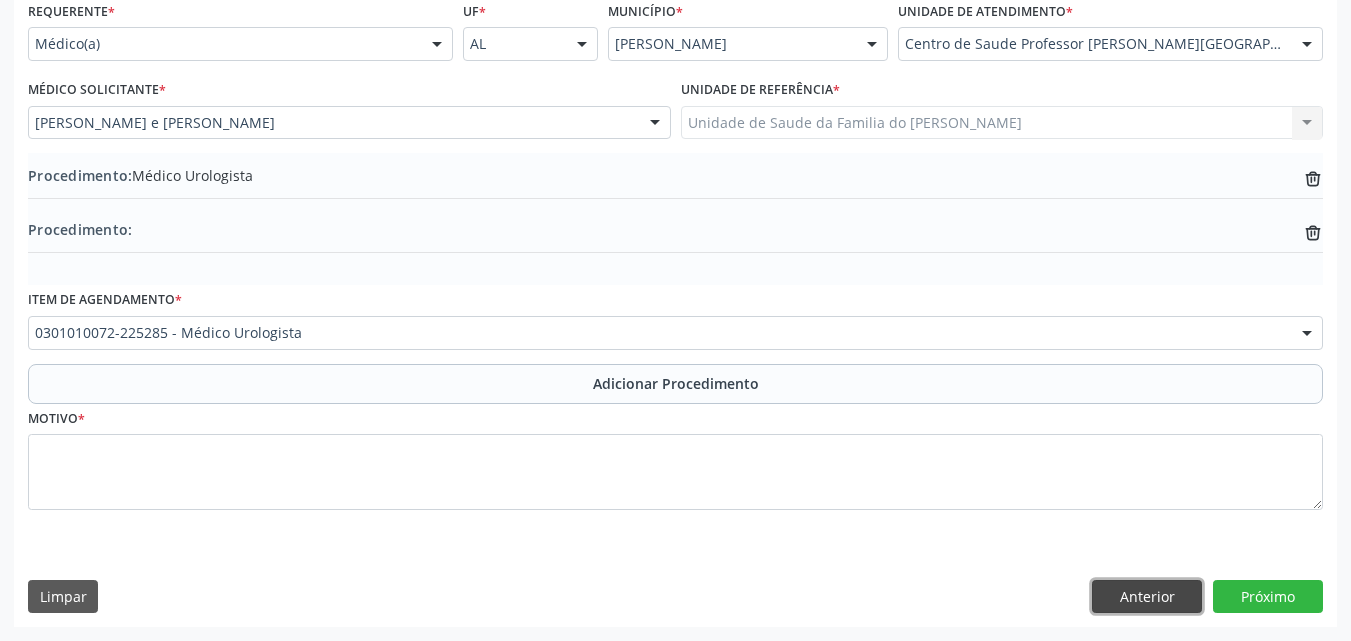 click on "Anterior" at bounding box center [1147, 597] 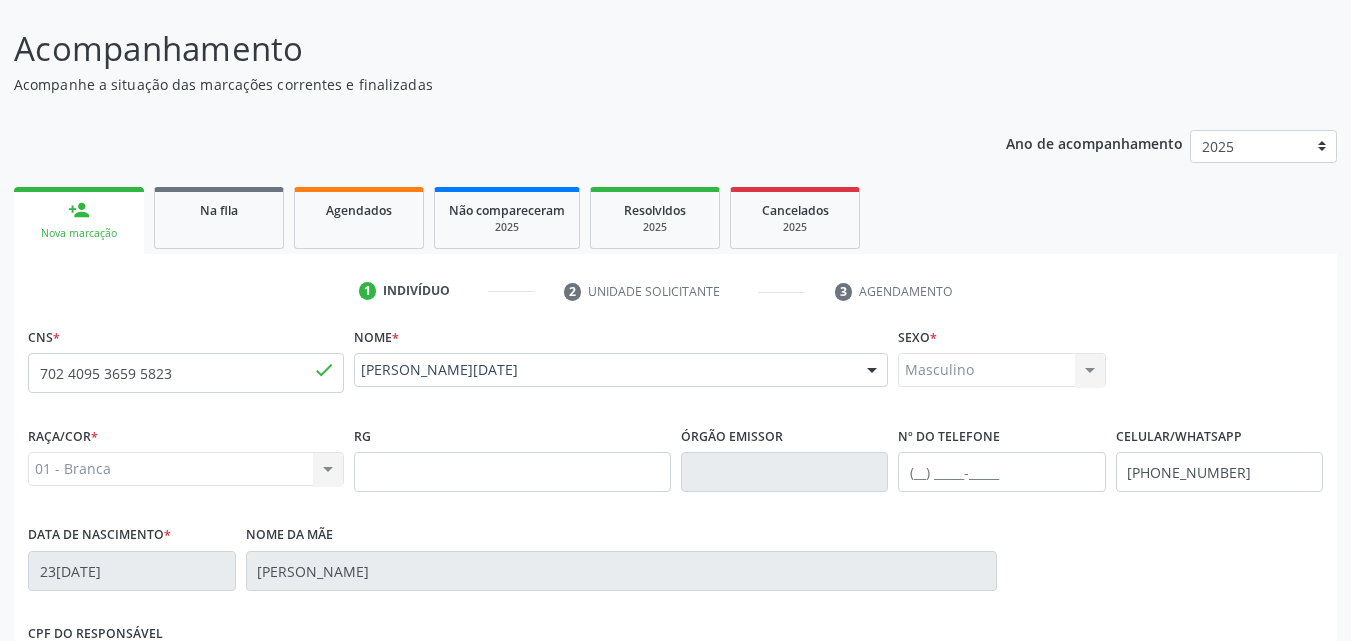 scroll, scrollTop: 0, scrollLeft: 0, axis: both 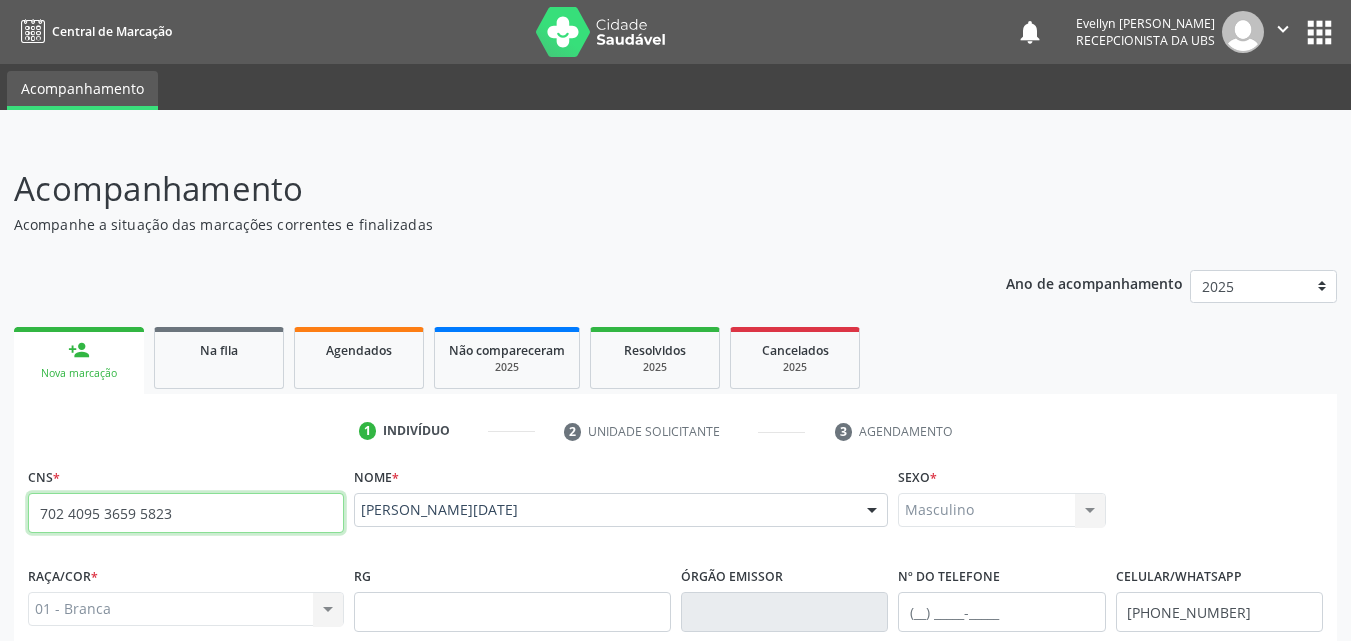 click on "702 4095 3659 5823" at bounding box center [186, 513] 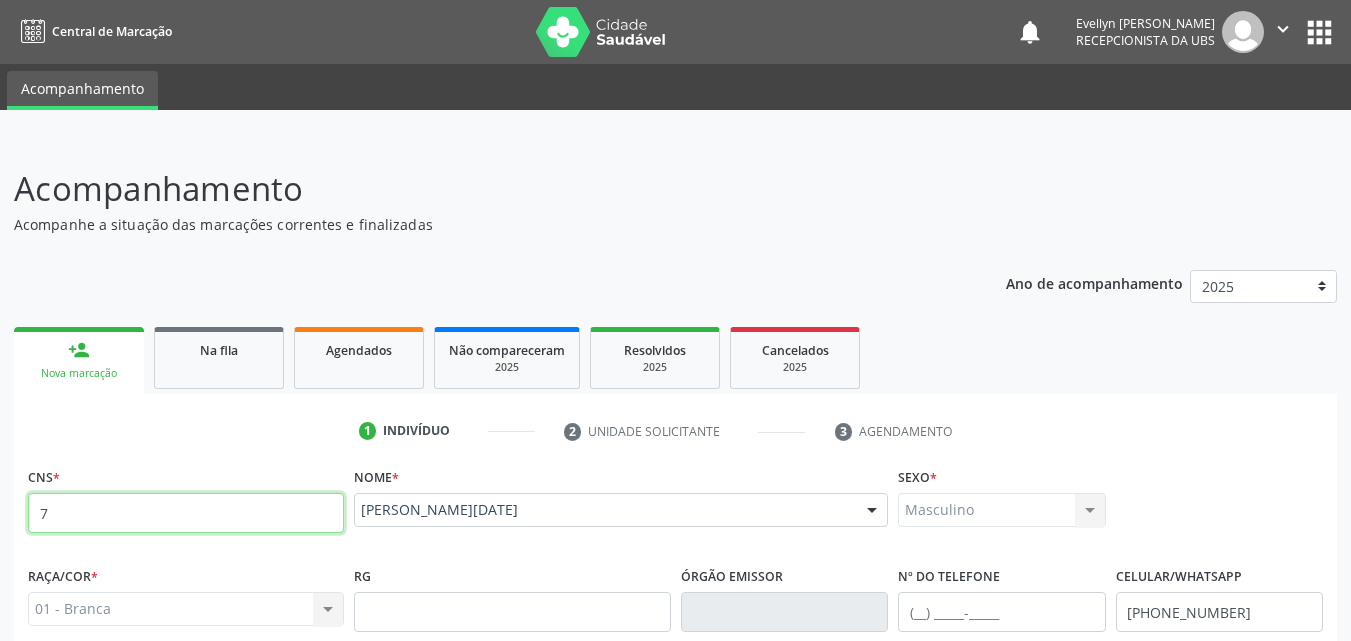 type 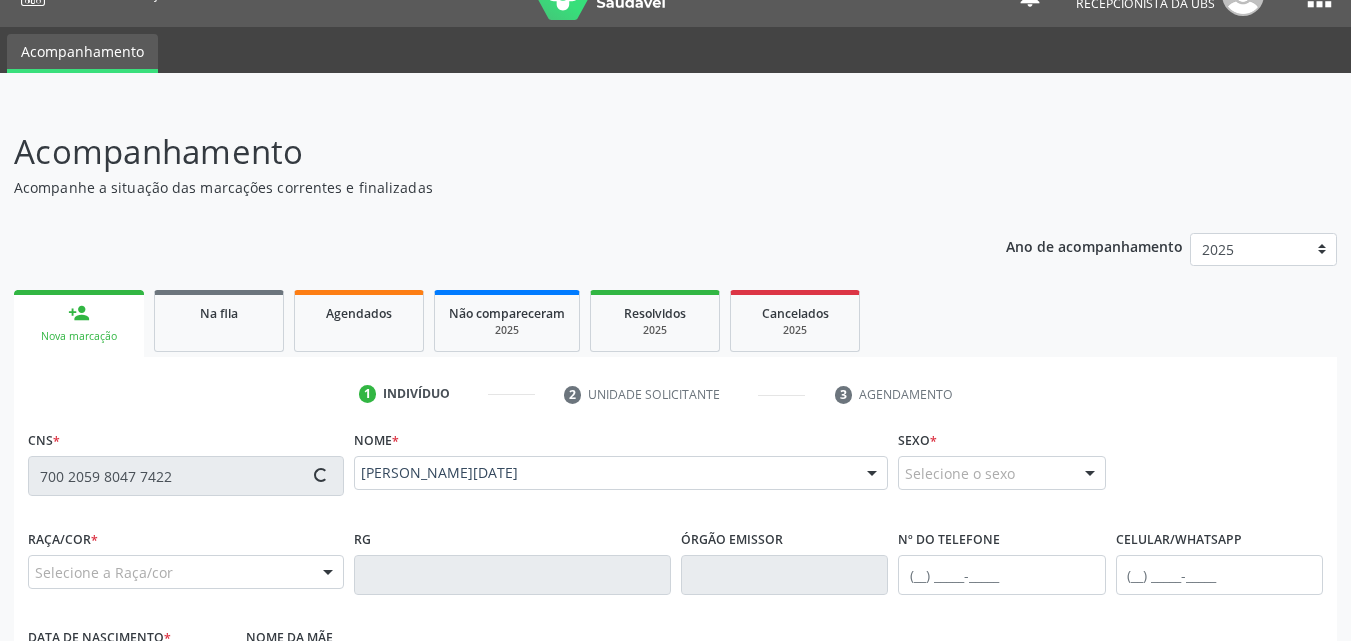 type on "700 2059 8047 7422" 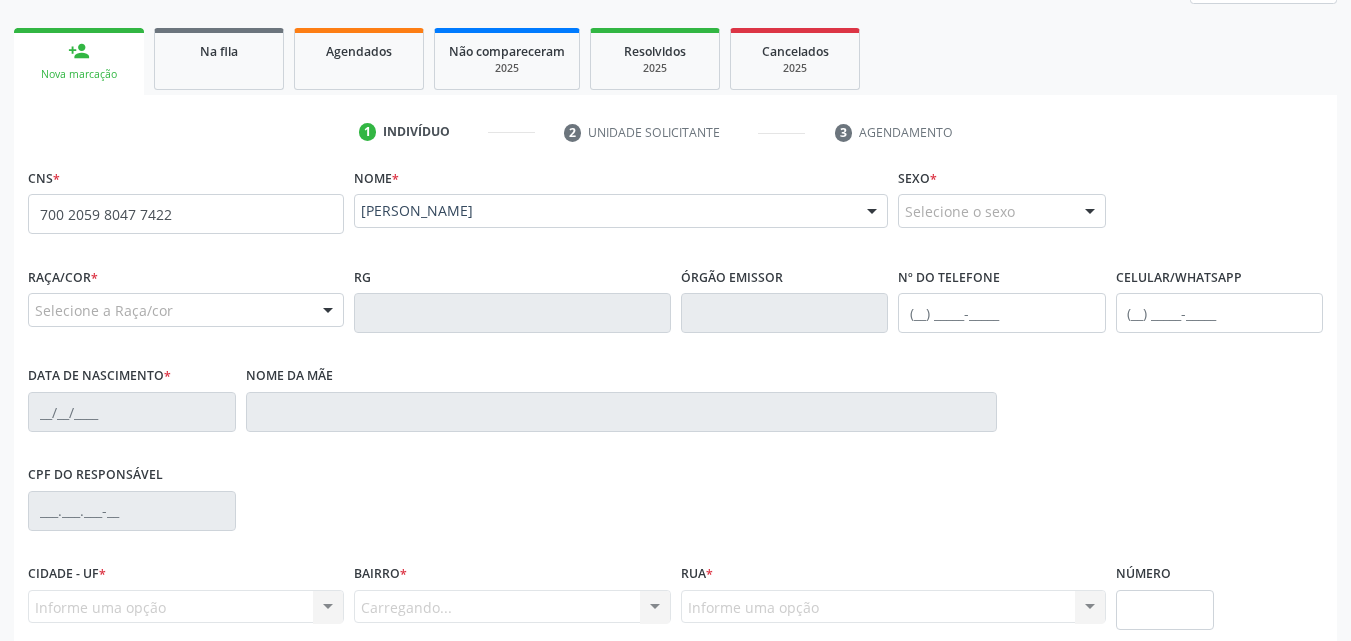scroll, scrollTop: 300, scrollLeft: 0, axis: vertical 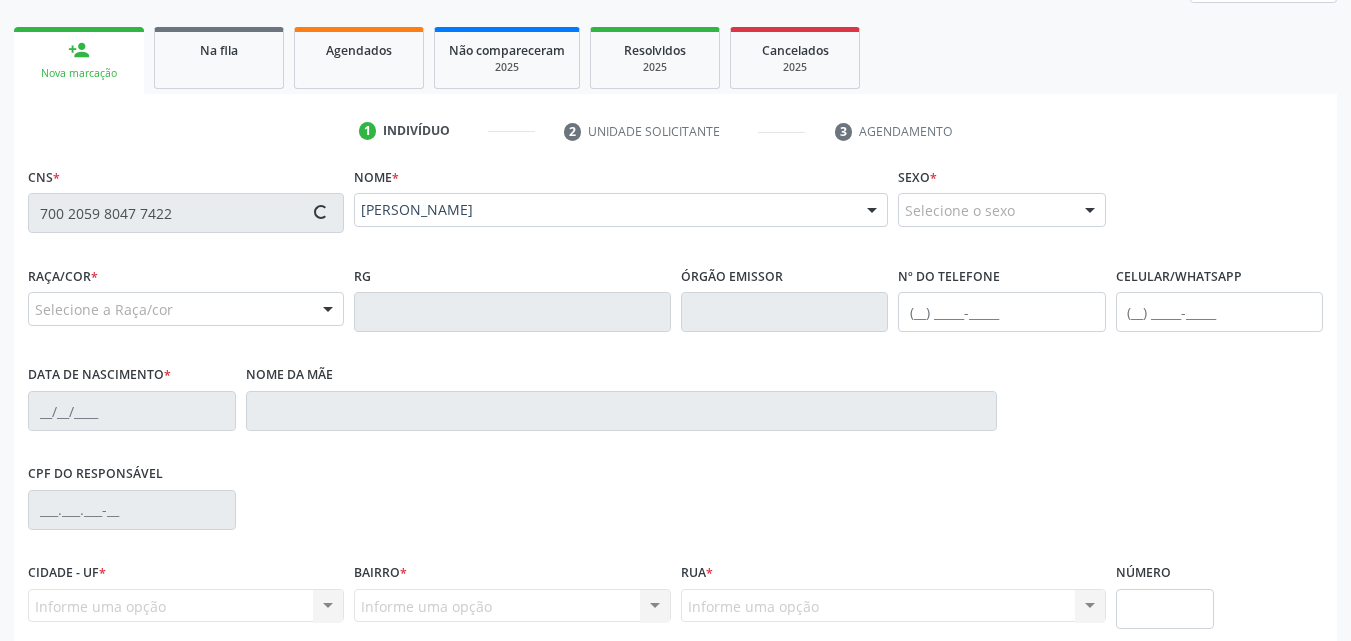 type on "[PHONE_NUMBER]" 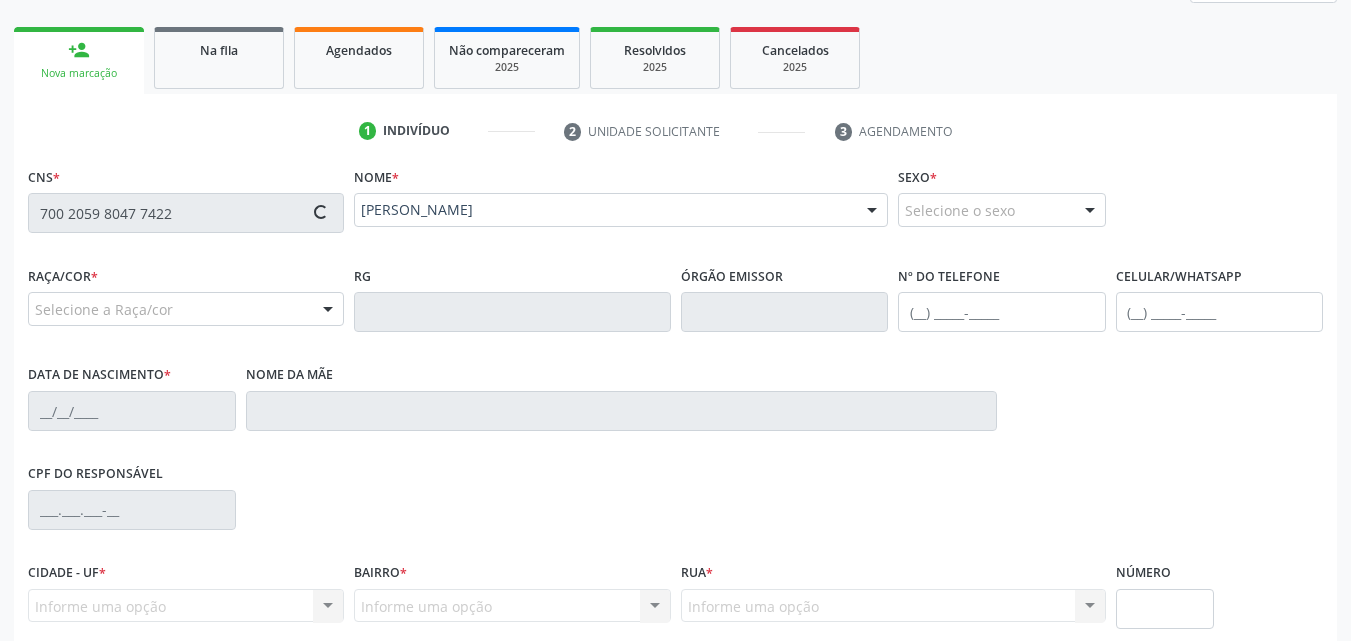 type on "[DATE]" 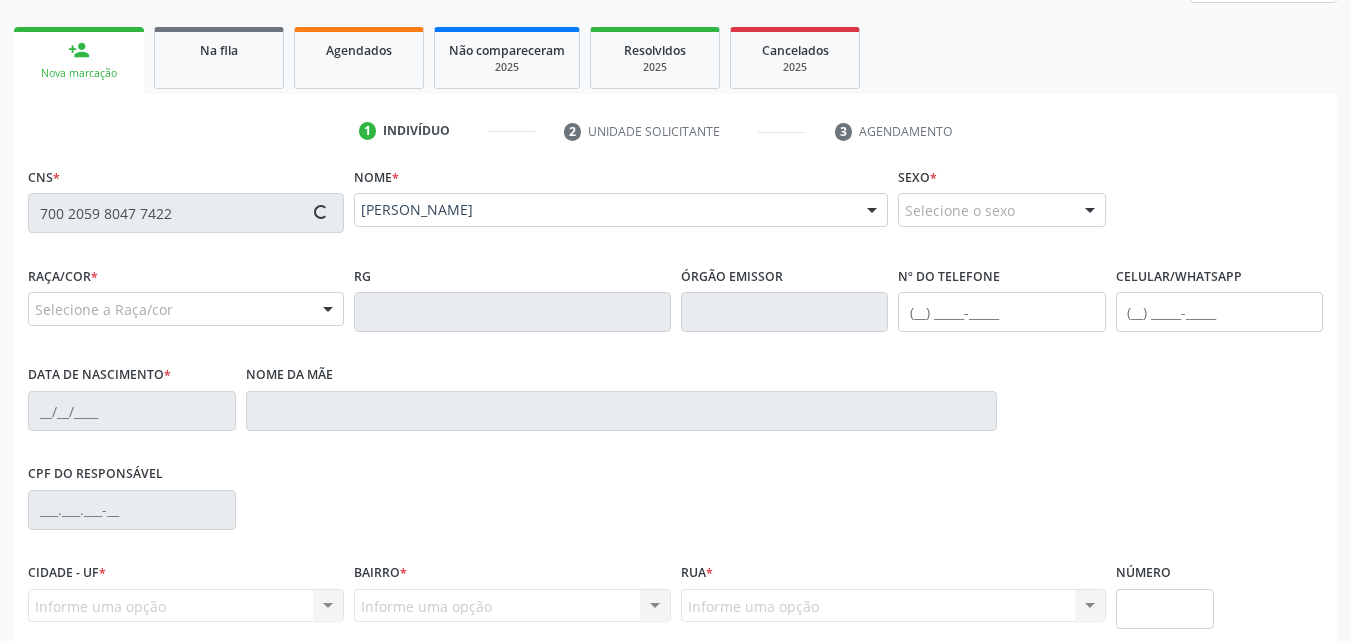 type on "[PERSON_NAME]" 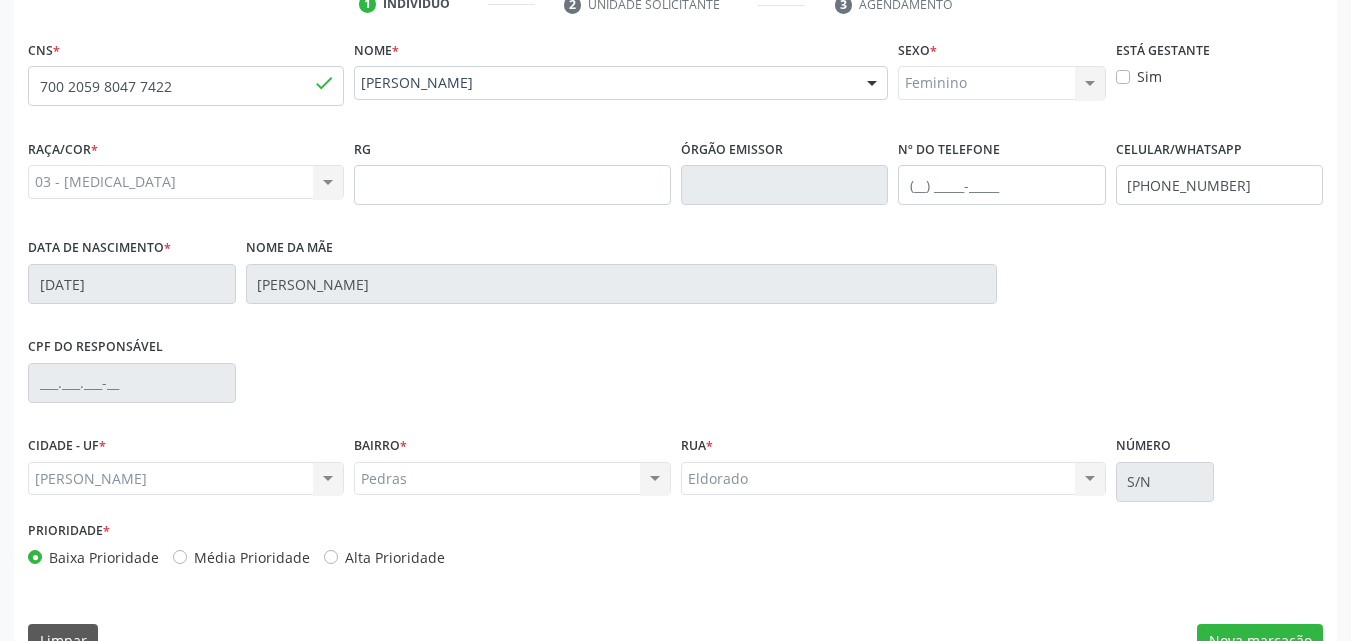 scroll, scrollTop: 471, scrollLeft: 0, axis: vertical 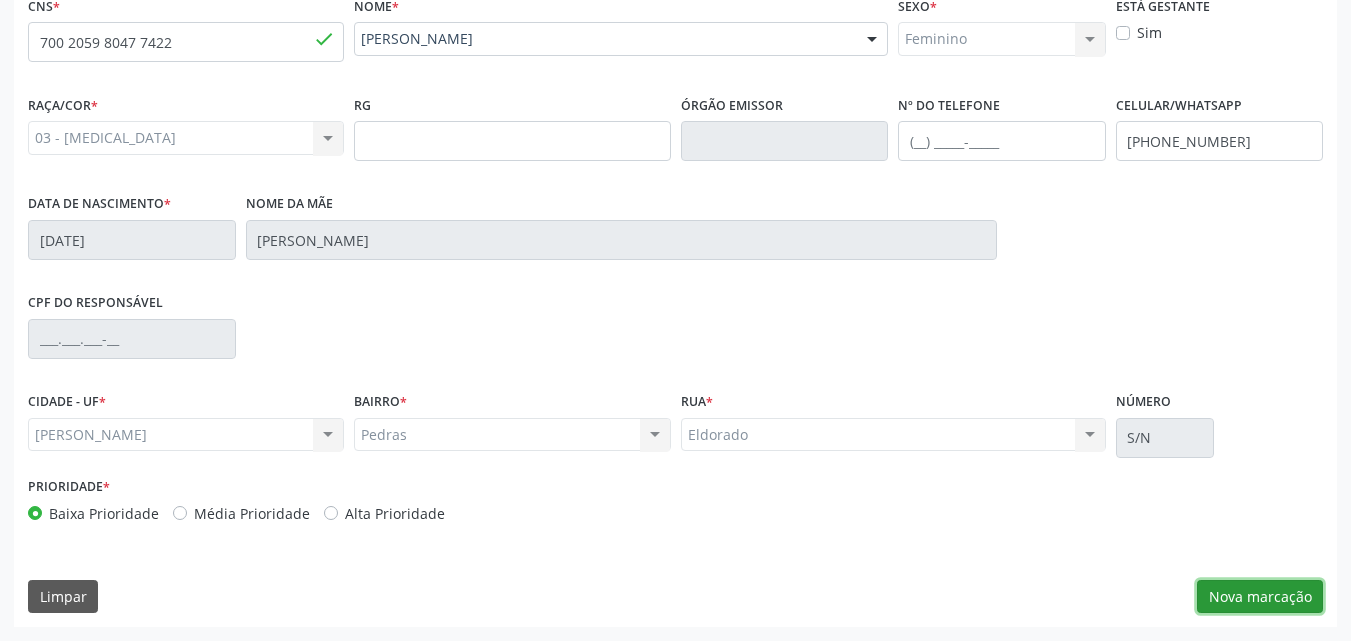 click on "Nova marcação" at bounding box center [1260, 597] 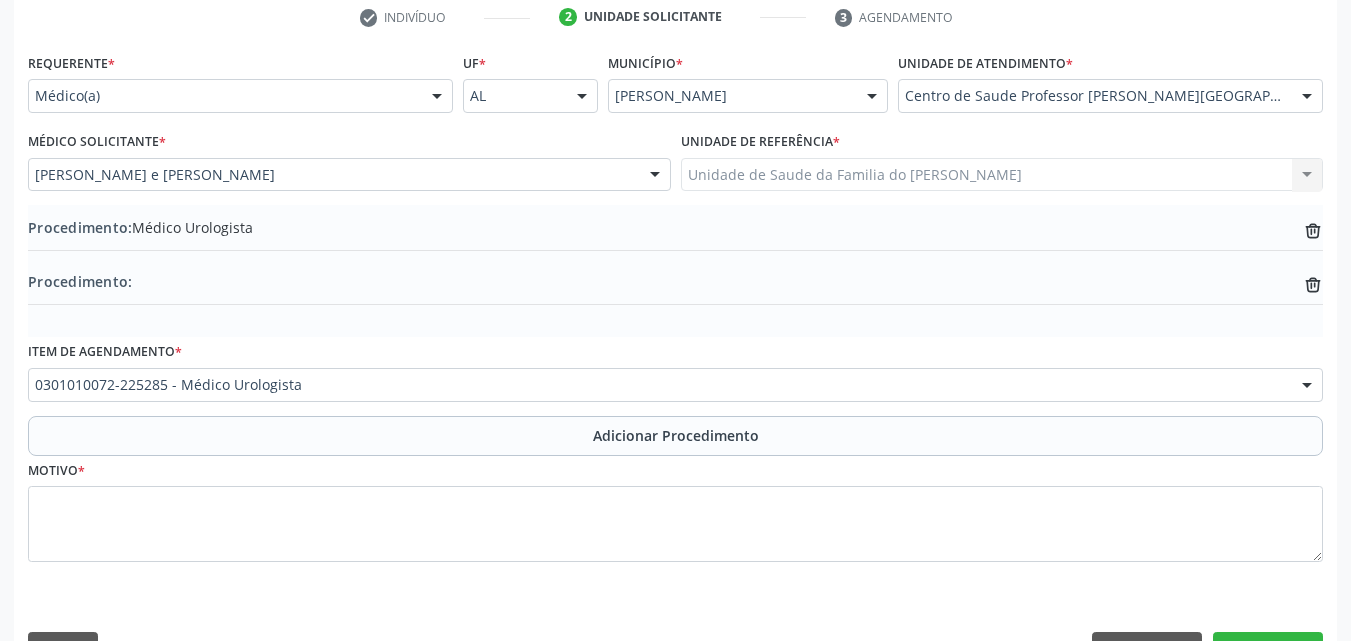 scroll, scrollTop: 366, scrollLeft: 0, axis: vertical 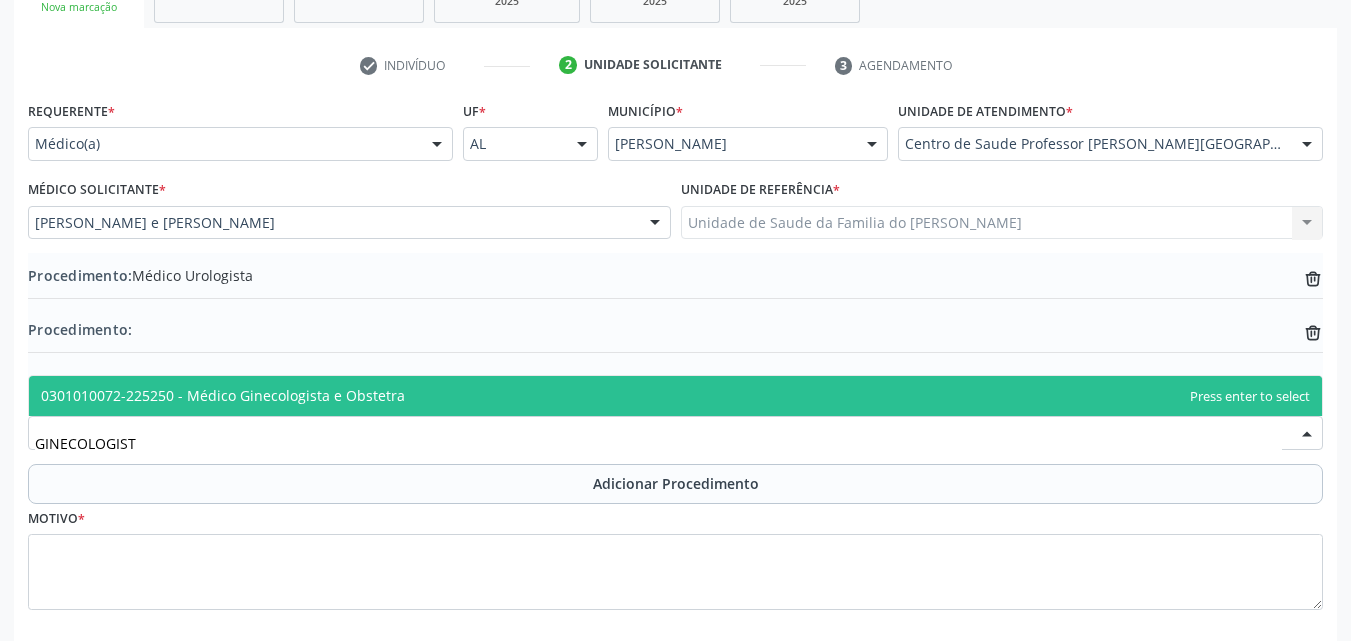 type on "GINECOLOGISTA" 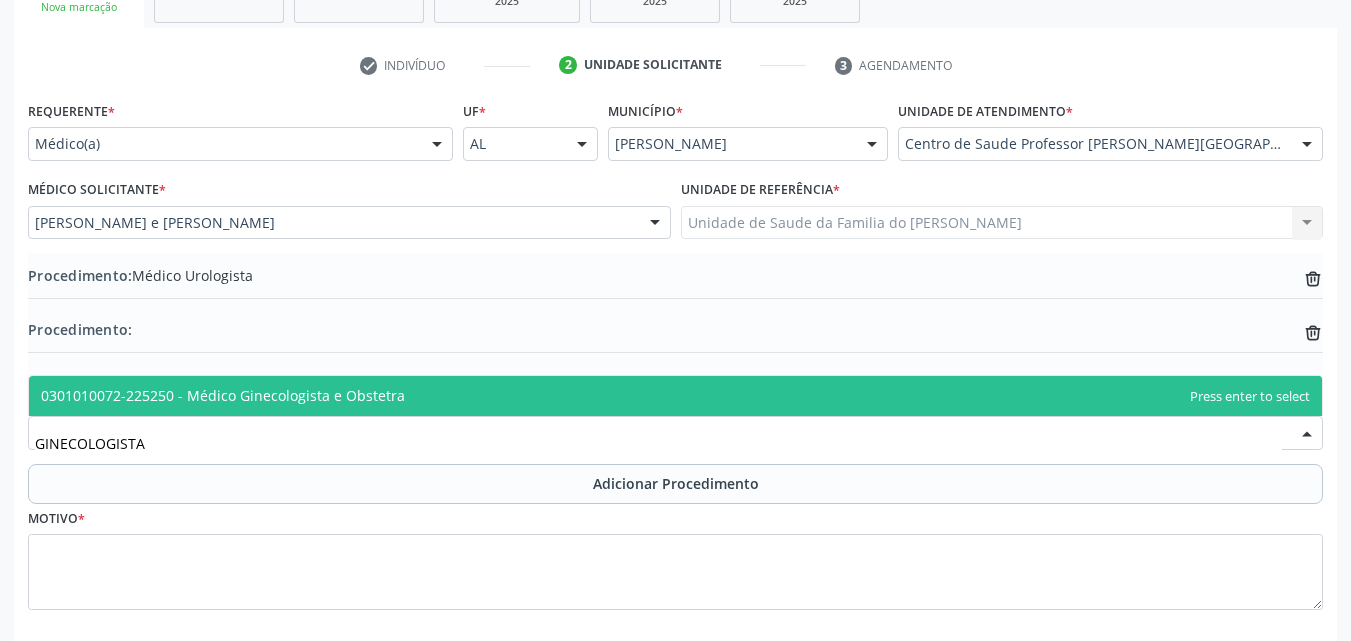 click on "0301010072-225250 - Médico Ginecologista e Obstetra" at bounding box center (675, 396) 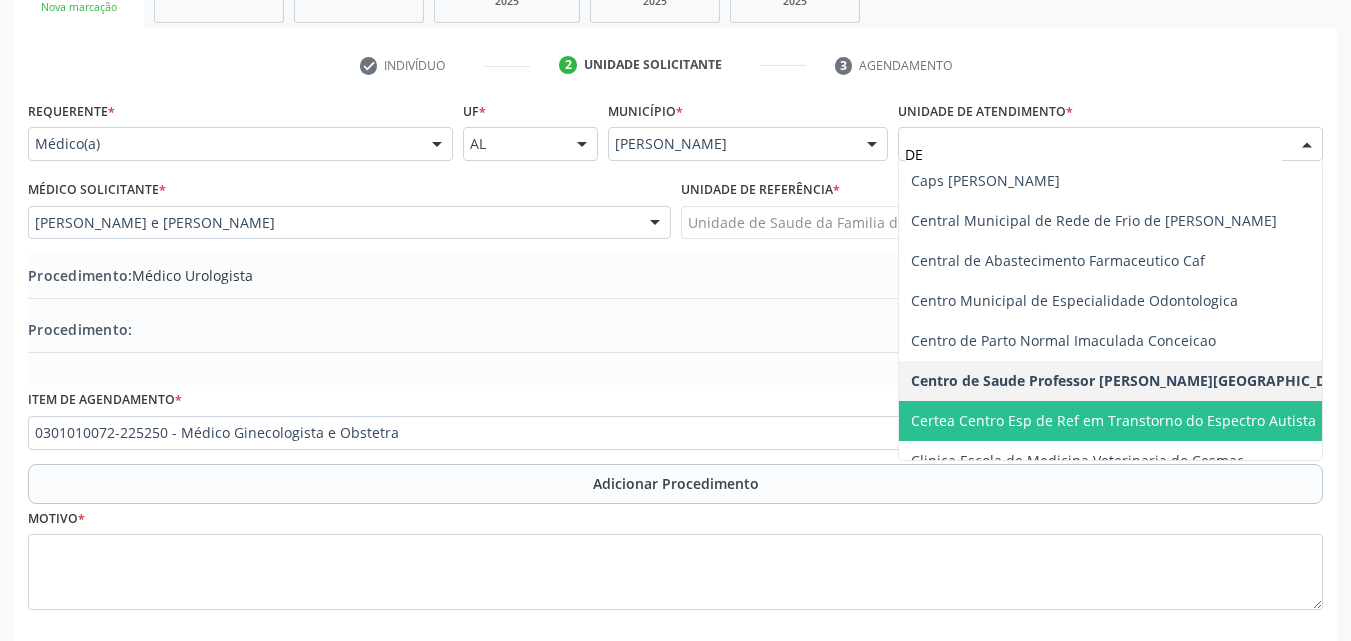 type on "DEN" 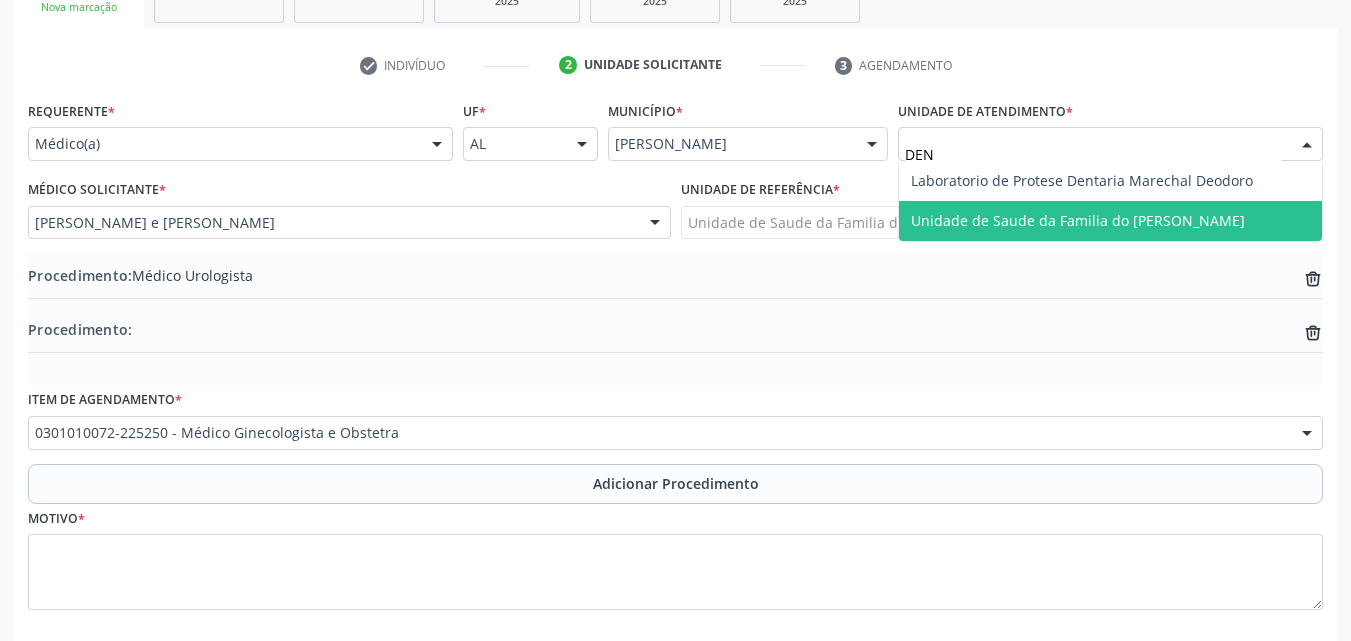 click on "Unidade de Saude da Familia do [PERSON_NAME]" at bounding box center (1110, 221) 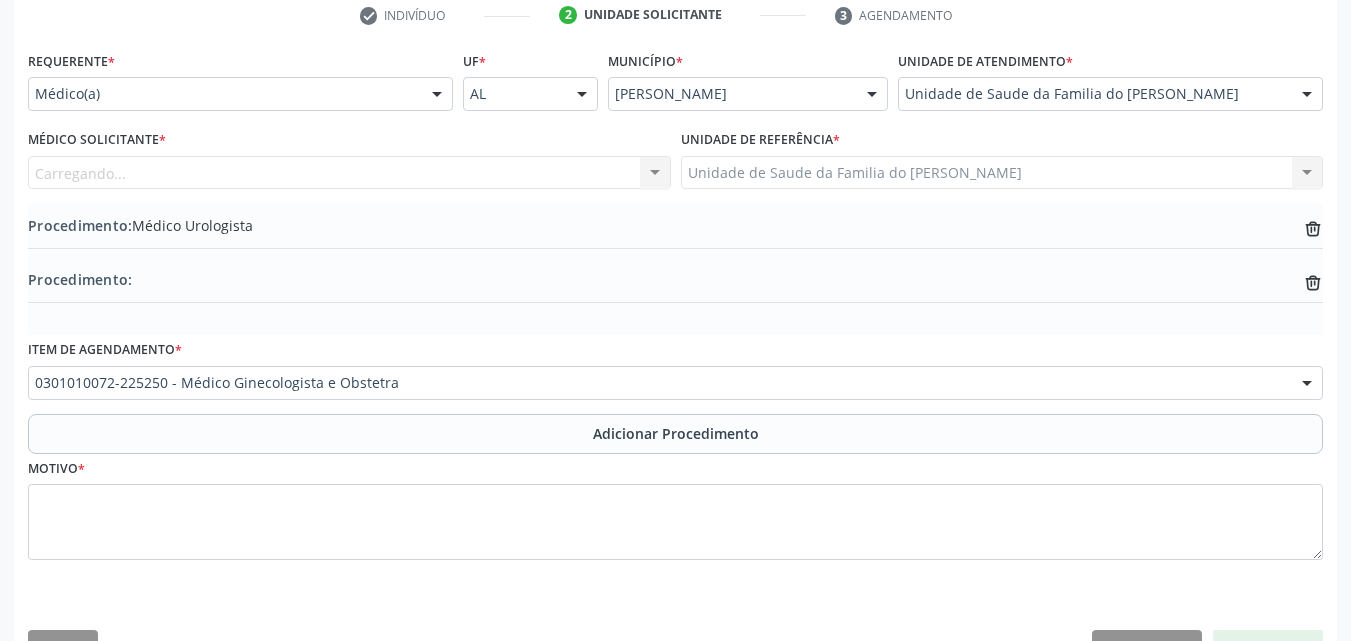 scroll, scrollTop: 466, scrollLeft: 0, axis: vertical 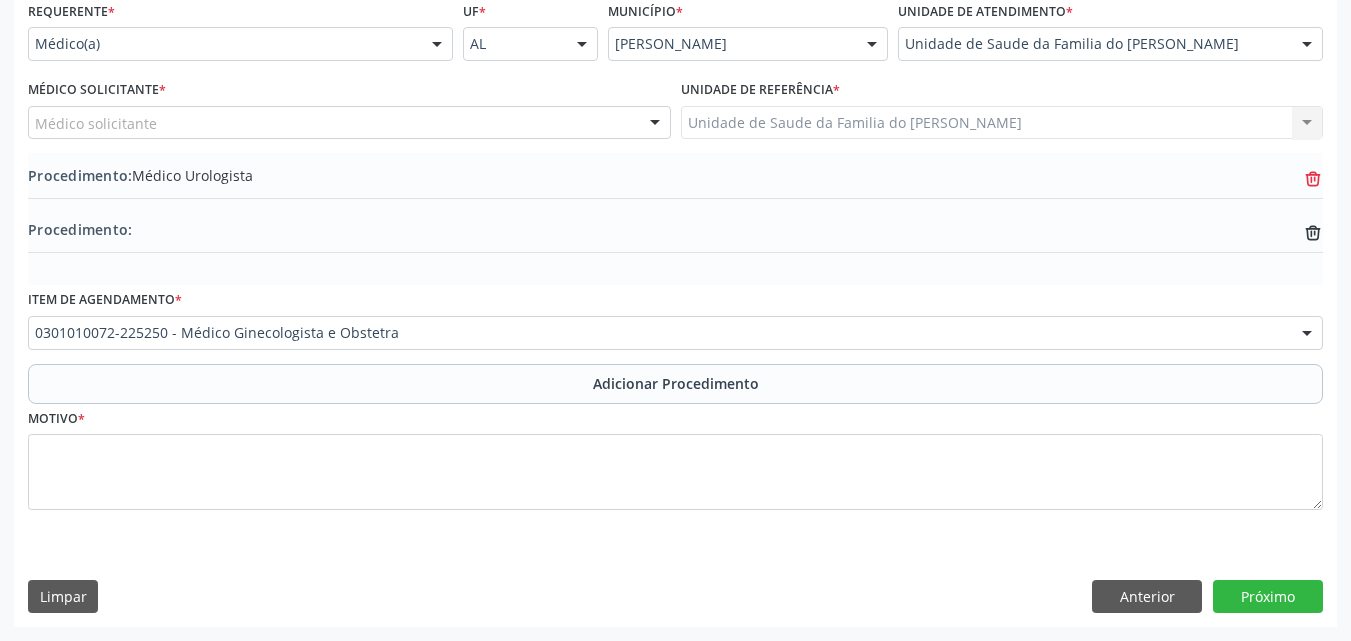 click on "trash-outline icon" 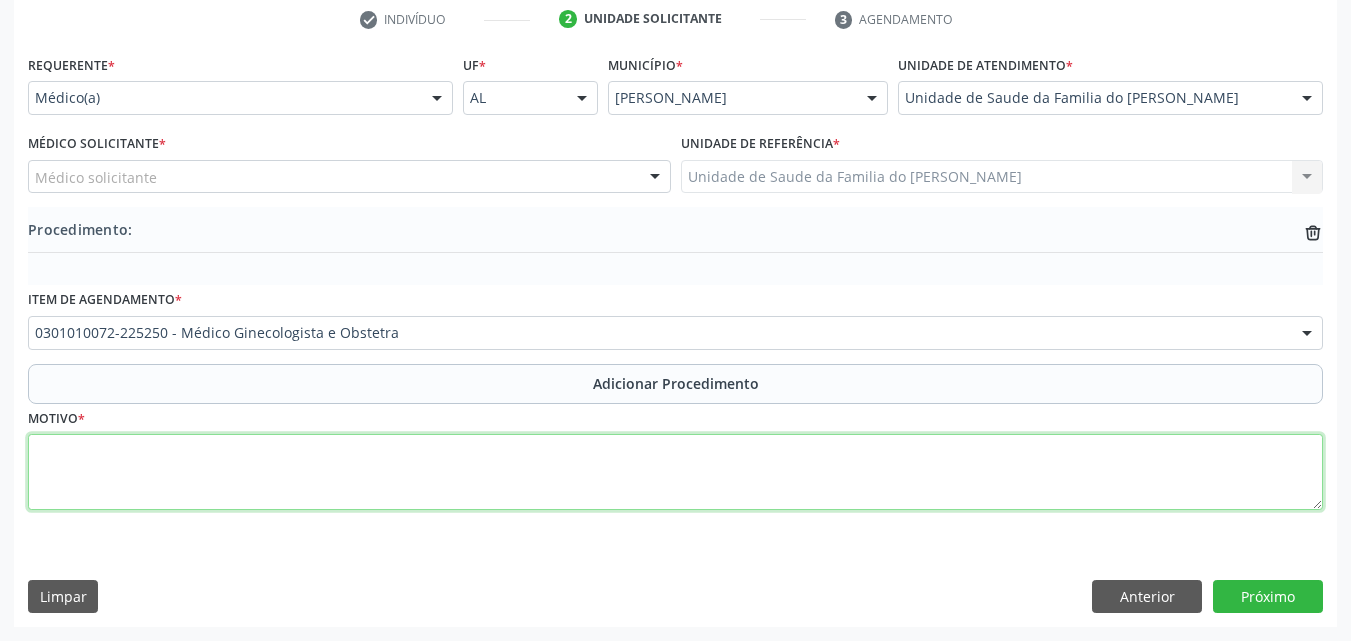 click at bounding box center [675, 472] 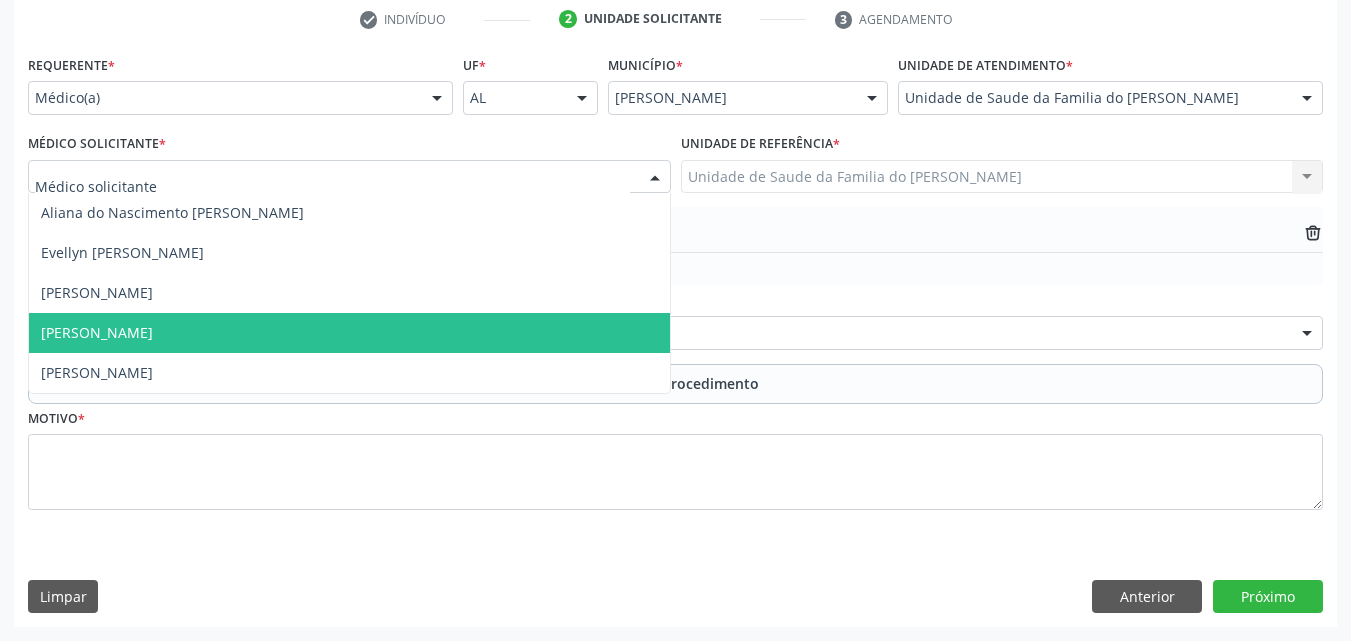 click on "[PERSON_NAME]" at bounding box center (349, 333) 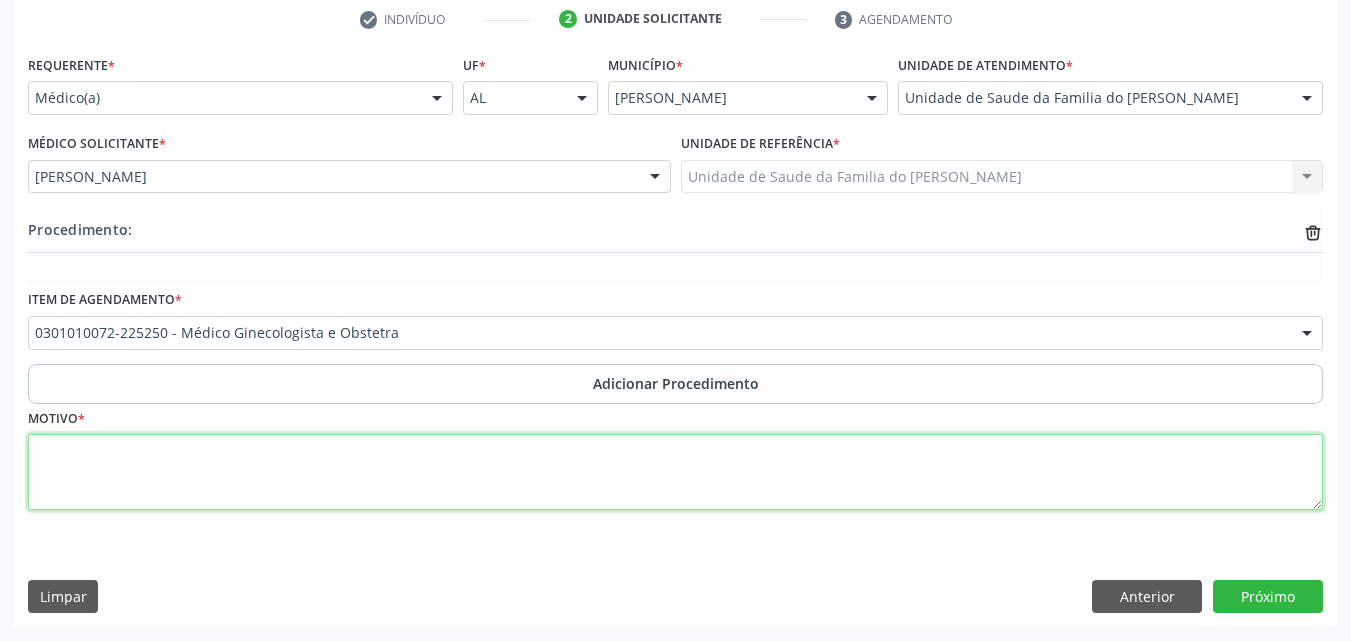 click at bounding box center (675, 472) 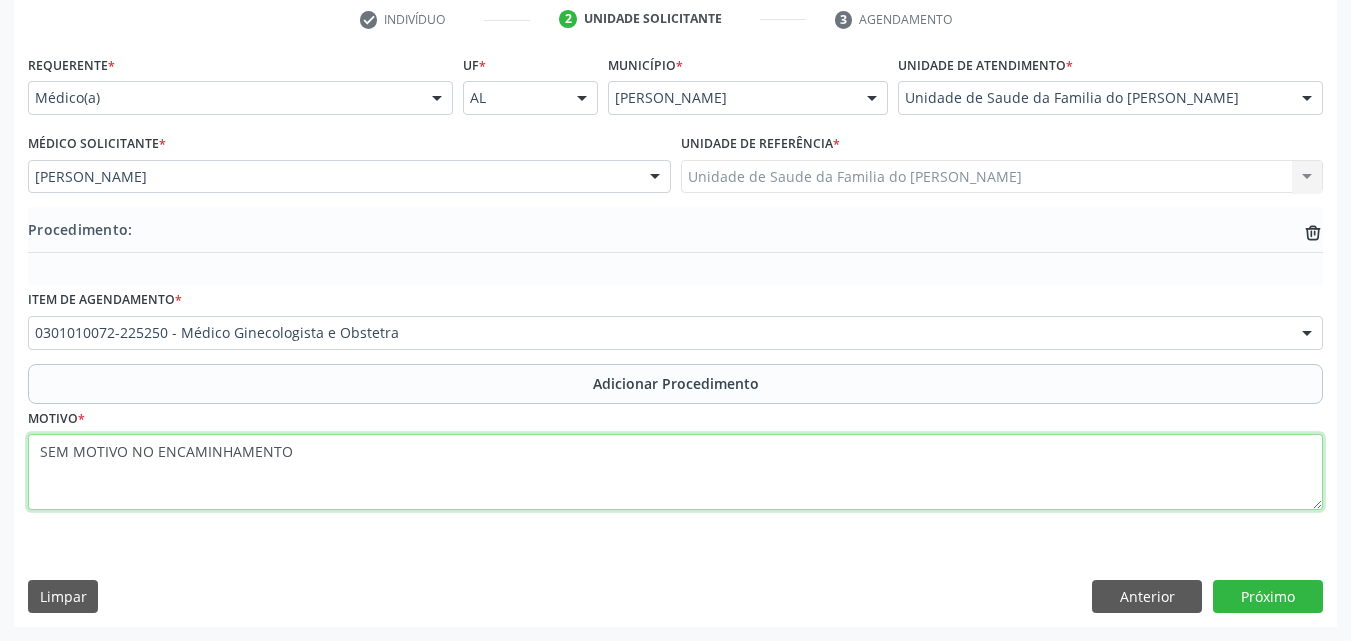 click on "SEM MOTIVO NO ENCAMINHAMENTO" at bounding box center [675, 472] 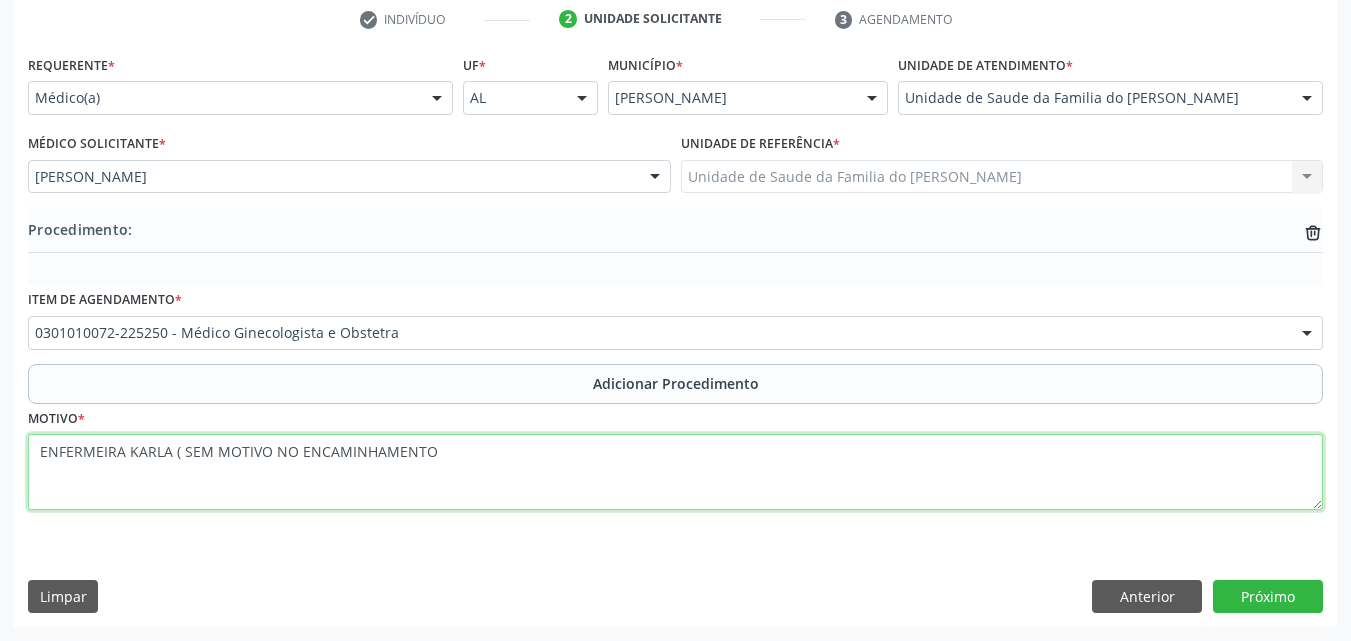 click on "ENFERMEIRA KARLA ( SEM MOTIVO NO ENCAMINHAMENTO" at bounding box center [675, 472] 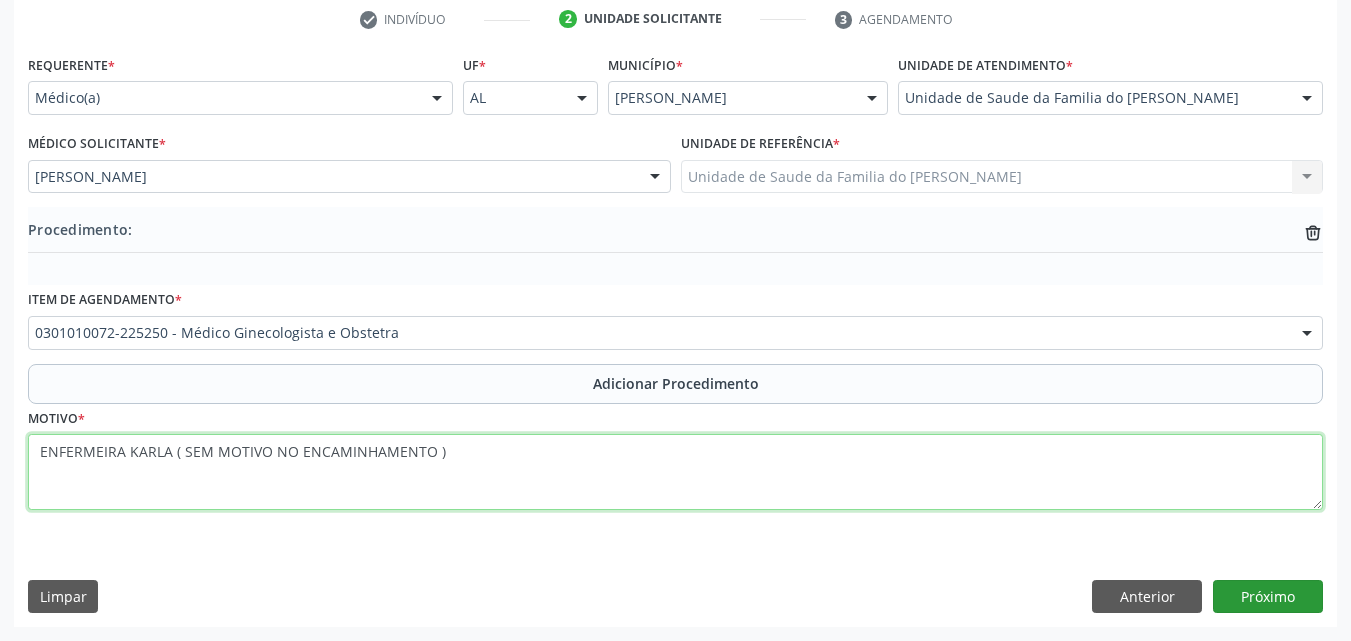 type on "ENFERMEIRA KARLA ( SEM MOTIVO NO ENCAMINHAMENTO )" 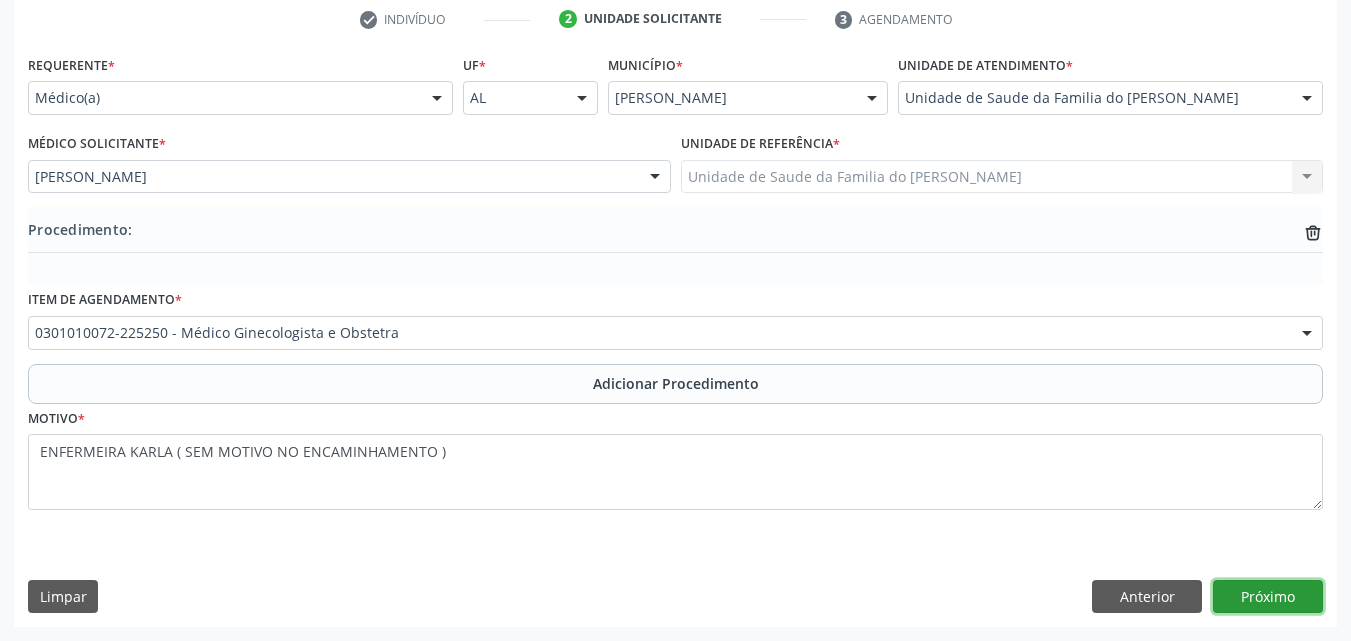 click on "Próximo" at bounding box center [1268, 597] 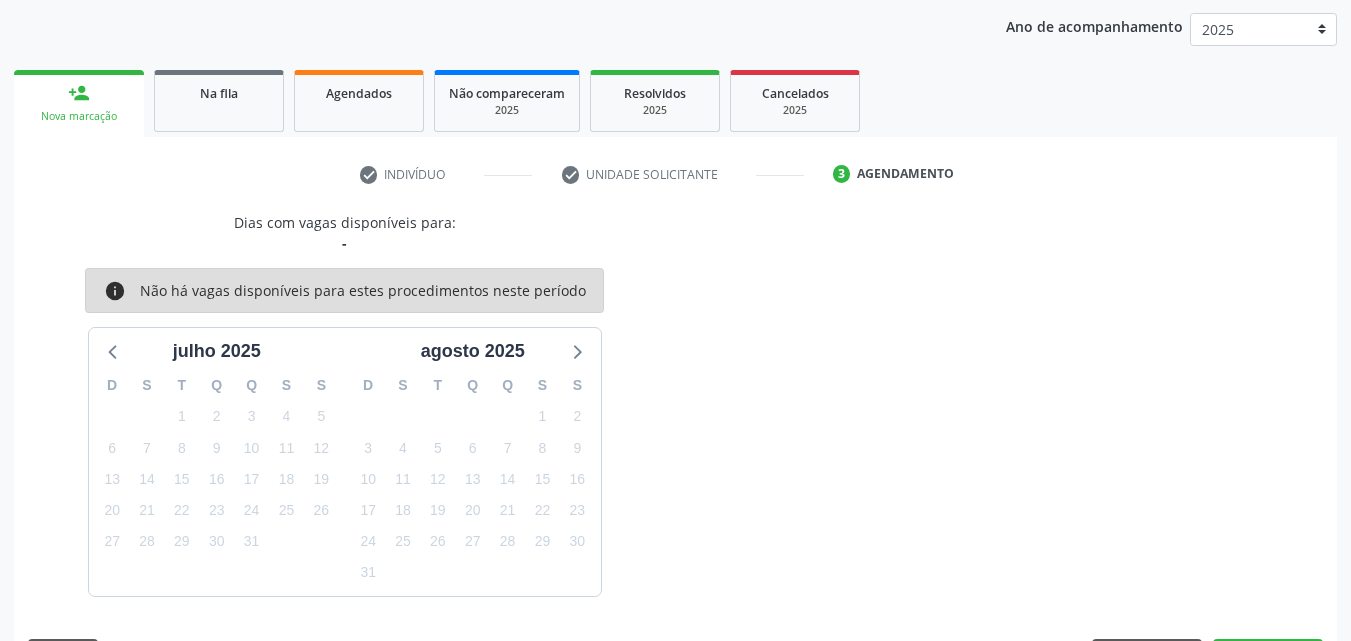 scroll, scrollTop: 316, scrollLeft: 0, axis: vertical 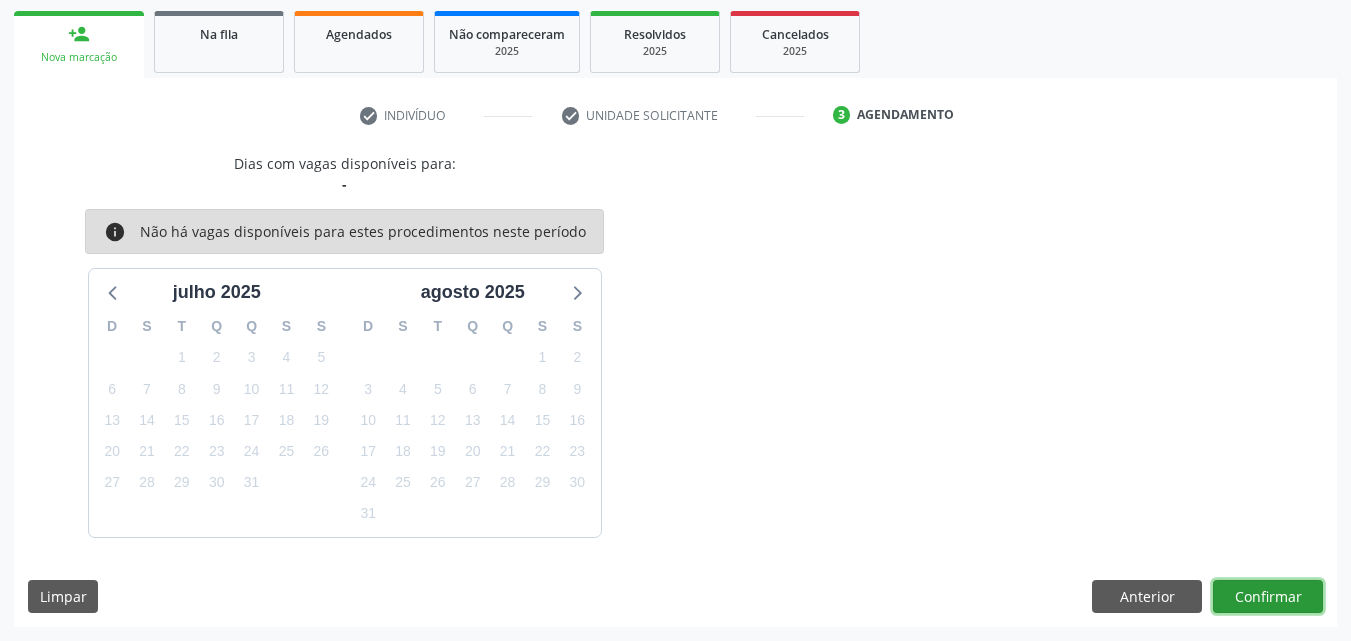 click on "Confirmar" at bounding box center [1268, 597] 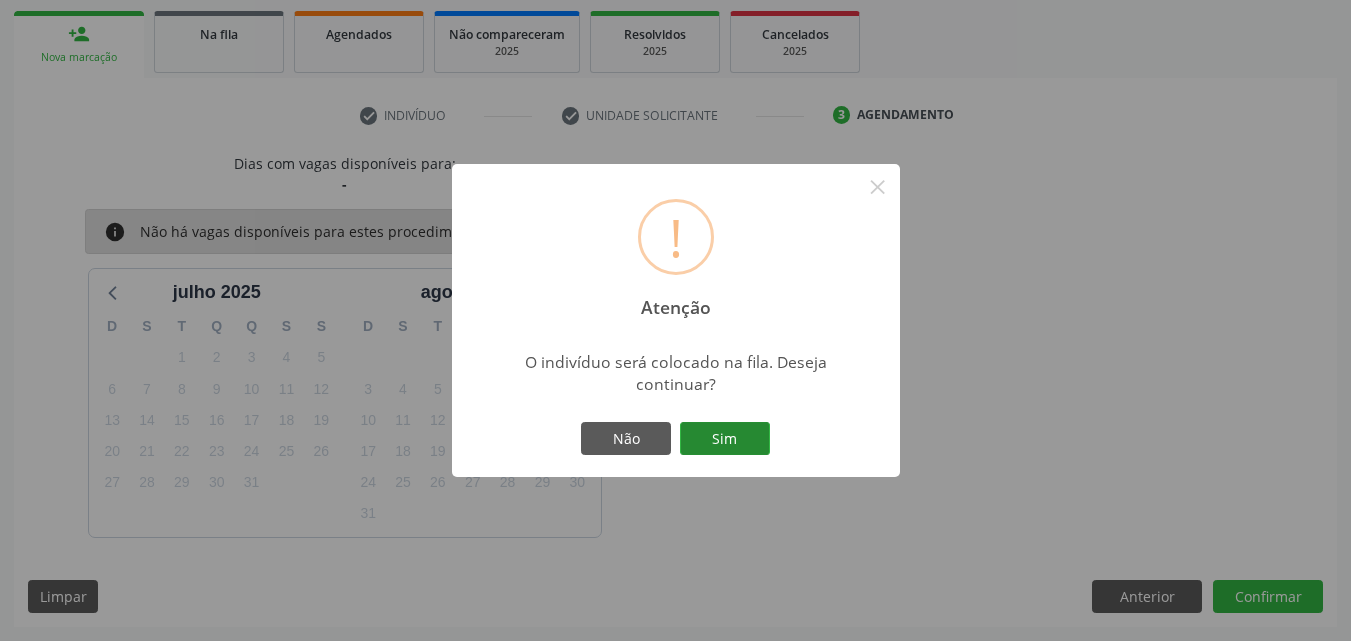click on "Sim" at bounding box center (725, 439) 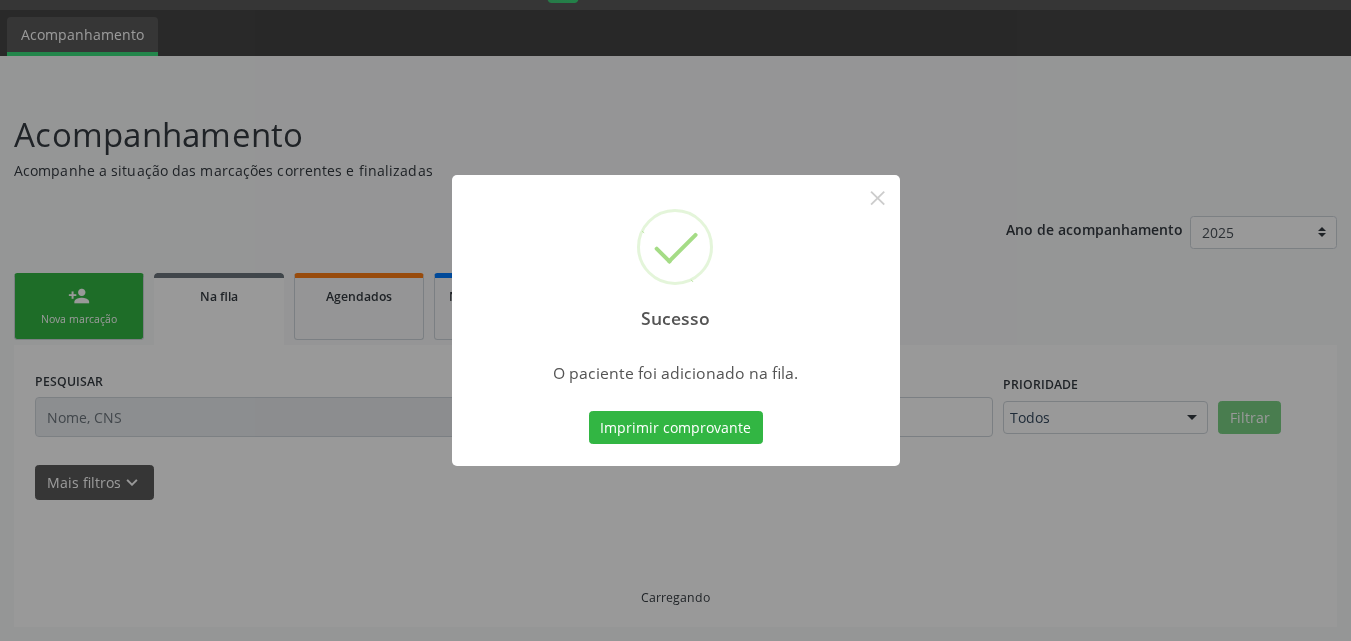 scroll, scrollTop: 54, scrollLeft: 0, axis: vertical 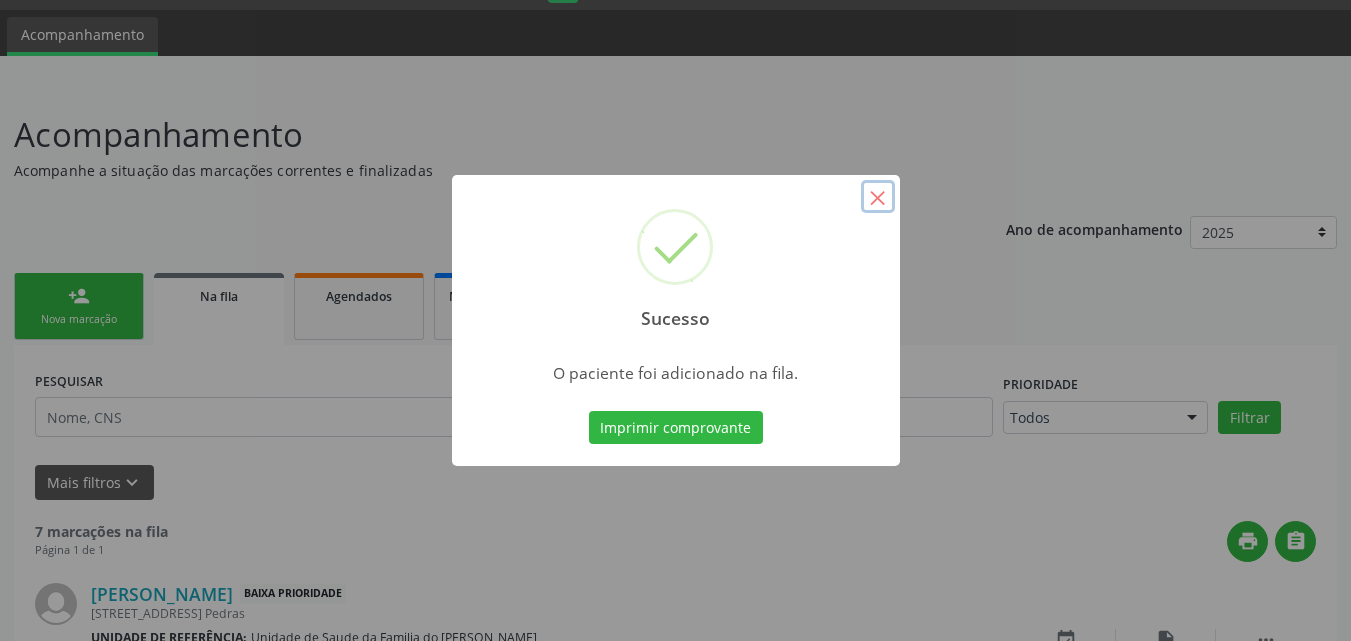click on "×" at bounding box center [878, 197] 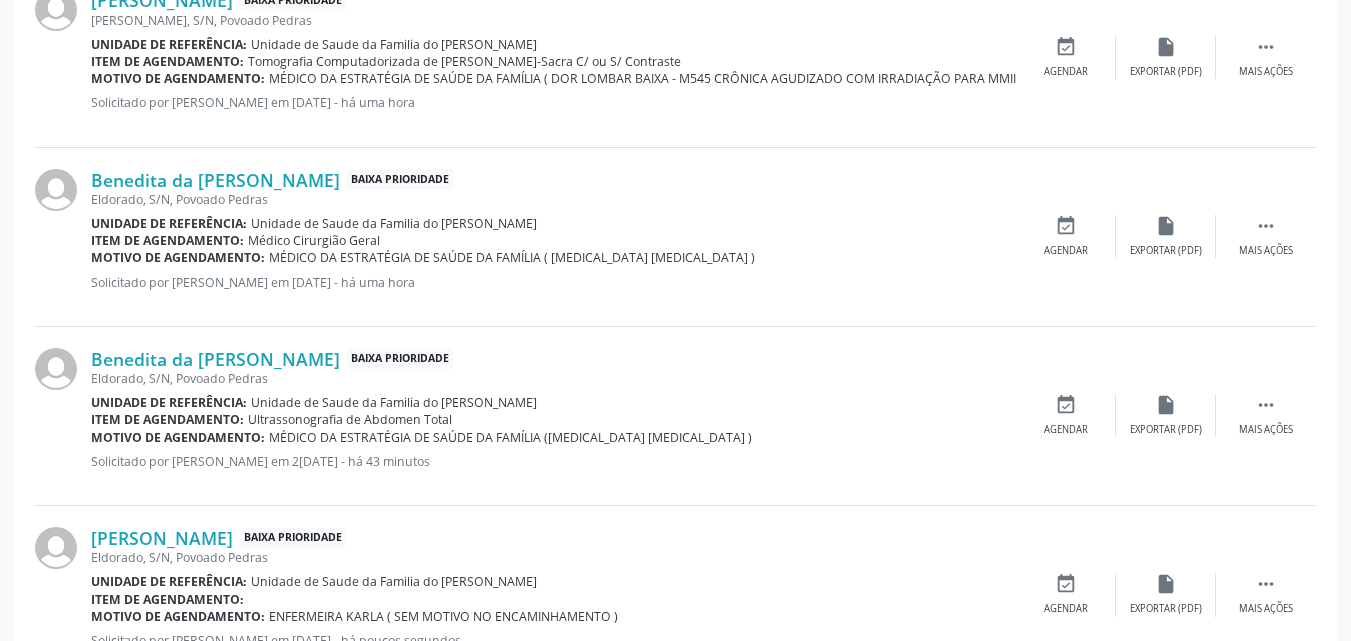 scroll, scrollTop: 1263, scrollLeft: 0, axis: vertical 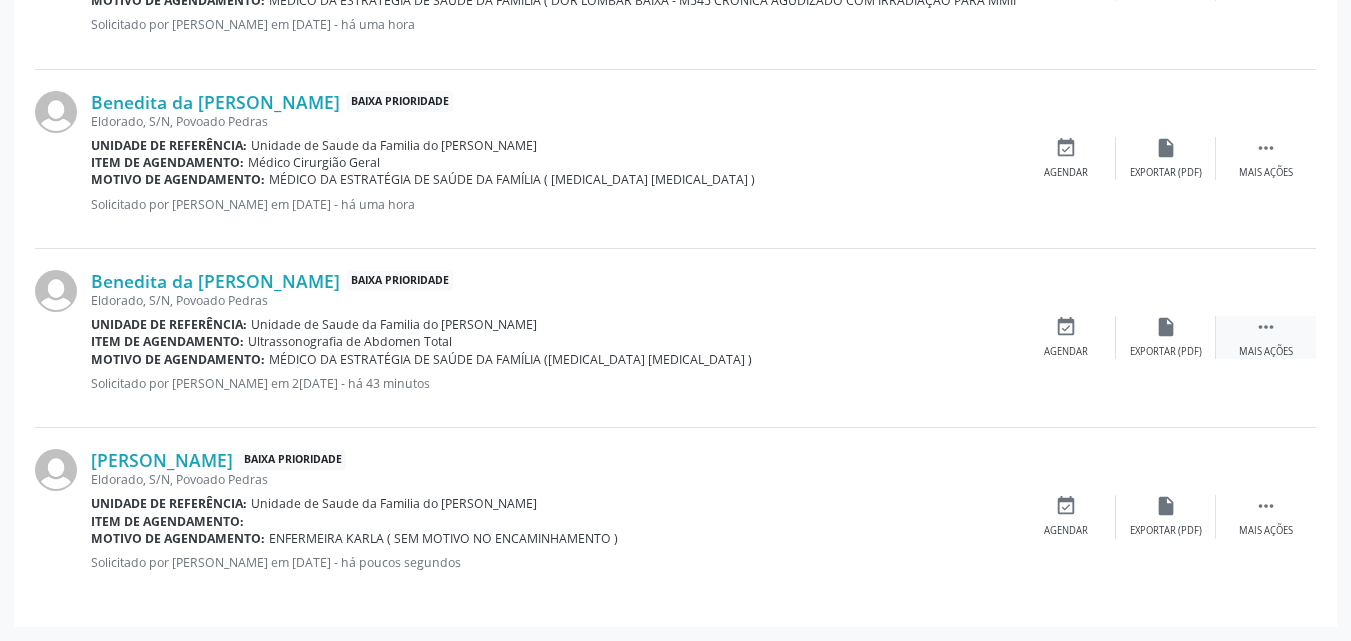click on "" at bounding box center [1266, 327] 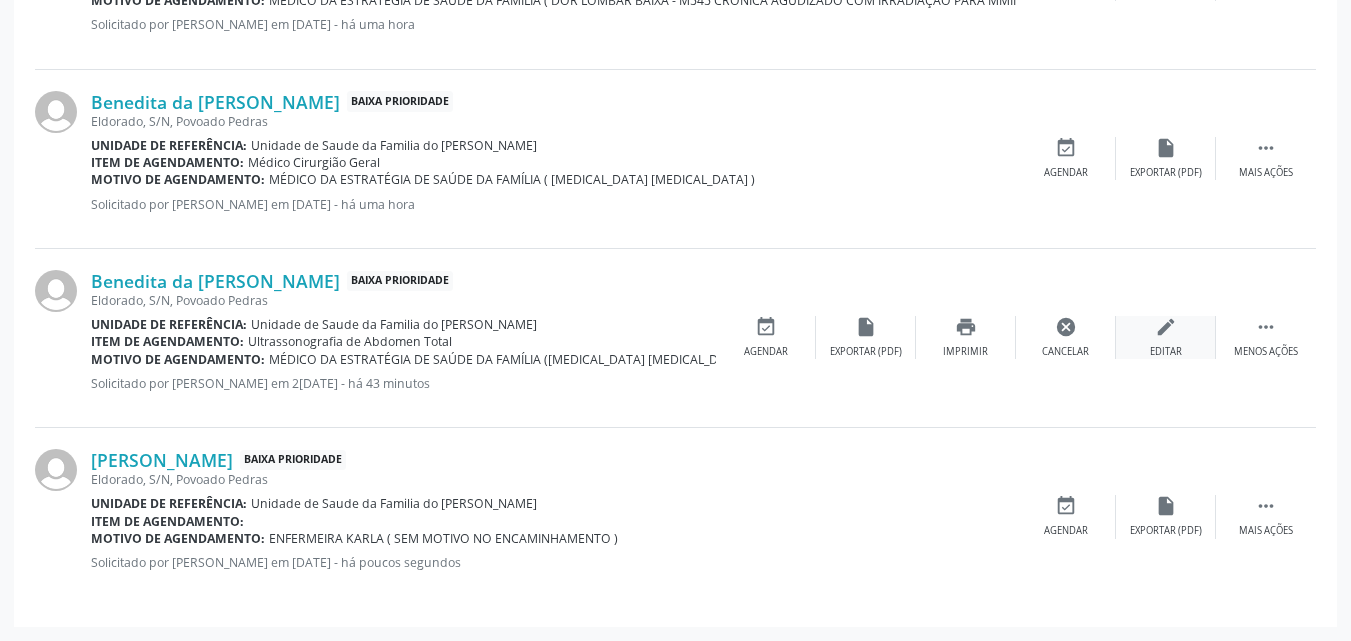 click on "edit
Editar" at bounding box center [1166, 337] 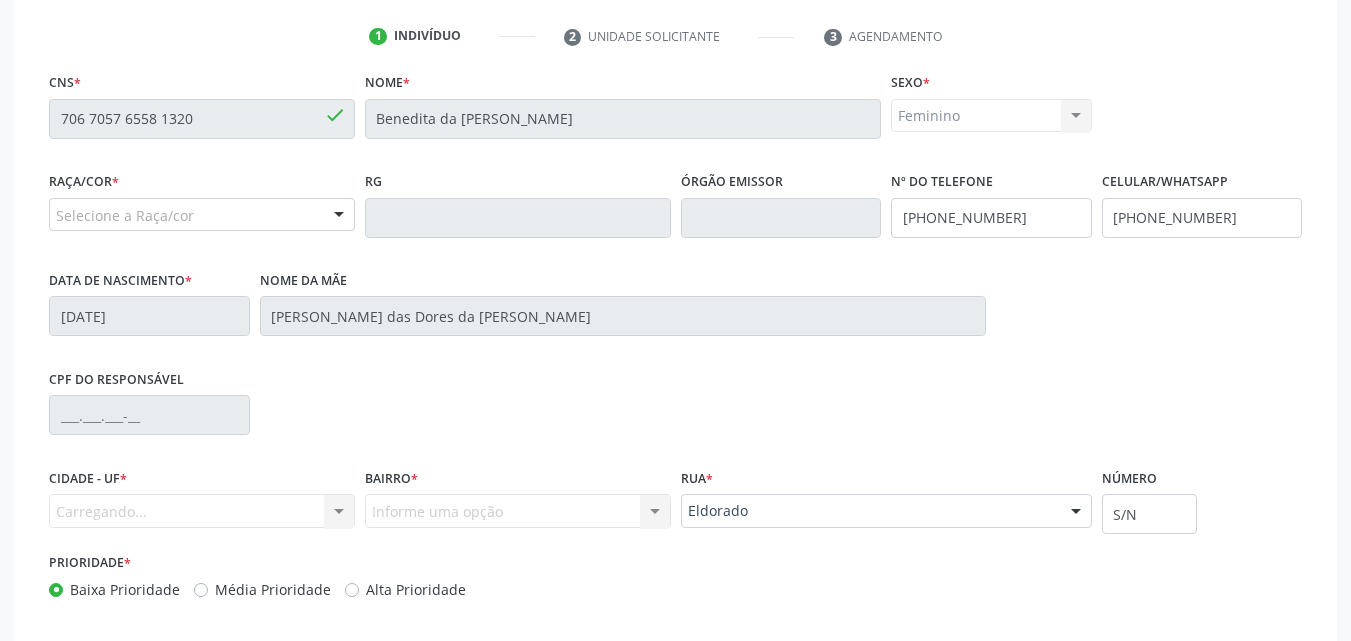 scroll, scrollTop: 498, scrollLeft: 0, axis: vertical 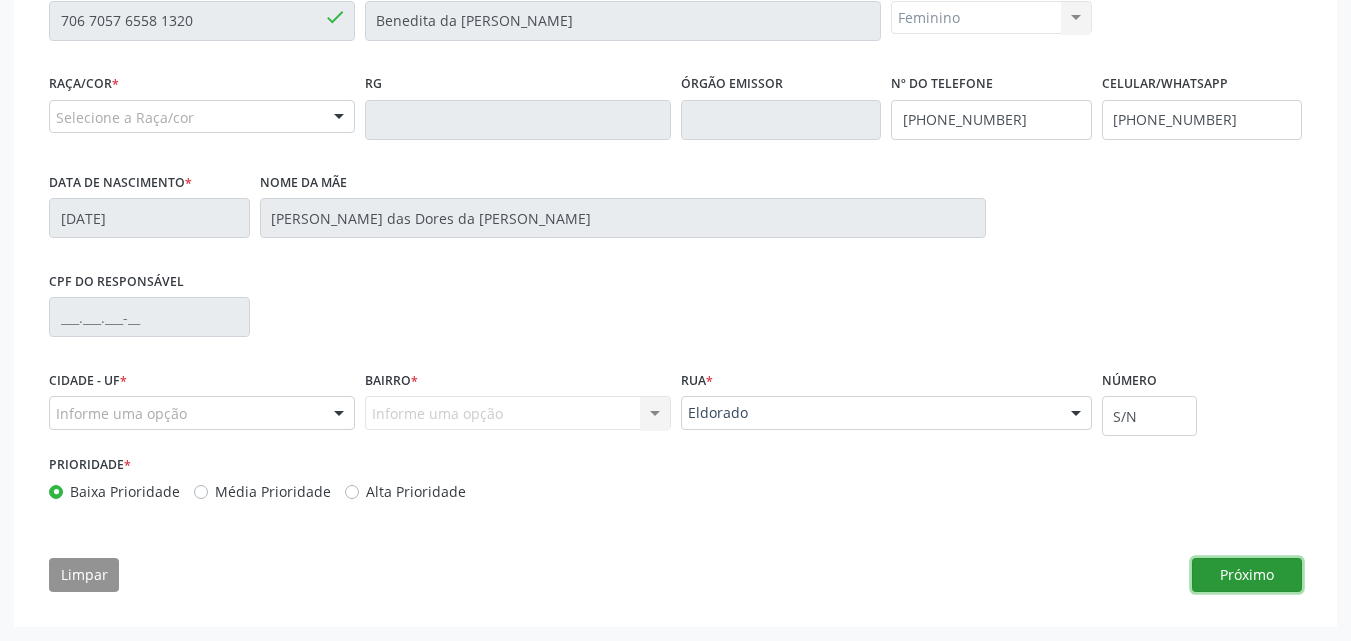 click on "Próximo" at bounding box center [1247, 575] 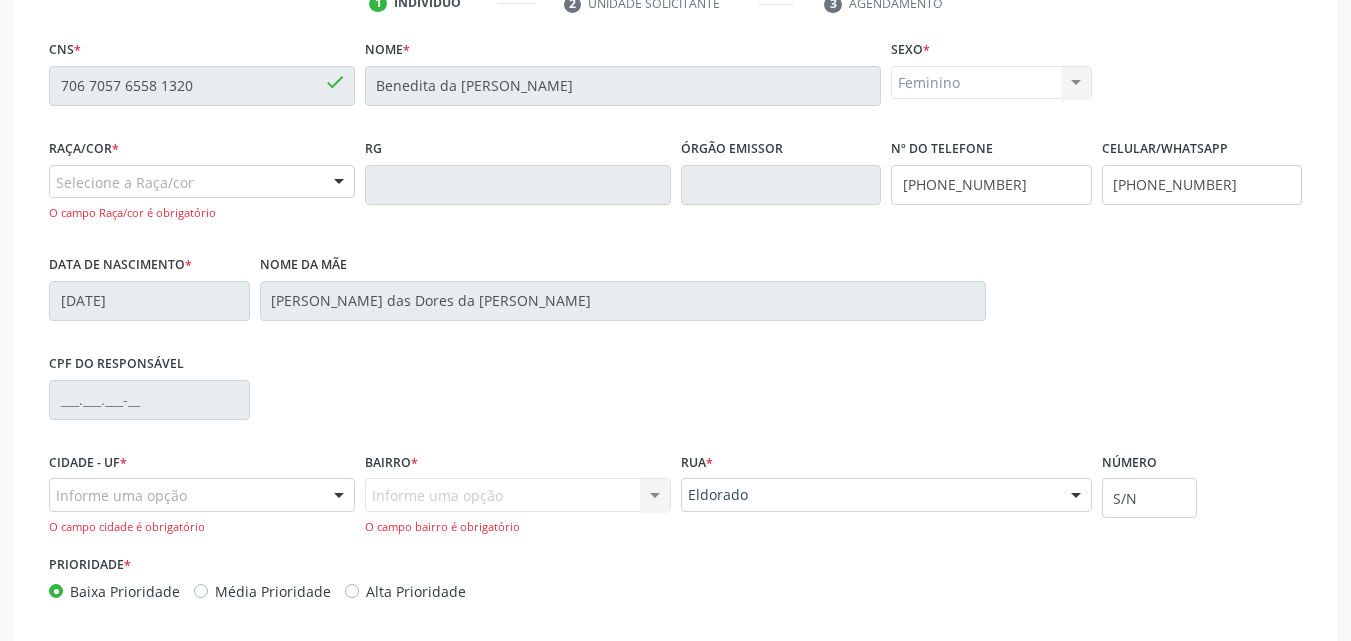 scroll, scrollTop: 398, scrollLeft: 0, axis: vertical 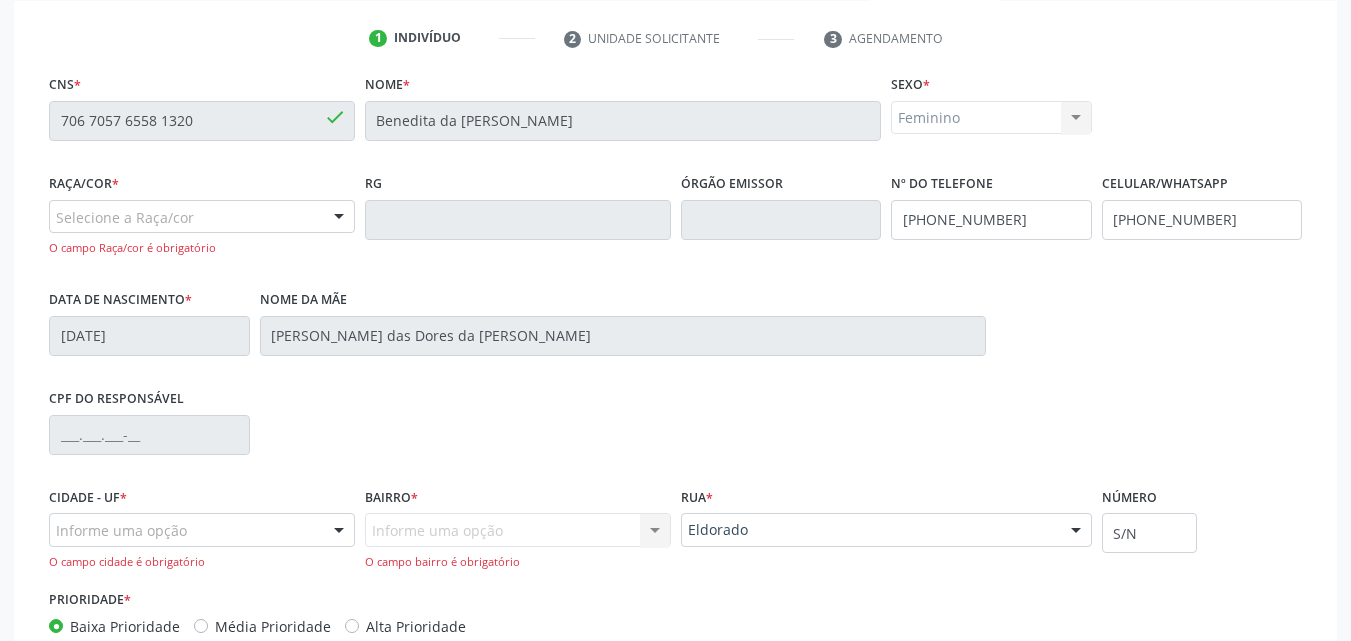 click on "Informe uma opção
Nenhum resultado encontrado para: "   "
Nenhuma opção encontrada. Digite para adicionar.
O campo bairro é obrigatório" at bounding box center (518, 541) 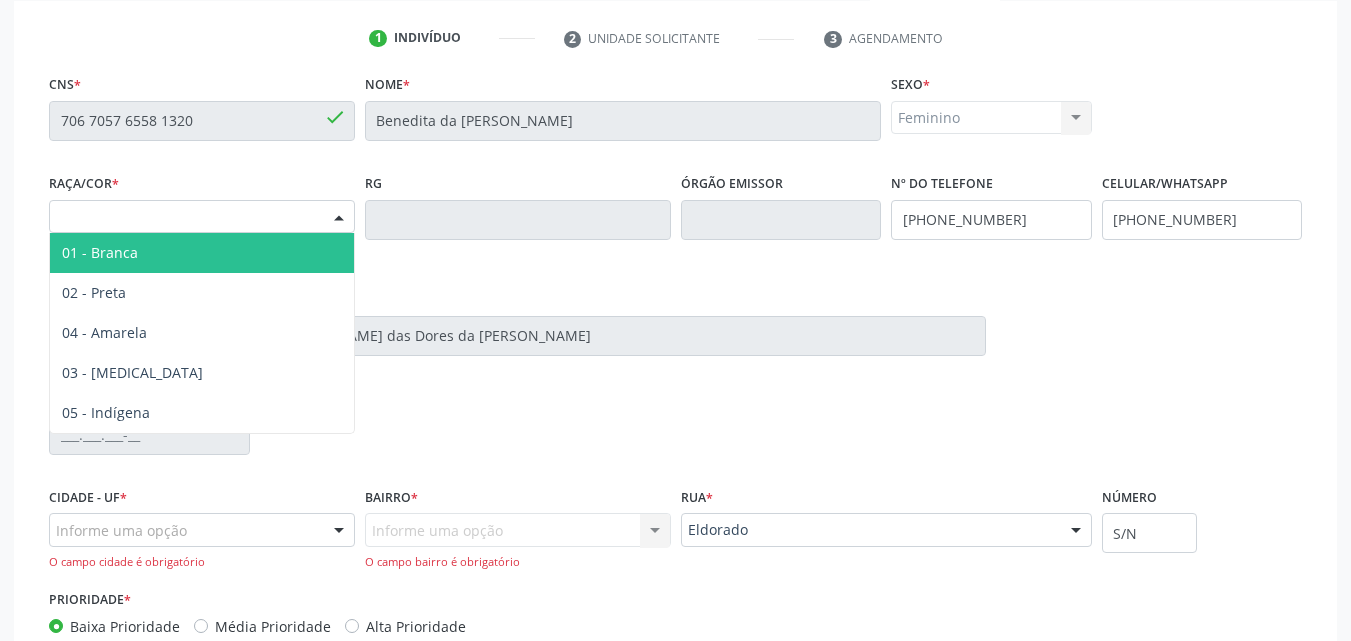 click at bounding box center (339, 218) 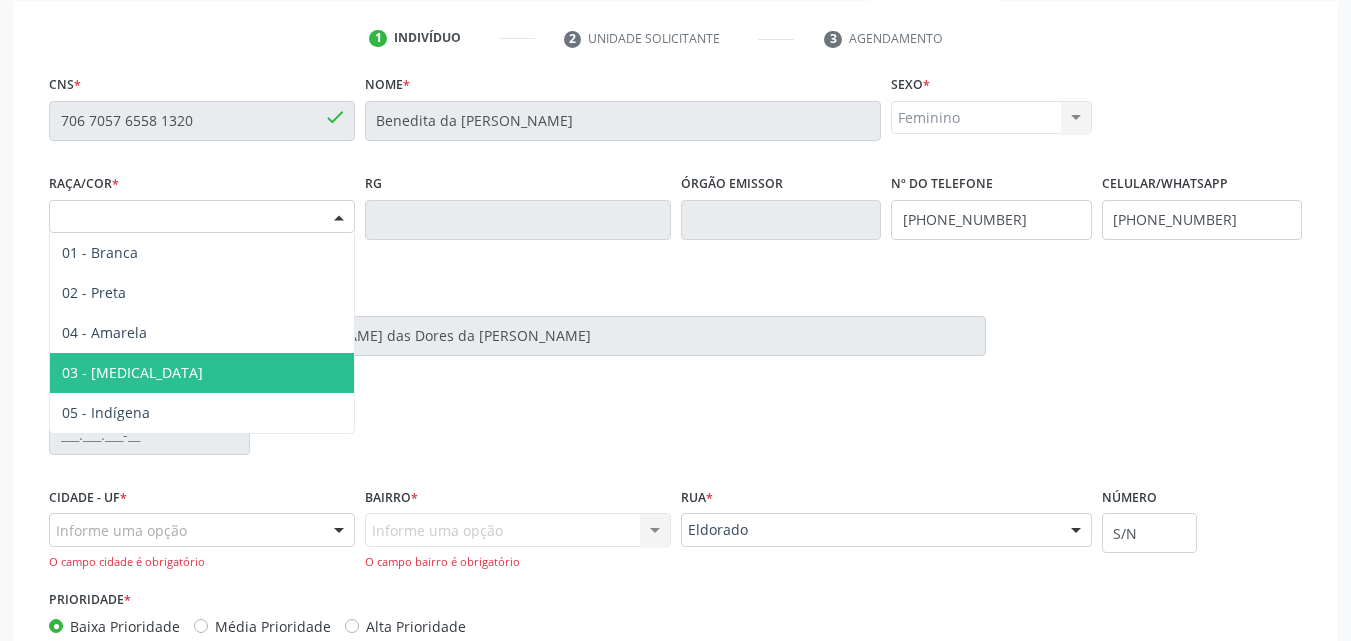 click on "03 - [MEDICAL_DATA]" at bounding box center (202, 373) 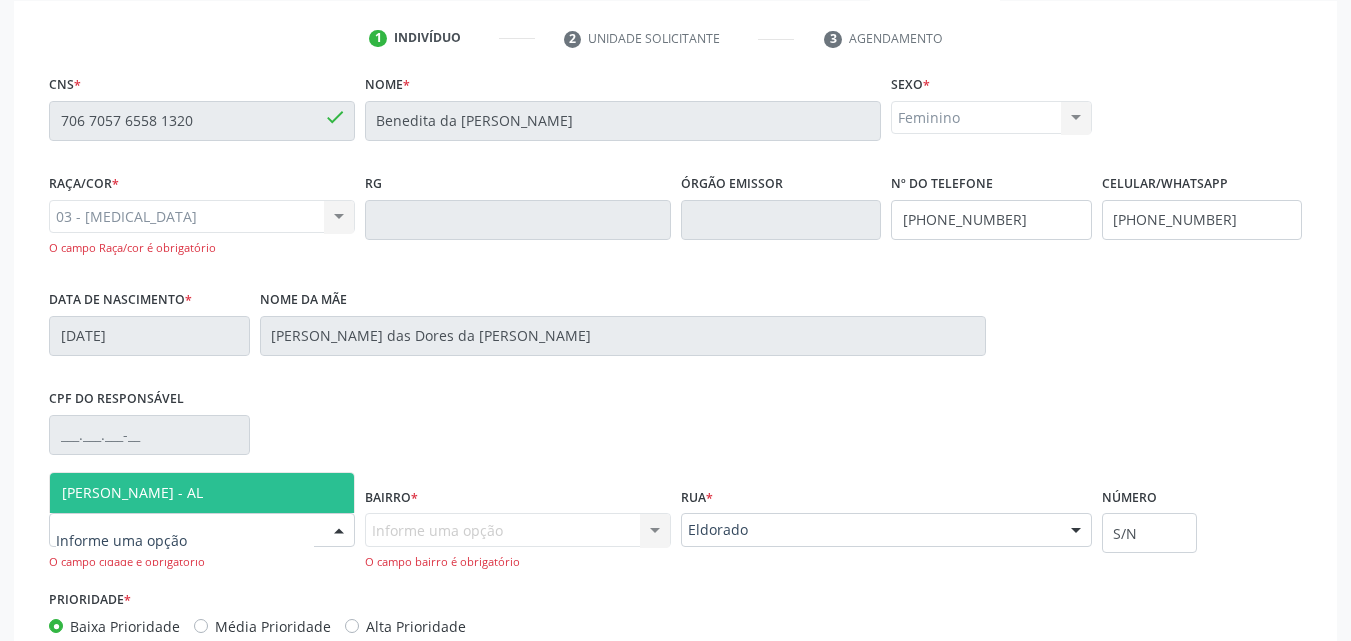 click at bounding box center (202, 530) 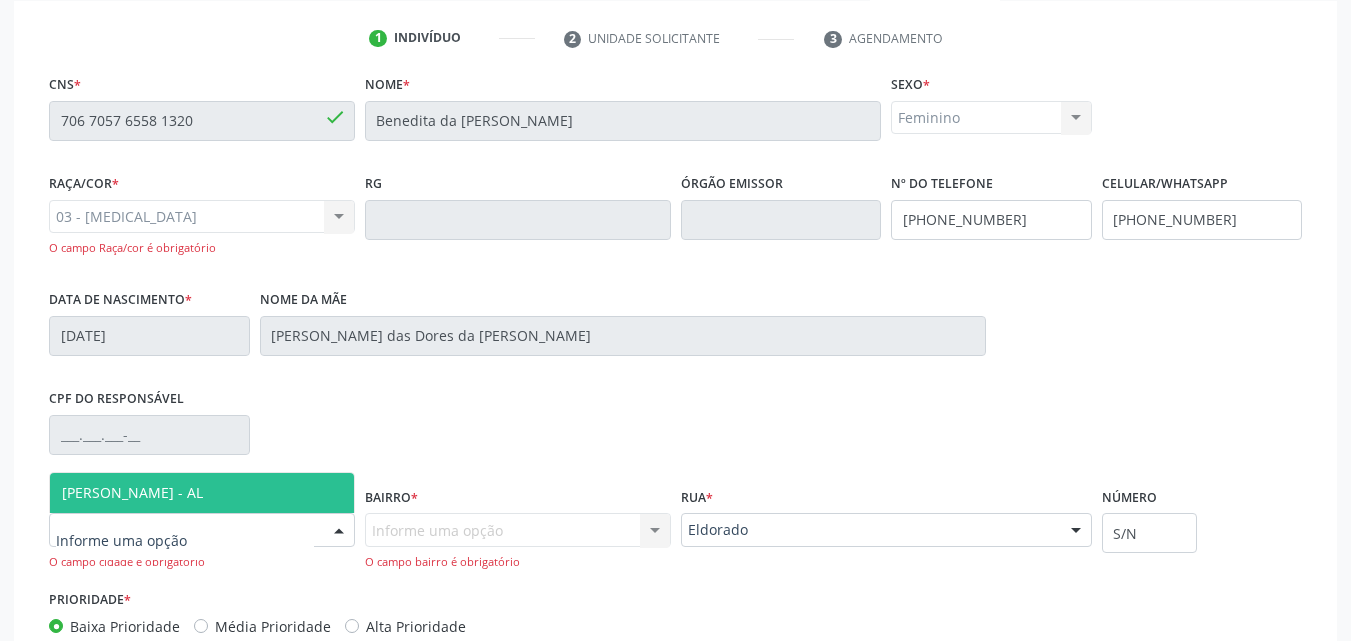click on "[PERSON_NAME] - AL" at bounding box center (202, 493) 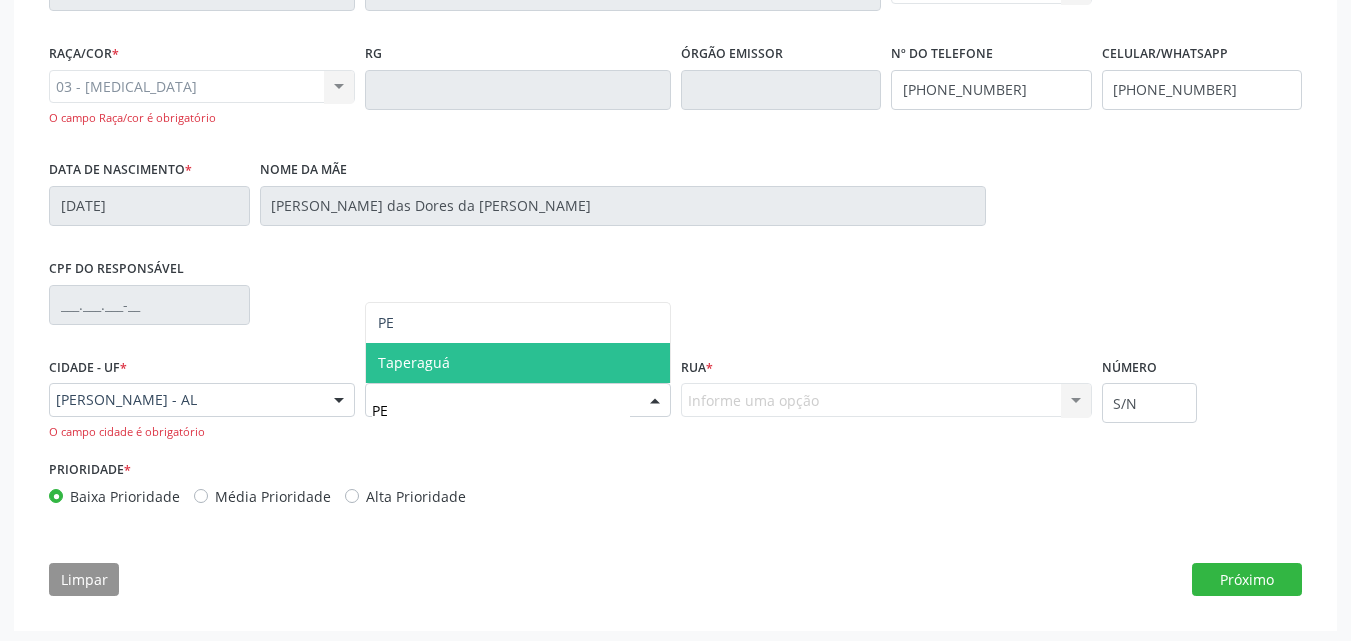 scroll, scrollTop: 532, scrollLeft: 0, axis: vertical 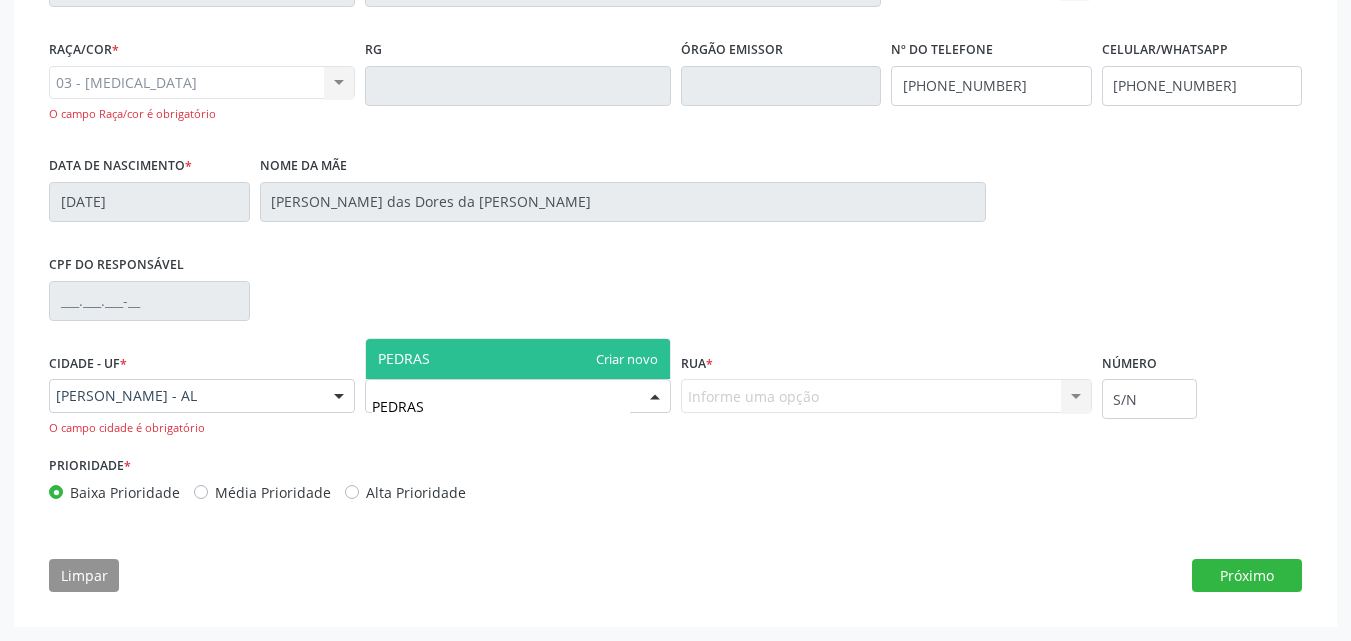 type on "PEDRAS" 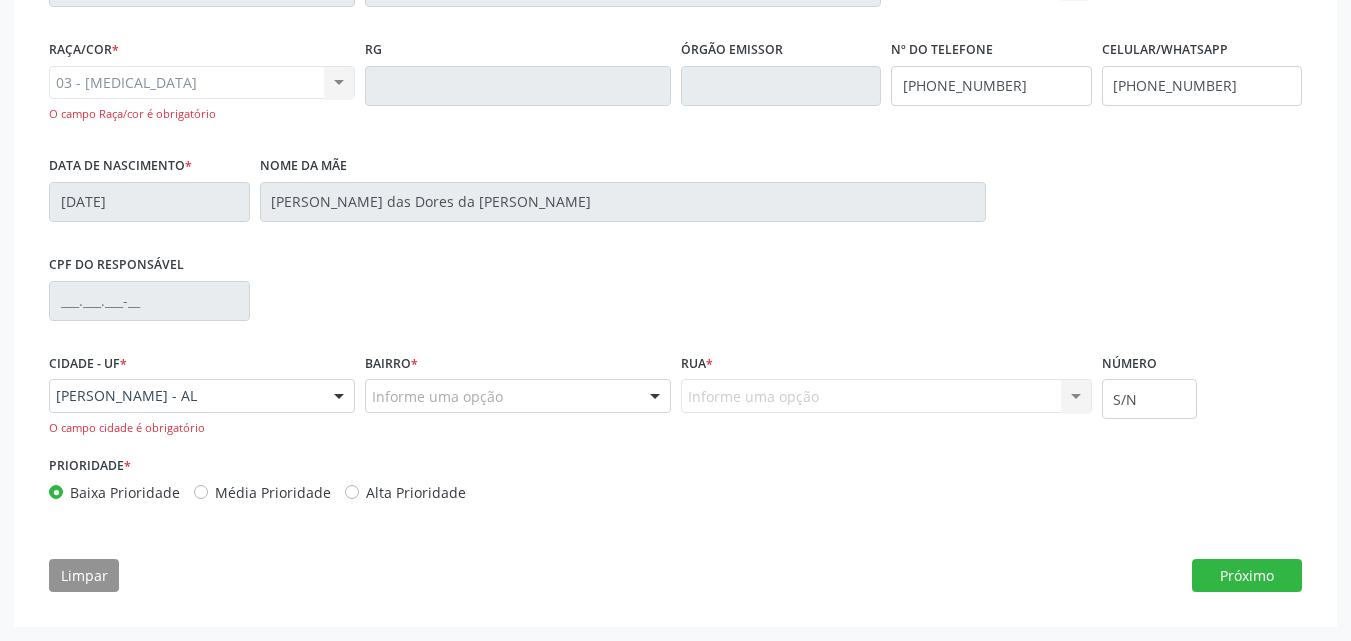 click on "Informe uma opção
Cidade Imperial   Sao [PERSON_NAME]   Residencial Denisson Amorim   Ambiente   Eldorado   Benedito Agnelo   Do [PERSON_NAME] da [GEOGRAPHIC_DATA] resultado encontrado para: "   "
Nenhuma opção encontrada. Digite para adicionar." at bounding box center (886, 396) 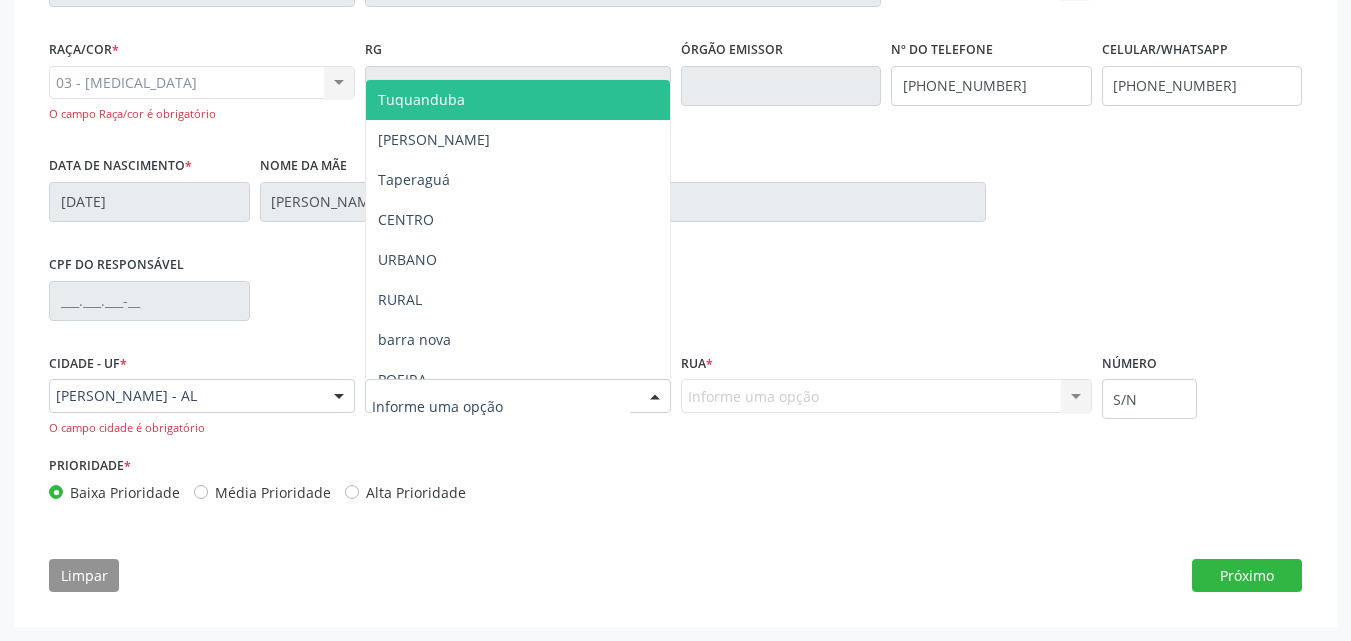 click at bounding box center (518, 396) 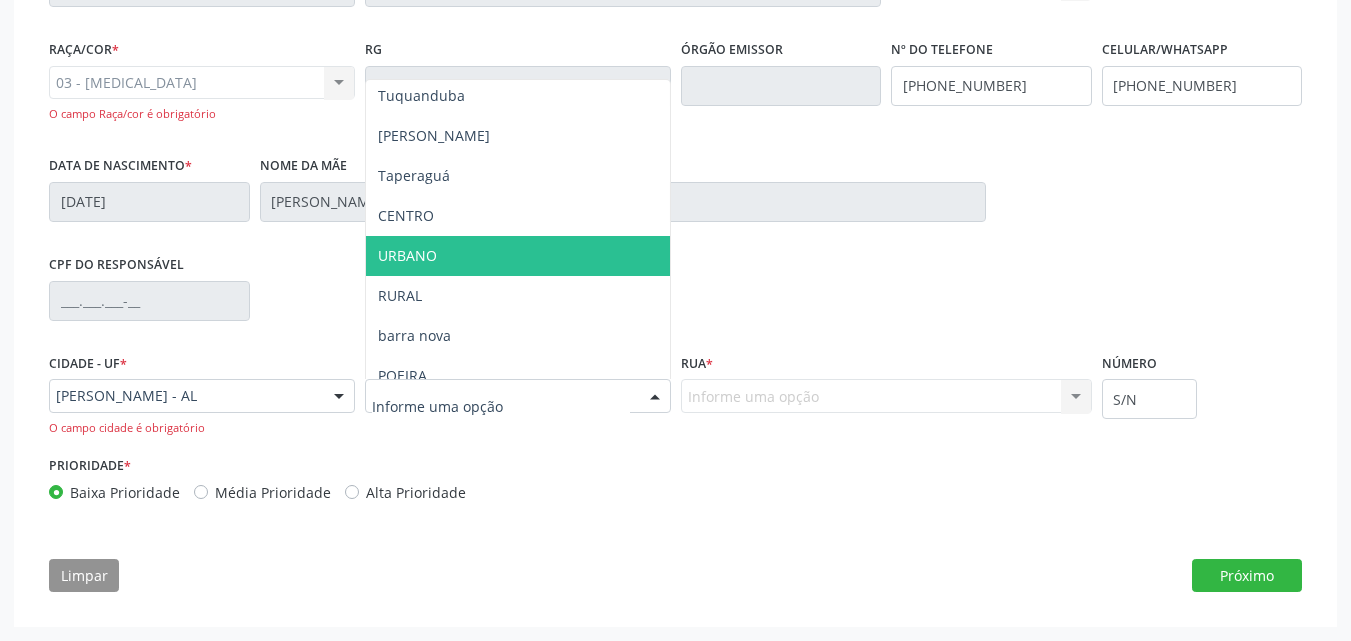 scroll, scrollTop: 0, scrollLeft: 0, axis: both 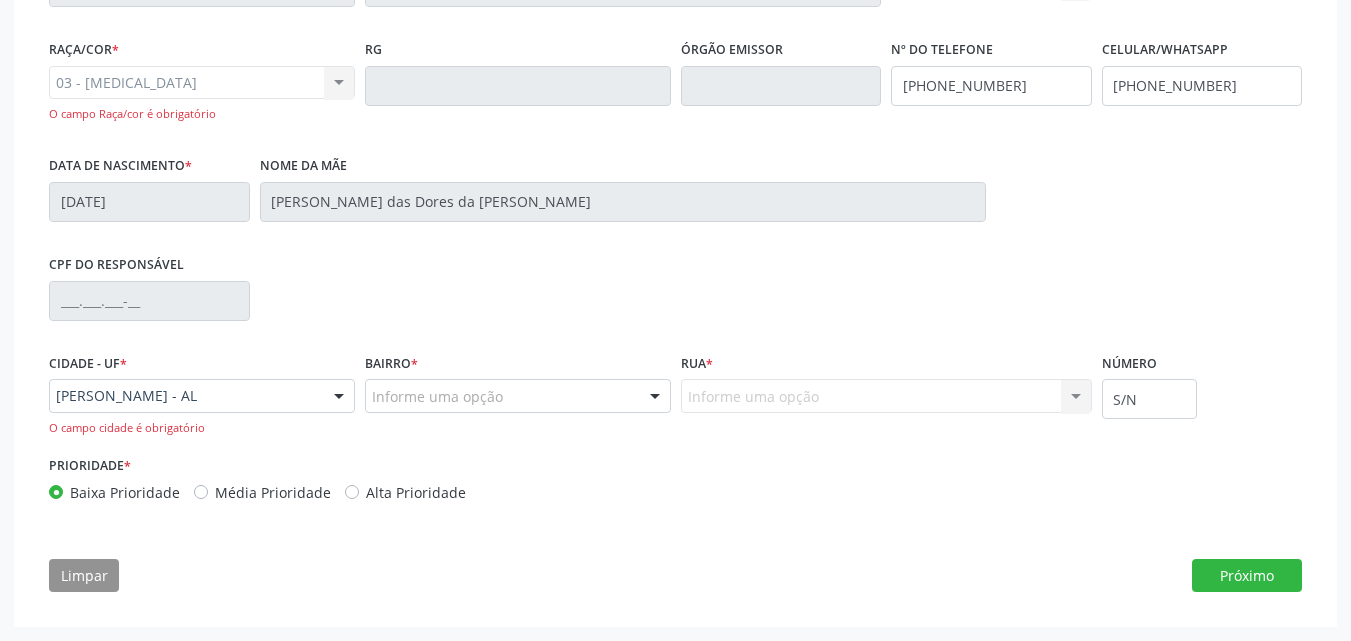 click on "CPF do responsável" at bounding box center (675, 299) 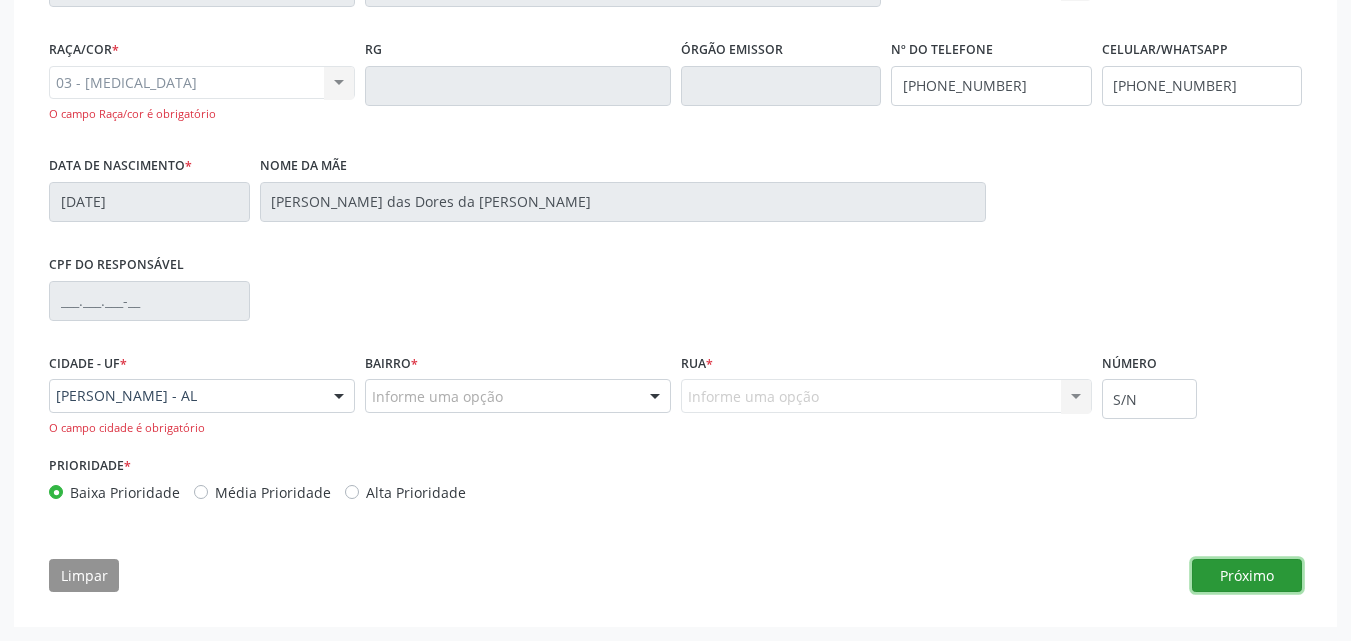 click on "Próximo" at bounding box center (1247, 576) 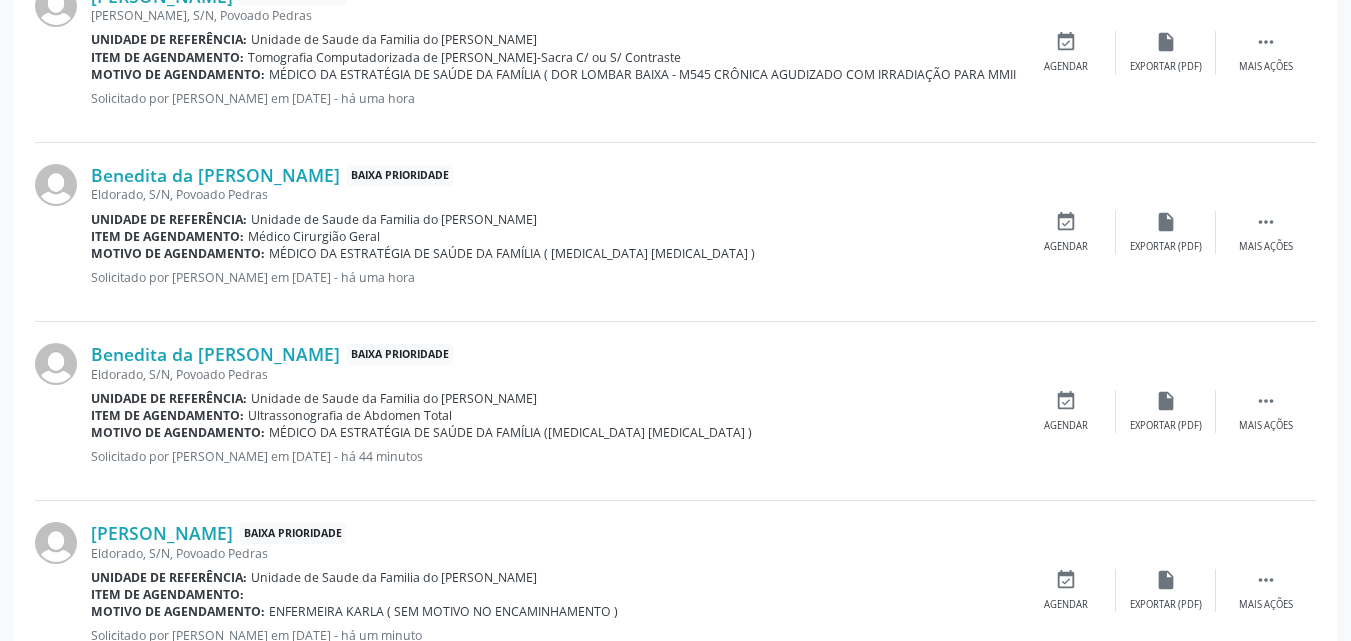 scroll, scrollTop: 1215, scrollLeft: 0, axis: vertical 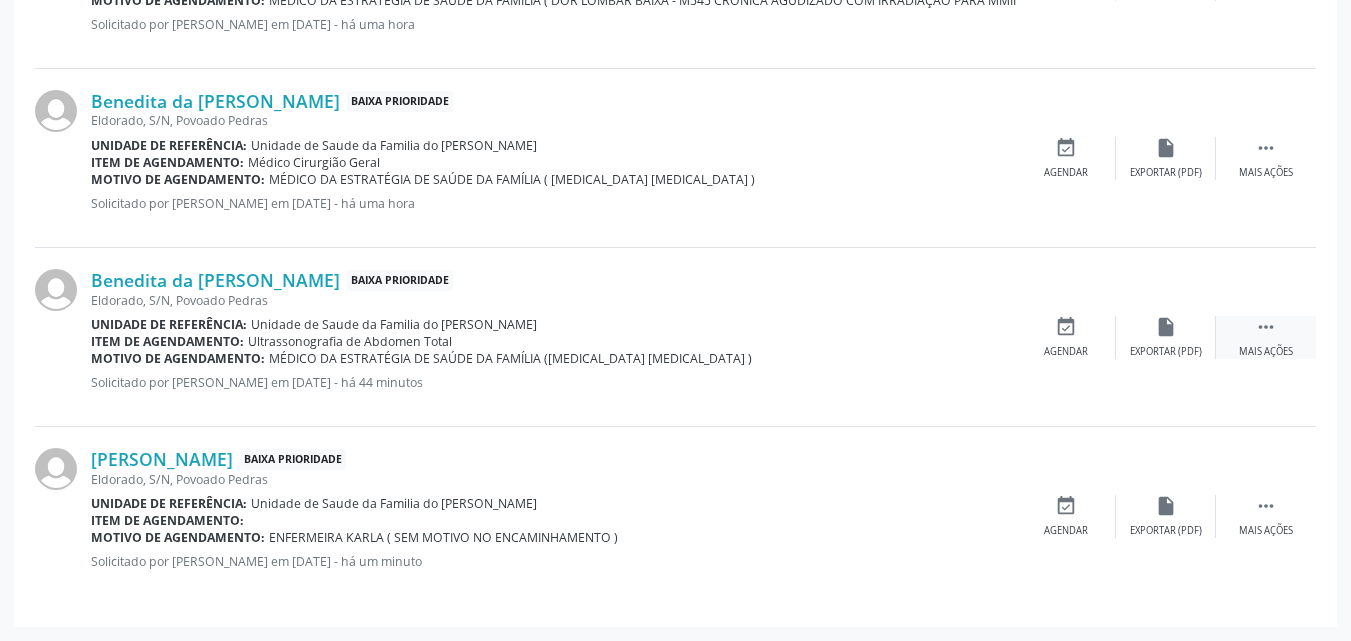 click on "" at bounding box center (1266, 327) 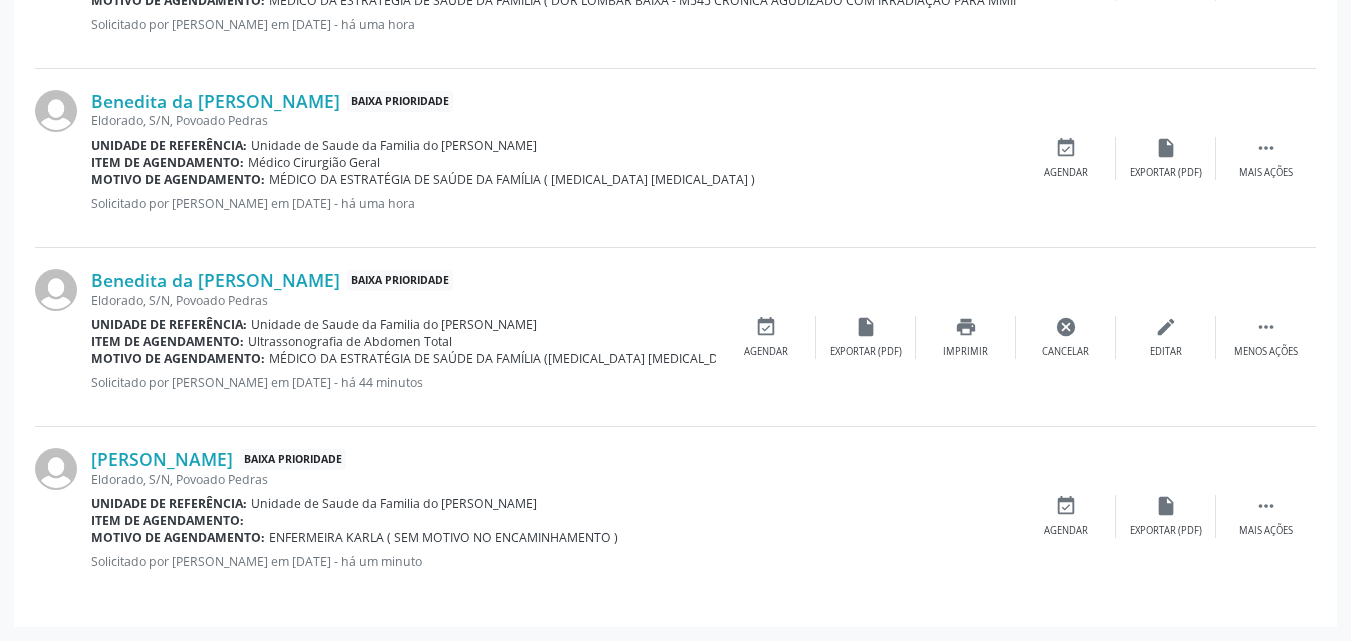 click on "Benedita da [PERSON_NAME]
Baixa Prioridade
Eldorado, S/N, [GEOGRAPHIC_DATA]
Unidade de referência:
Unidade de Saude da Familia do [PERSON_NAME]
Item de agendamento:
Ultrassonografia de Abdomen Total
Motivo de agendamento:
MÉDICO DA ESTRATÉGIA DE SAÚDE DA FAMÍLIA ([MEDICAL_DATA] [MEDICAL_DATA] )
Solicitado por [PERSON_NAME] em 2[DATE] - há 44 minutos

Menos ações
edit
Editar
cancel
Cancelar
print
Imprimir
insert_drive_file
Exportar (PDF)
event_available
Agendar" at bounding box center [675, 337] 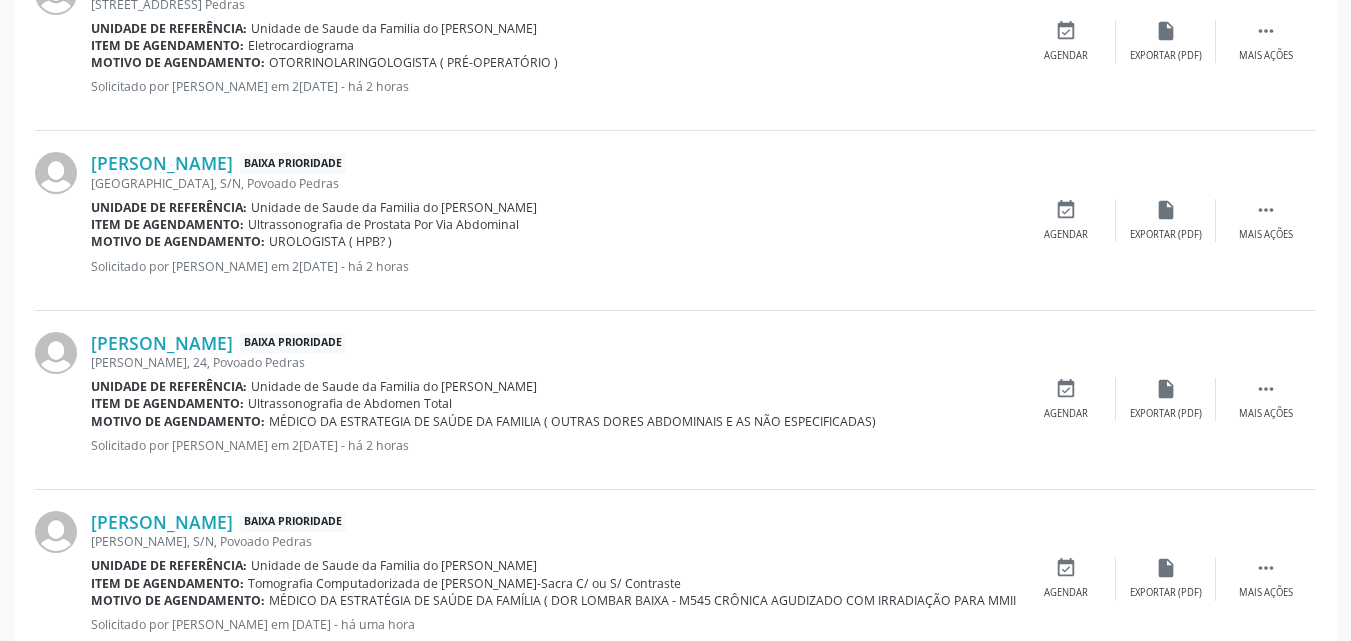scroll, scrollTop: 0, scrollLeft: 0, axis: both 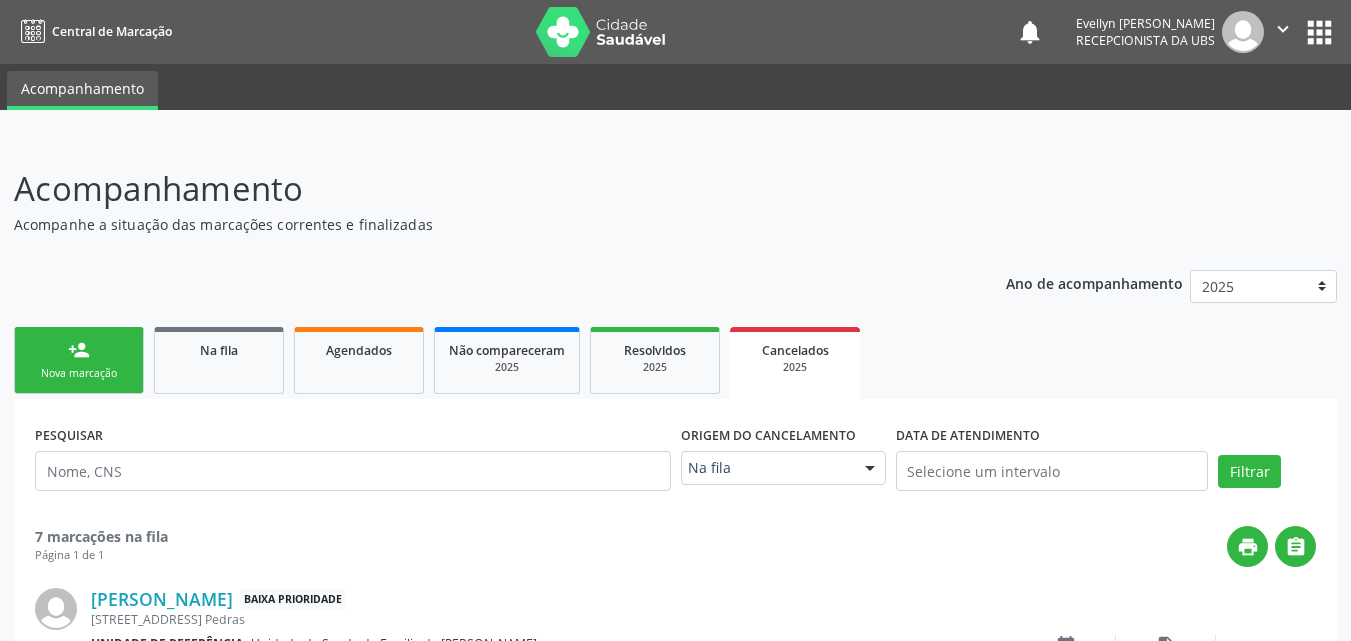 click on "Nova marcação" at bounding box center [79, 373] 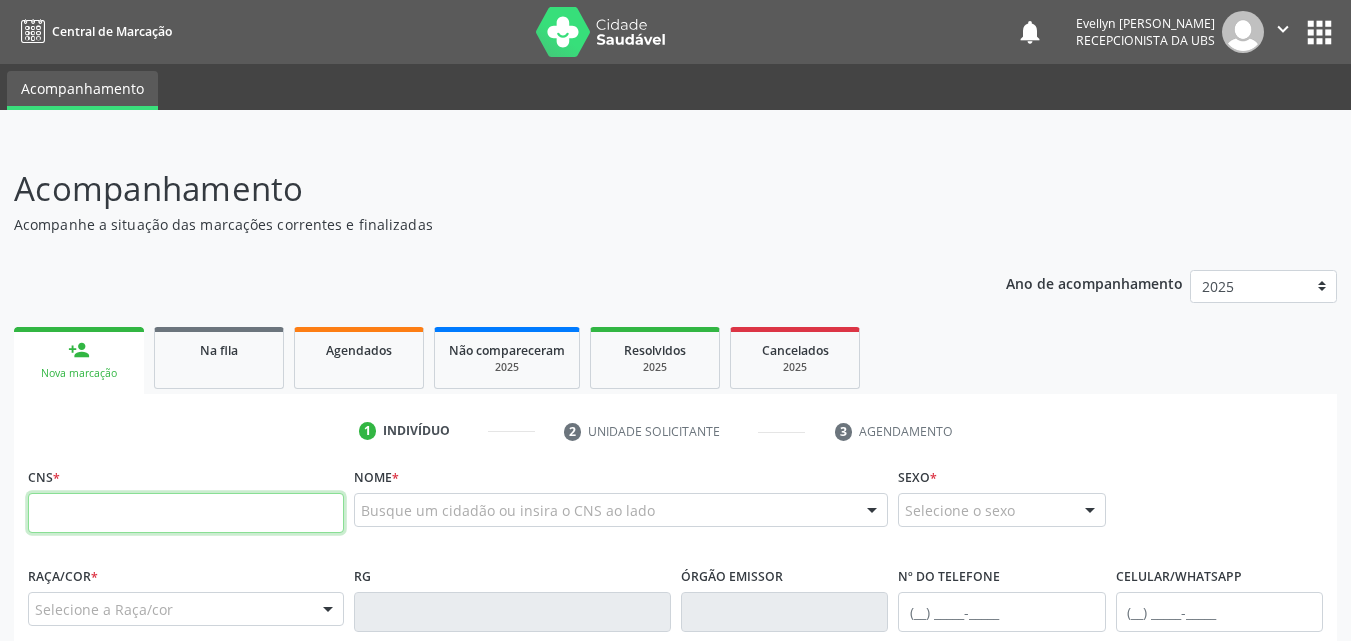 click at bounding box center (186, 513) 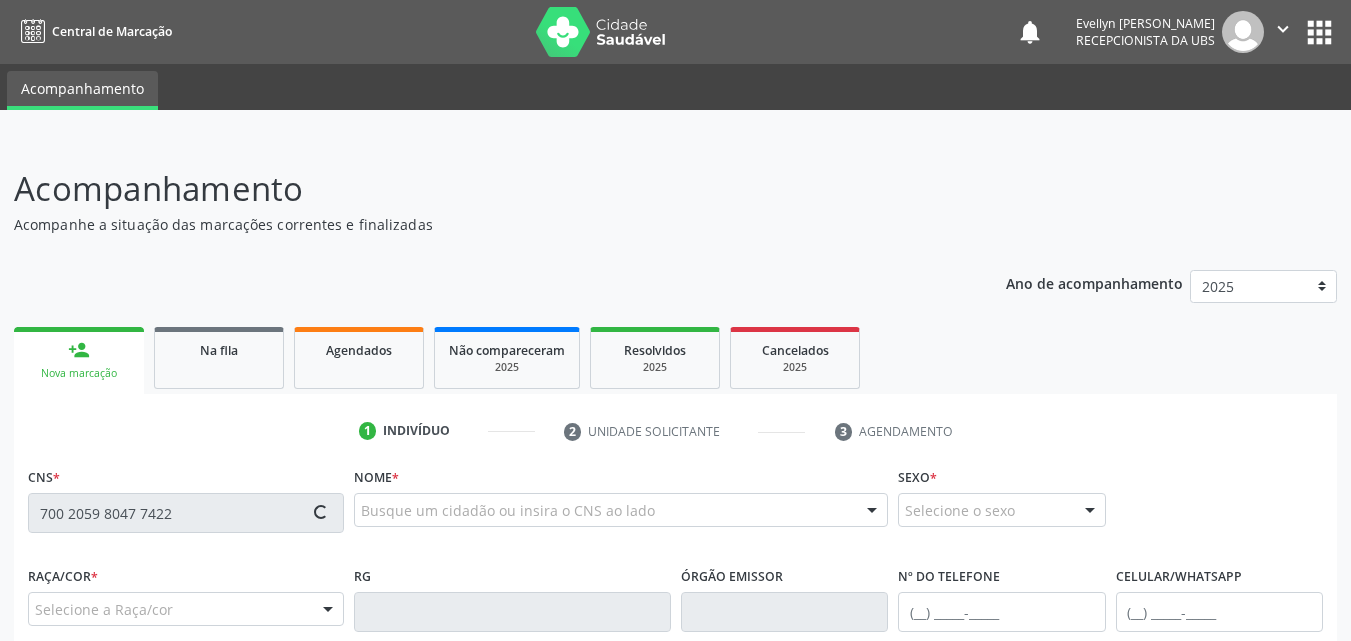 type on "700 2059 8047 7422" 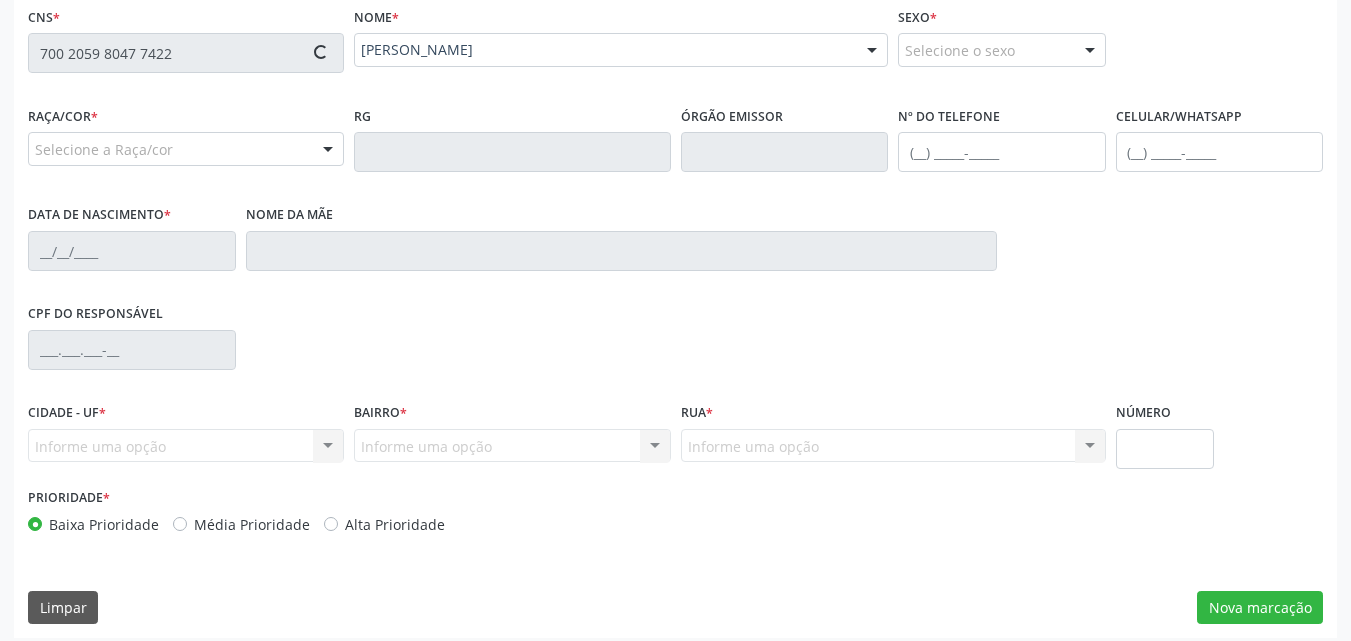 type on "[PHONE_NUMBER]" 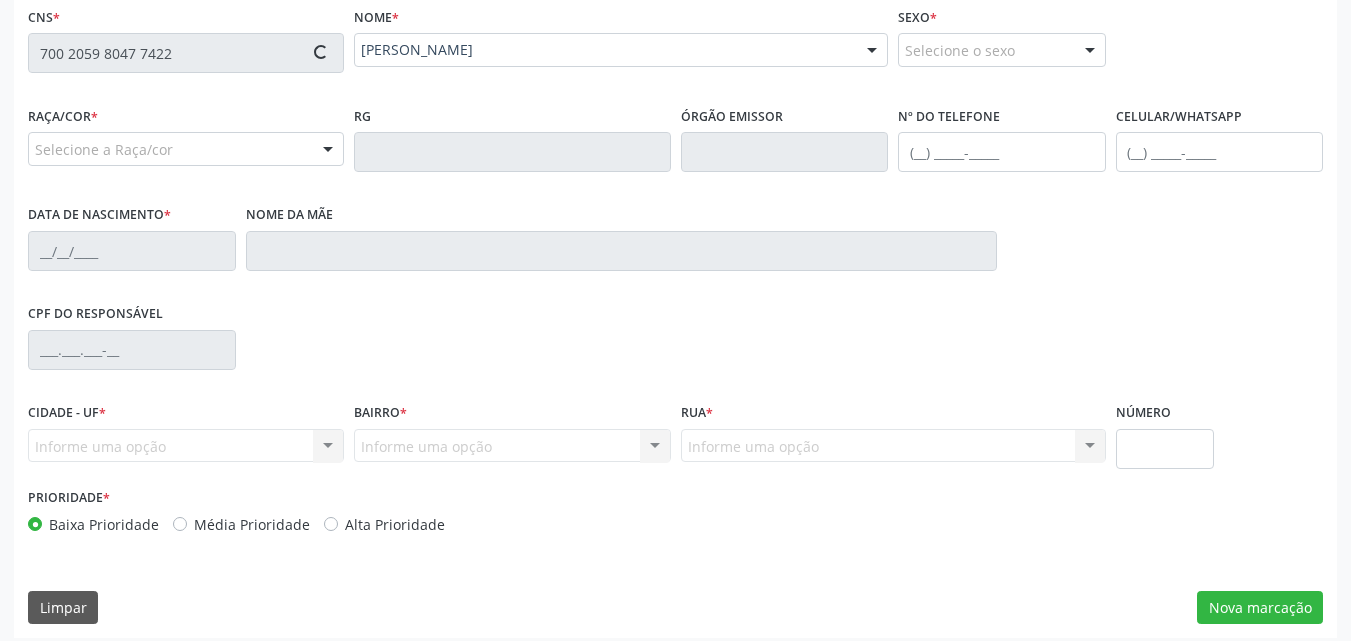 type on "[DATE]" 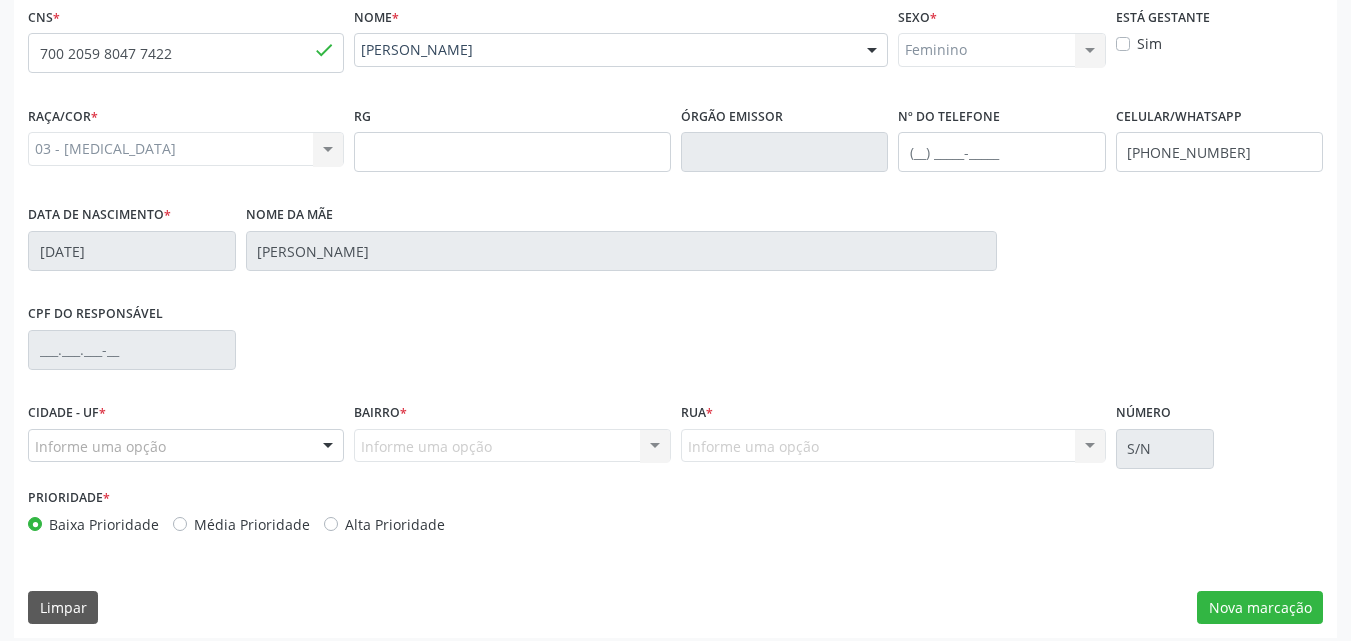 scroll, scrollTop: 471, scrollLeft: 0, axis: vertical 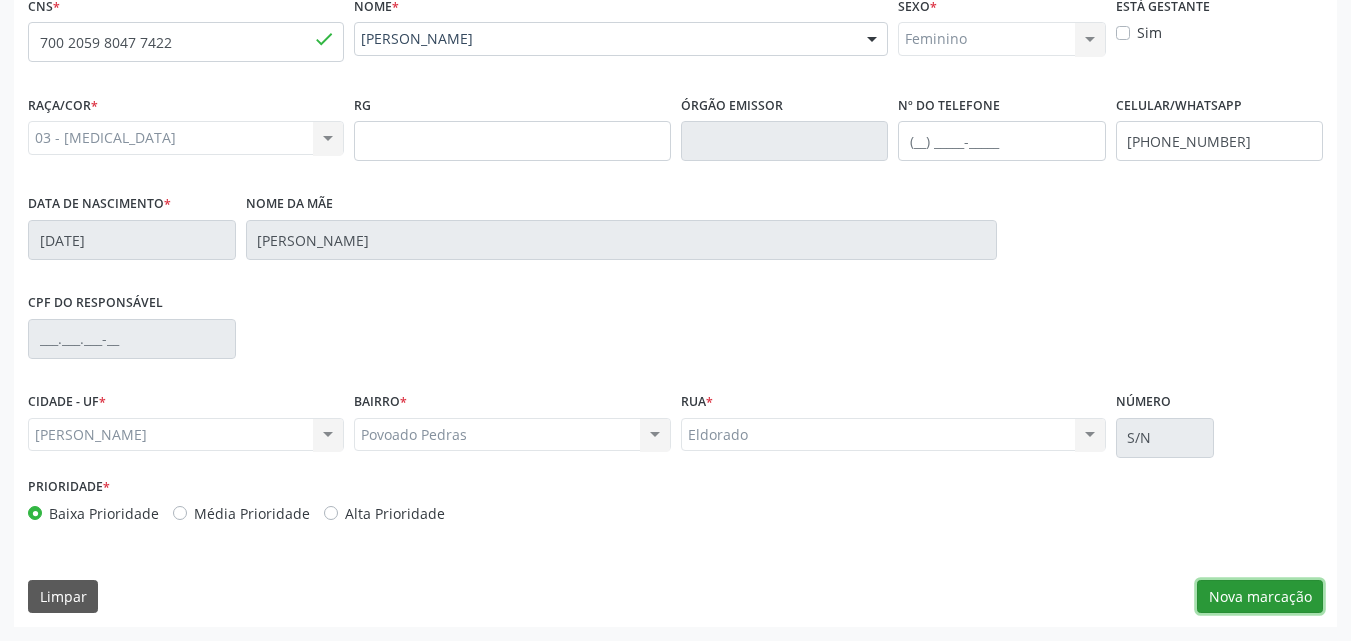 click on "Nova marcação" at bounding box center (1260, 597) 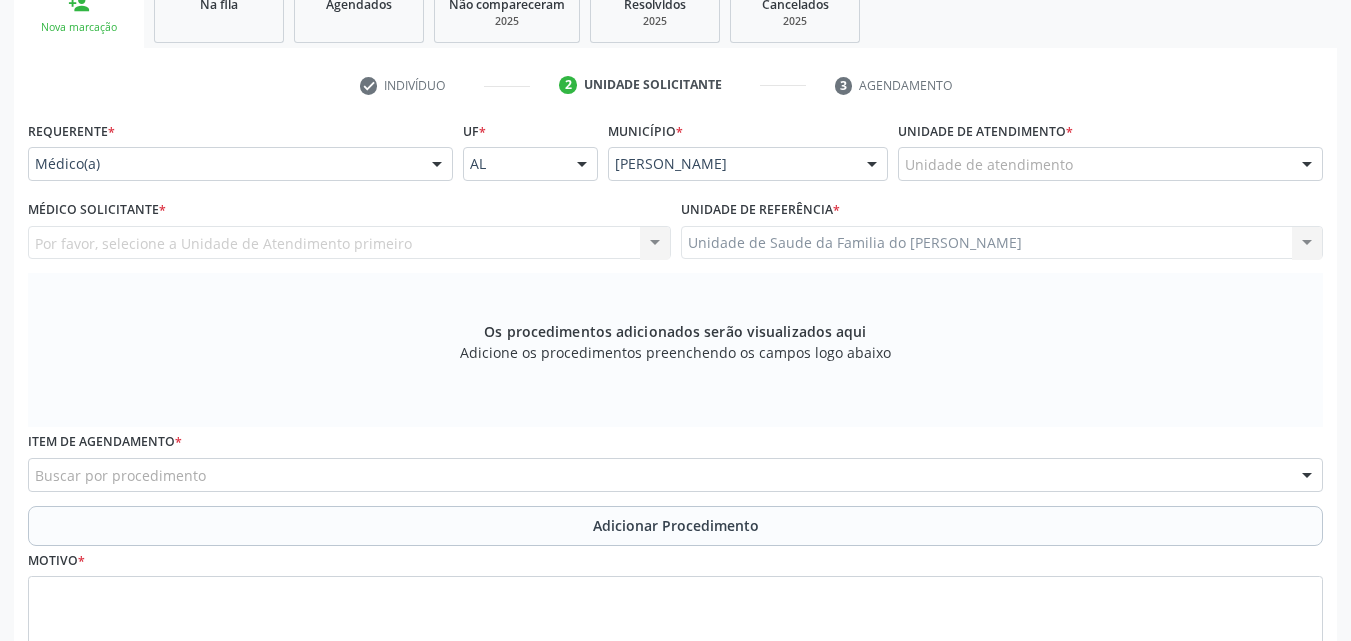 scroll, scrollTop: 400, scrollLeft: 0, axis: vertical 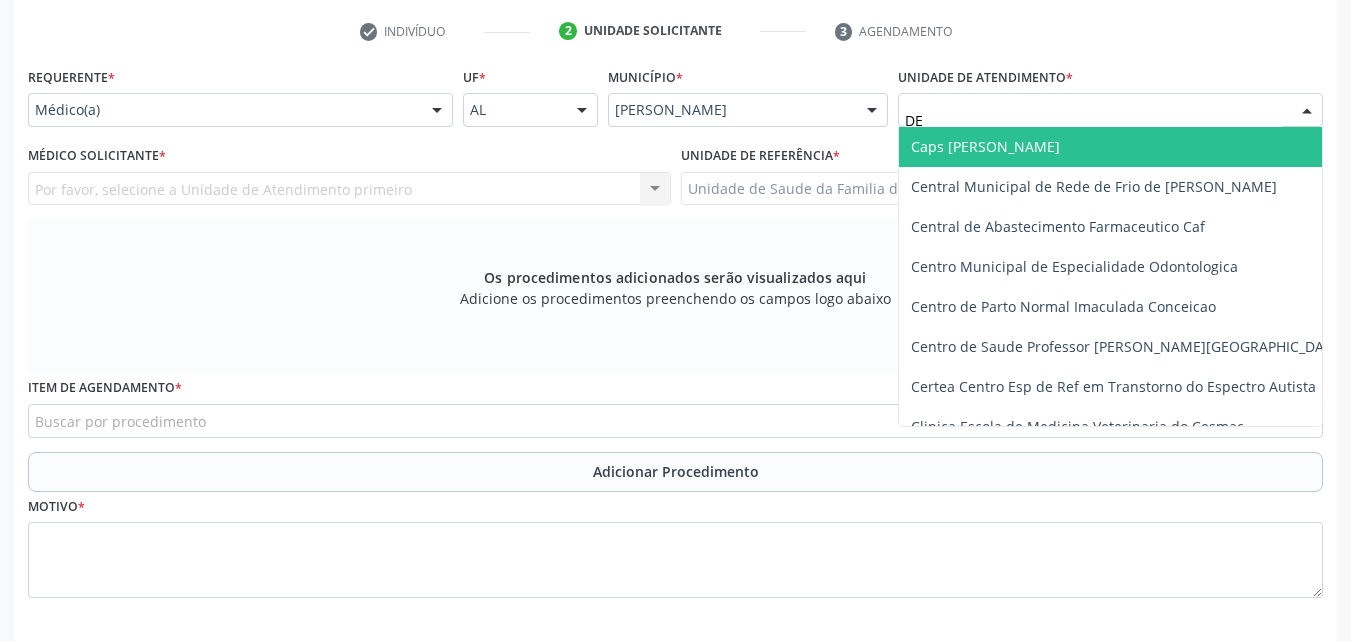 type on "DEN" 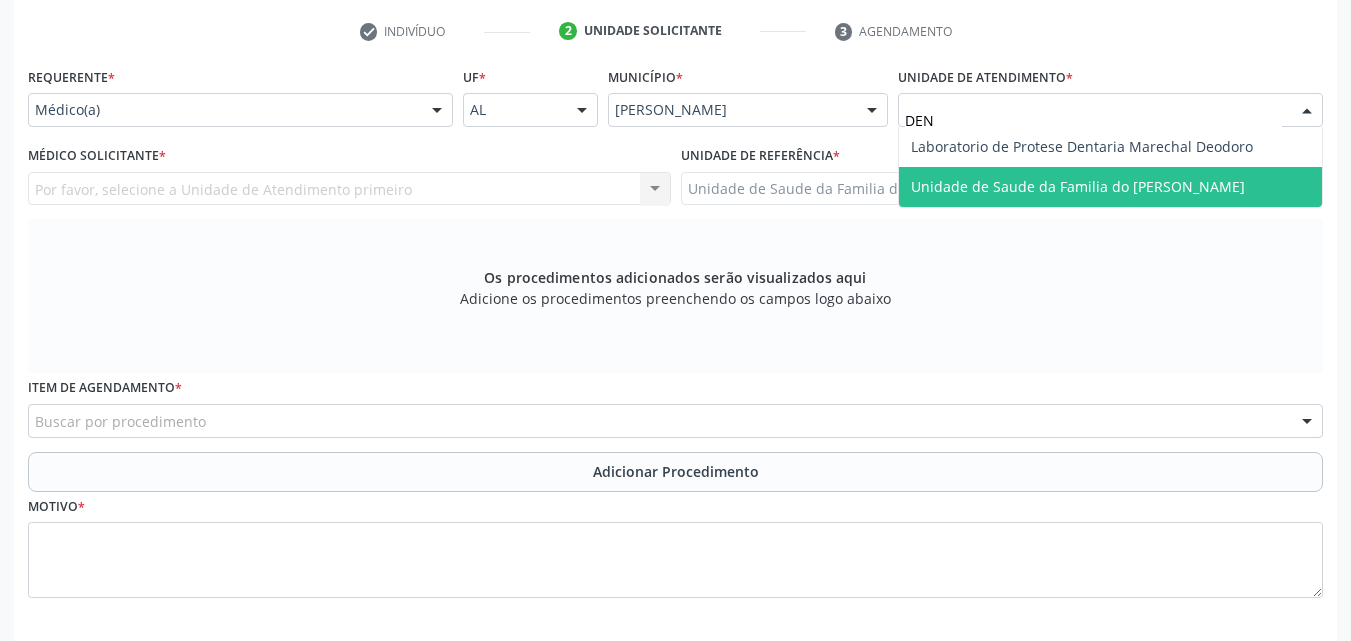 click on "Unidade de Saude da Familia do [PERSON_NAME]" at bounding box center (1078, 186) 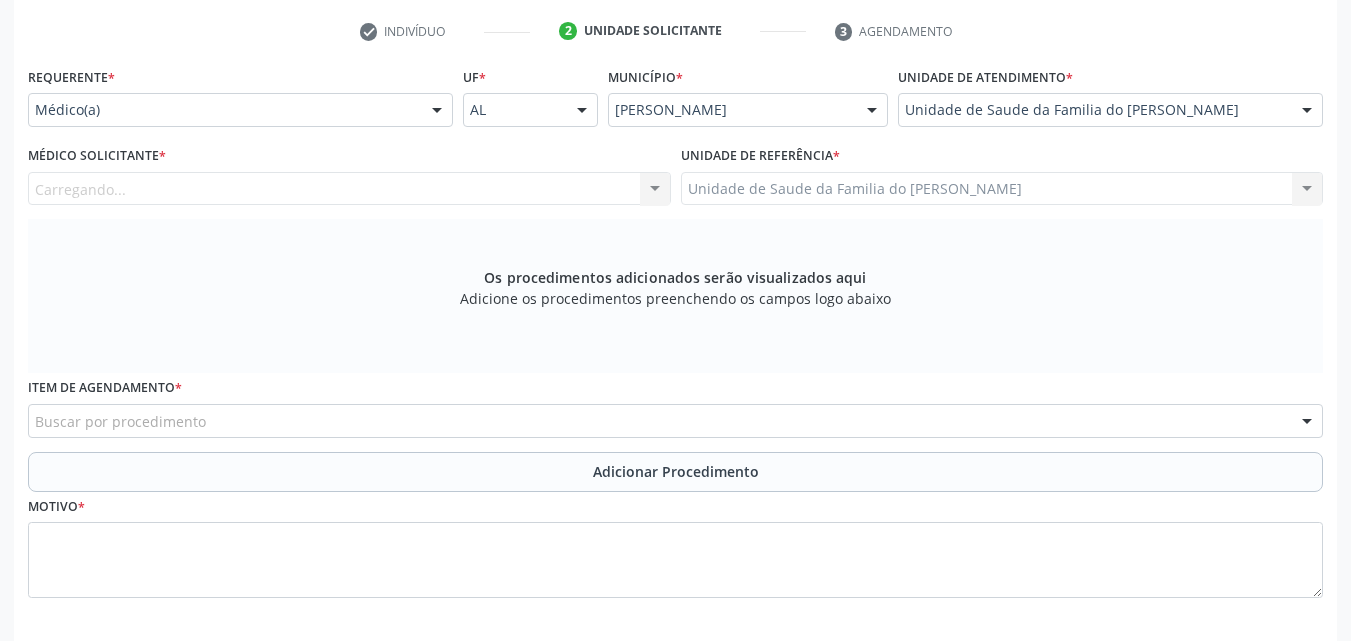click on "Carregando...
Nenhum resultado encontrado para: "   "
Não há nenhuma opção para ser exibida." at bounding box center [349, 189] 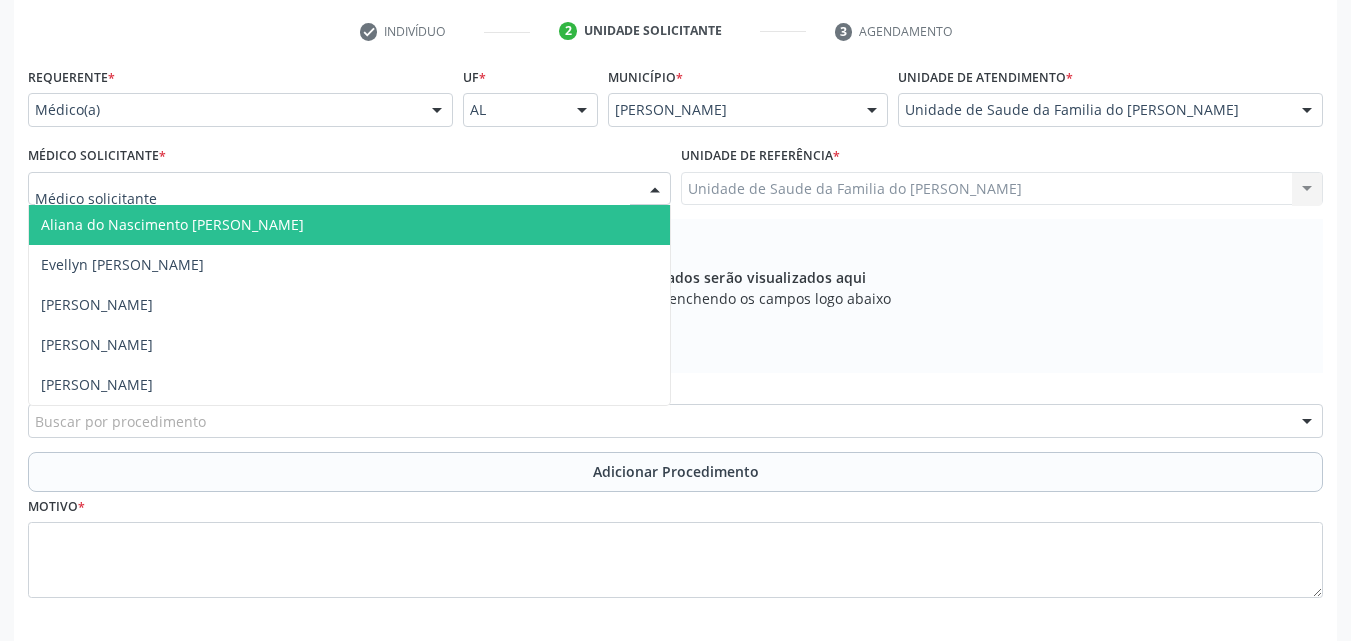 click at bounding box center [349, 189] 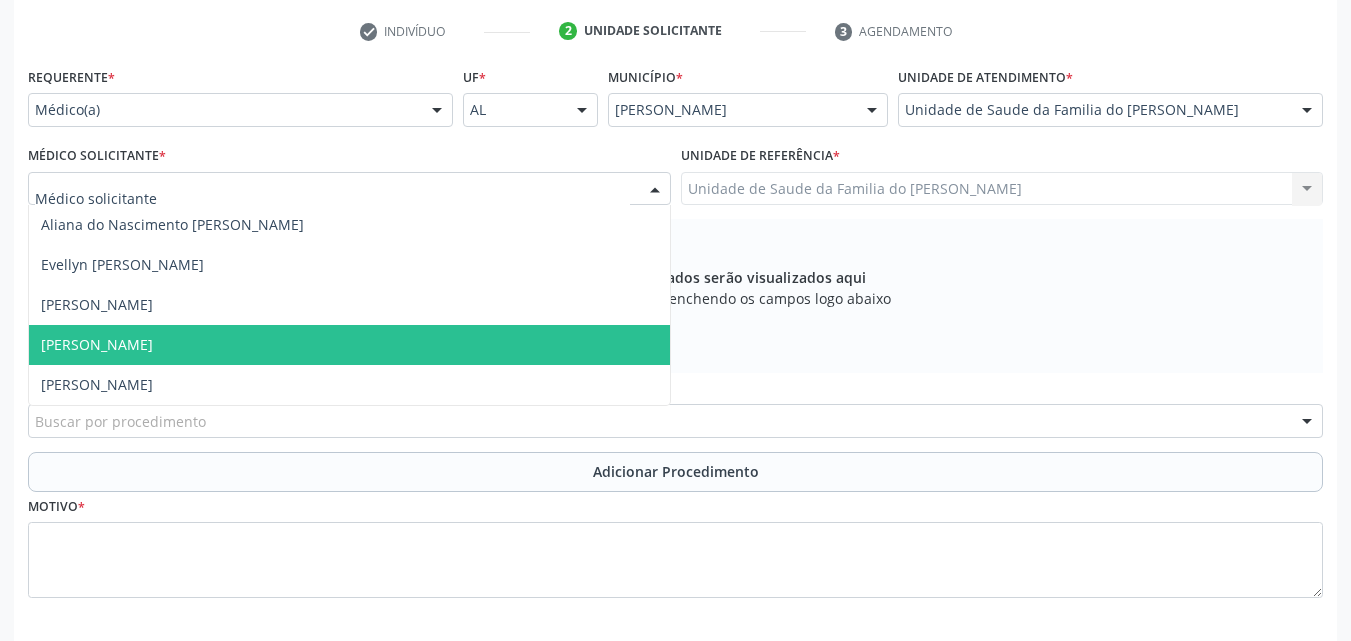 click on "[PERSON_NAME]" at bounding box center (349, 345) 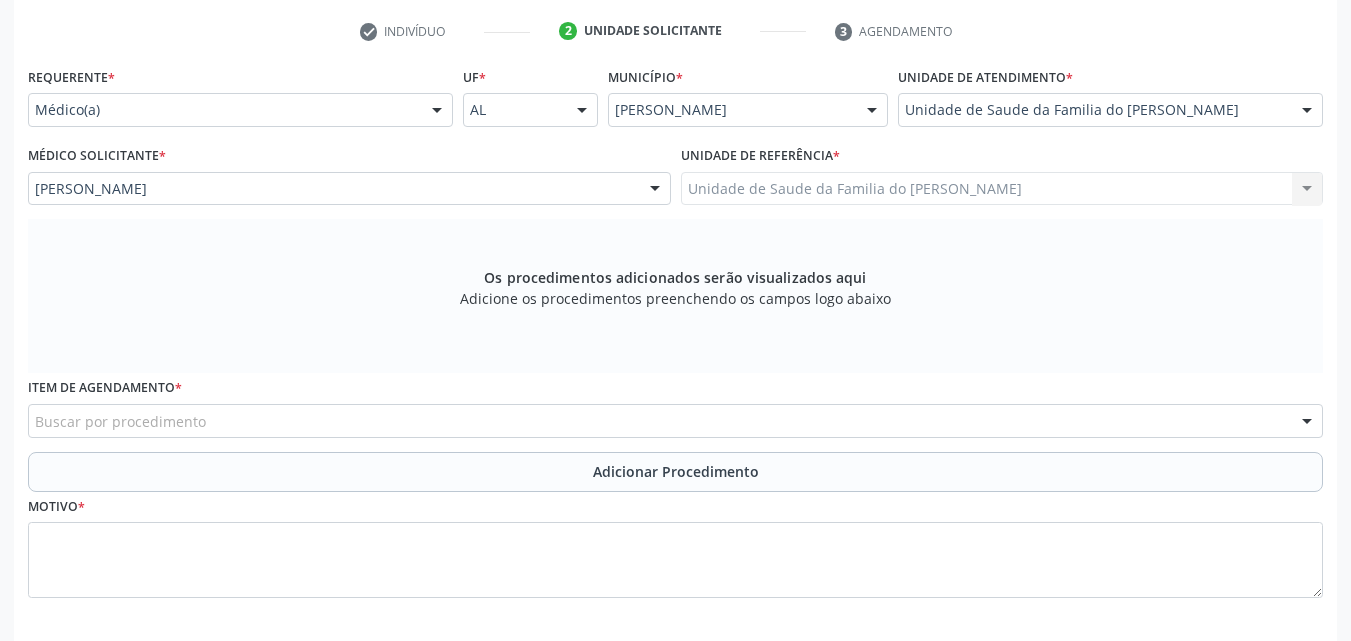 click on "Unidade de Saude da Familia do [PERSON_NAME]         Unidade de Saude da Familia do [PERSON_NAME]
Nenhum resultado encontrado para: "   "
Não há nenhuma opção para ser exibida." at bounding box center [1002, 189] 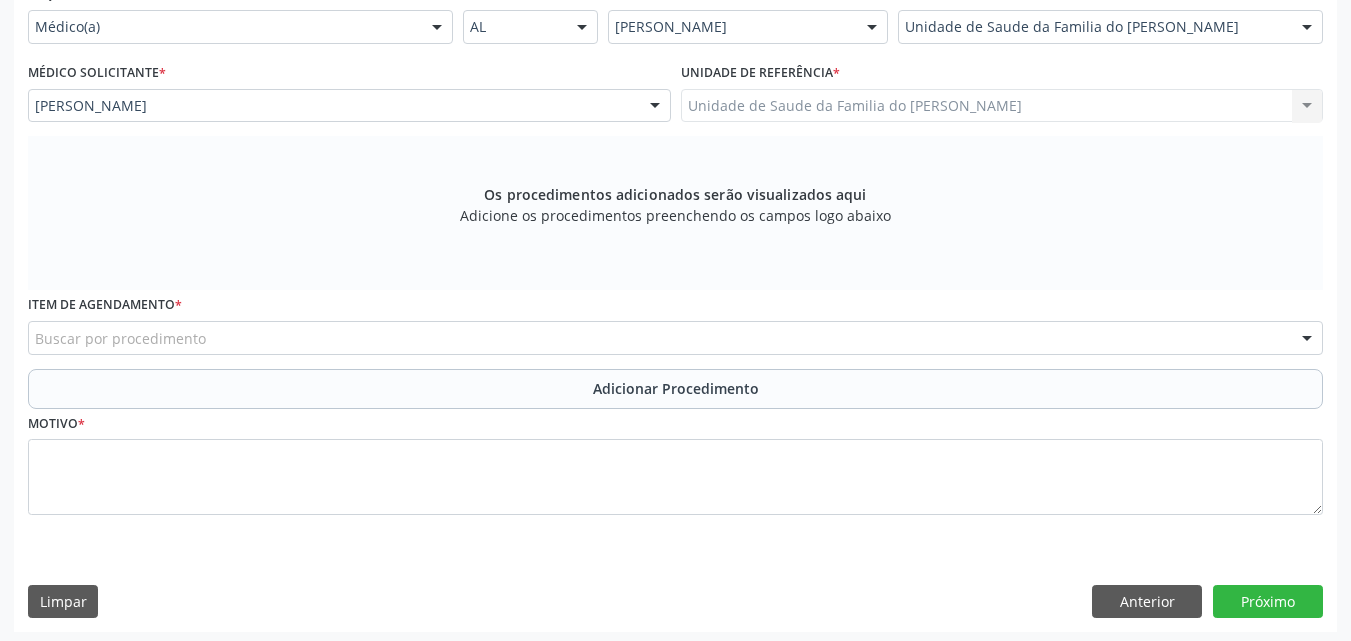 scroll, scrollTop: 488, scrollLeft: 0, axis: vertical 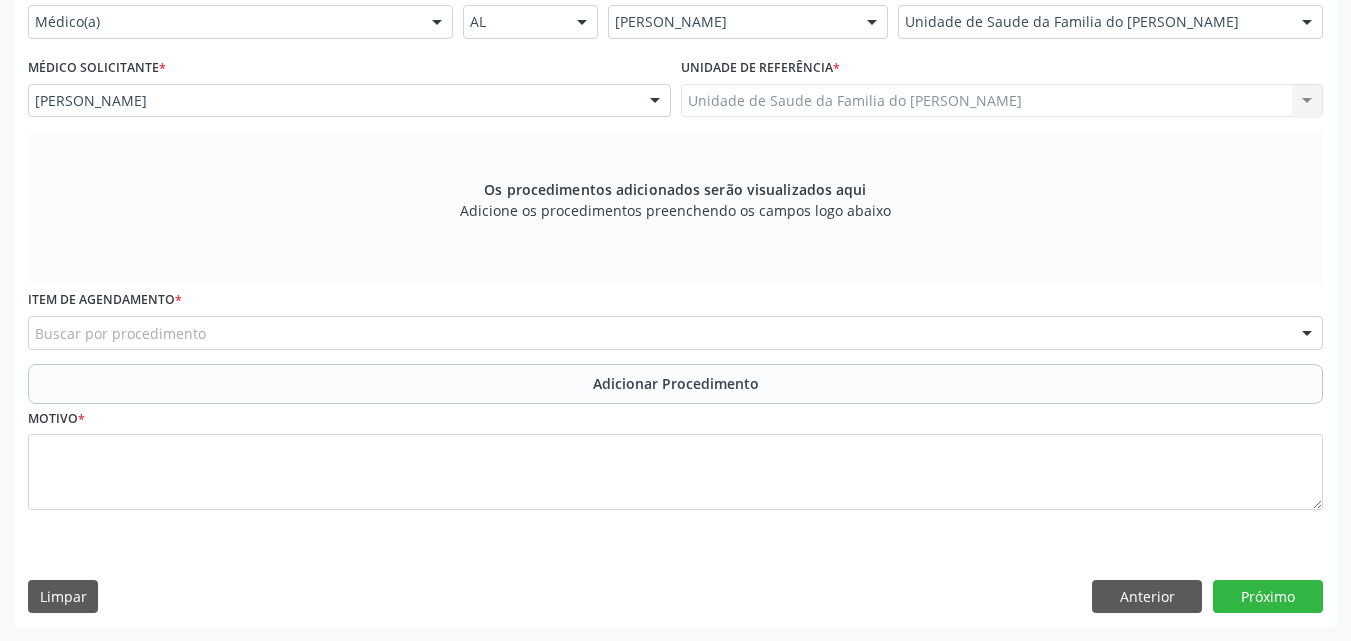 click on "Buscar por procedimento" at bounding box center (675, 333) 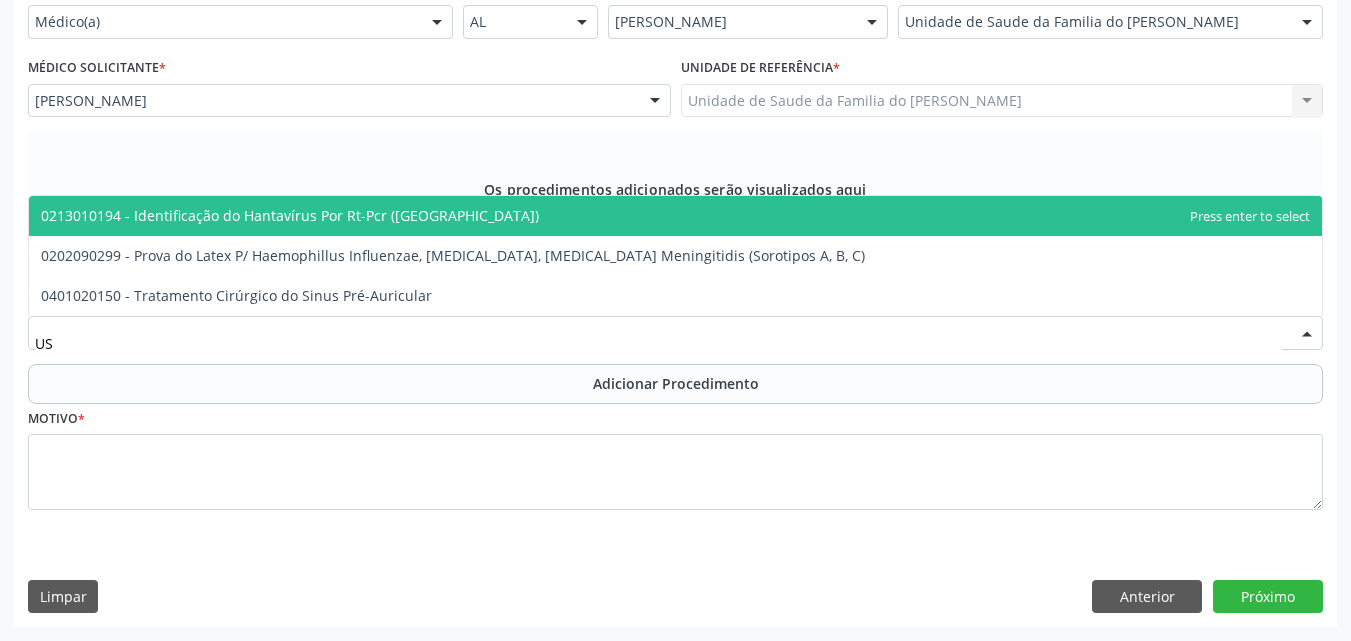 type on "U" 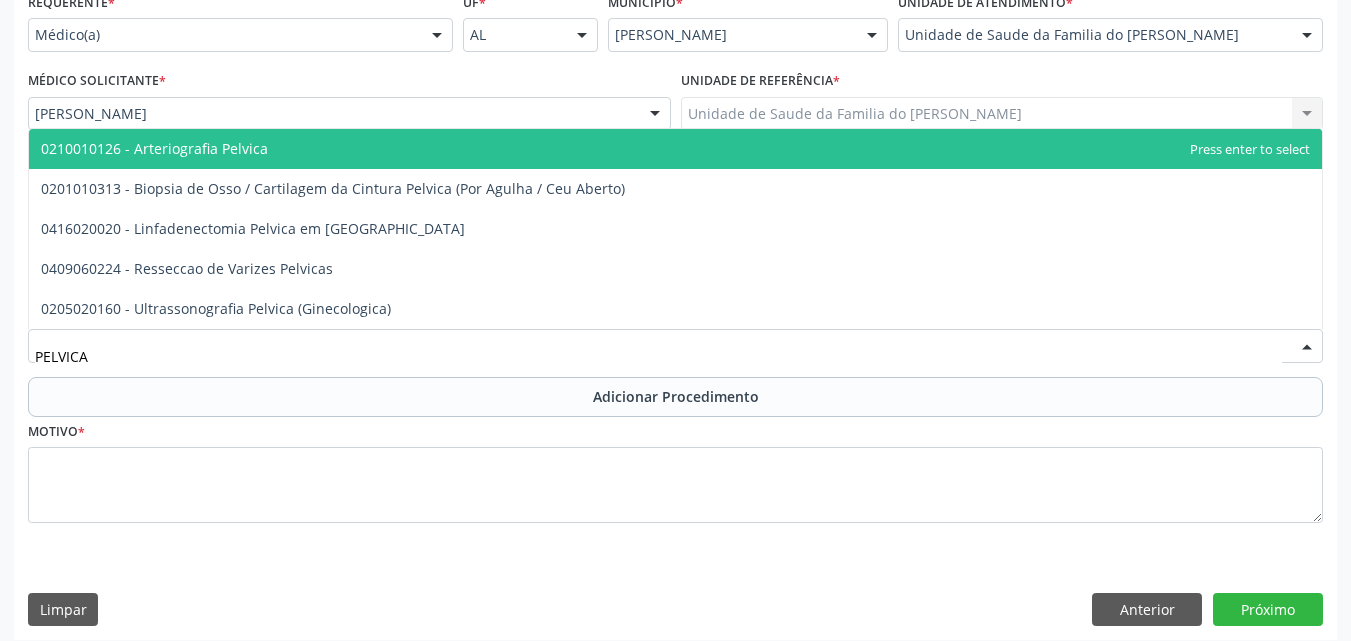 scroll, scrollTop: 488, scrollLeft: 0, axis: vertical 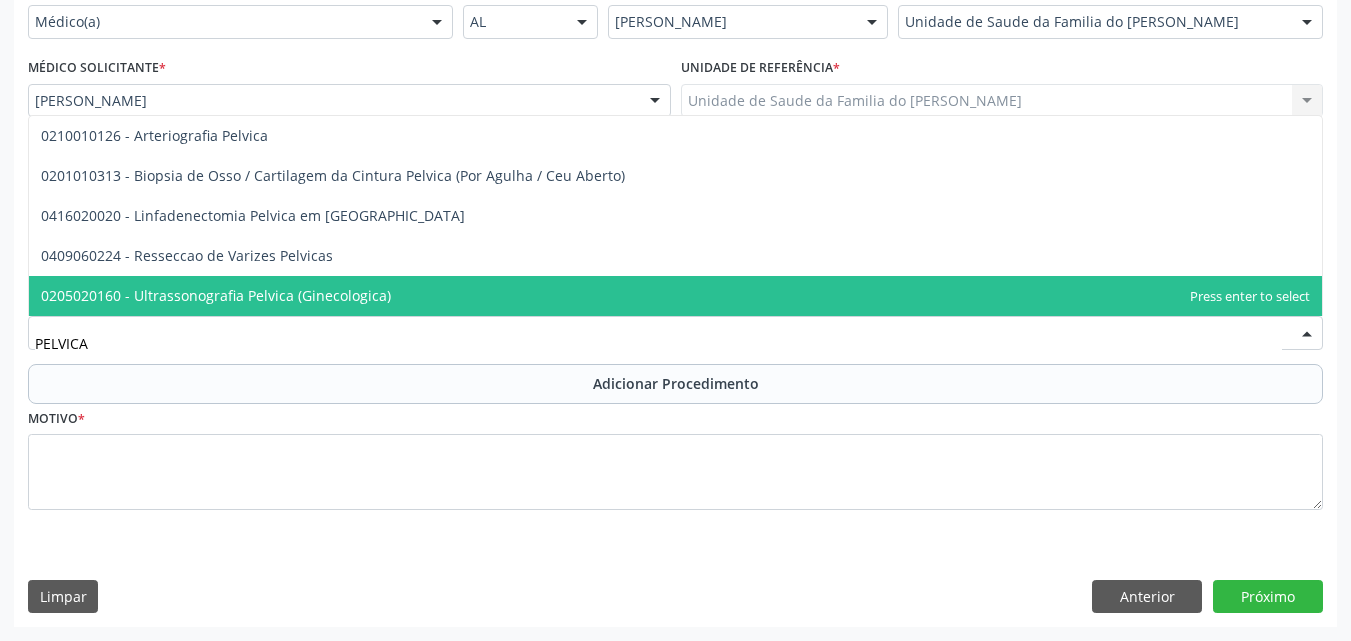 click on "0205020160 - Ultrassonografia Pelvica (Ginecologica)" at bounding box center (675, 296) 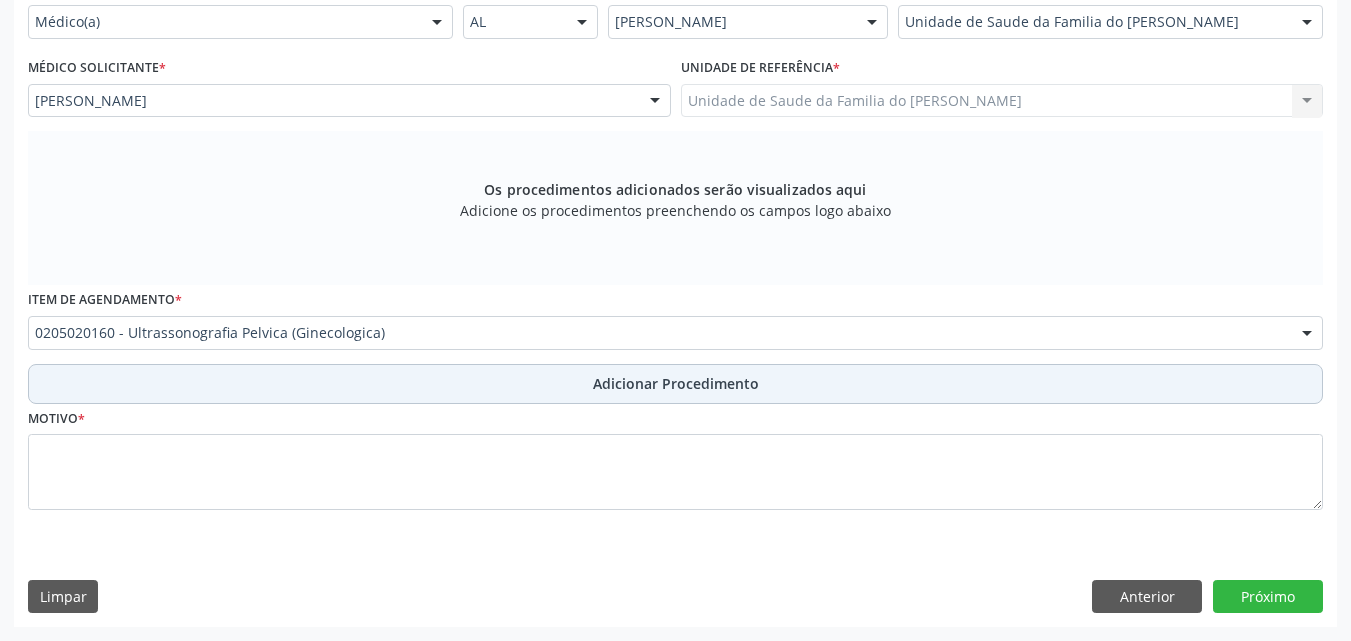 click on "Adicionar Procedimento" at bounding box center (676, 383) 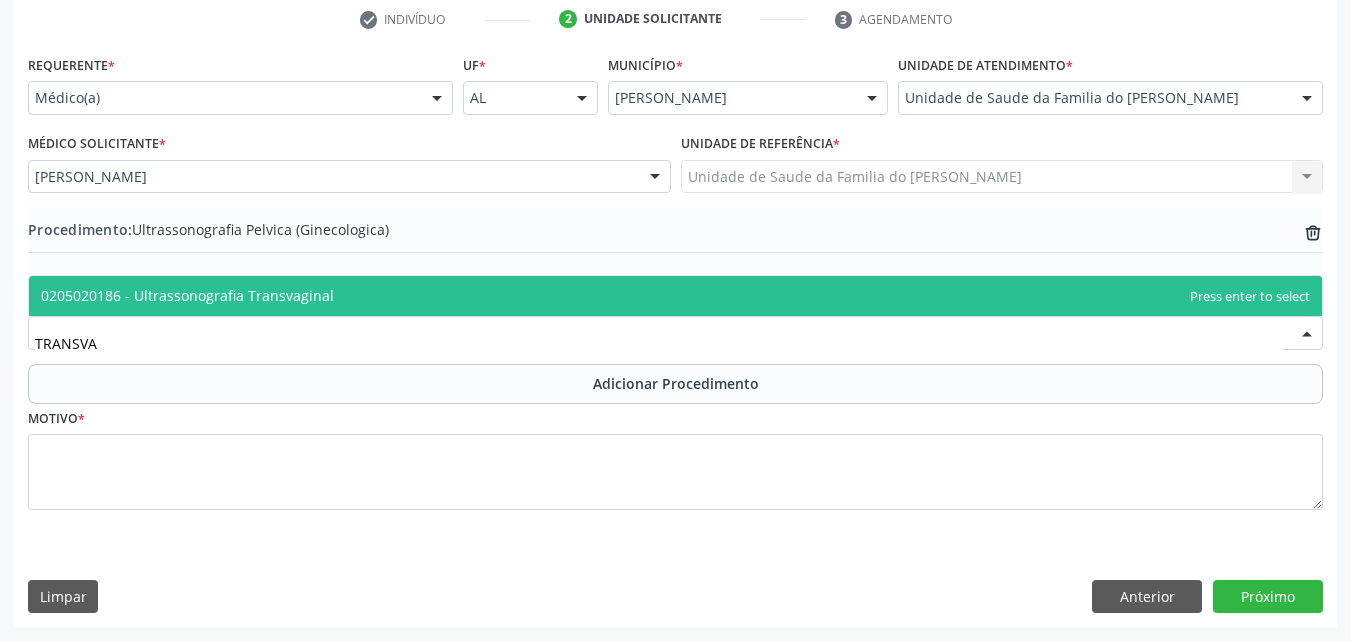 type on "TRANSVAG" 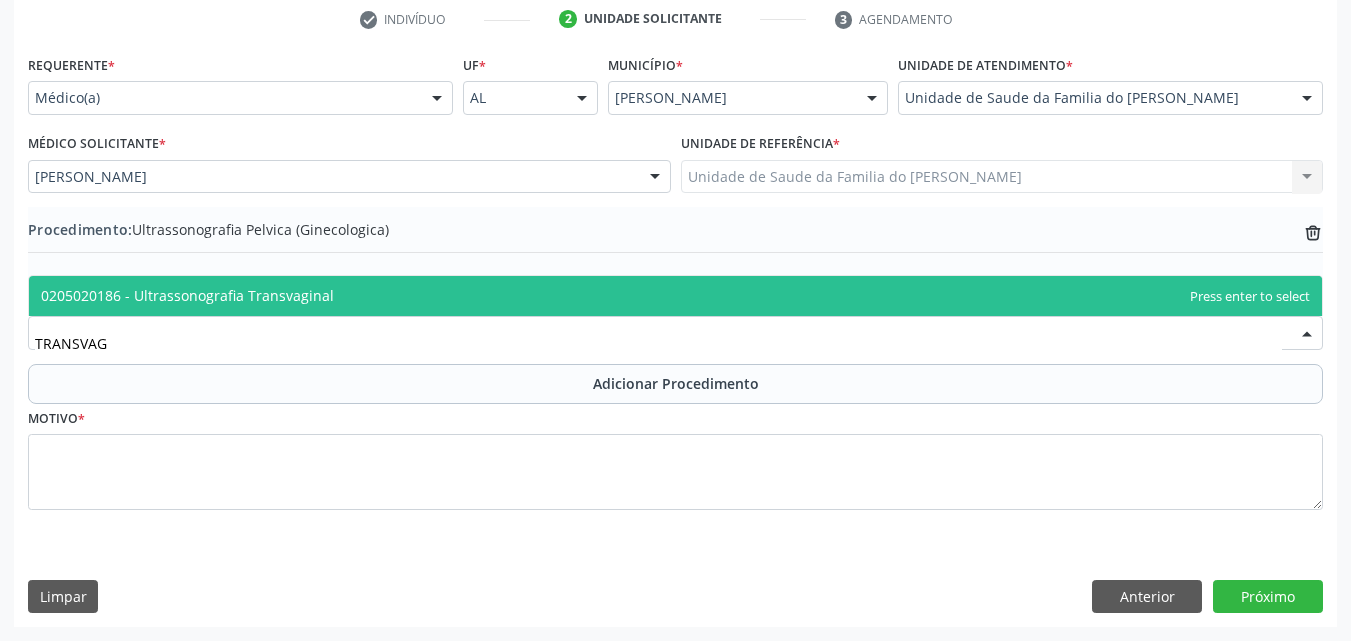 click on "0205020186 - Ultrassonografia Transvaginal" at bounding box center (187, 295) 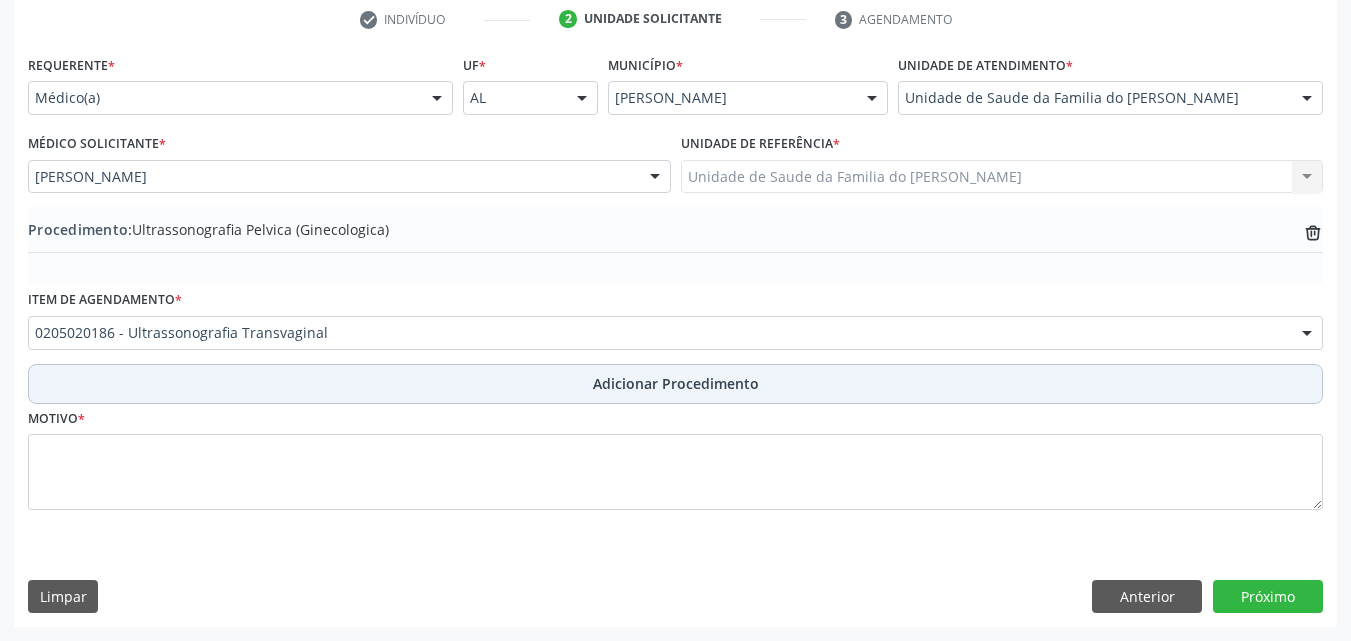 click on "Adicionar Procedimento" at bounding box center (675, 384) 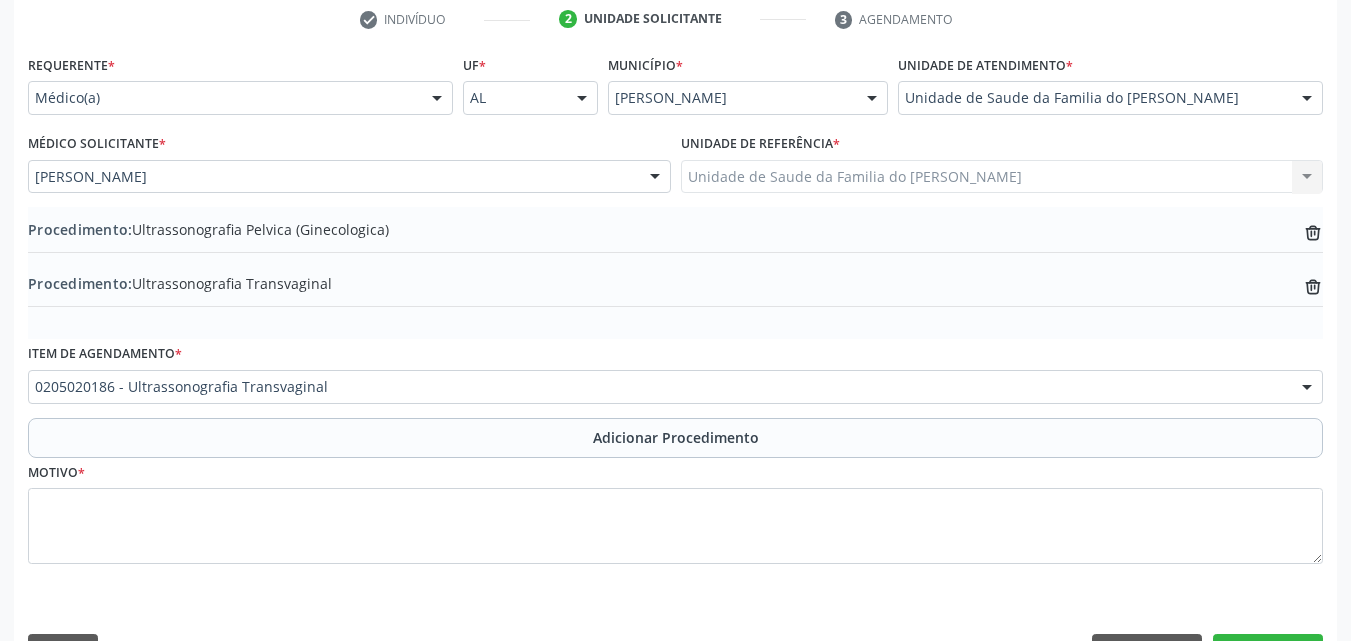 scroll, scrollTop: 466, scrollLeft: 0, axis: vertical 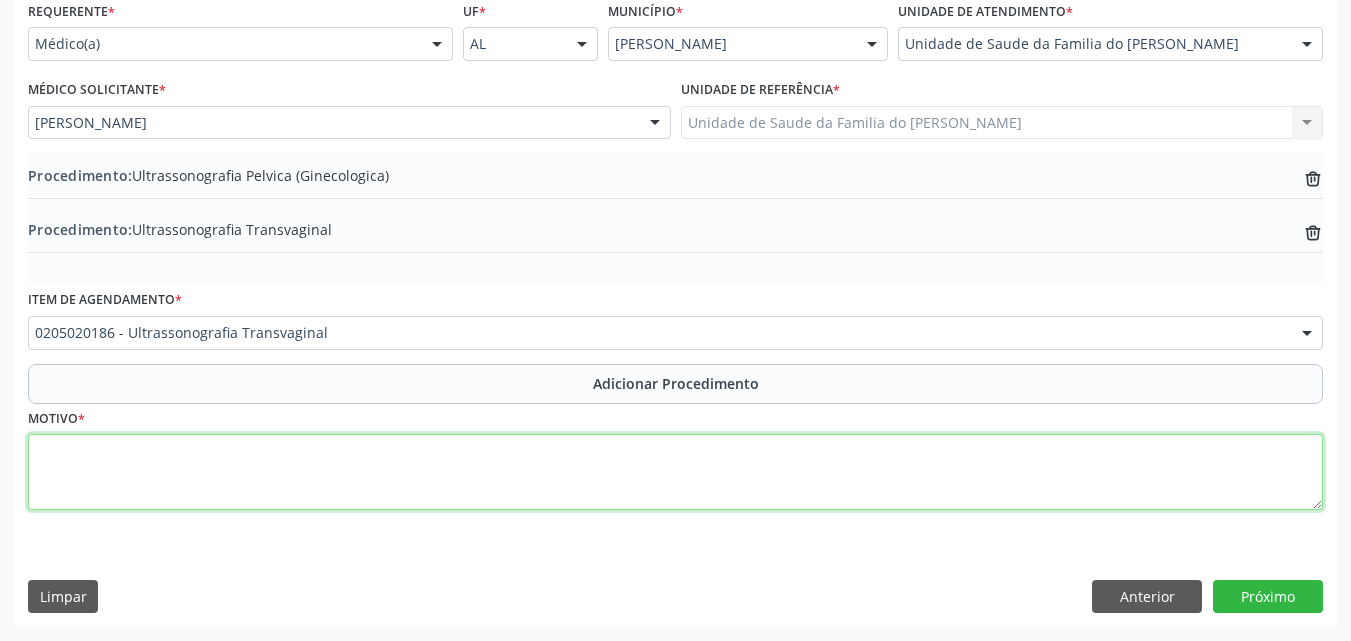 click at bounding box center (675, 472) 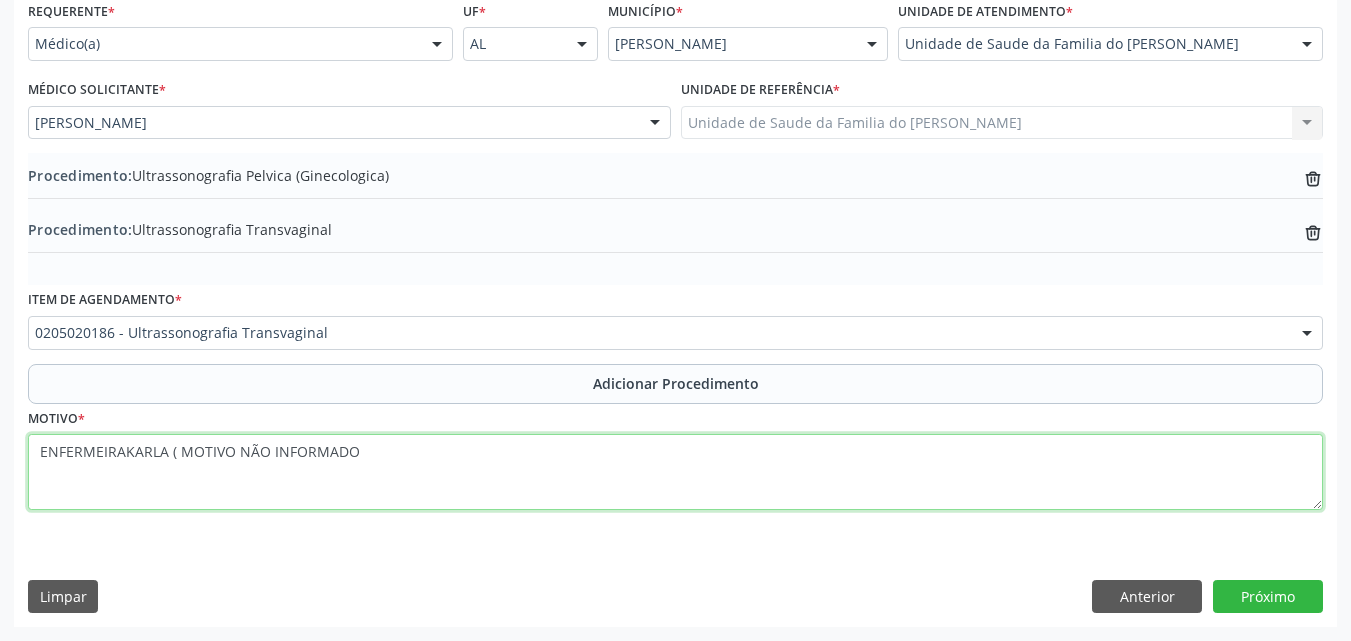 click on "ENFERMEIRAKARLA ( MOTIVO NÃO INFORMADO" at bounding box center [675, 472] 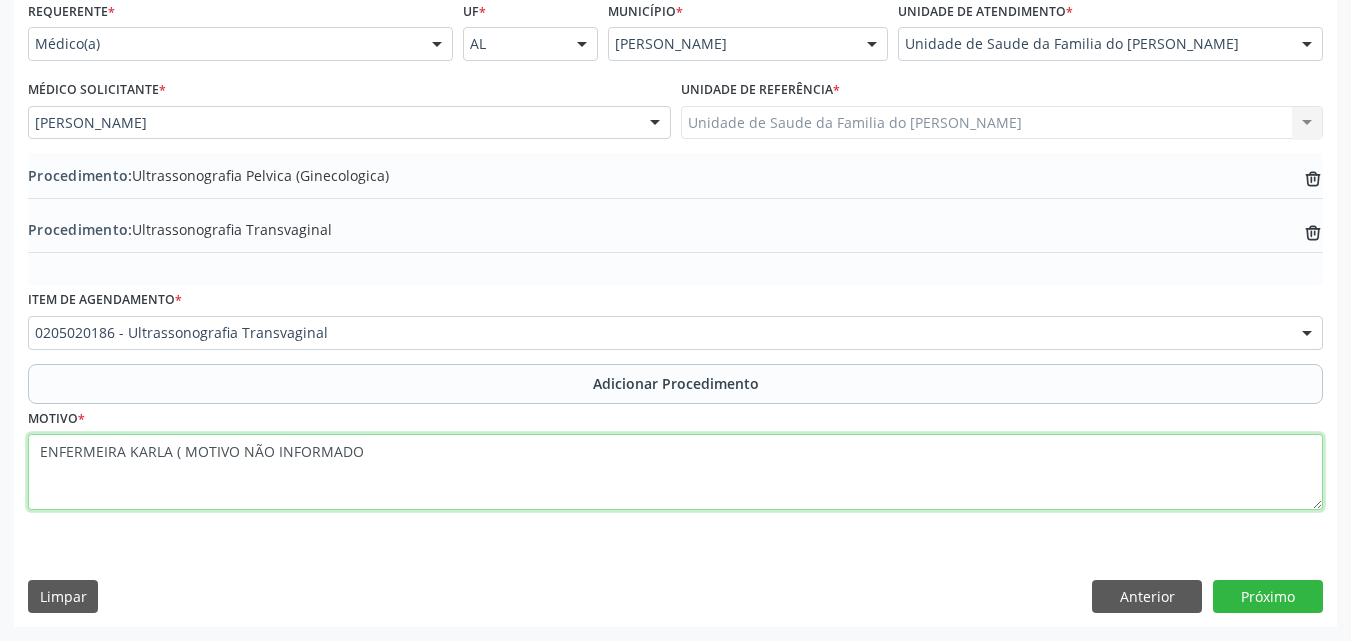click on "ENFERMEIRA KARLA ( MOTIVO NÃO INFORMADO" at bounding box center (675, 472) 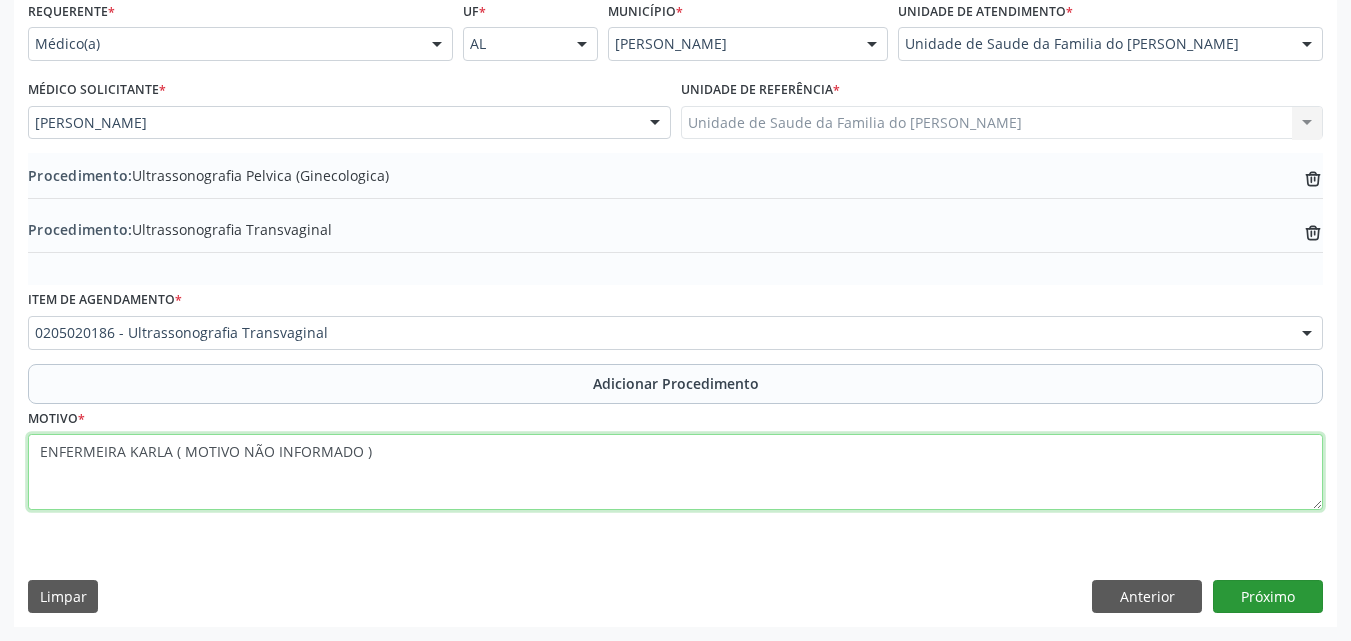 type on "ENFERMEIRA KARLA ( MOTIVO NÃO INFORMADO )" 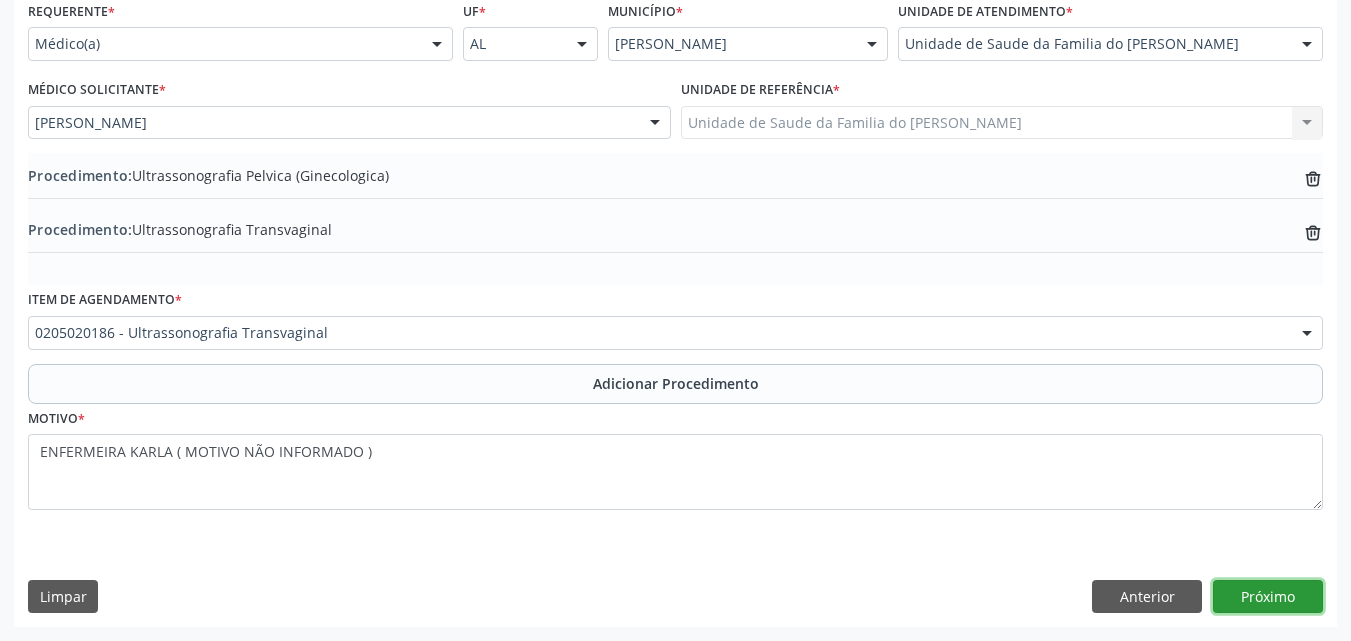 click on "Próximo" at bounding box center (1268, 597) 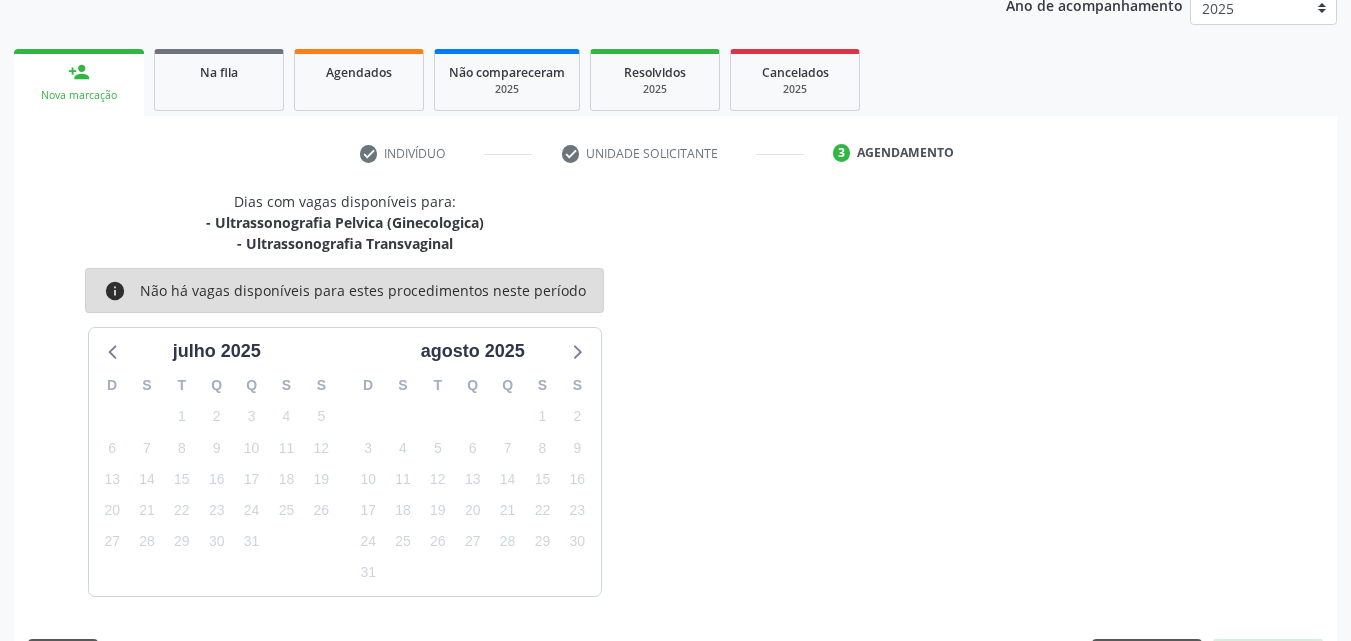 scroll, scrollTop: 337, scrollLeft: 0, axis: vertical 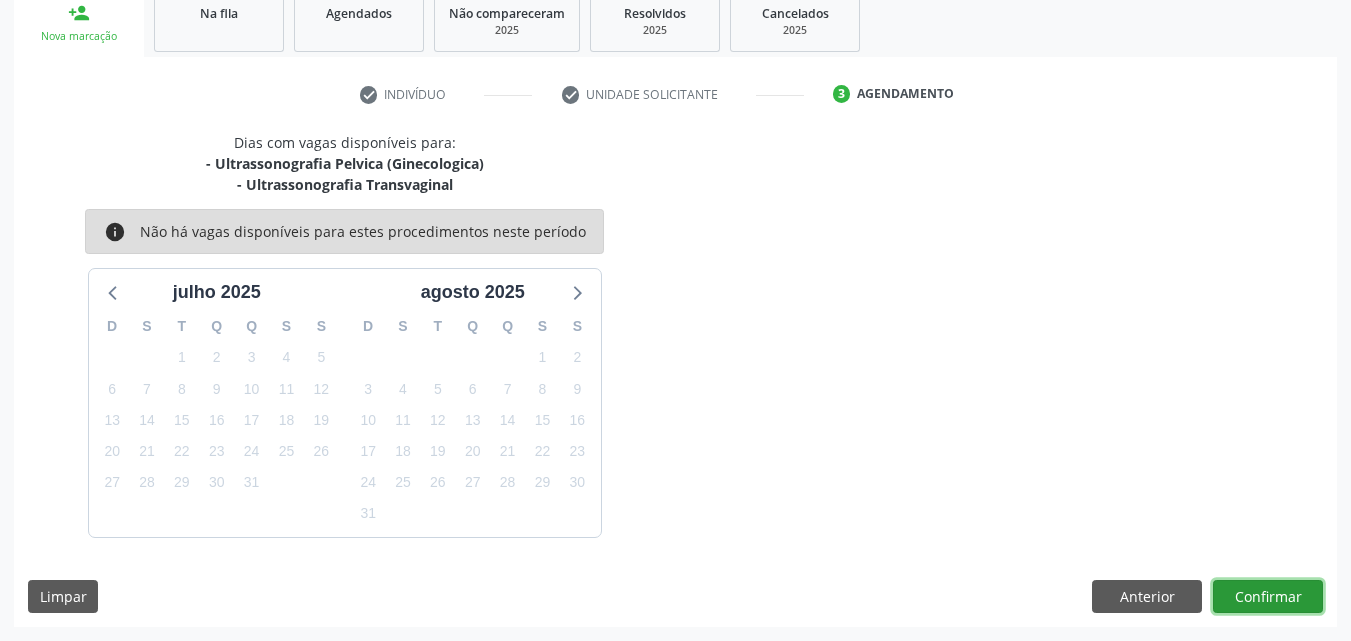 click on "Confirmar" at bounding box center [1268, 597] 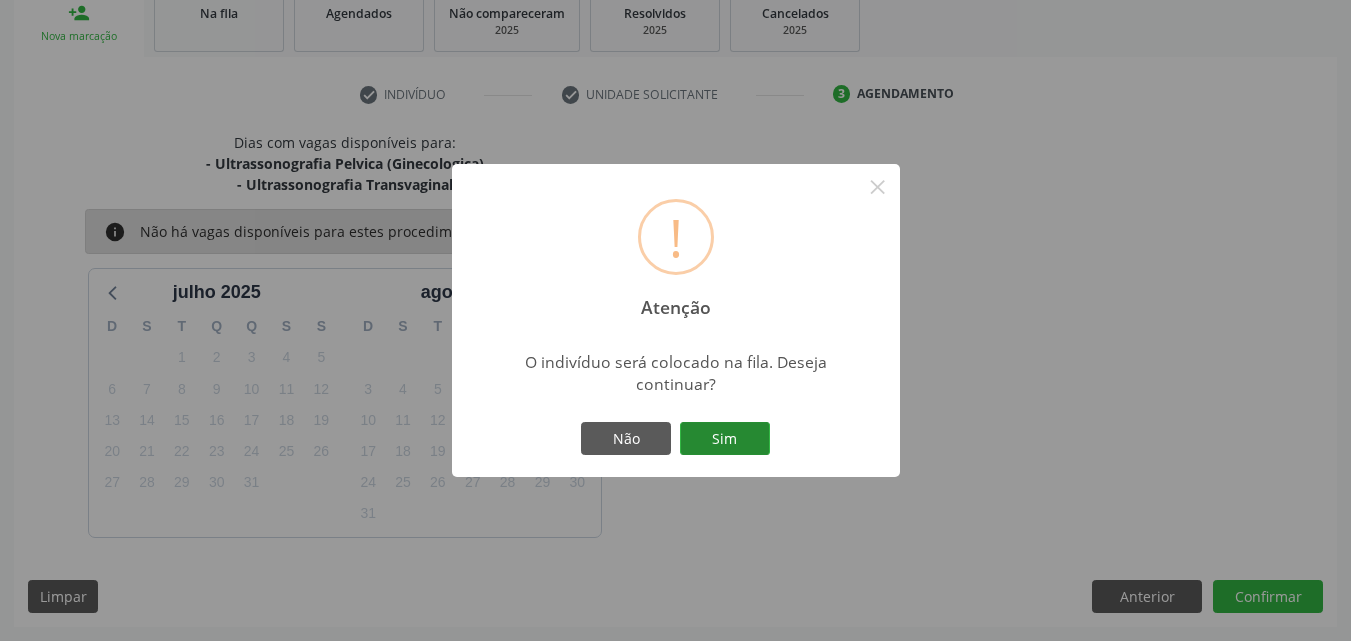 click on "Sim" at bounding box center [725, 439] 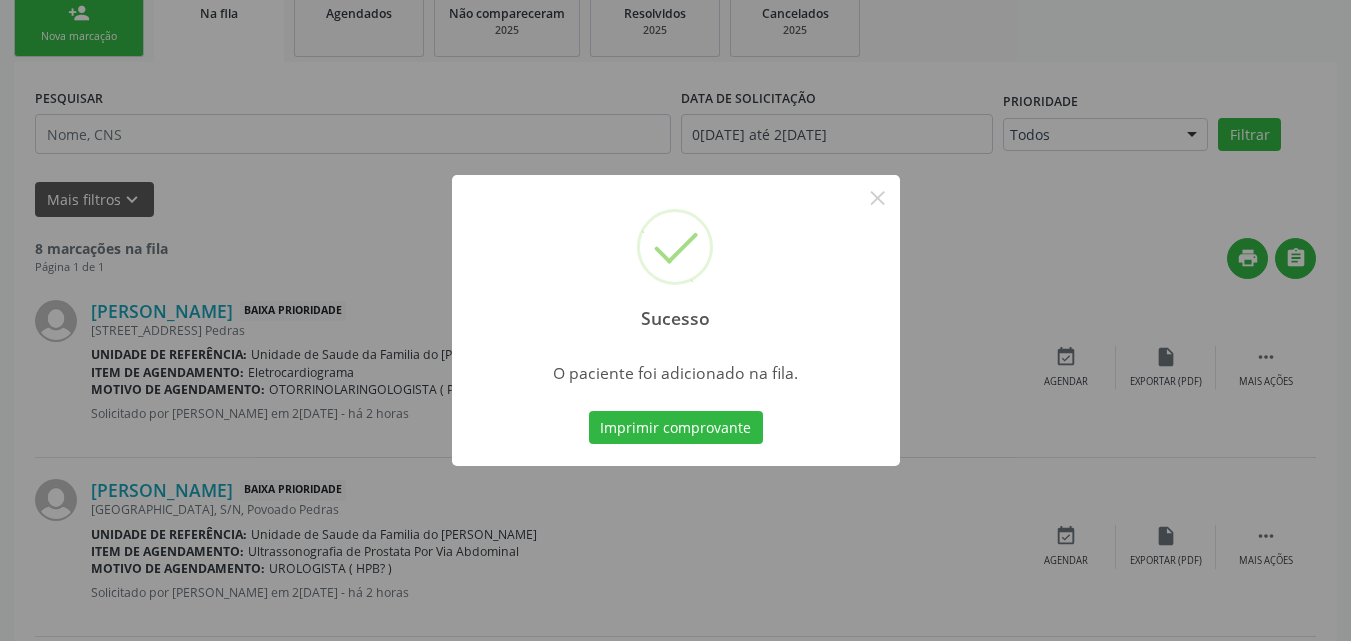 scroll, scrollTop: 54, scrollLeft: 0, axis: vertical 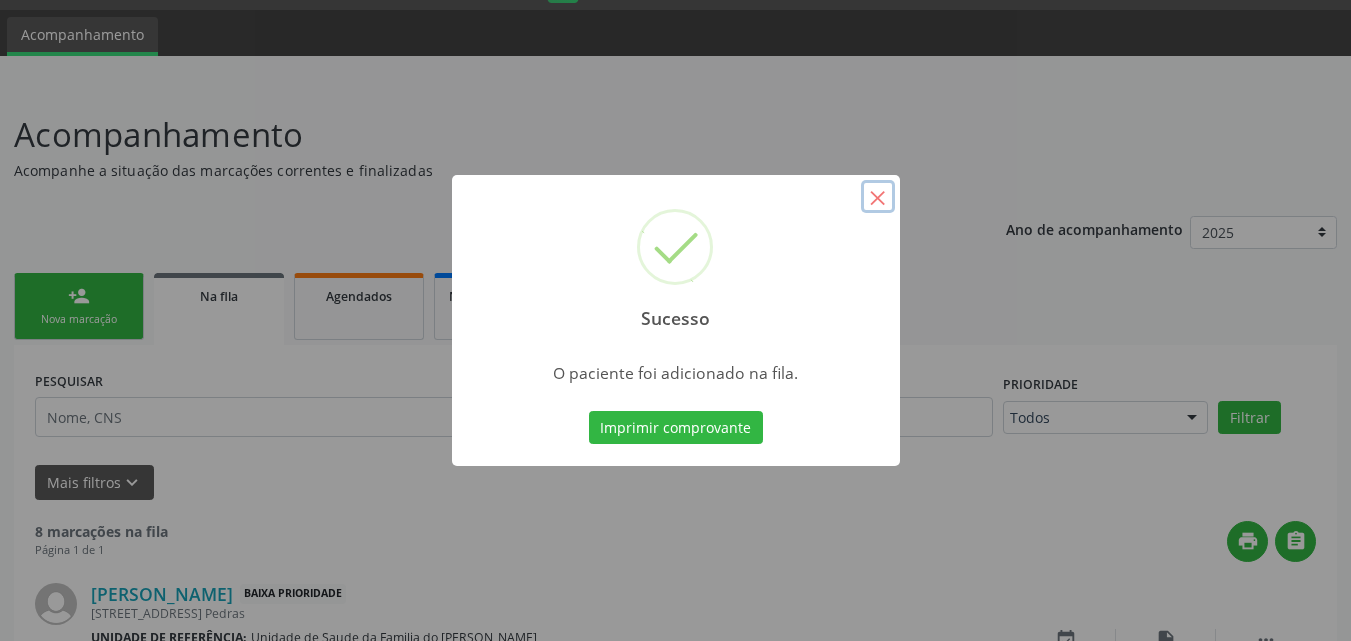 click on "×" at bounding box center [878, 197] 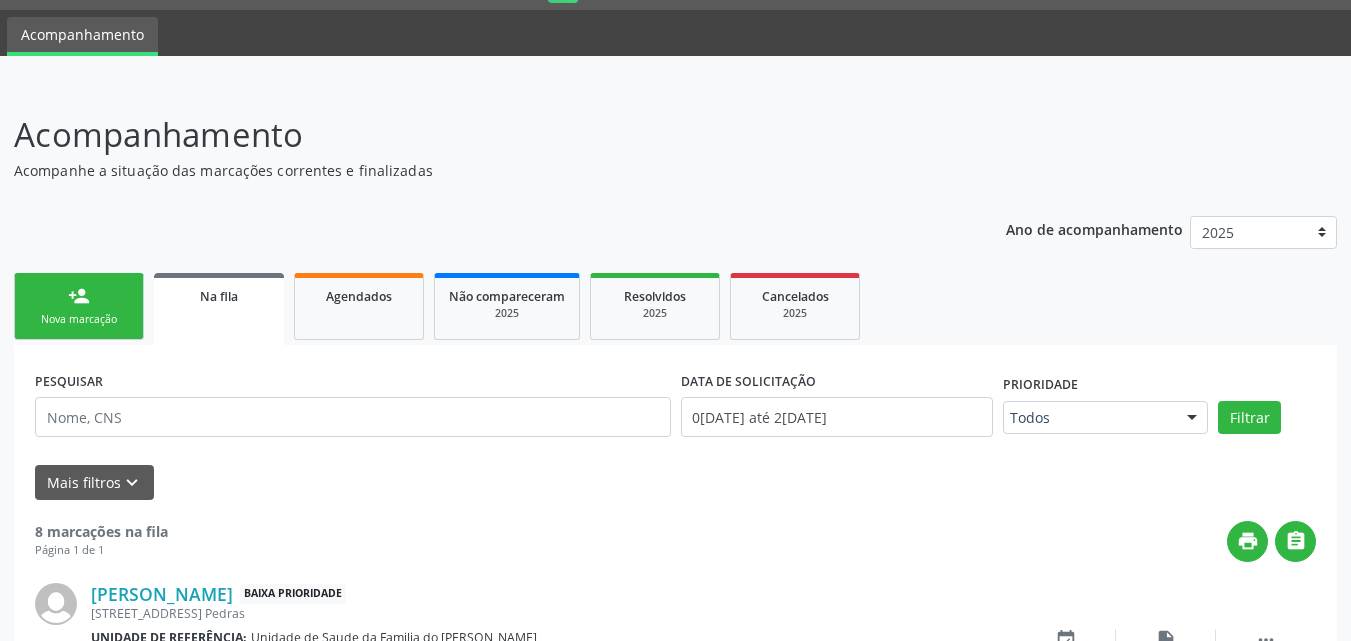 click on "person_add
Nova marcação" at bounding box center (79, 306) 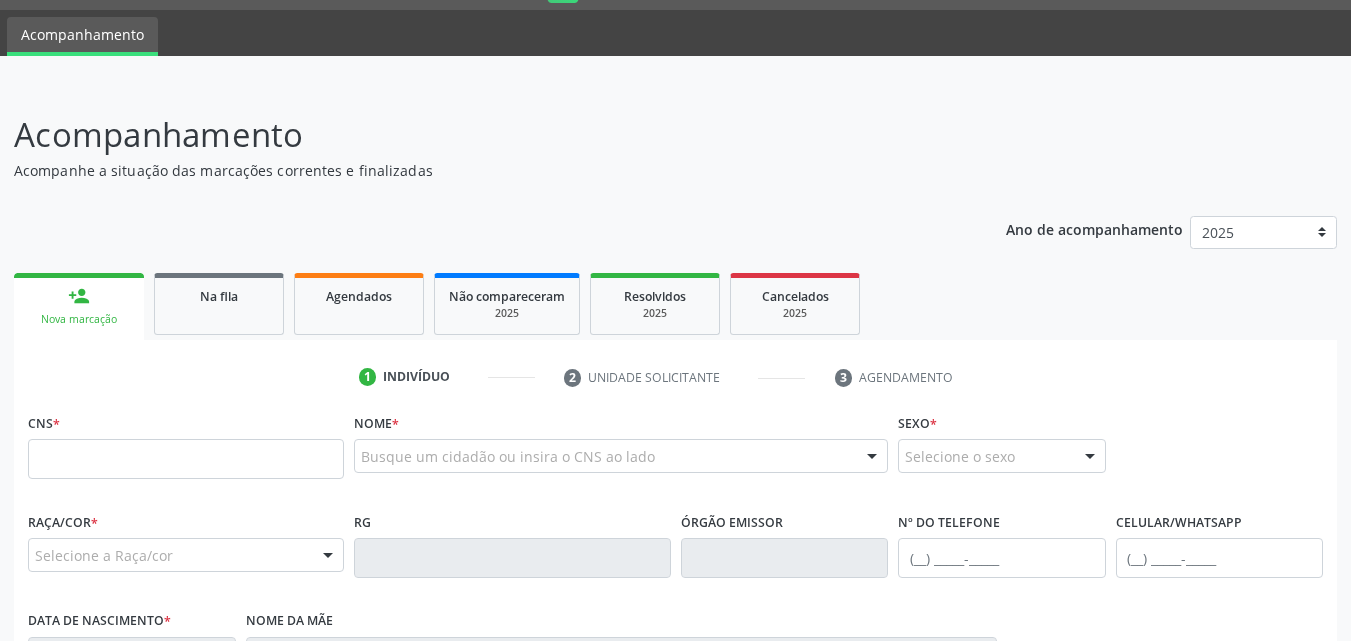 scroll, scrollTop: 254, scrollLeft: 0, axis: vertical 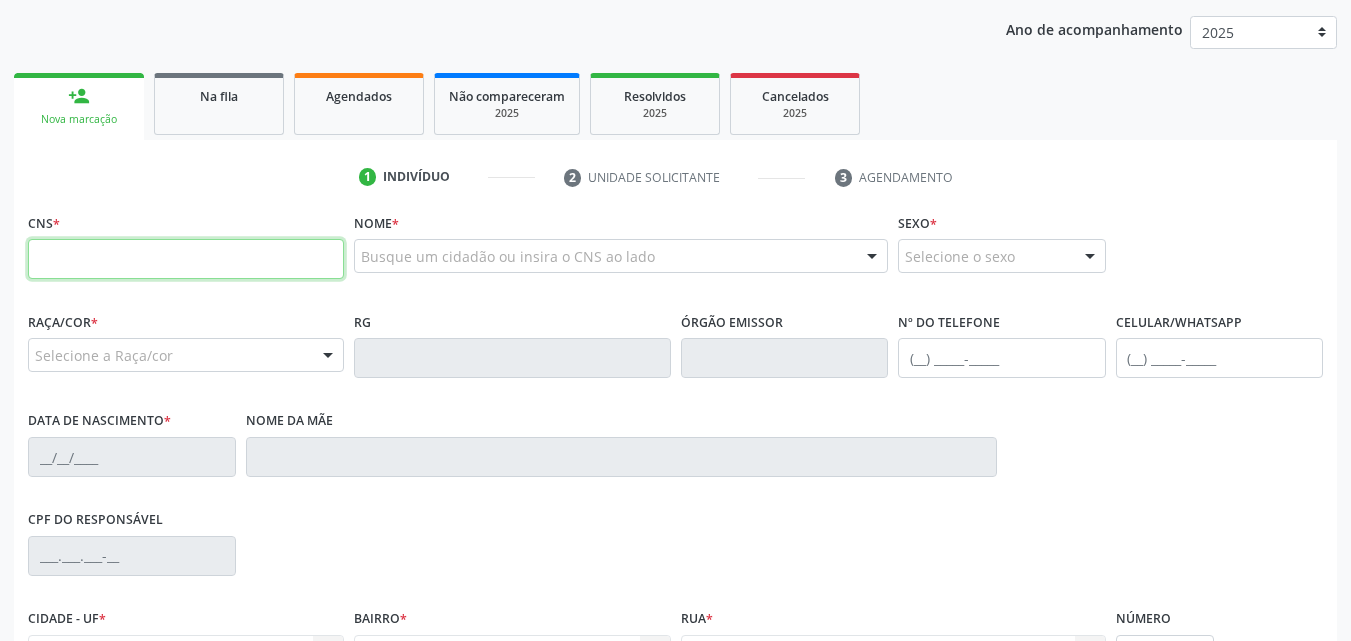 click at bounding box center (186, 259) 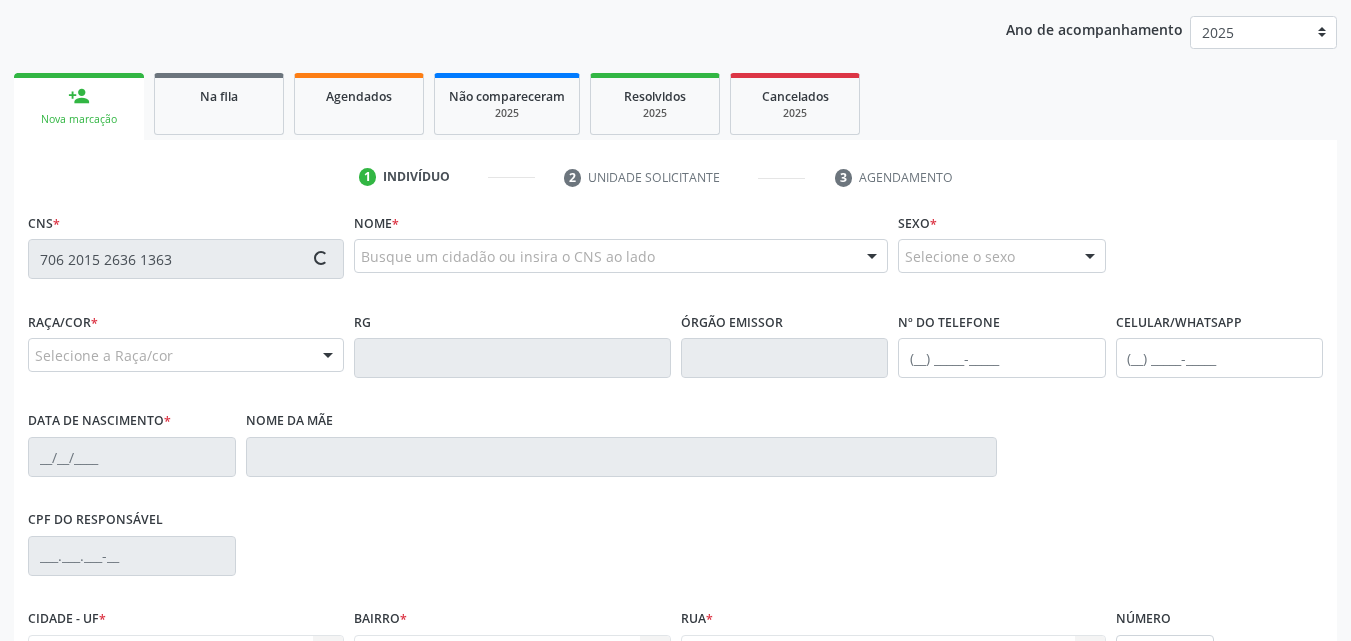 type on "706 2015 2636 1363" 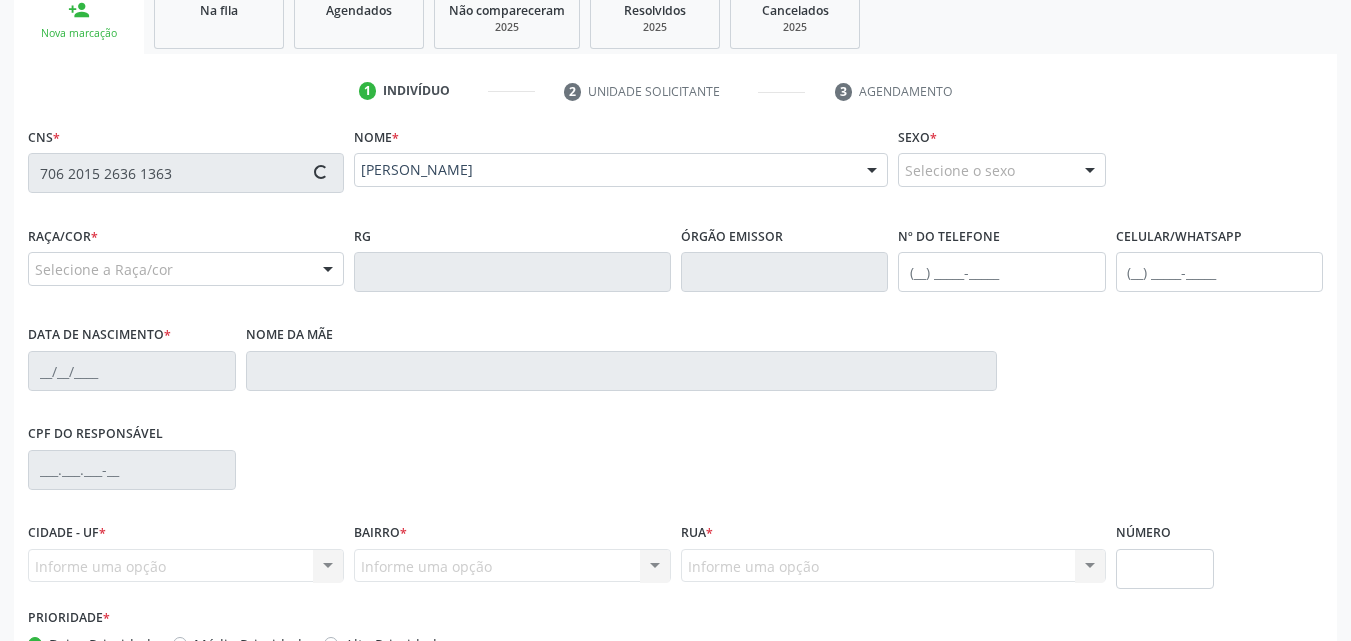 scroll, scrollTop: 454, scrollLeft: 0, axis: vertical 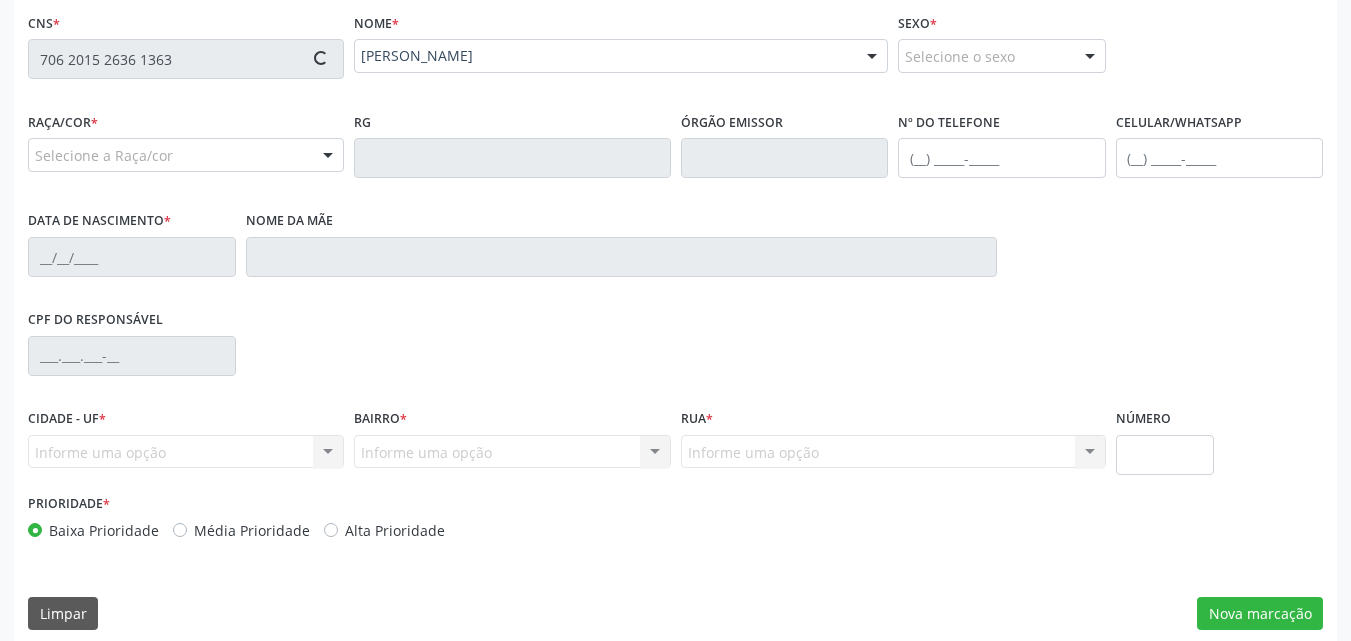 type on "[PHONE_NUMBER]" 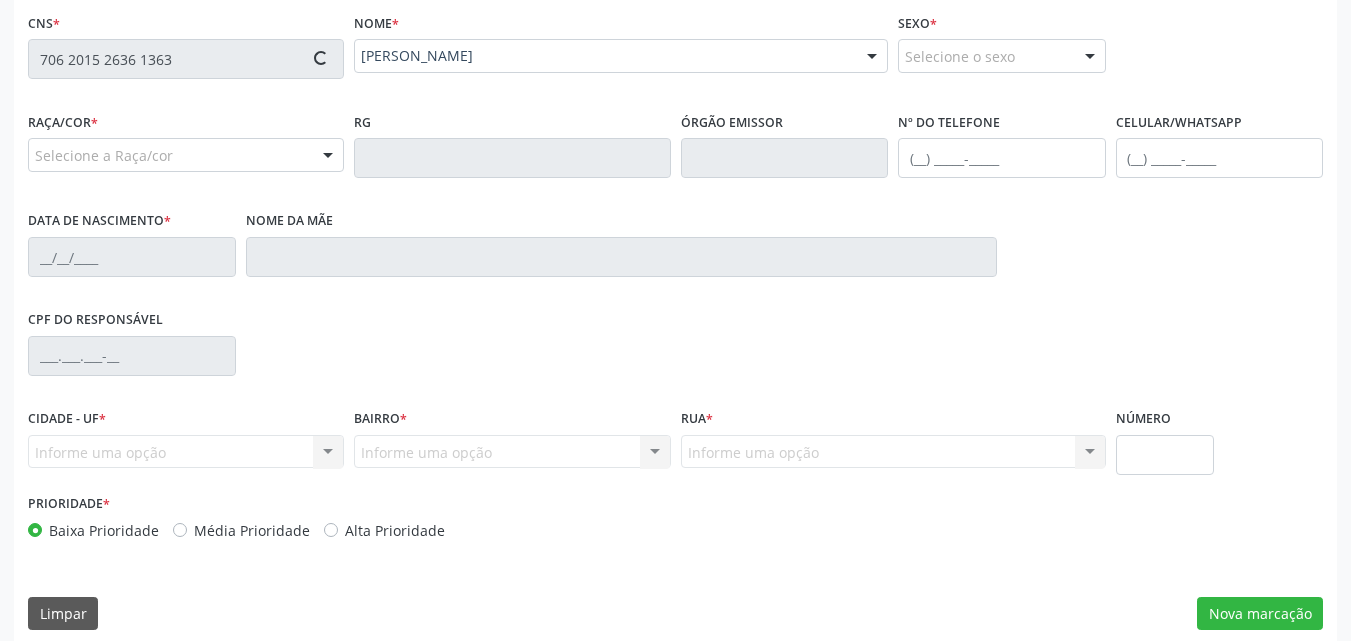 type on "0[DATE]" 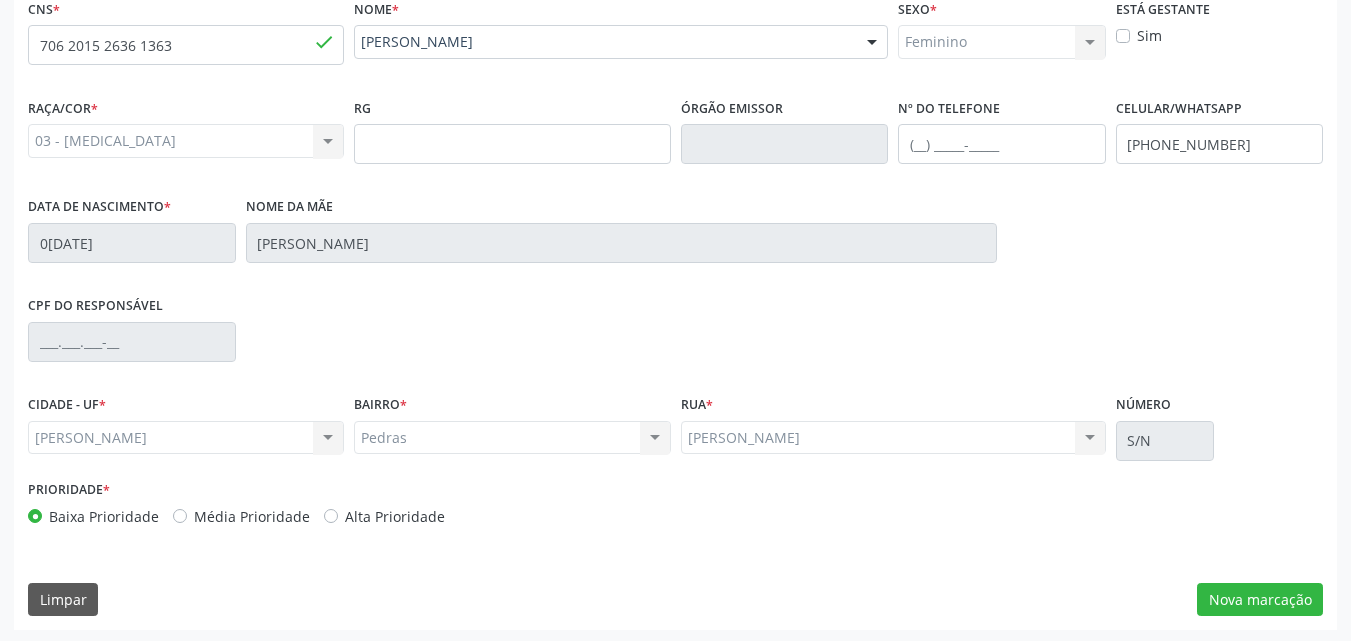 scroll, scrollTop: 471, scrollLeft: 0, axis: vertical 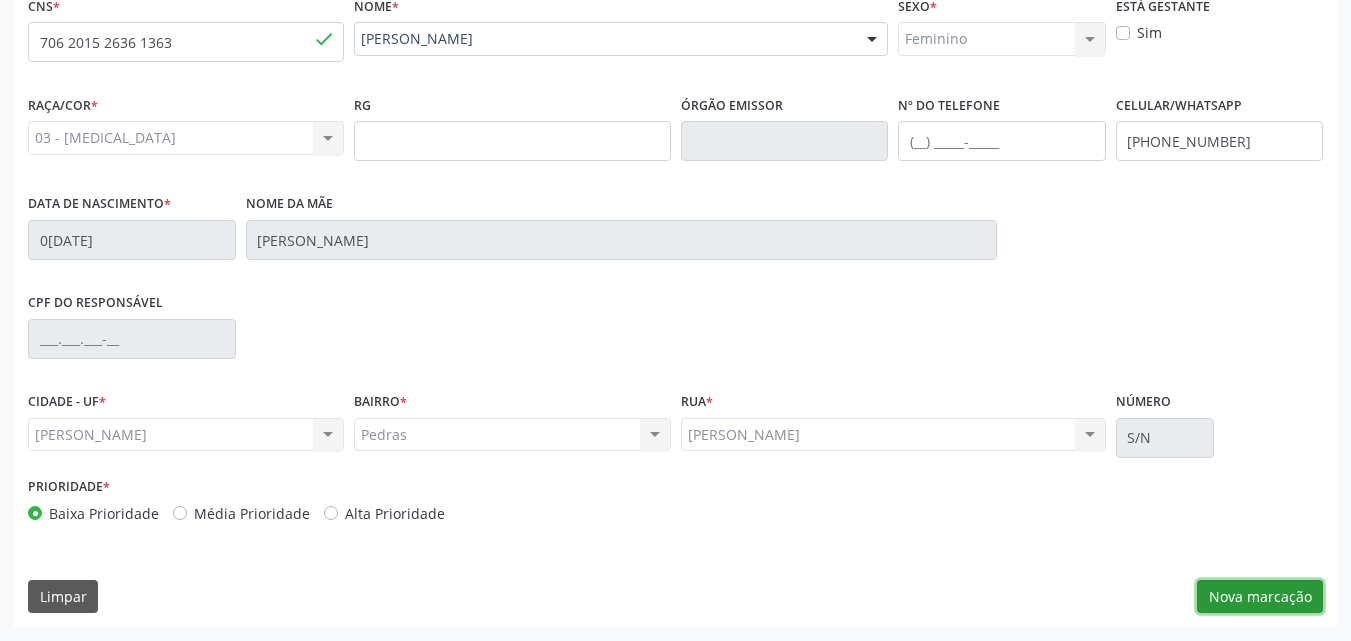 click on "Nova marcação" at bounding box center (1260, 597) 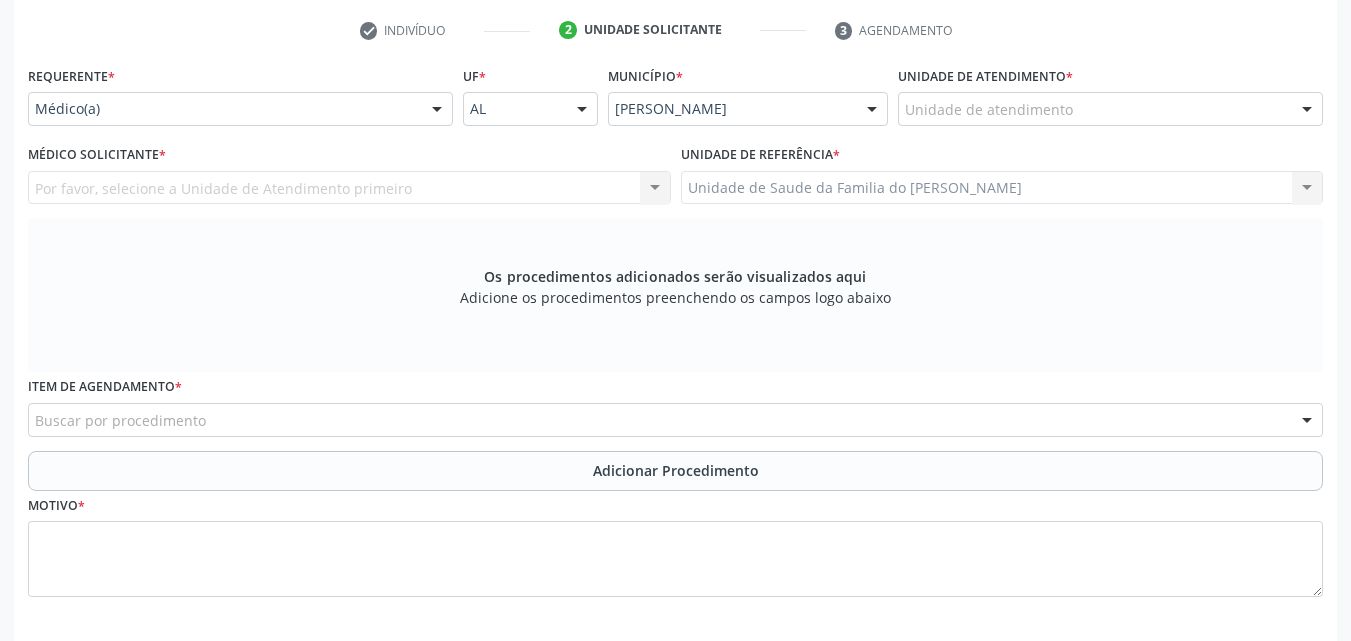 scroll, scrollTop: 271, scrollLeft: 0, axis: vertical 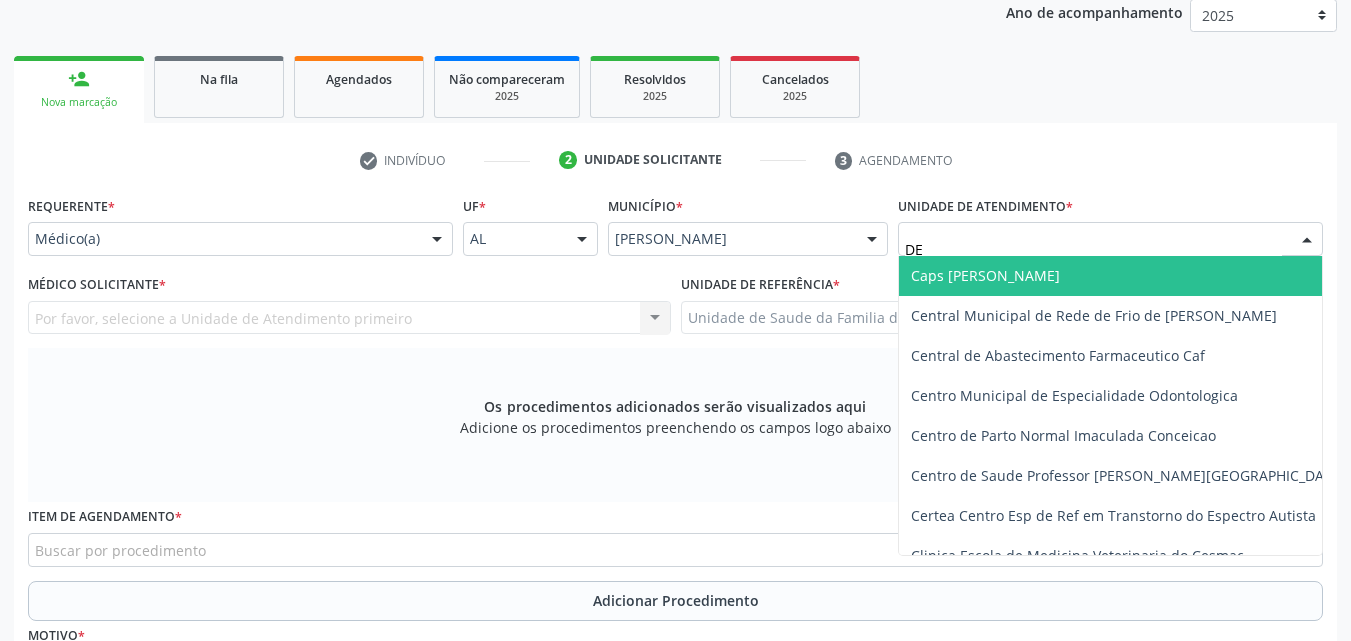 type on "DEN" 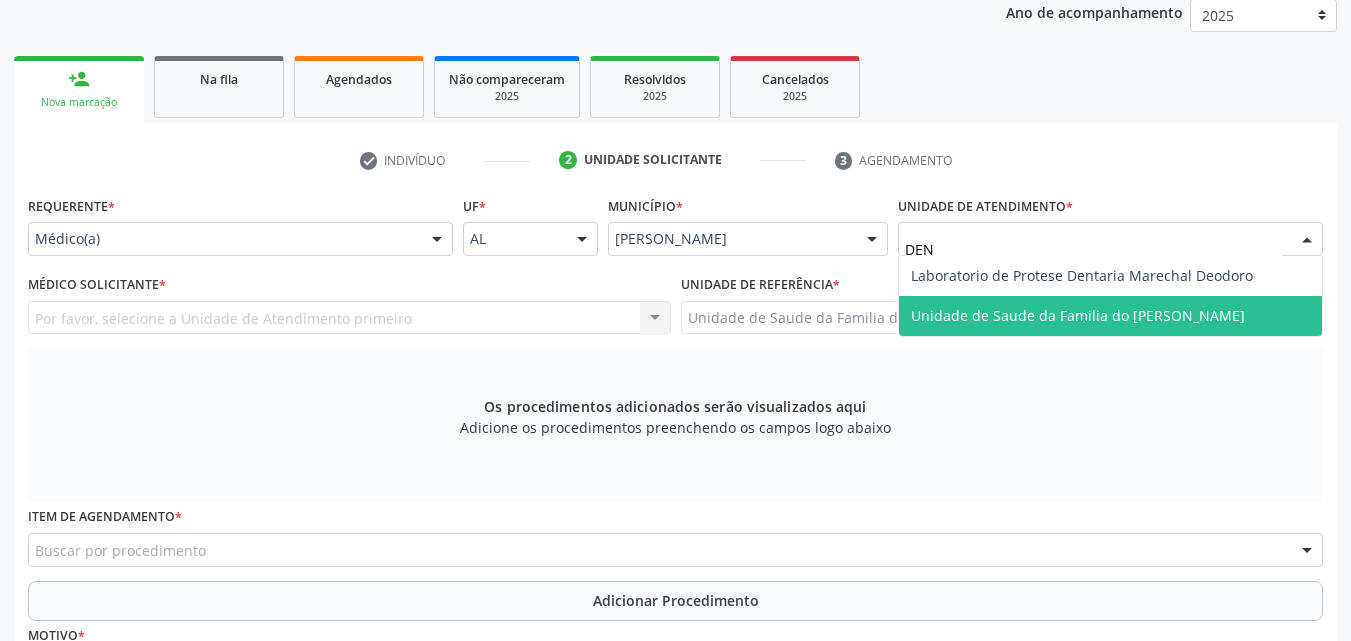 click on "Unidade de Saude da Familia do [PERSON_NAME]" at bounding box center [1110, 316] 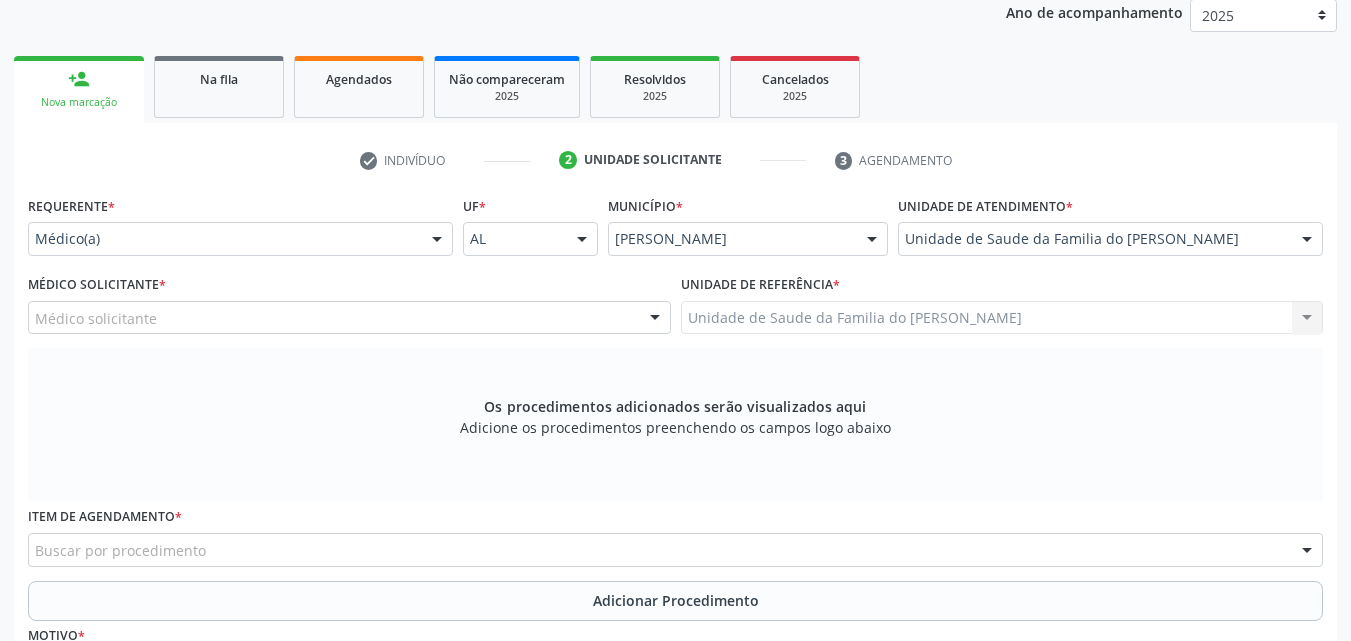click on "Médico solicitante" at bounding box center (349, 318) 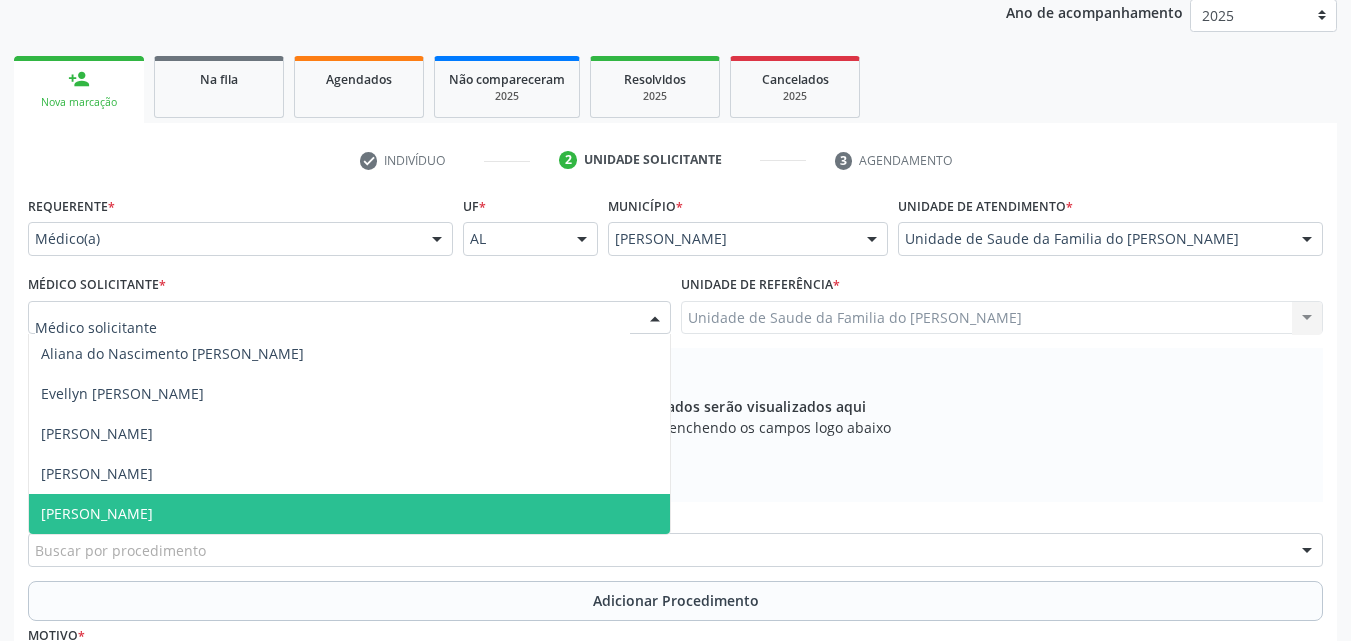 click on "[PERSON_NAME]" at bounding box center [349, 514] 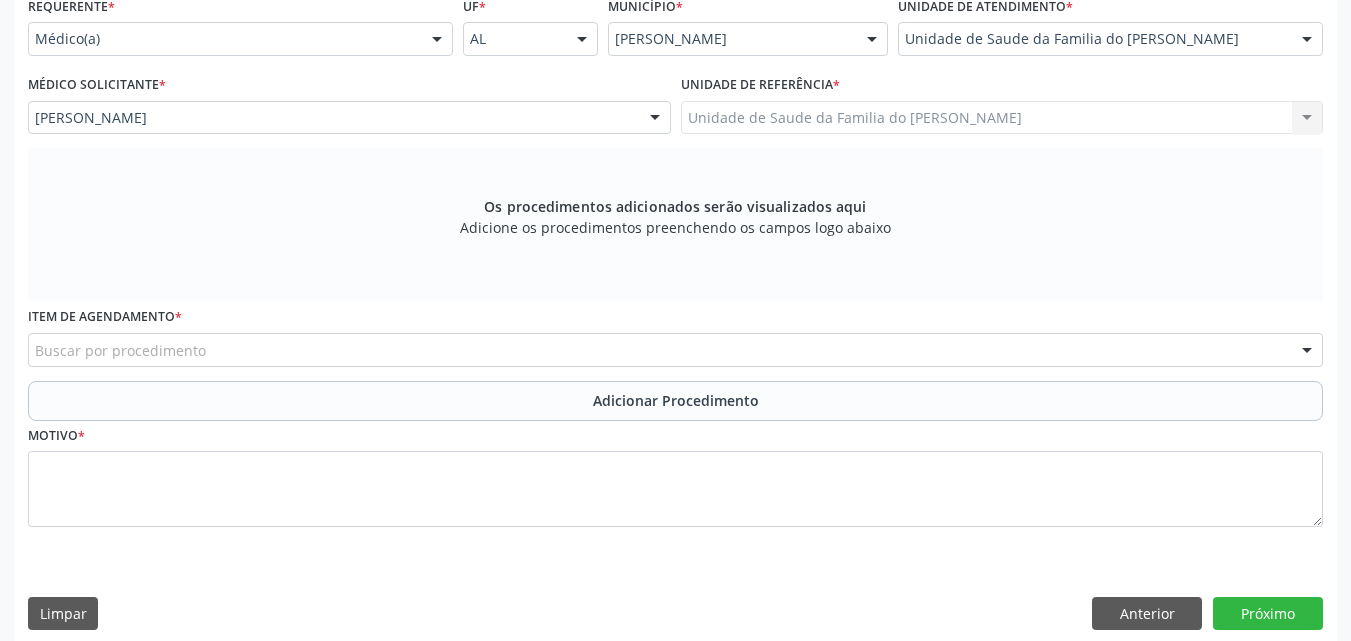 scroll, scrollTop: 488, scrollLeft: 0, axis: vertical 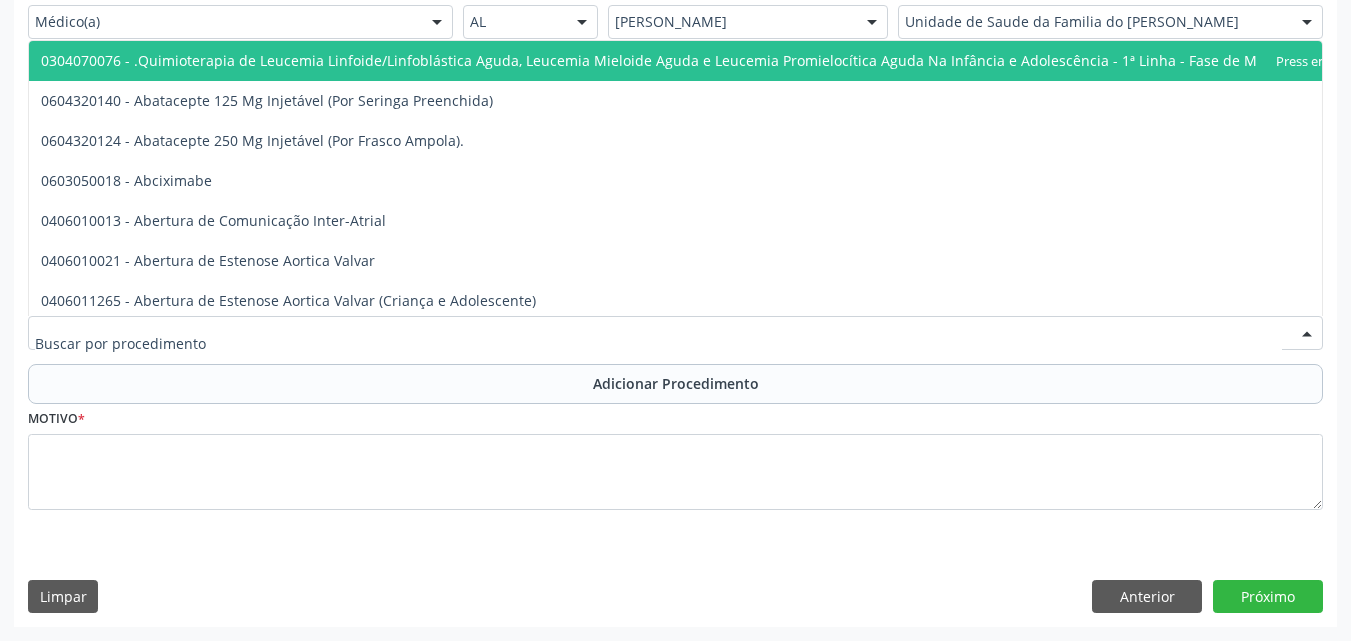 click at bounding box center [675, 333] 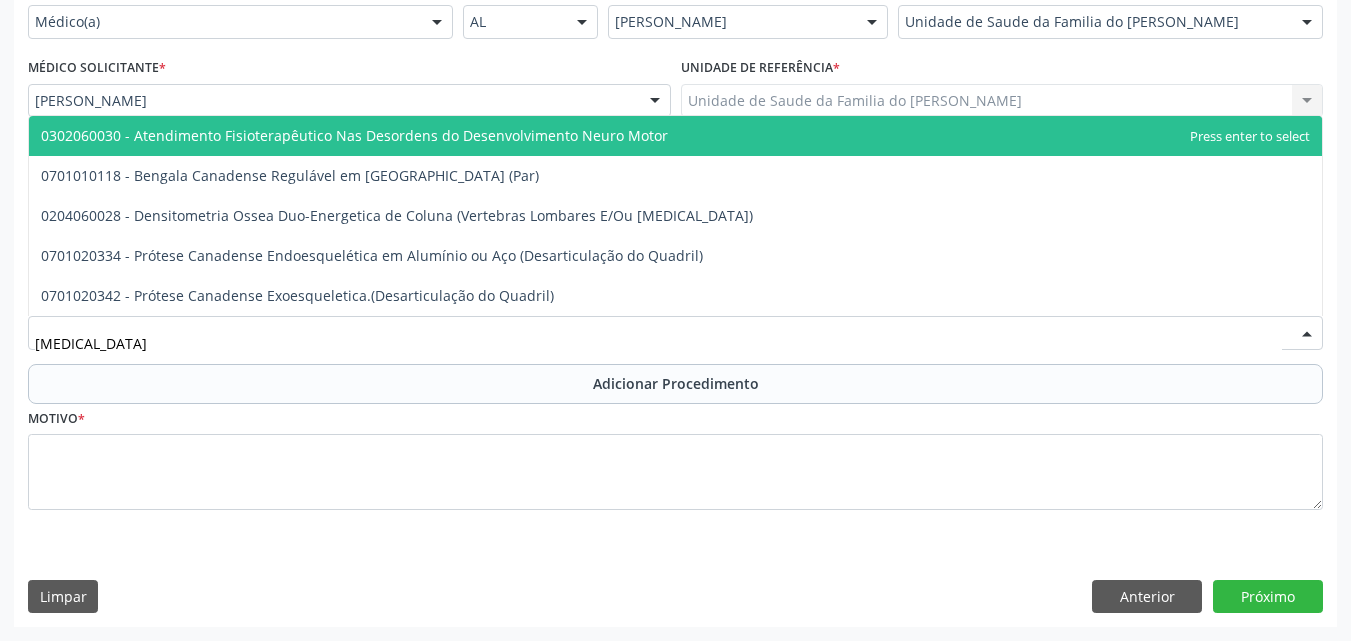 type on "DENSI" 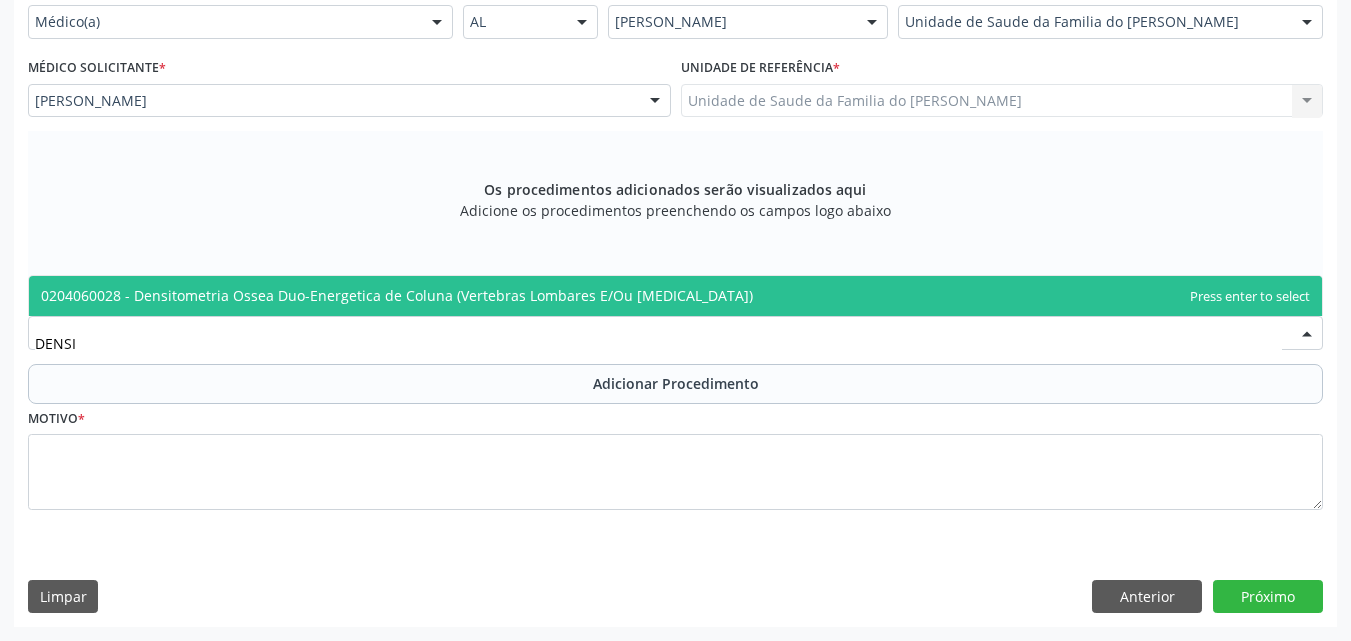 click on "0204060028 - Densitometria Ossea Duo-Energetica de Coluna (Vertebras Lombares E/Ou [MEDICAL_DATA])" at bounding box center (397, 295) 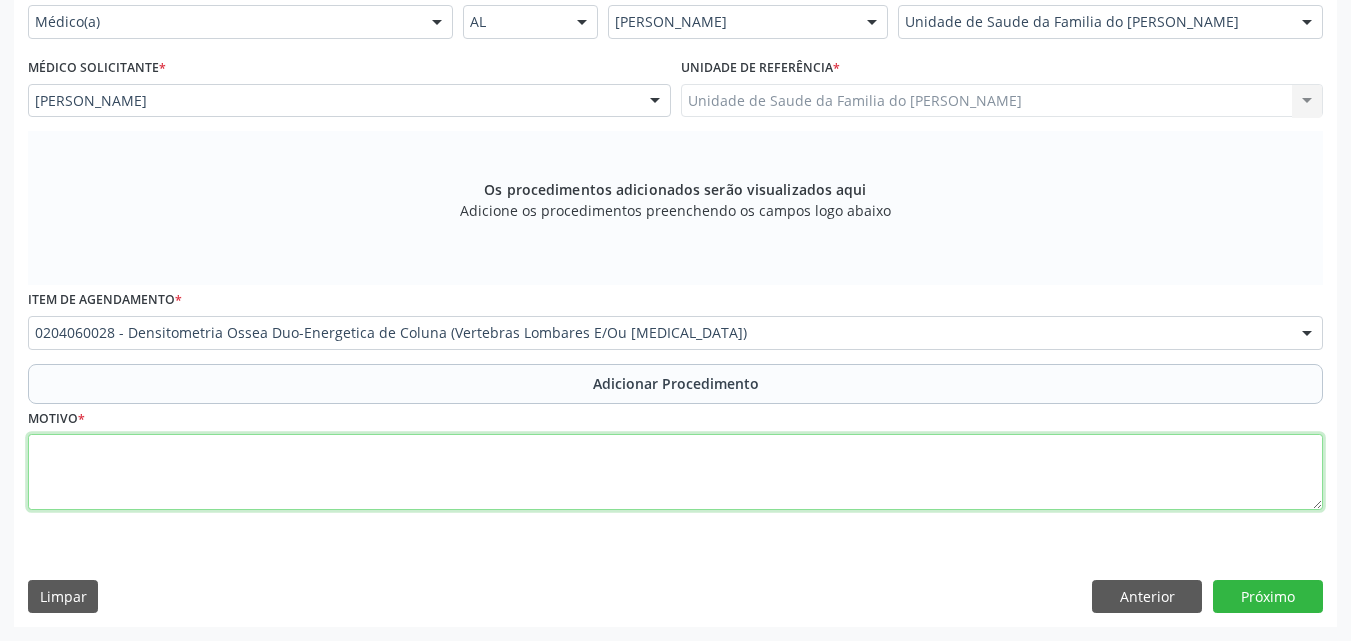 click at bounding box center (675, 472) 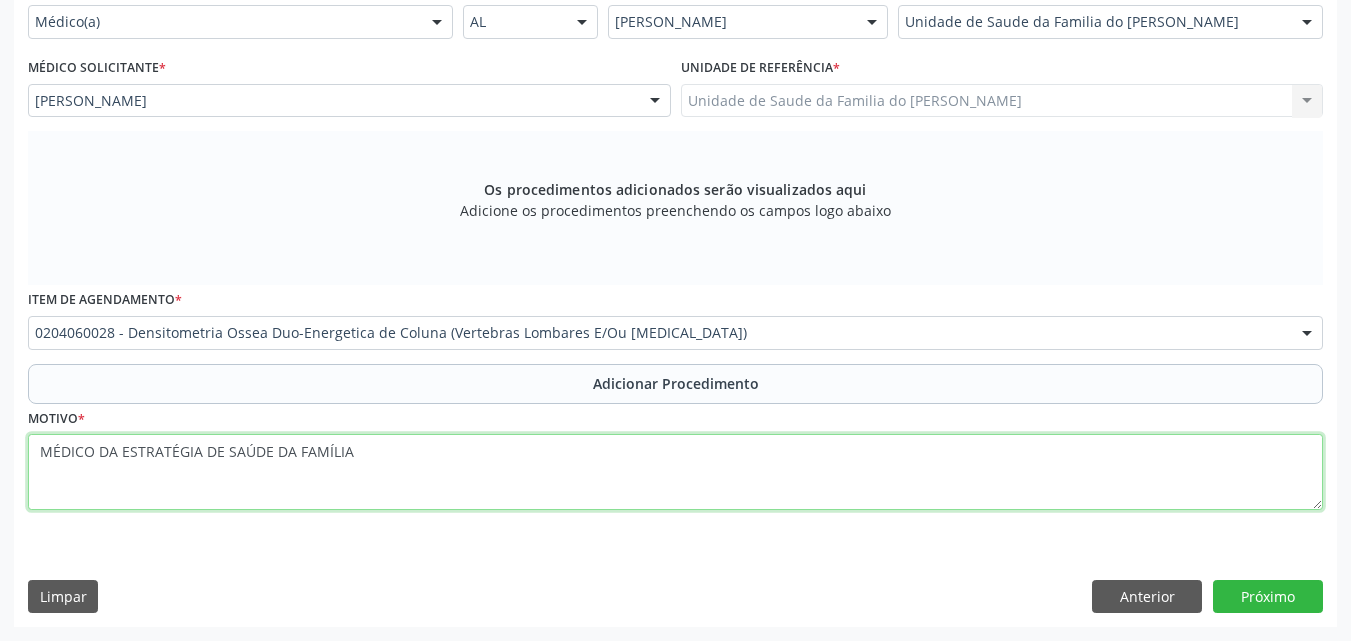 click on "MÉDICO DA ESTRATÉGIA DE SAÚDE DA FAMÍLIA" at bounding box center [675, 472] 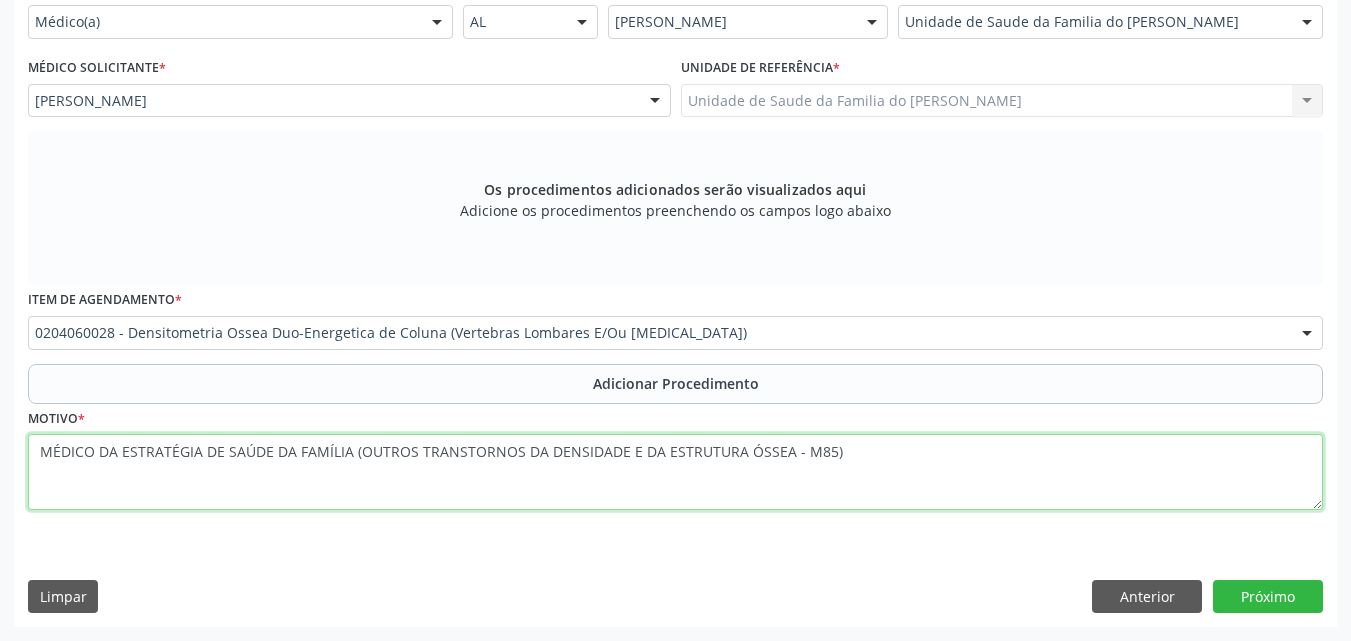 click on "MÉDICO DA ESTRATÉGIA DE SAÚDE DA FAMÍLIA (OUTROS TRANSTORNOS DA DENSIDADE E DA ESTRUTURA ÓSSEA - M85)" at bounding box center [675, 472] 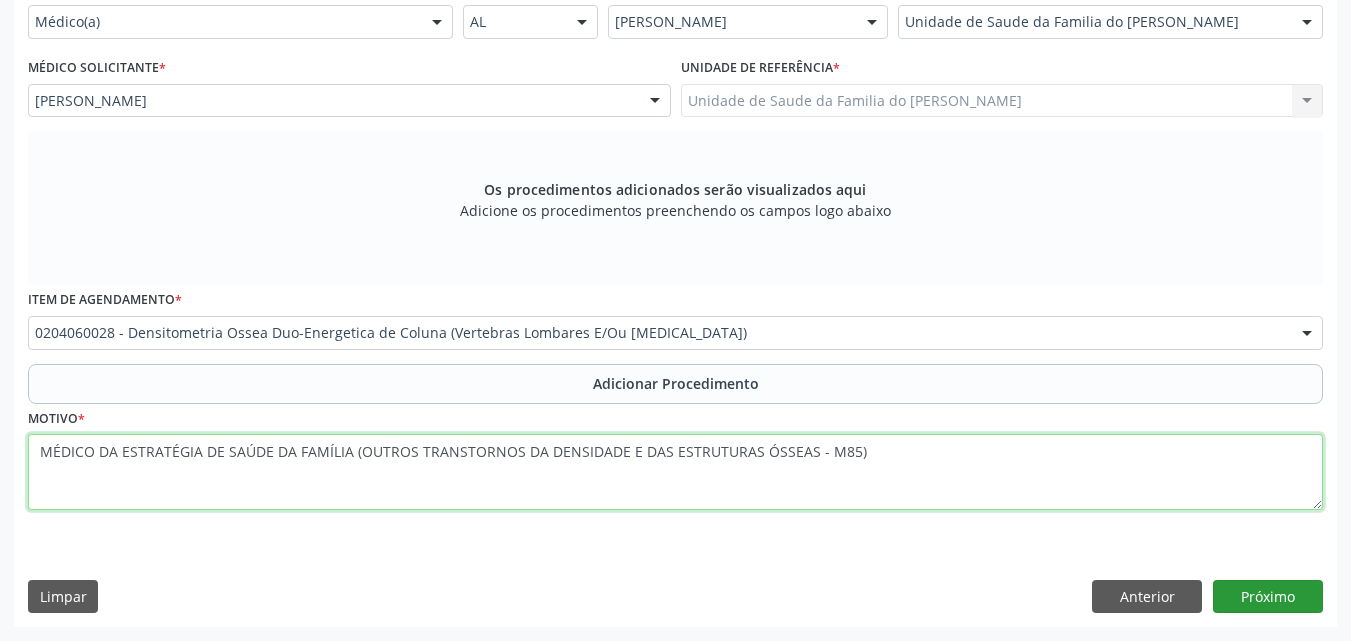 type on "MÉDICO DA ESTRATÉGIA DE SAÚDE DA FAMÍLIA (OUTROS TRANSTORNOS DA DENSIDADE E DAS ESTRUTURAS ÓSSEAS - M85)" 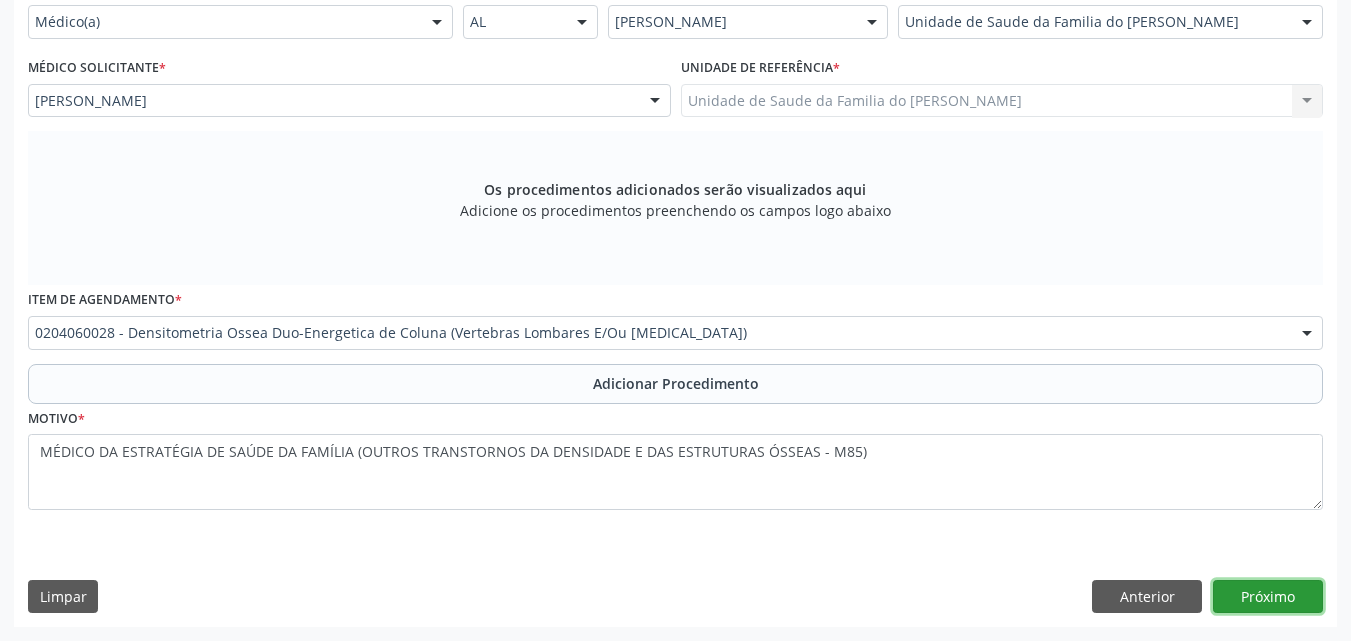 click on "Próximo" at bounding box center (1268, 597) 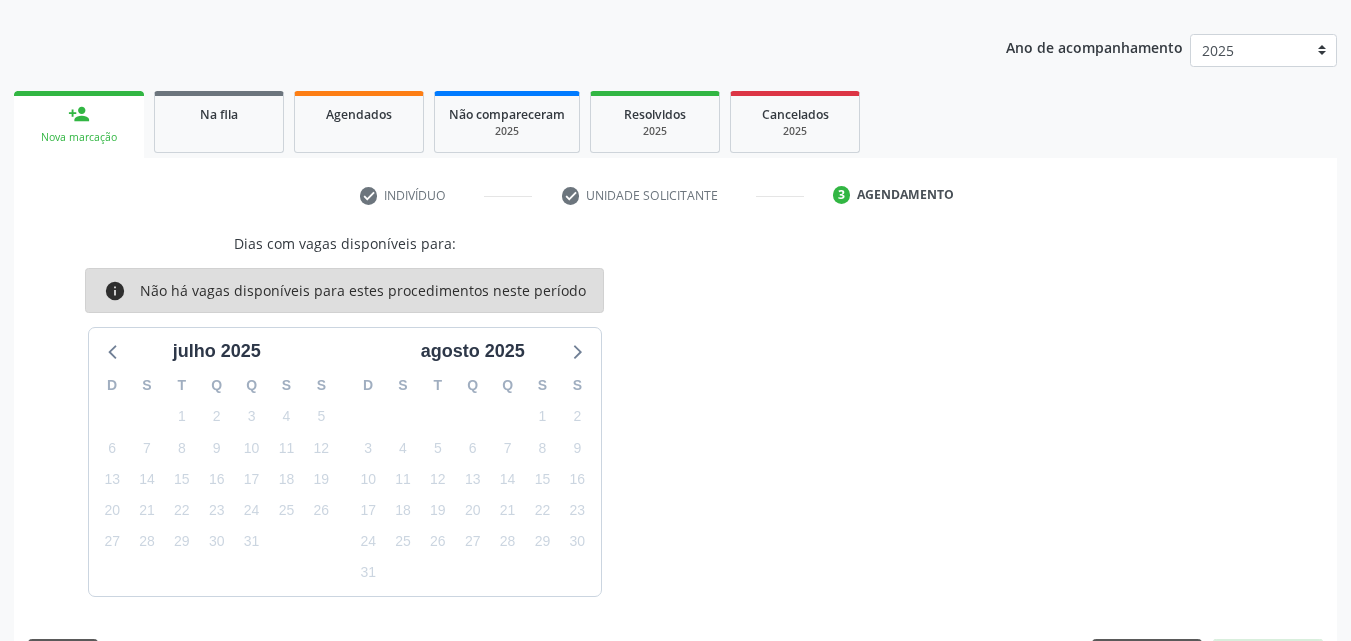 scroll, scrollTop: 295, scrollLeft: 0, axis: vertical 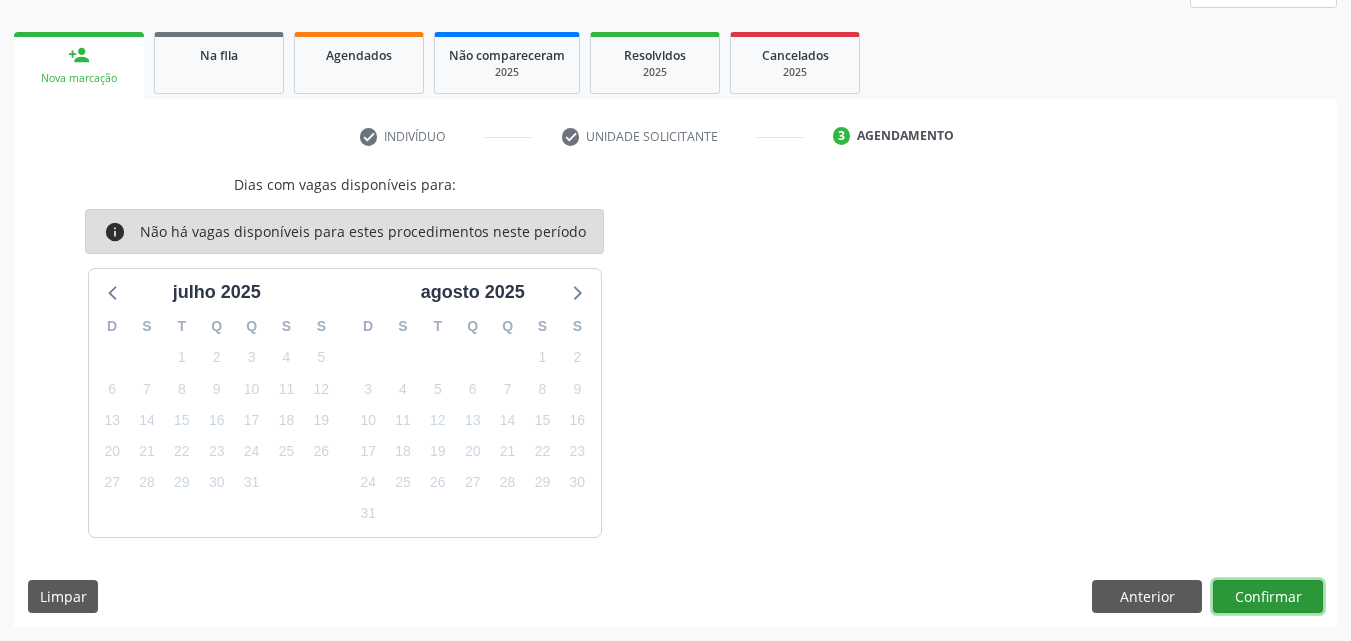 click on "Confirmar" at bounding box center (1268, 597) 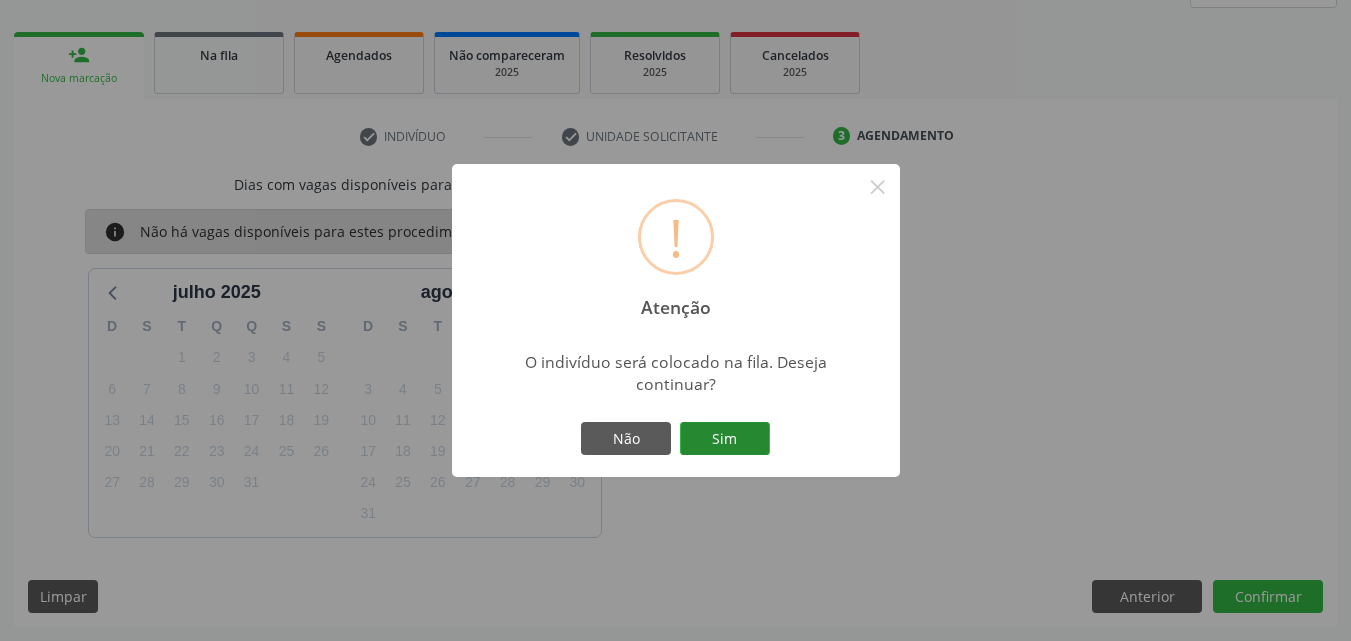 click on "Sim" at bounding box center (725, 439) 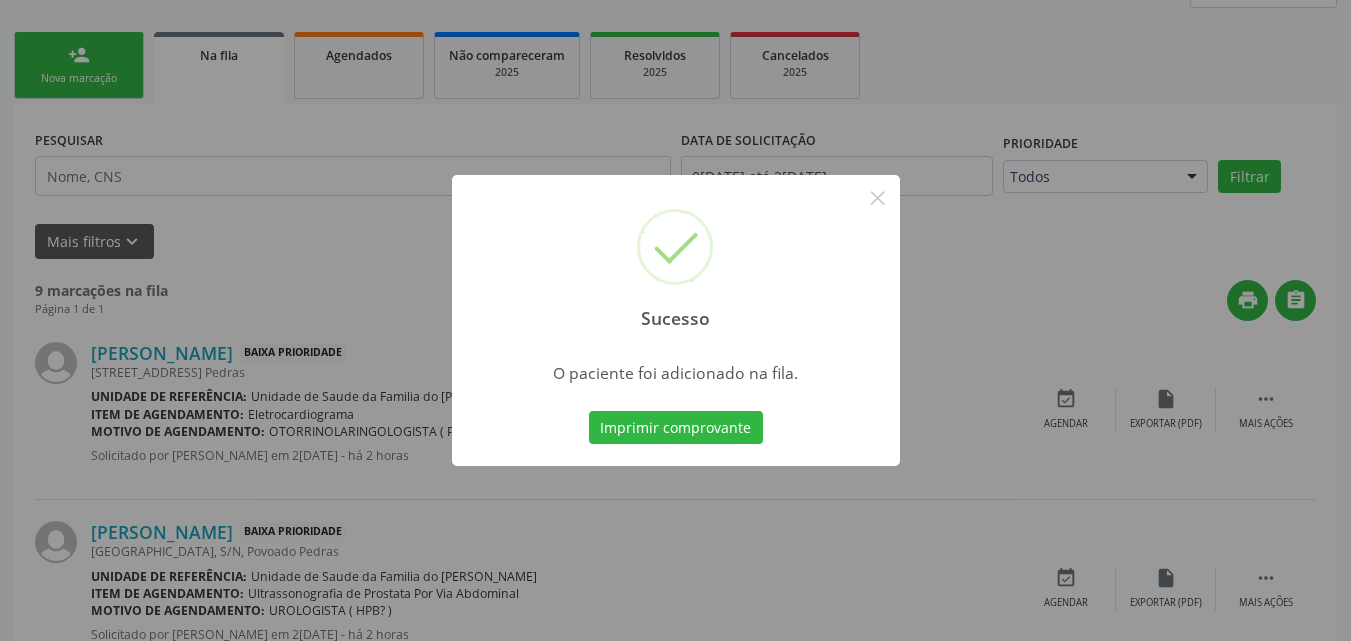 scroll, scrollTop: 54, scrollLeft: 0, axis: vertical 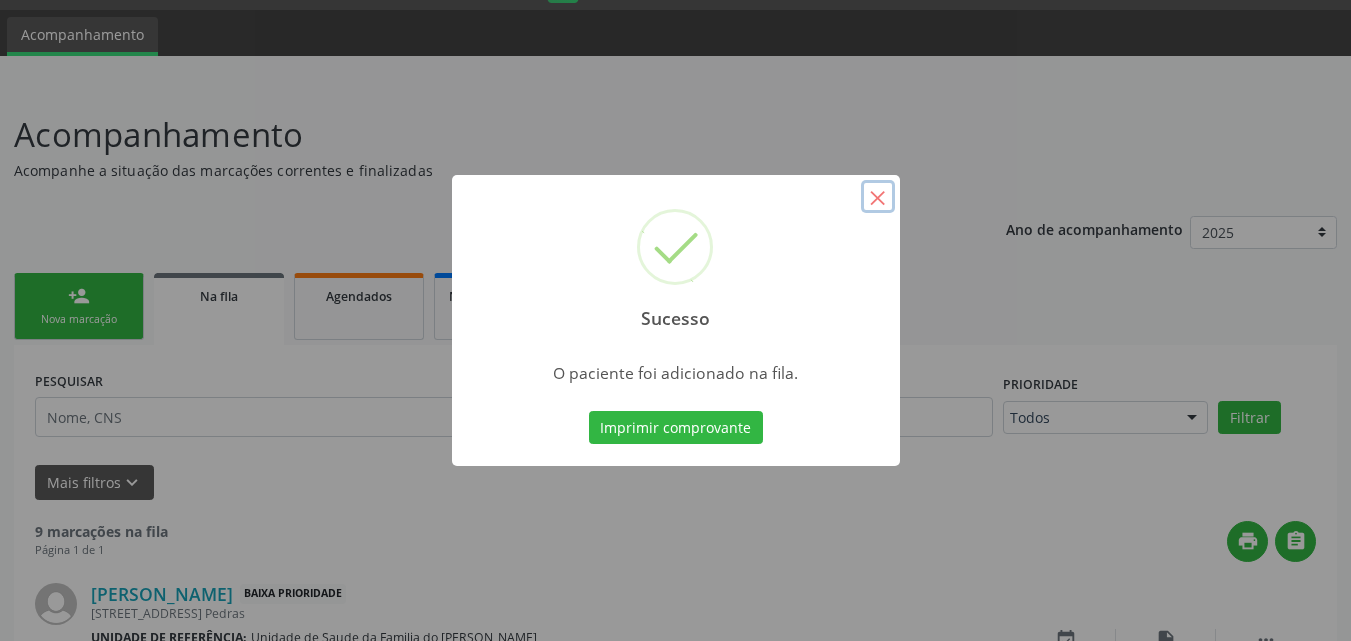 click on "×" at bounding box center (878, 197) 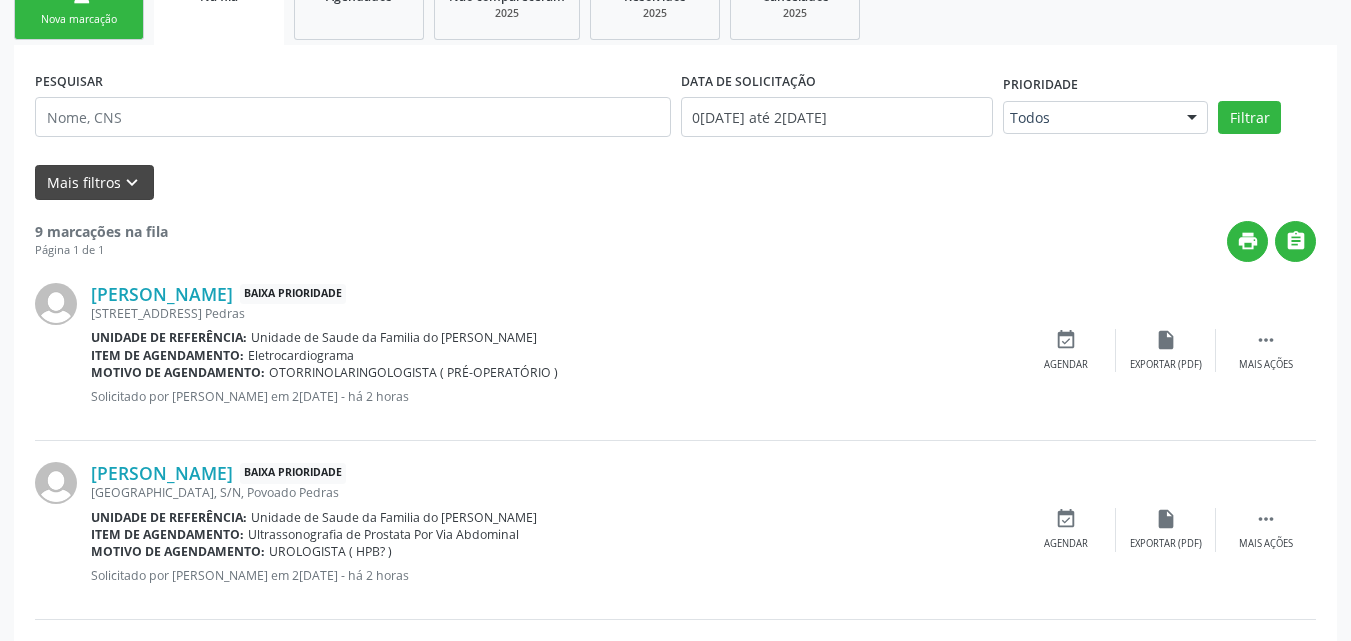 scroll, scrollTop: 254, scrollLeft: 0, axis: vertical 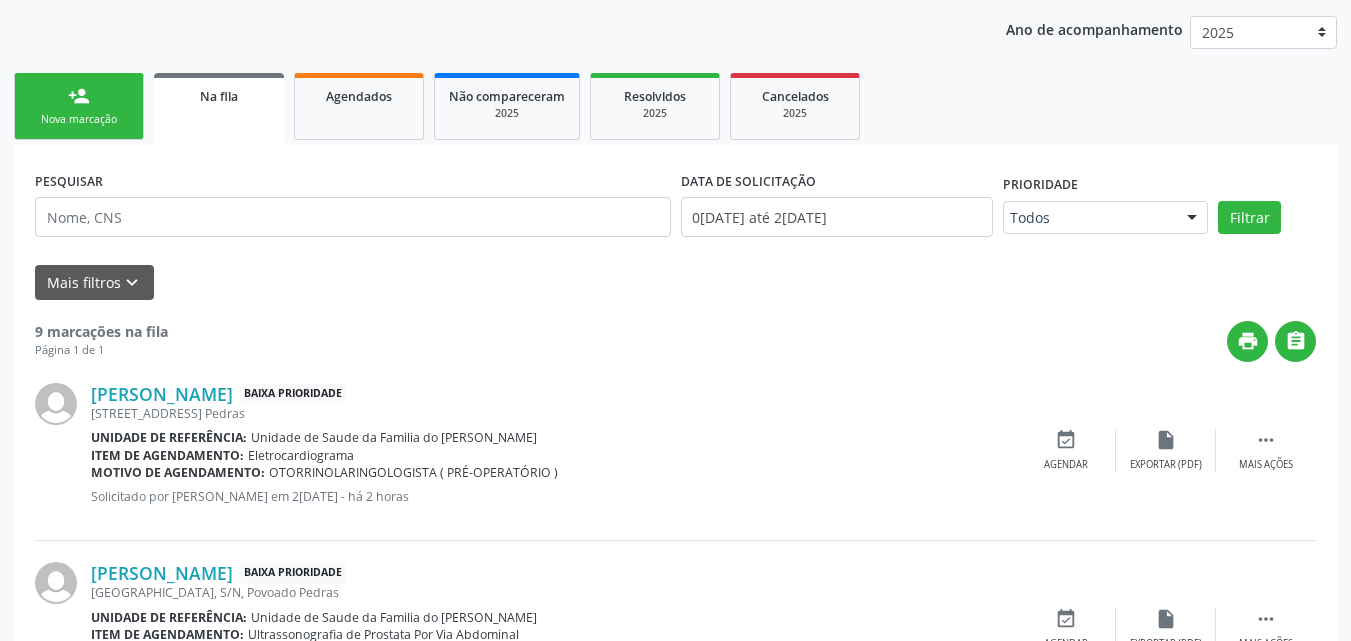 click on "Nova marcação" at bounding box center (79, 119) 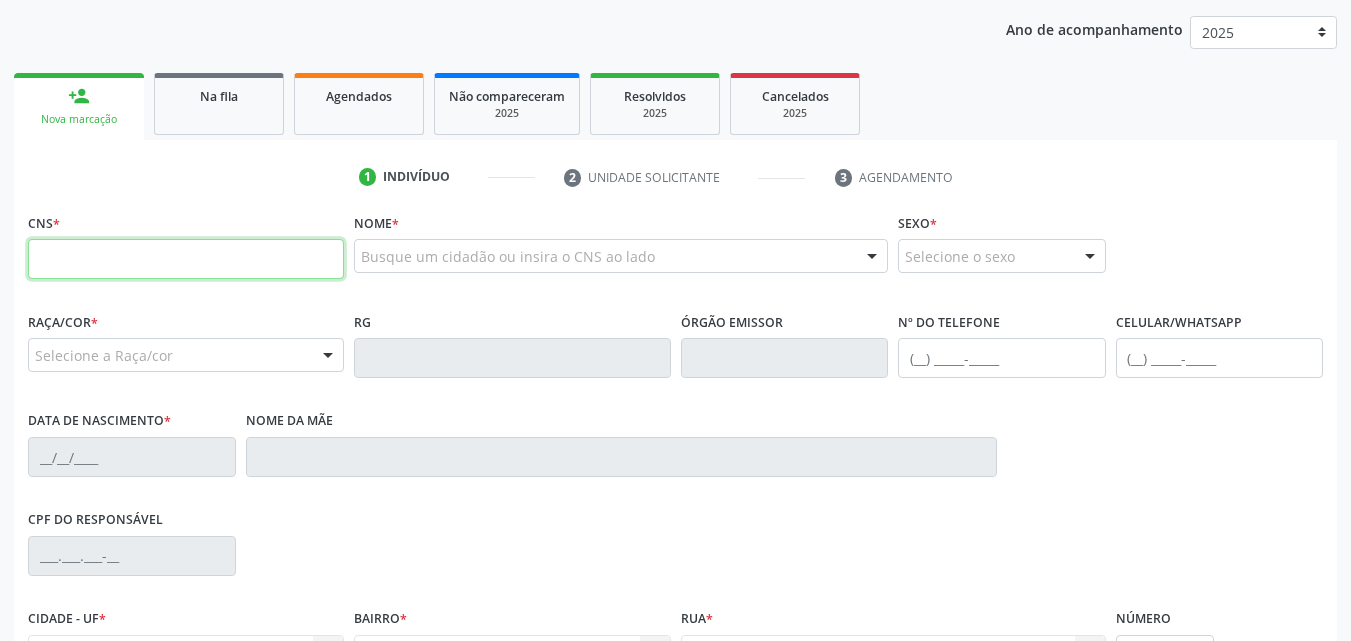 click at bounding box center [186, 259] 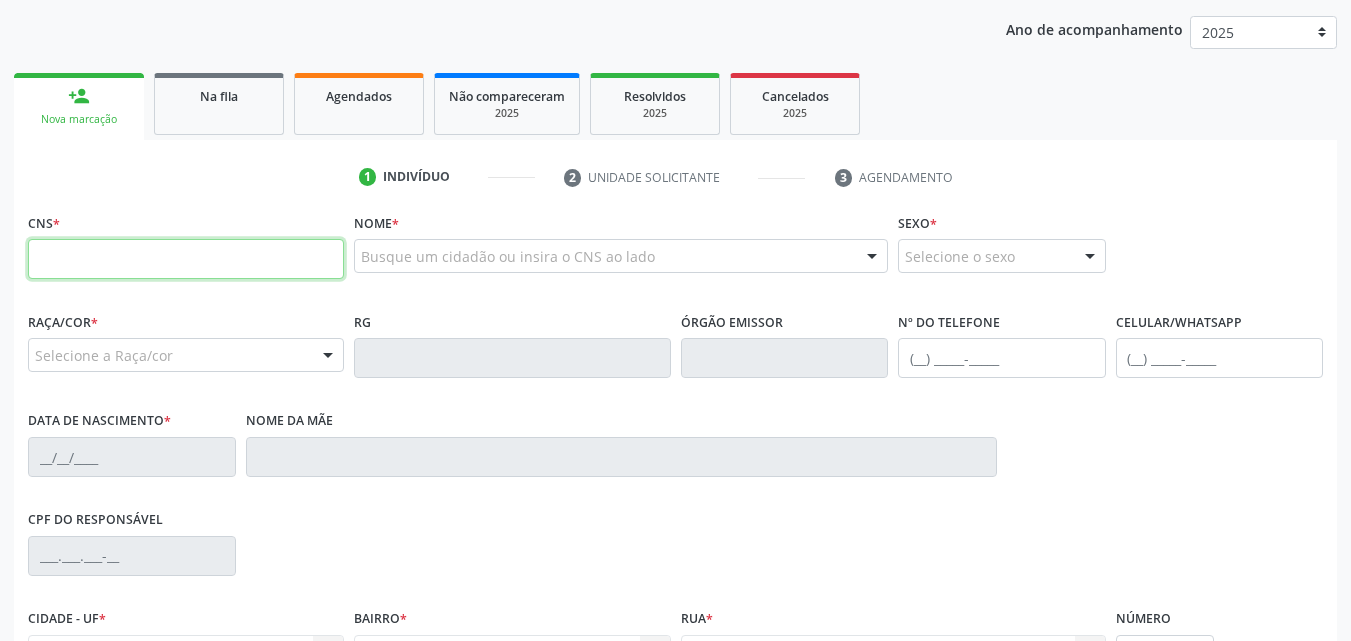 paste on "701 4016 0628 1932" 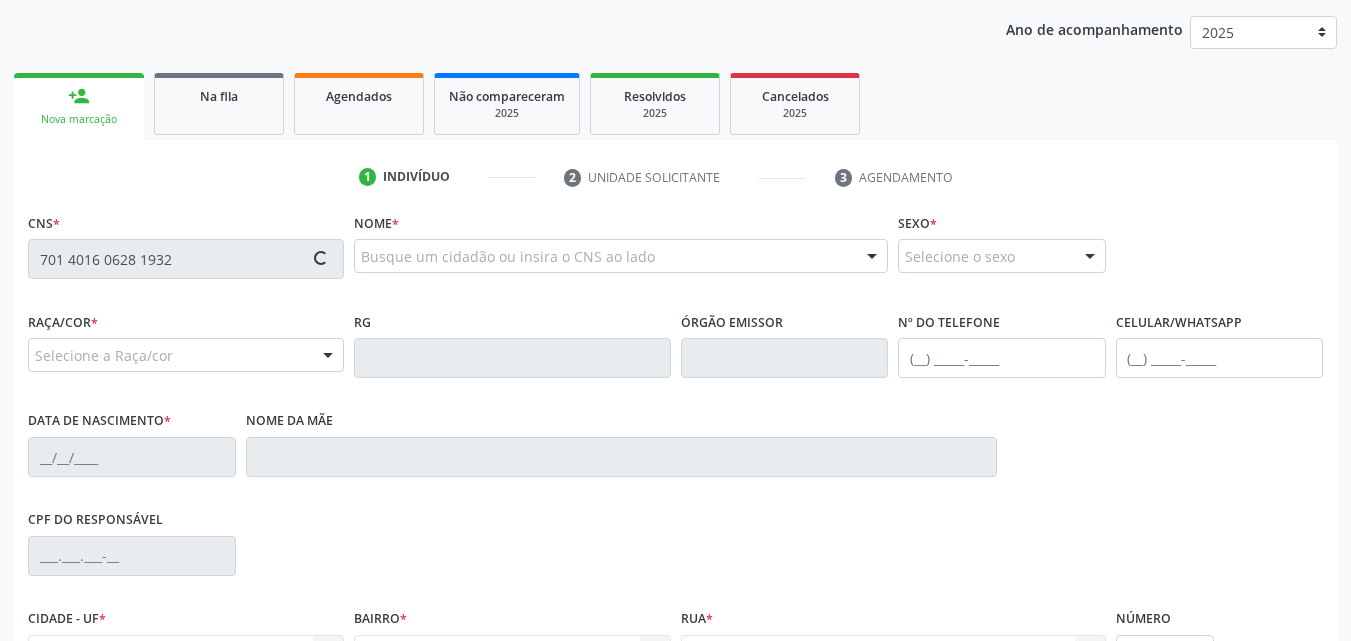 type on "701 4016 0628 1932" 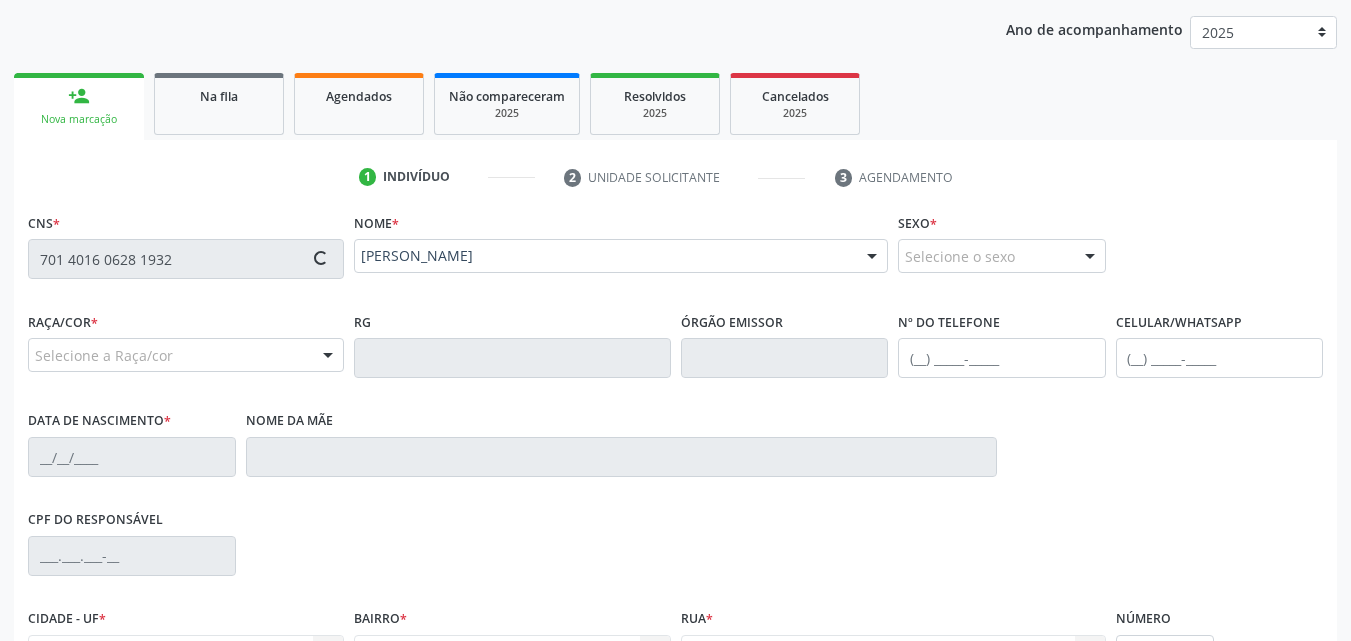 type on "[PHONE_NUMBER]" 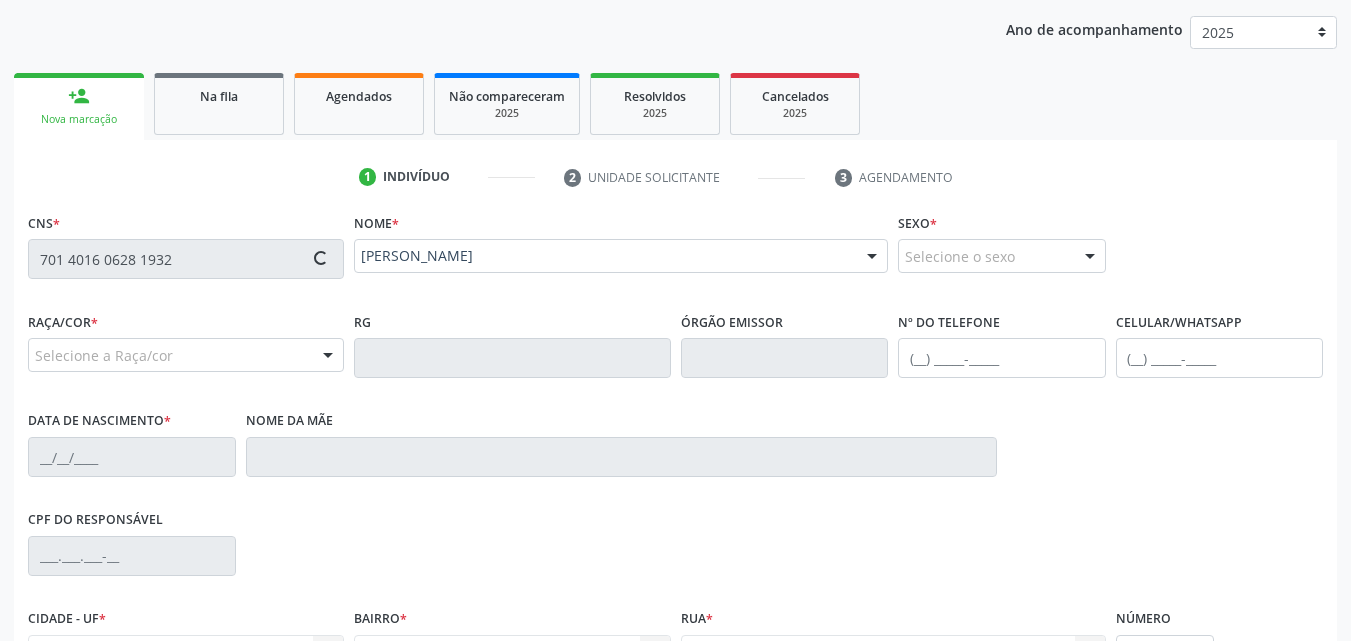 type on "[DATE]" 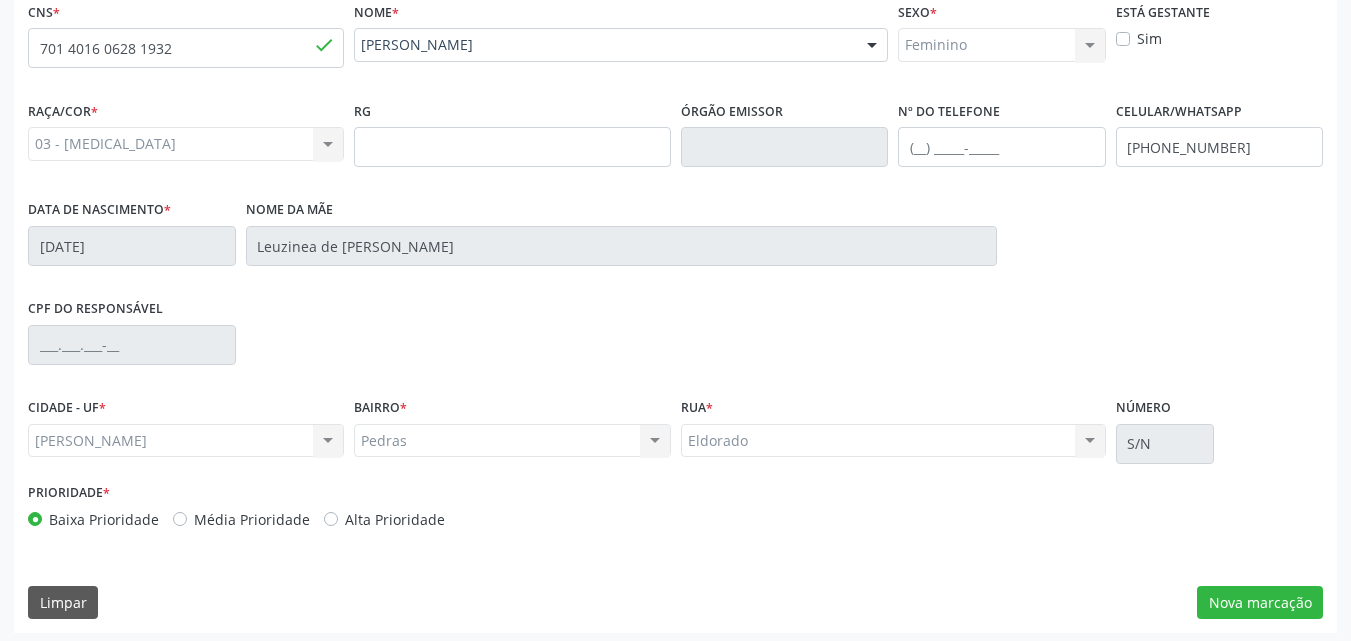 scroll, scrollTop: 471, scrollLeft: 0, axis: vertical 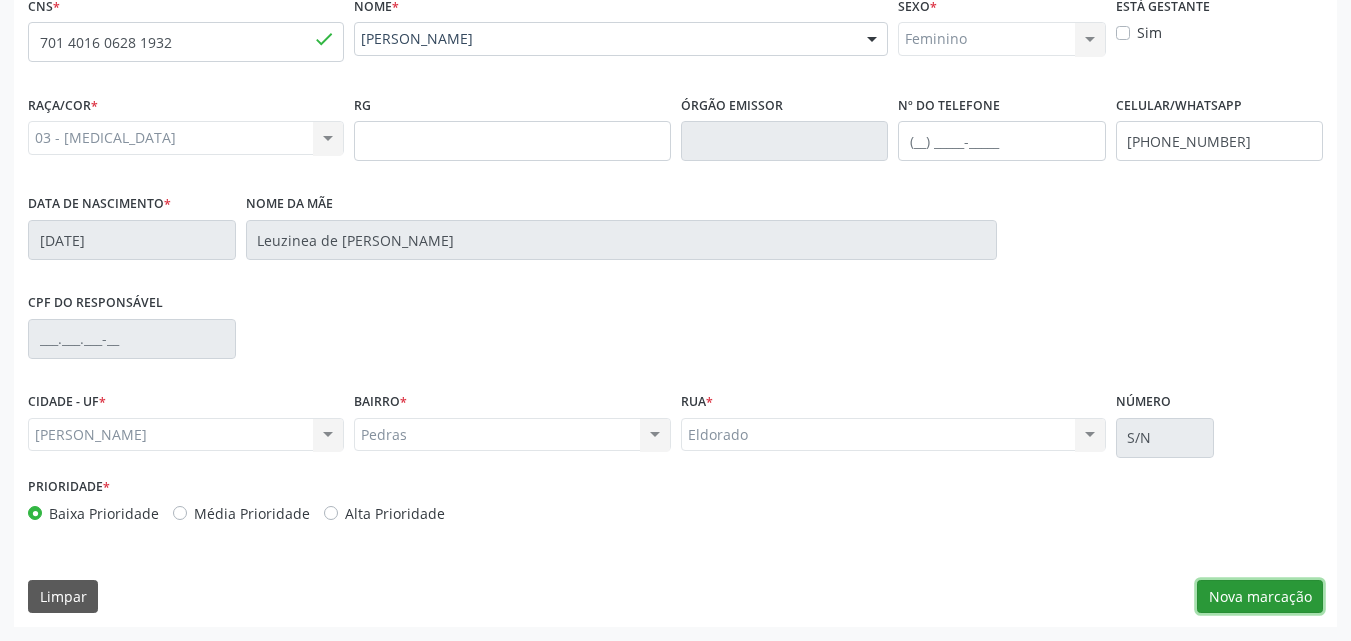 click on "Nova marcação" at bounding box center [1260, 597] 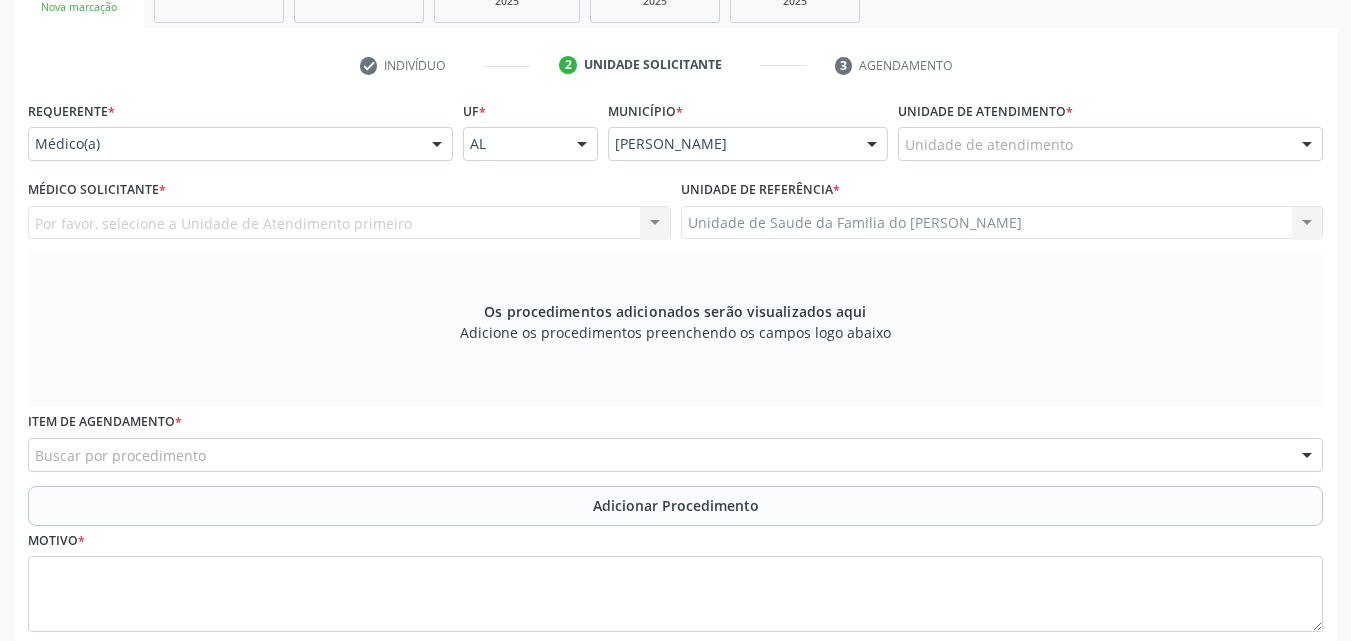 scroll, scrollTop: 71, scrollLeft: 0, axis: vertical 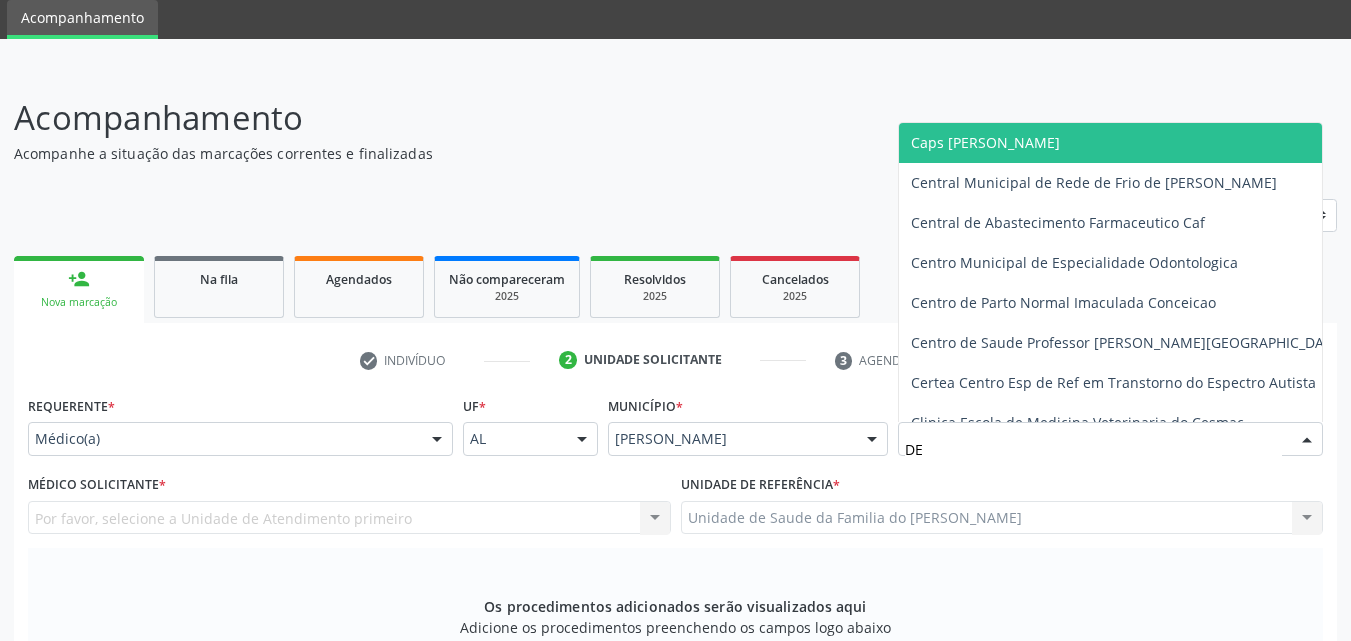 type on "DEN" 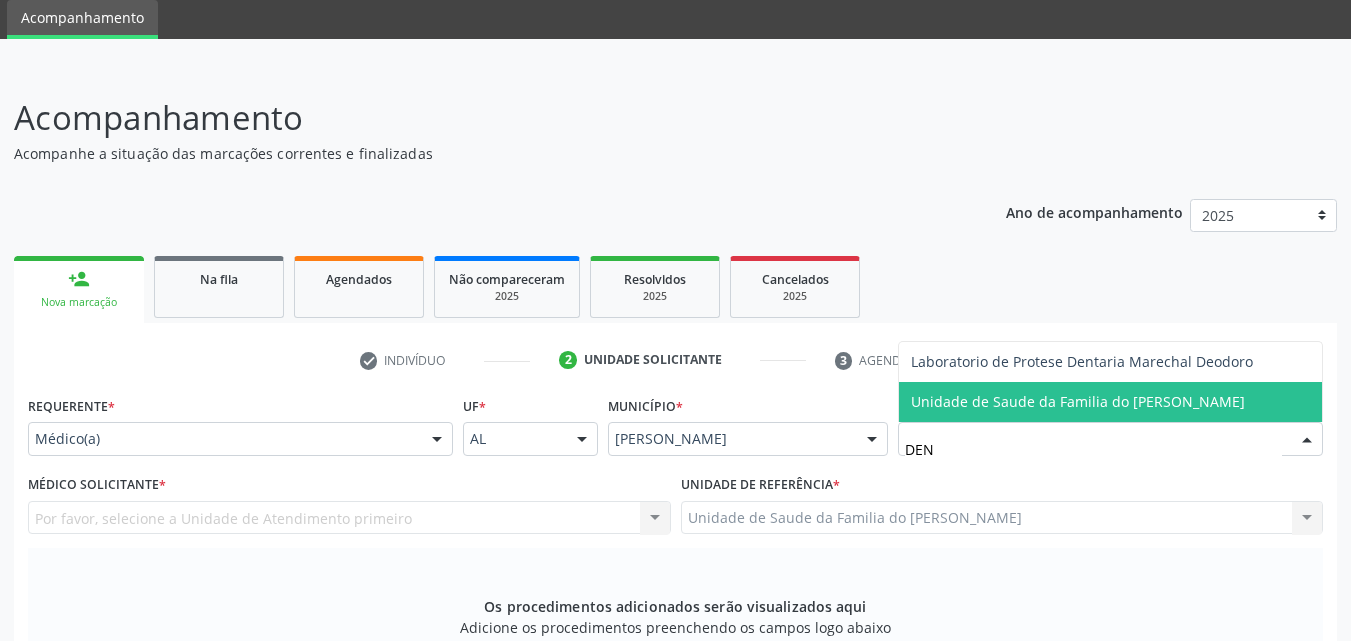 click on "Unidade de Saude da Familia do [PERSON_NAME]" at bounding box center (1078, 401) 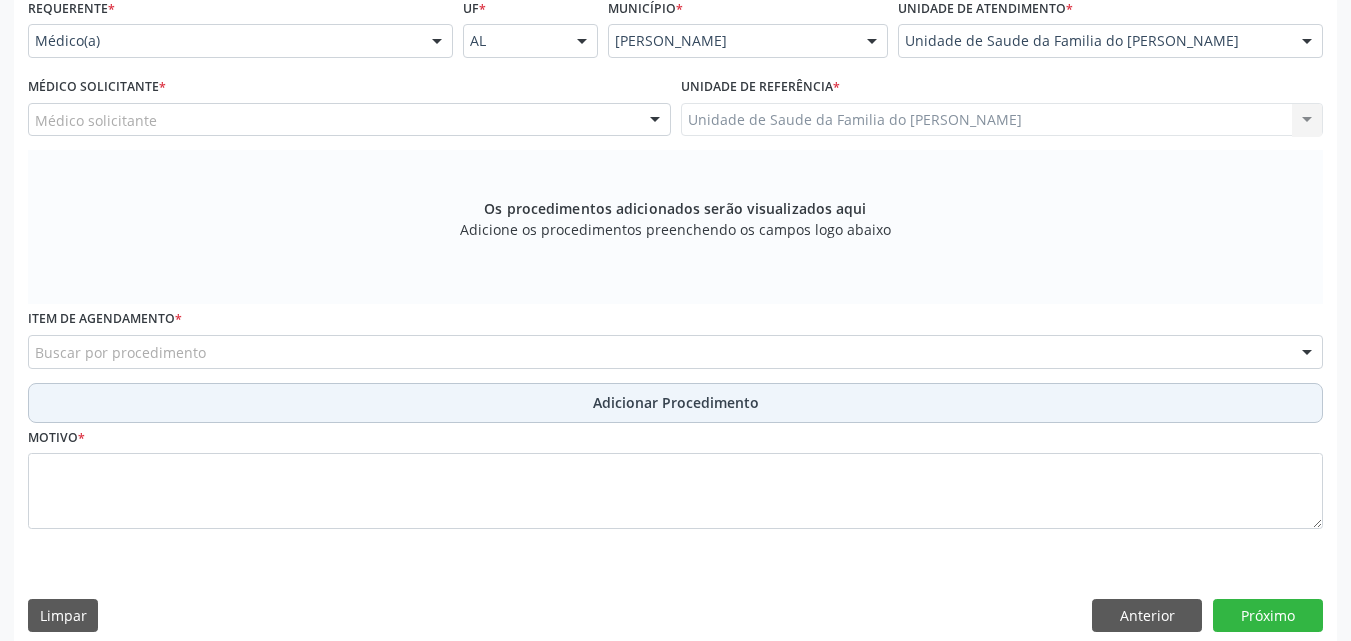 scroll, scrollTop: 471, scrollLeft: 0, axis: vertical 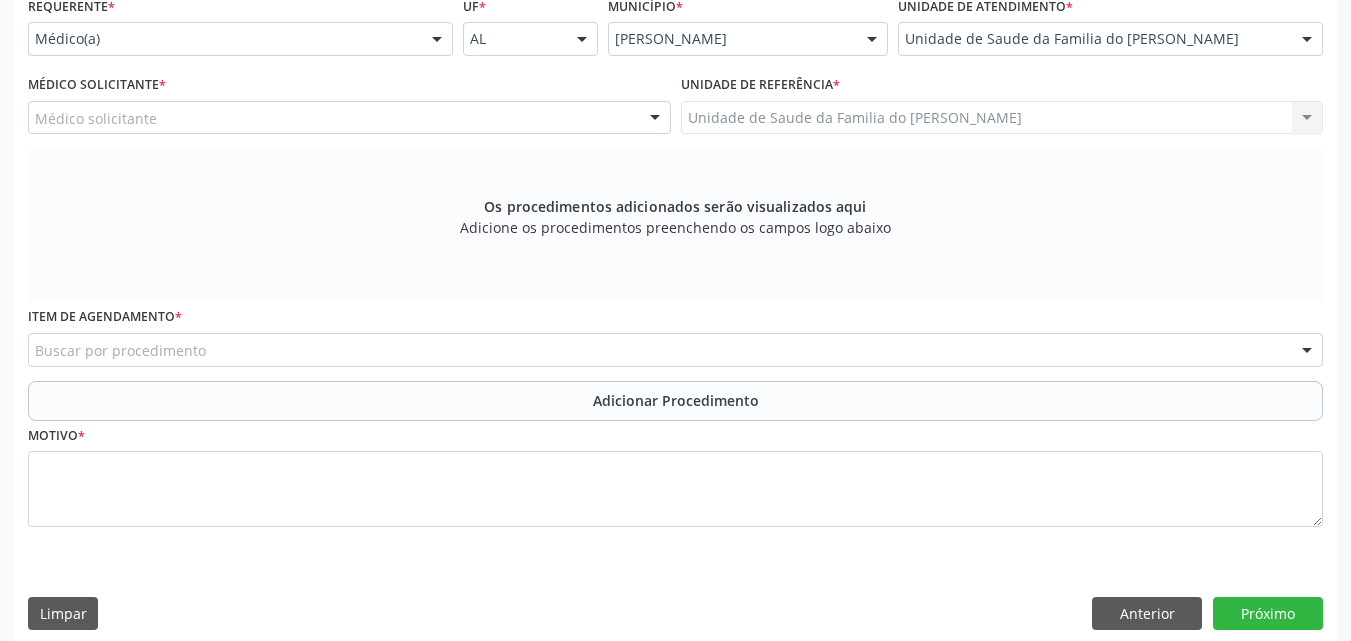 click on "Médico solicitante" at bounding box center [349, 118] 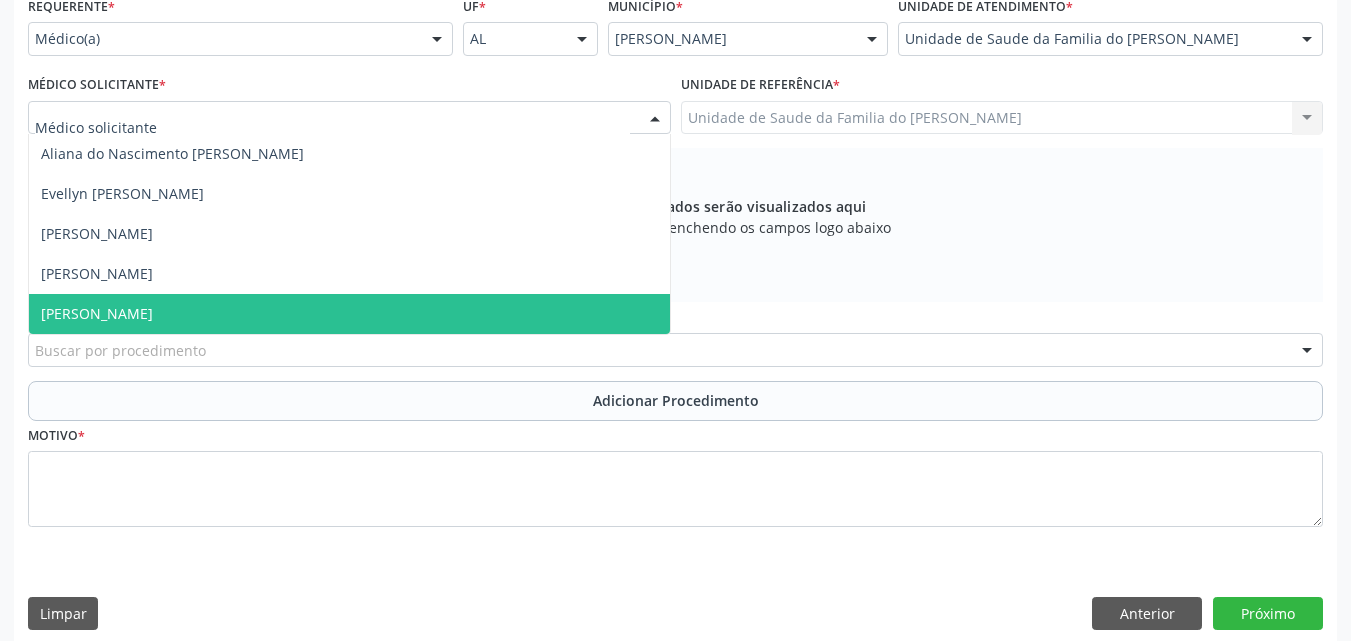 click on "[PERSON_NAME]" at bounding box center (349, 314) 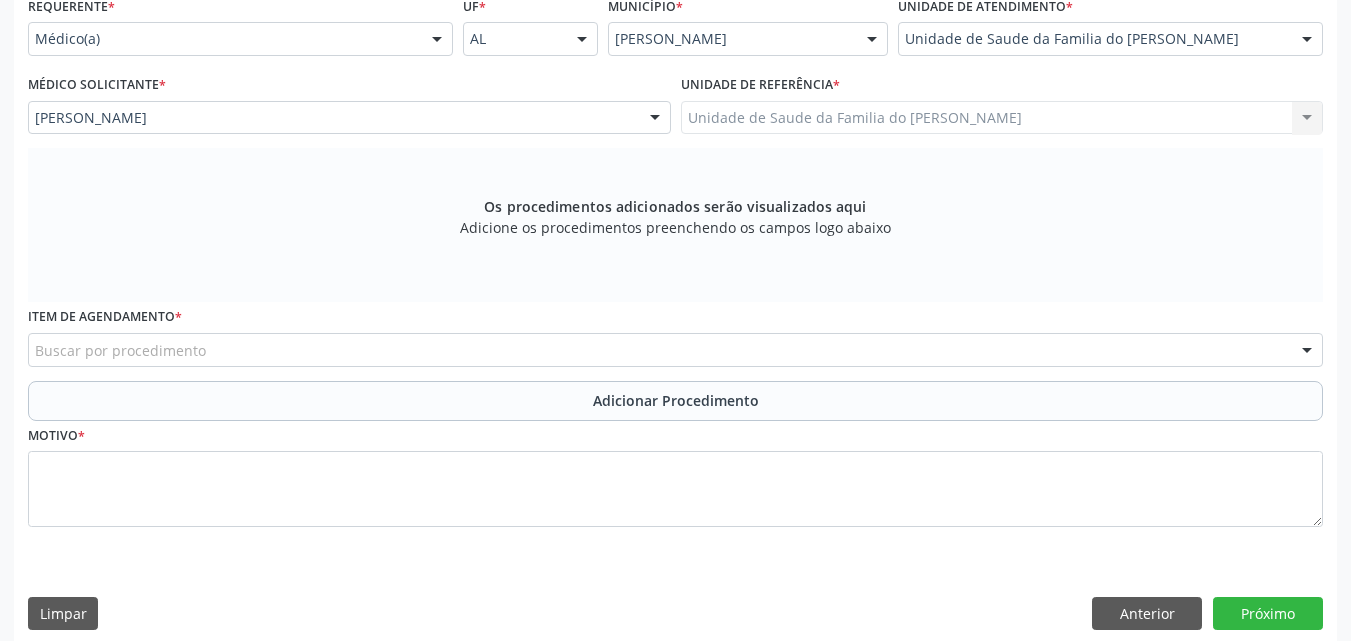 click on "Unidade de Saude da Familia do [PERSON_NAME]         Unidade de Saude da Familia do [PERSON_NAME]
Nenhum resultado encontrado para: "   "
Não há nenhuma opção para ser exibida." at bounding box center [1002, 118] 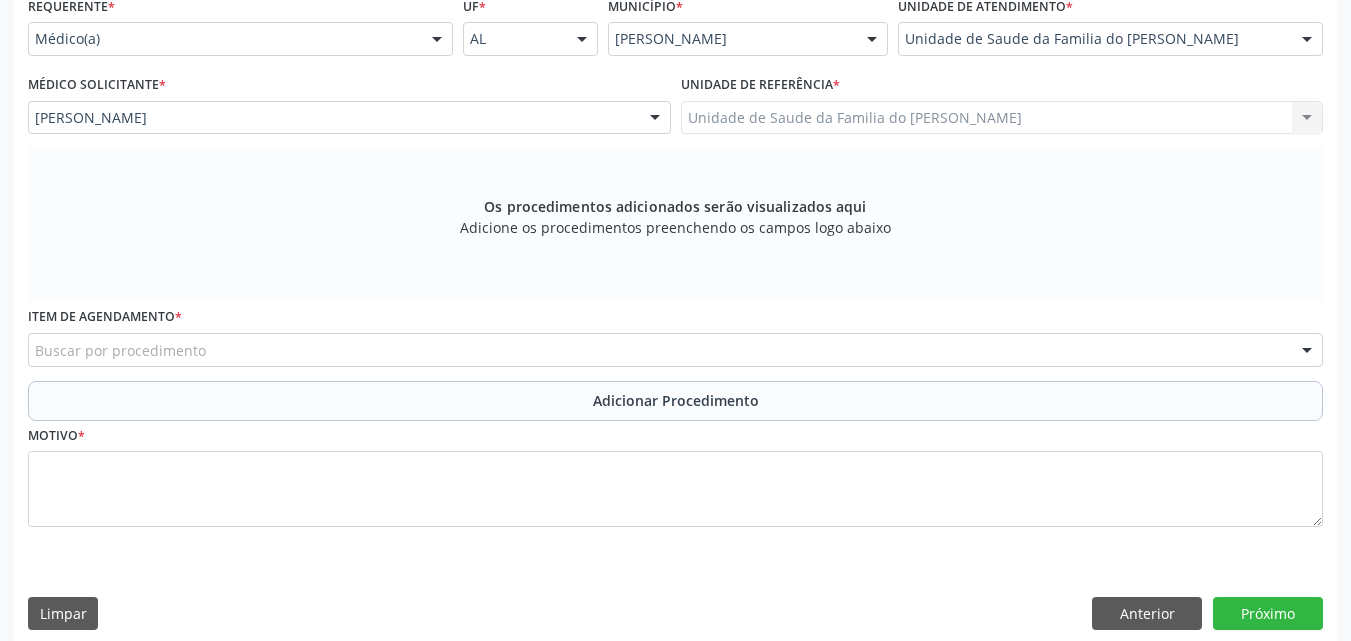click on "Buscar por procedimento" at bounding box center [675, 350] 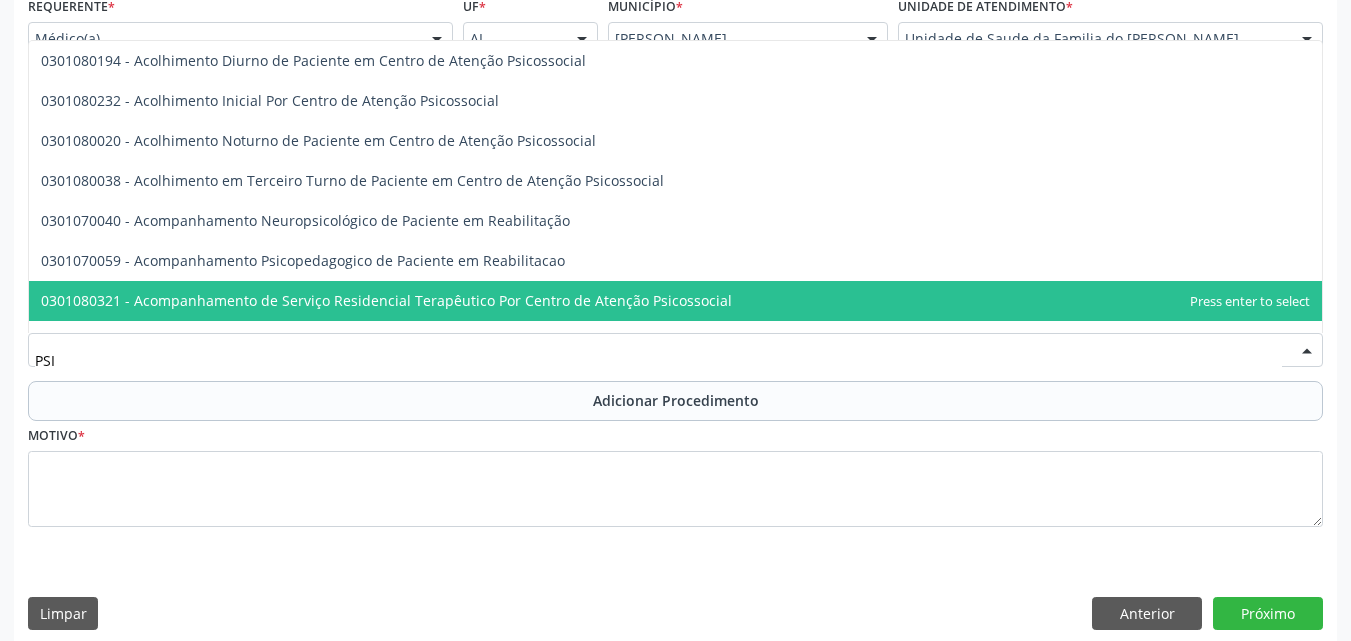 type on "PSIQ" 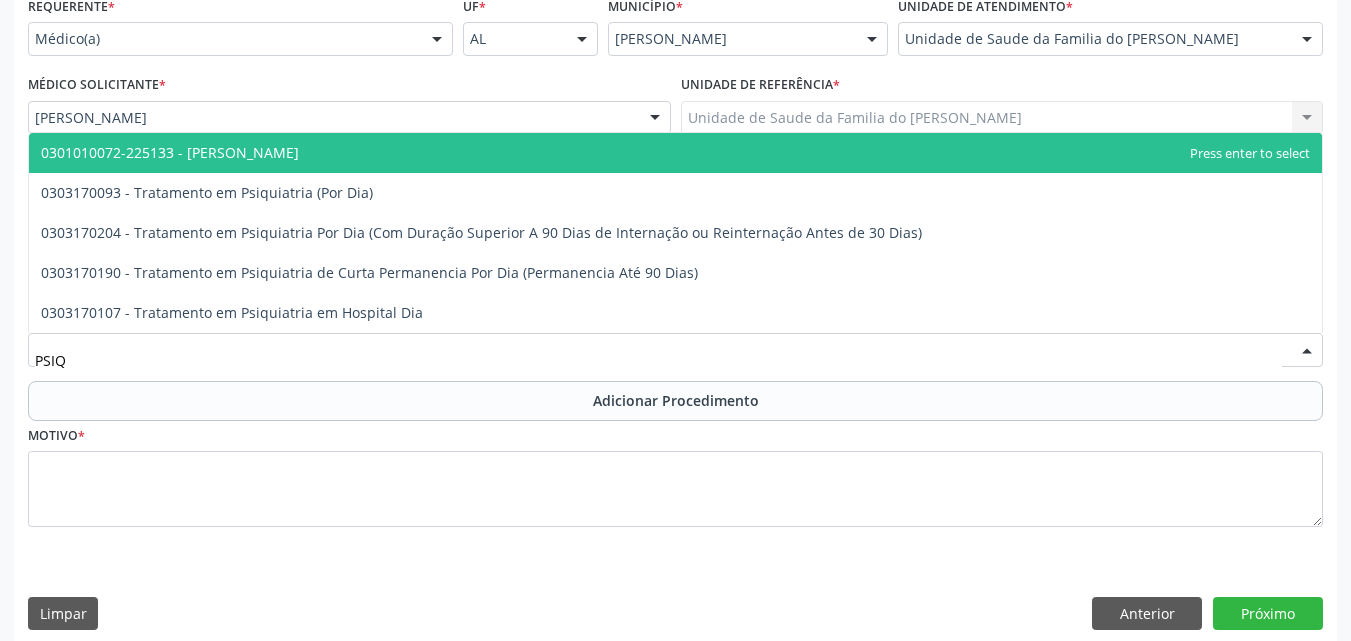 click on "0301010072-225133 - [PERSON_NAME]" at bounding box center [675, 153] 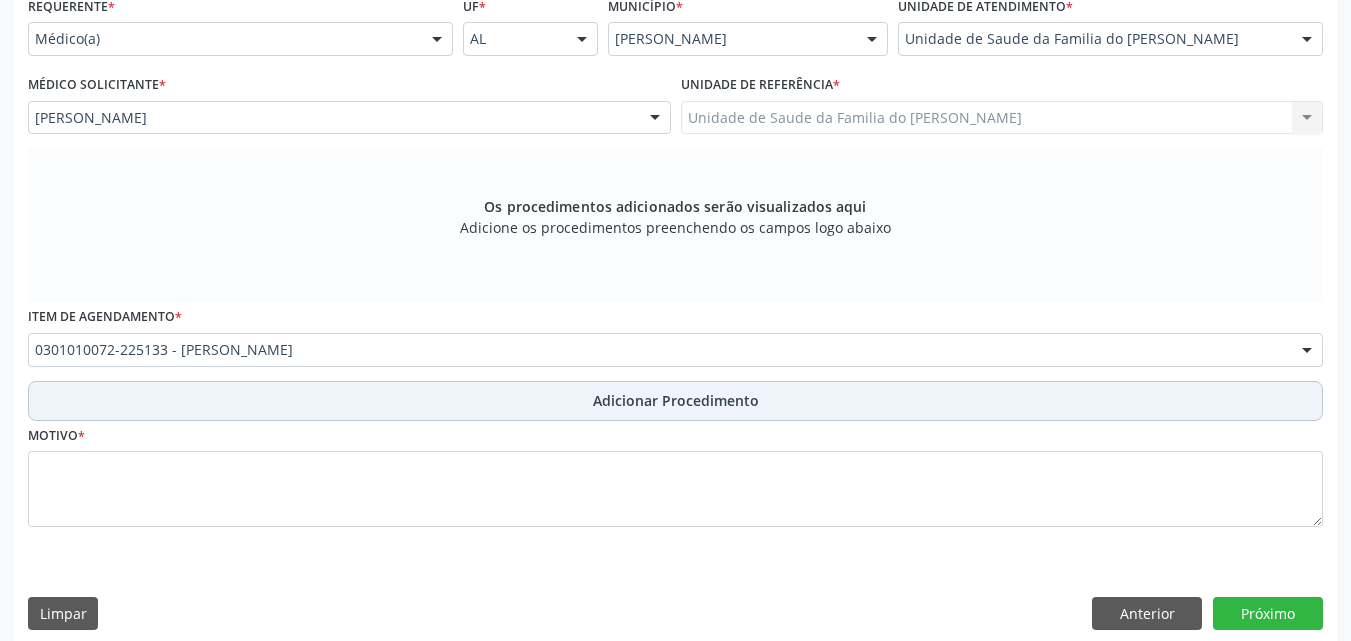 click on "Adicionar Procedimento" at bounding box center (675, 401) 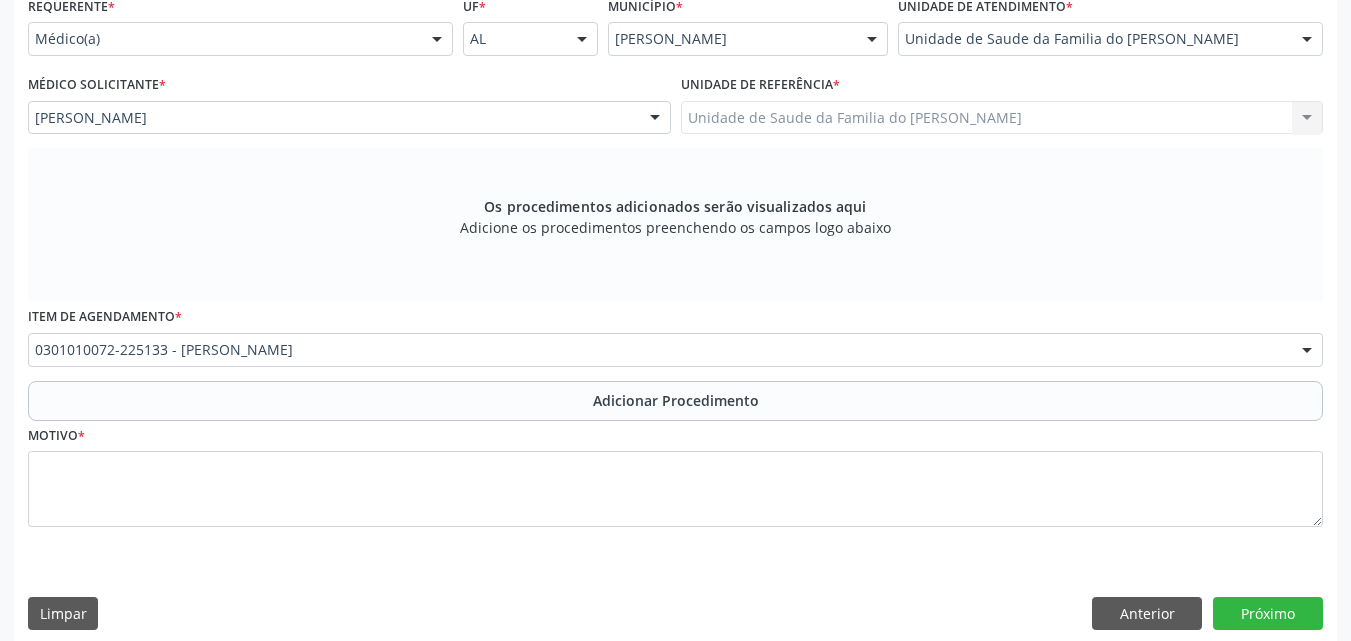 scroll, scrollTop: 412, scrollLeft: 0, axis: vertical 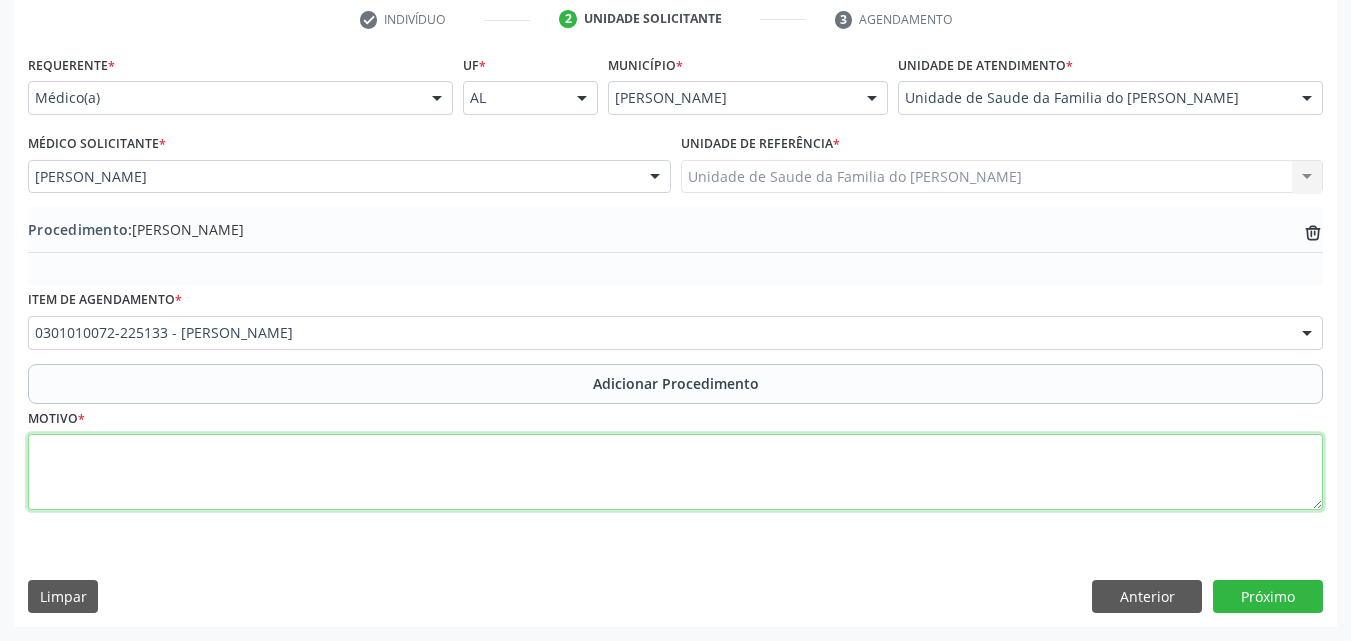 click at bounding box center [675, 472] 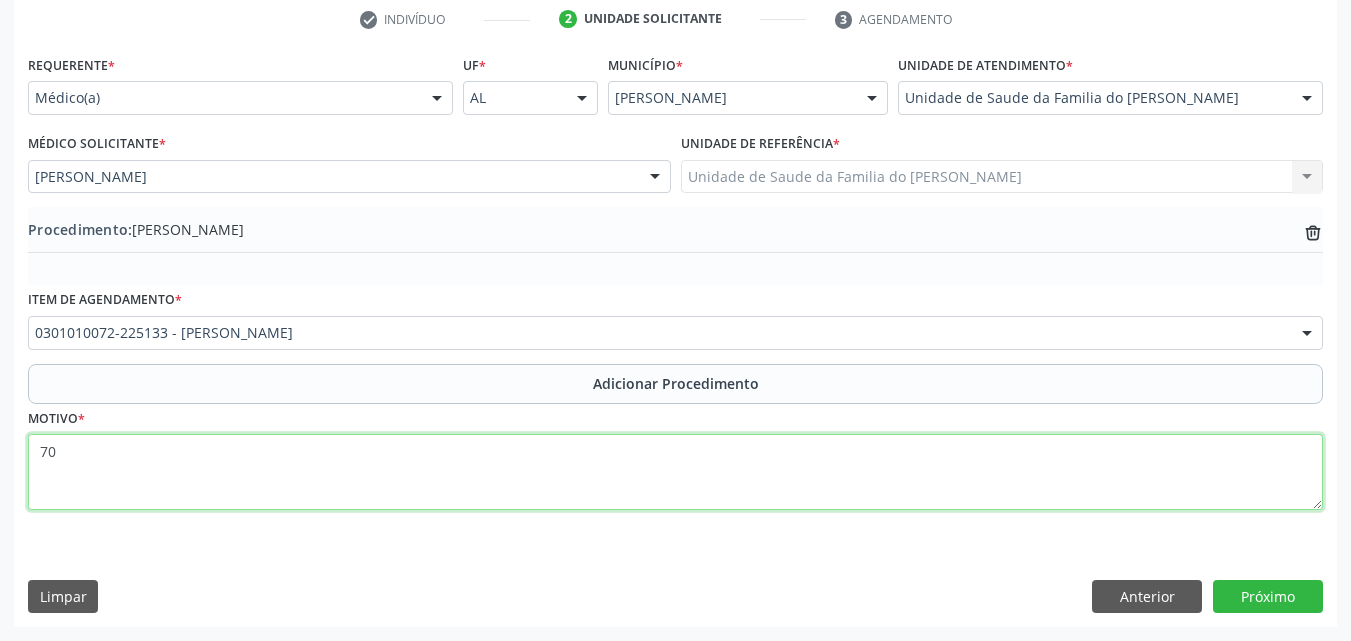 type on "7" 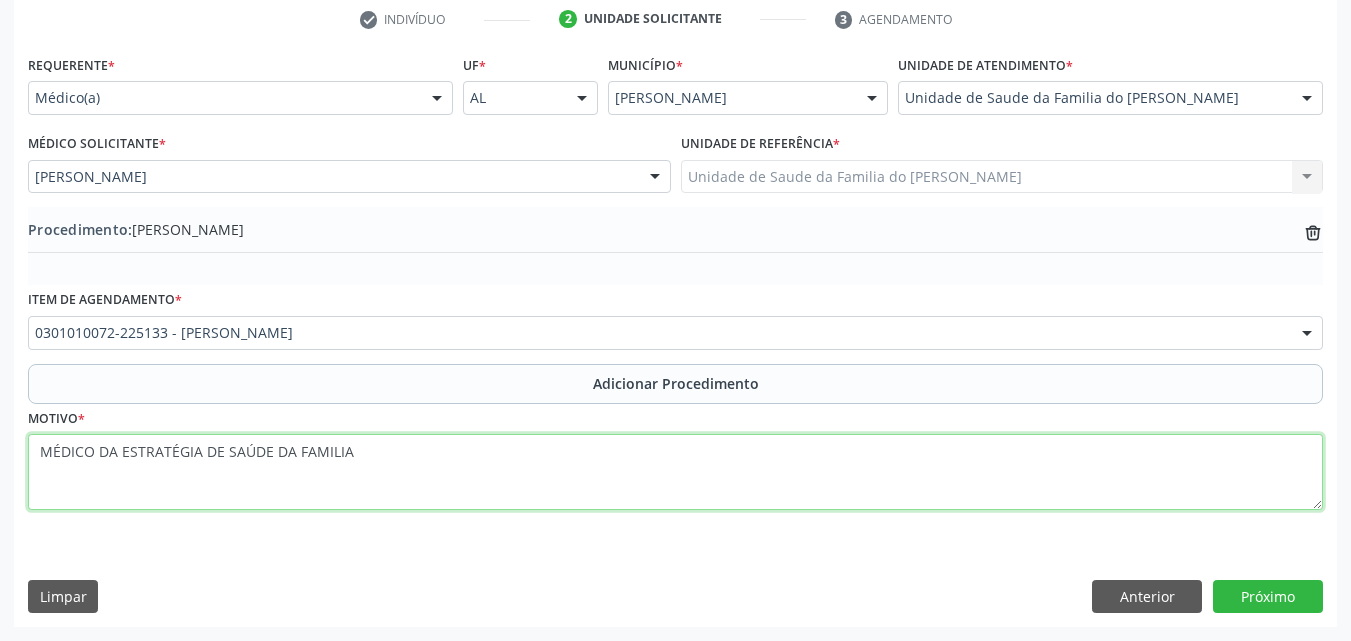 drag, startPoint x: 368, startPoint y: 451, endPoint x: 18, endPoint y: 472, distance: 350.62943 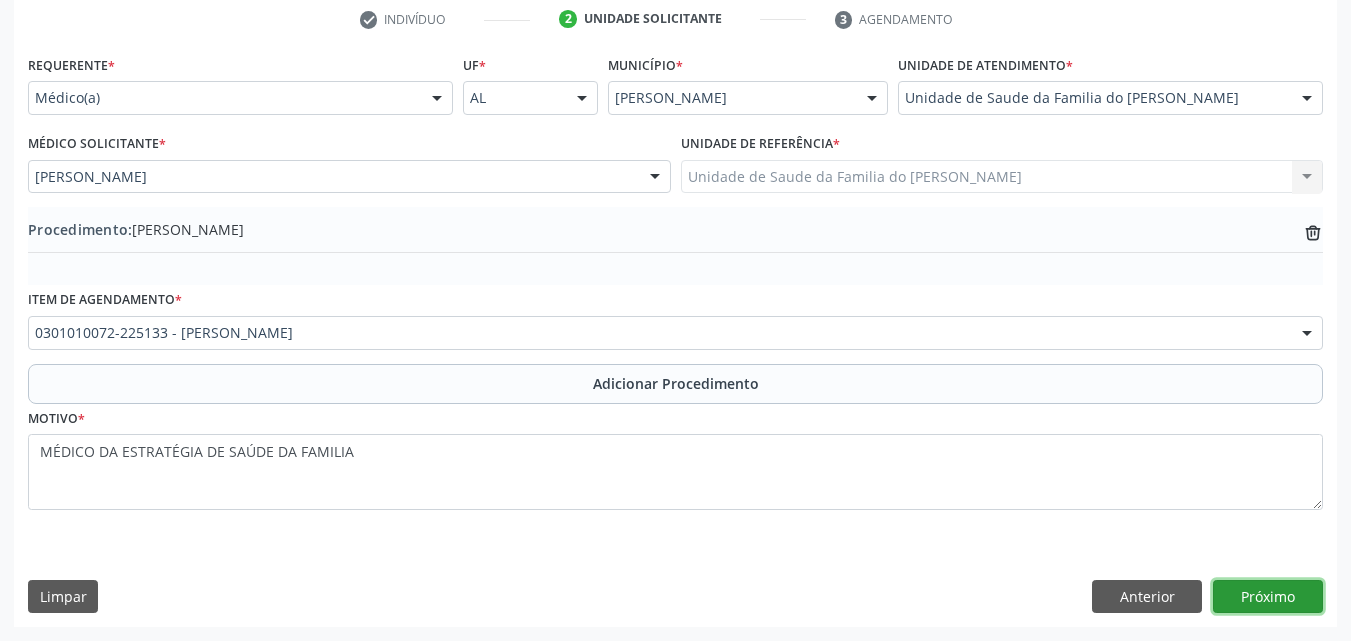 click on "Próximo" at bounding box center [1268, 597] 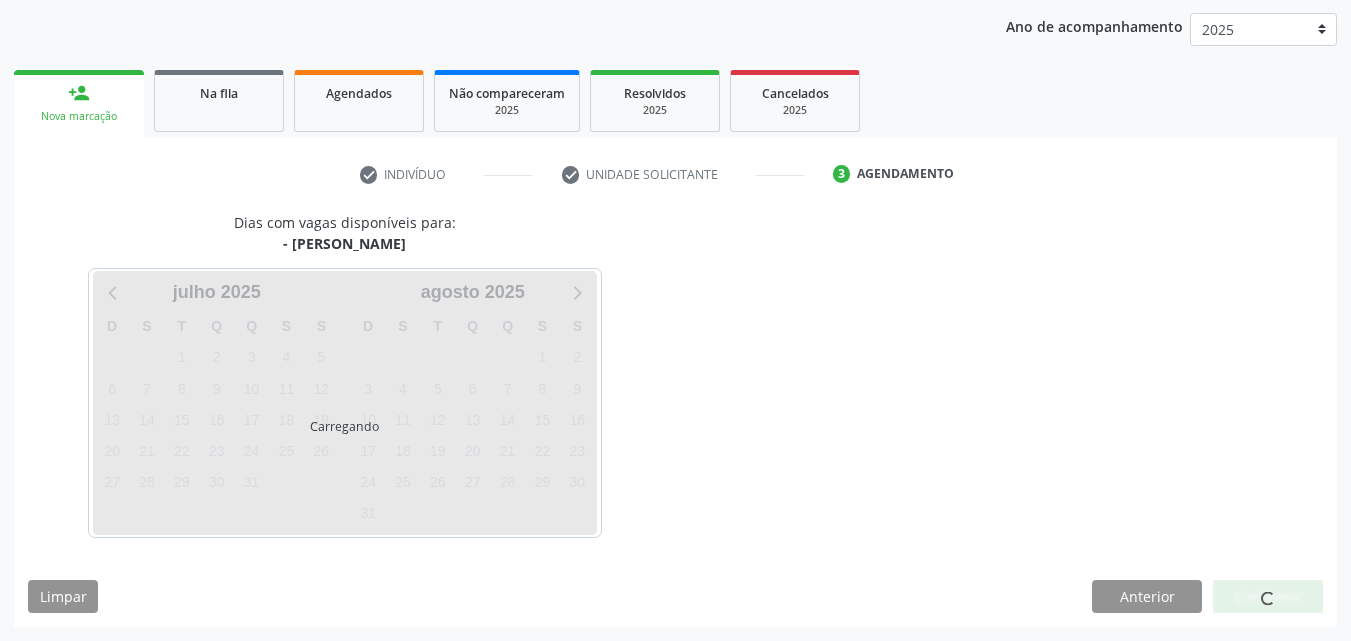 scroll, scrollTop: 316, scrollLeft: 0, axis: vertical 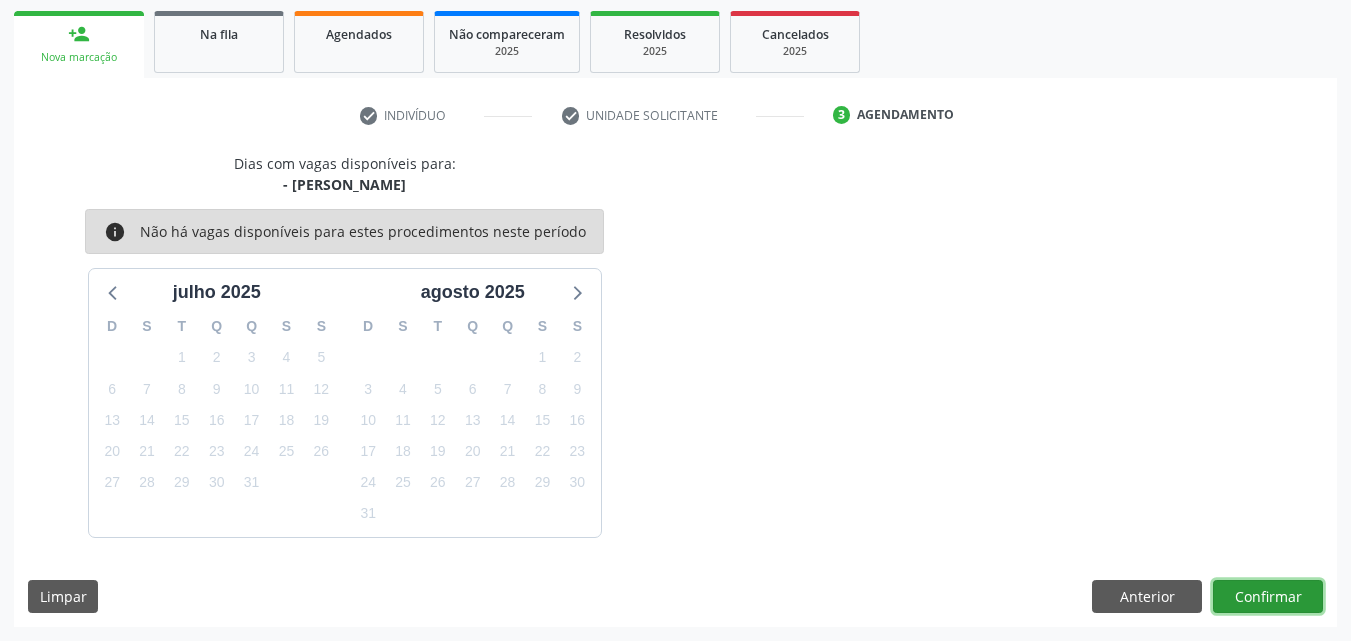 click on "Confirmar" at bounding box center (1268, 597) 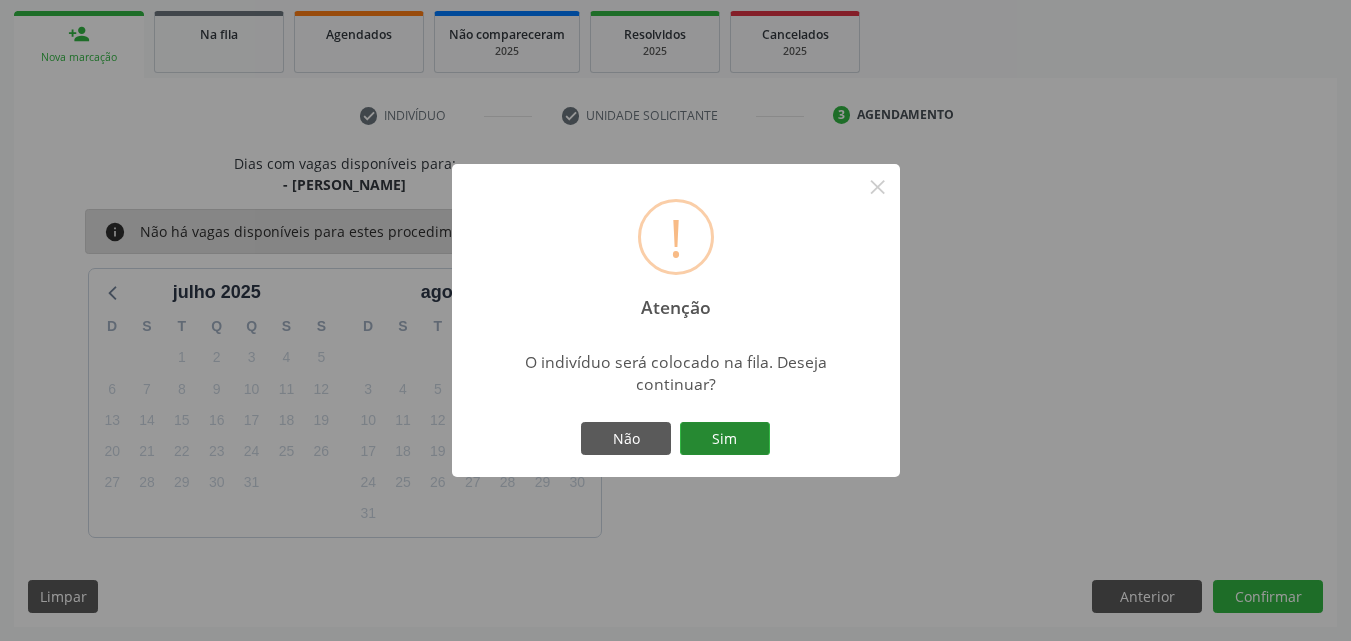 click on "Sim" at bounding box center [725, 439] 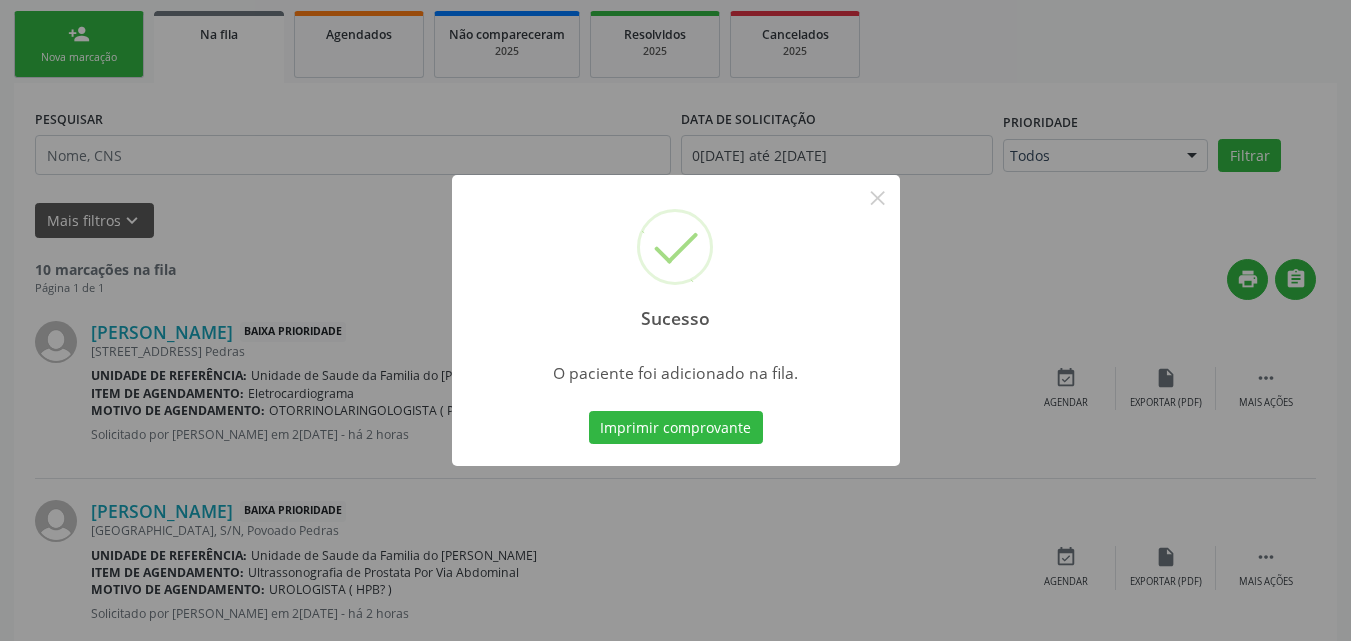 scroll, scrollTop: 54, scrollLeft: 0, axis: vertical 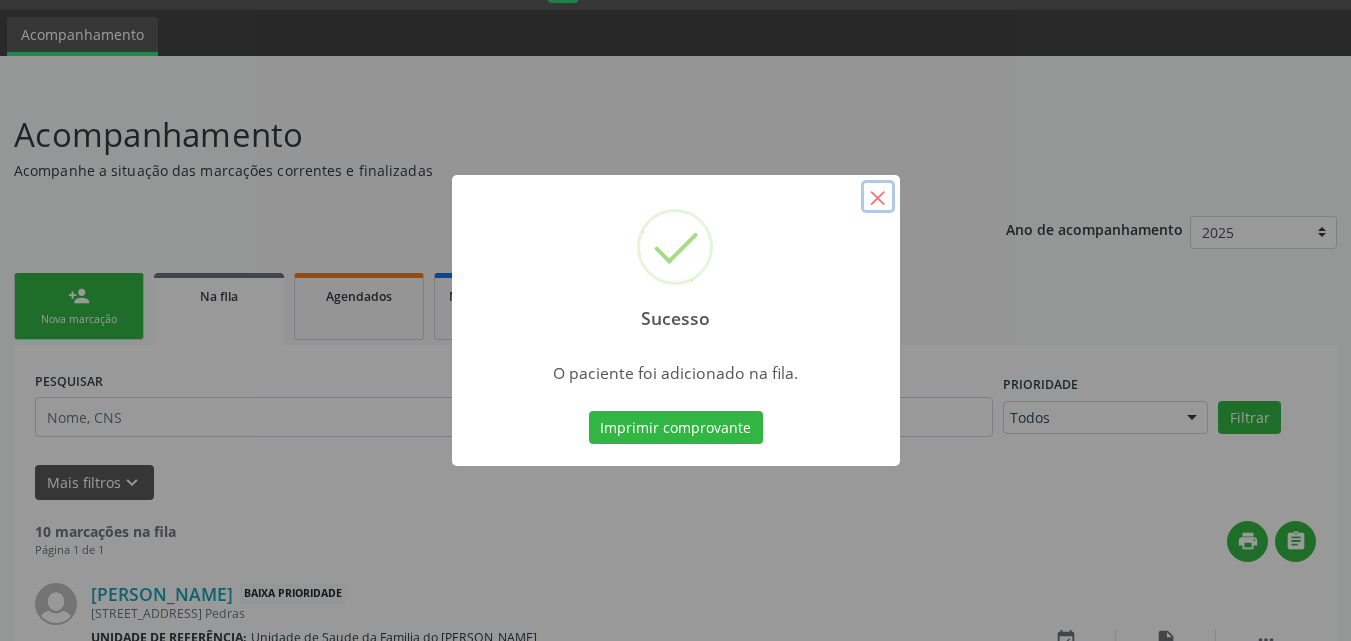click on "×" at bounding box center (878, 197) 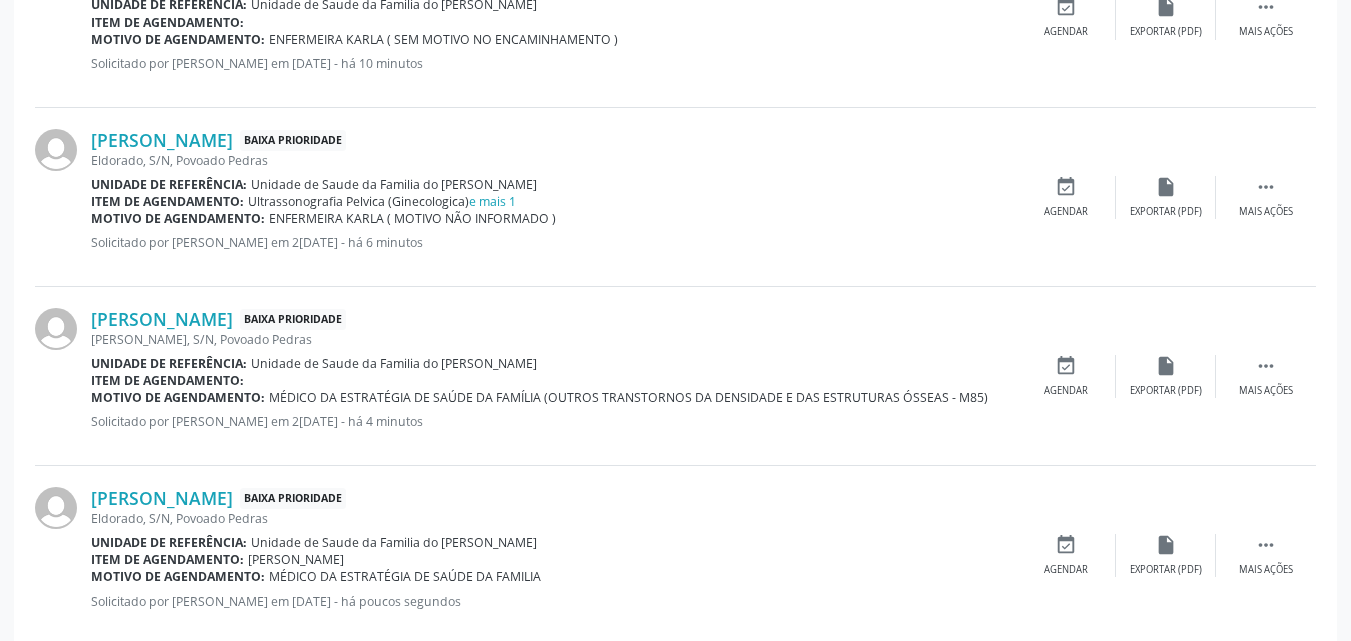 scroll, scrollTop: 1801, scrollLeft: 0, axis: vertical 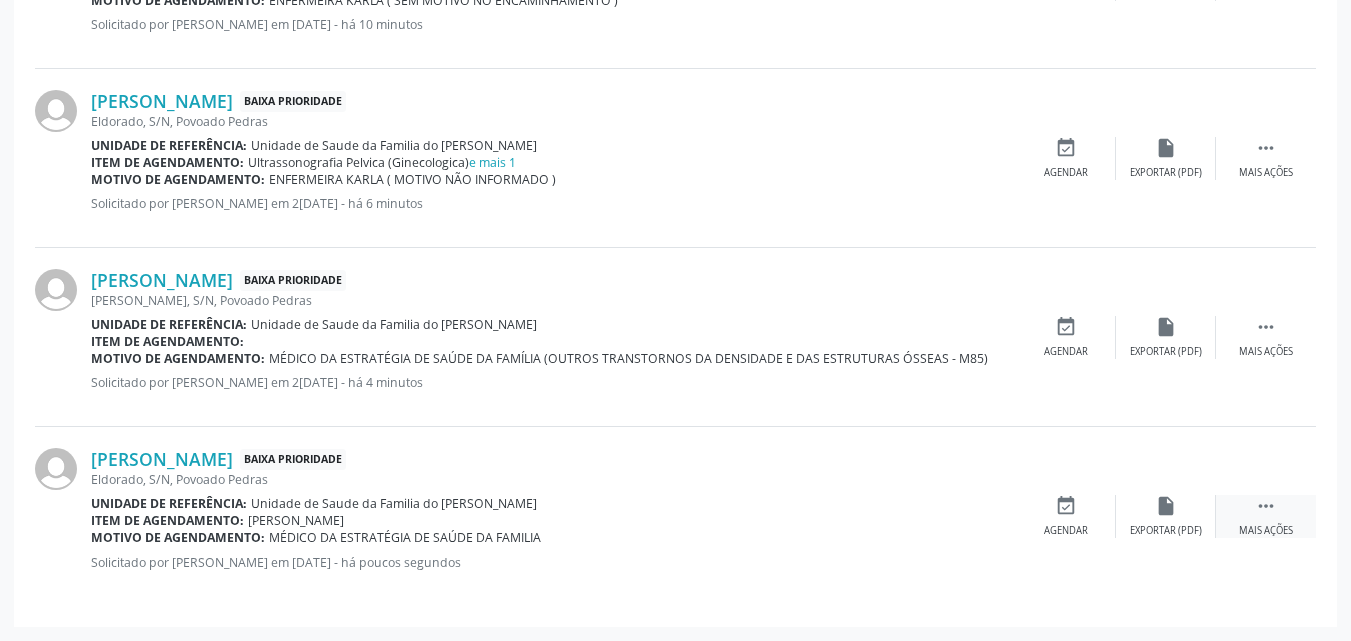 click on "Mais ações" at bounding box center [1266, 531] 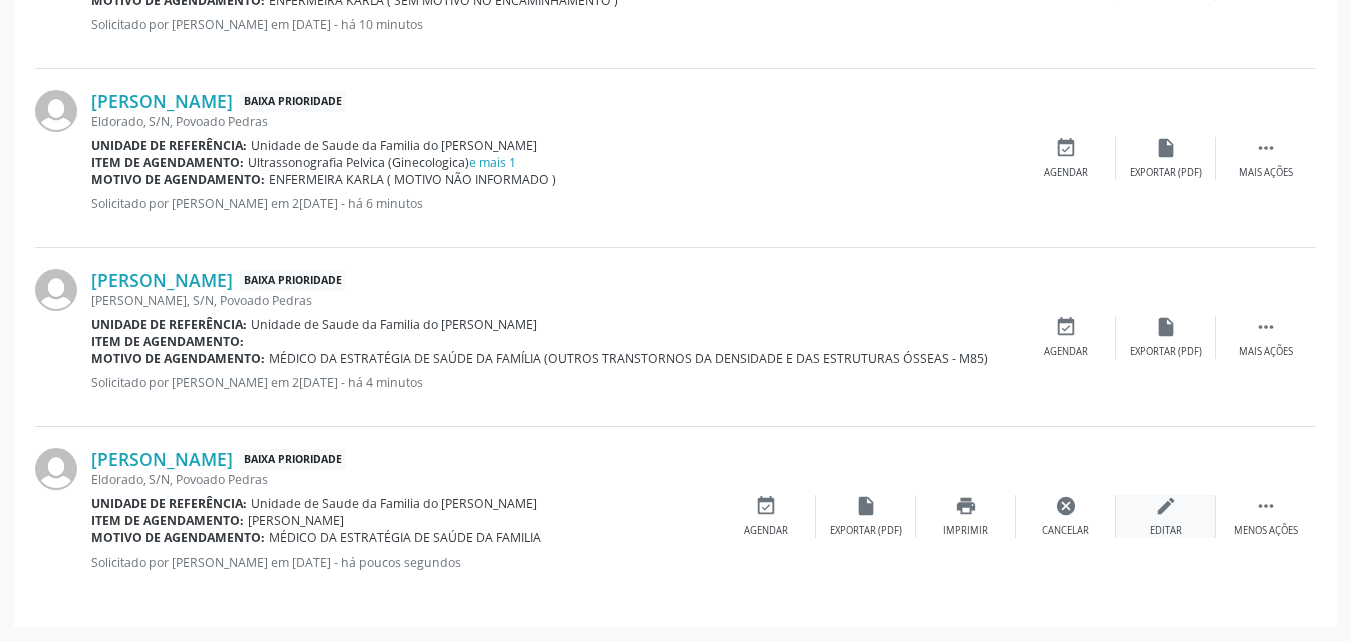 click on "edit" at bounding box center [1166, 506] 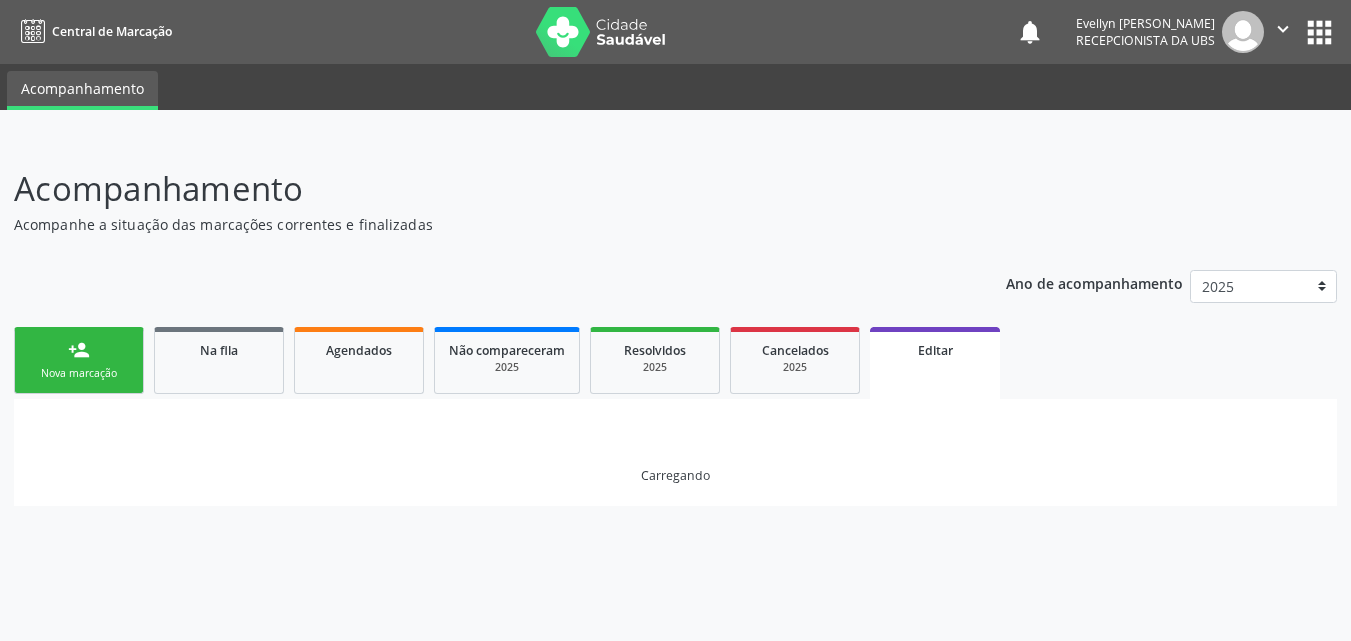 scroll, scrollTop: 0, scrollLeft: 0, axis: both 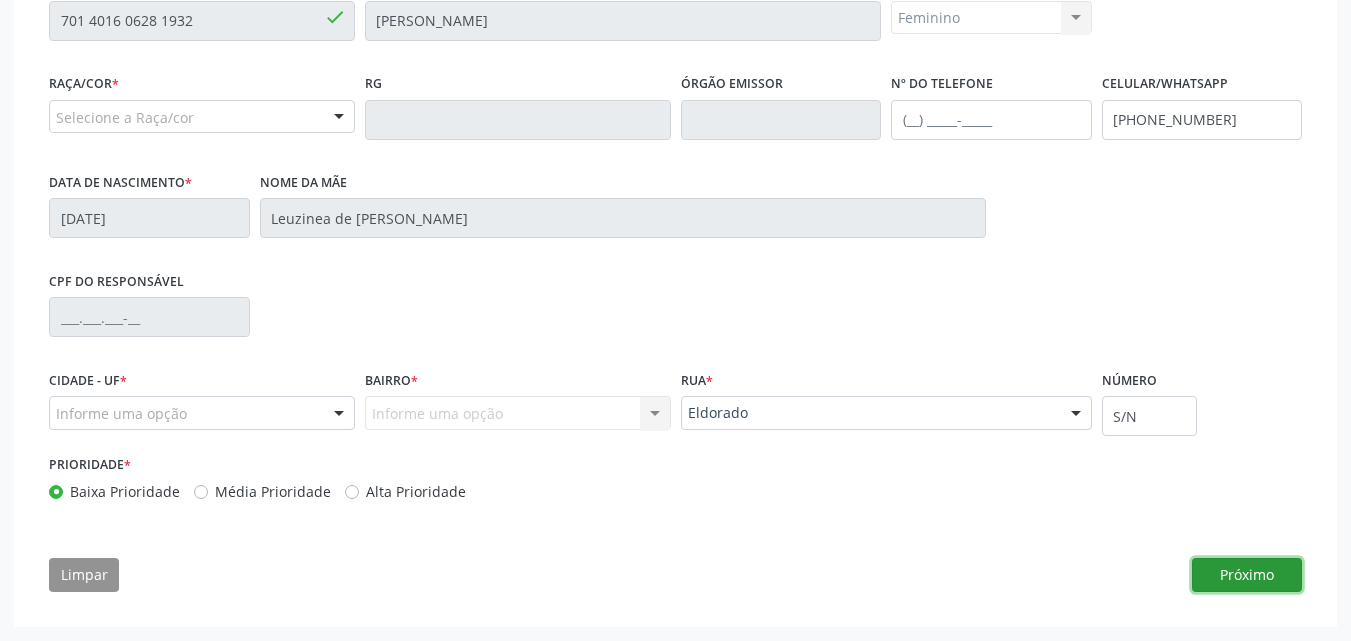 click on "Próximo" at bounding box center [1247, 575] 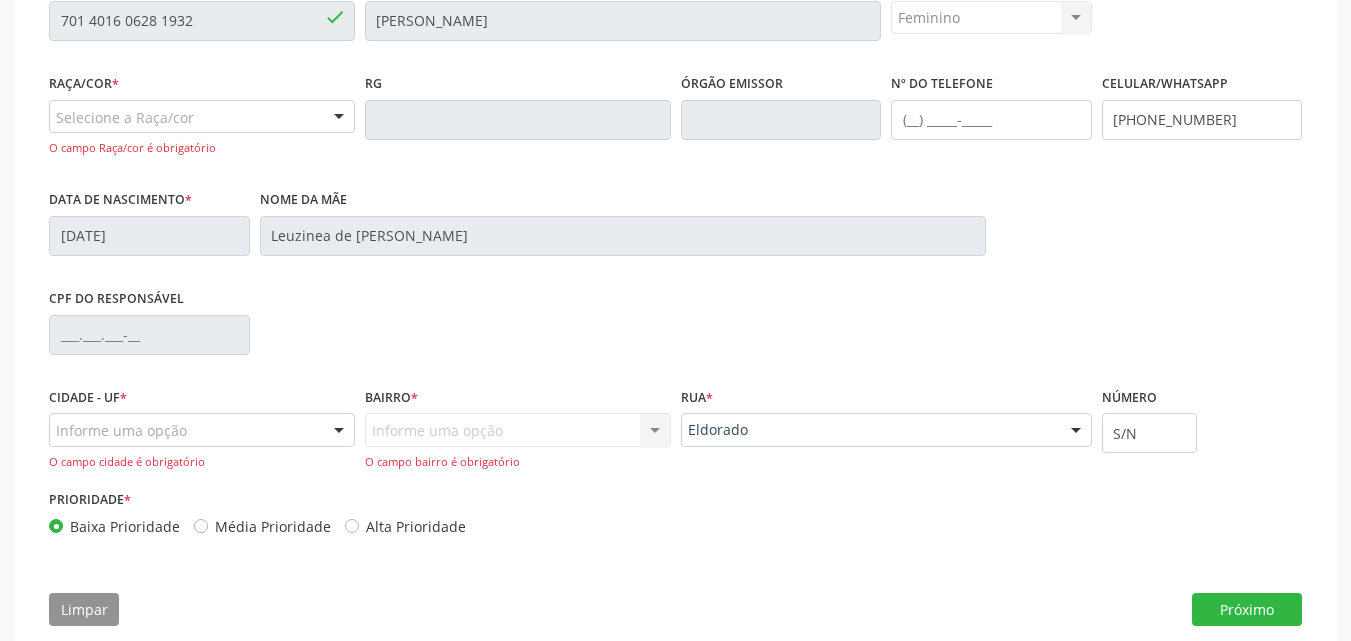 click on "Informe uma opção" at bounding box center (202, 430) 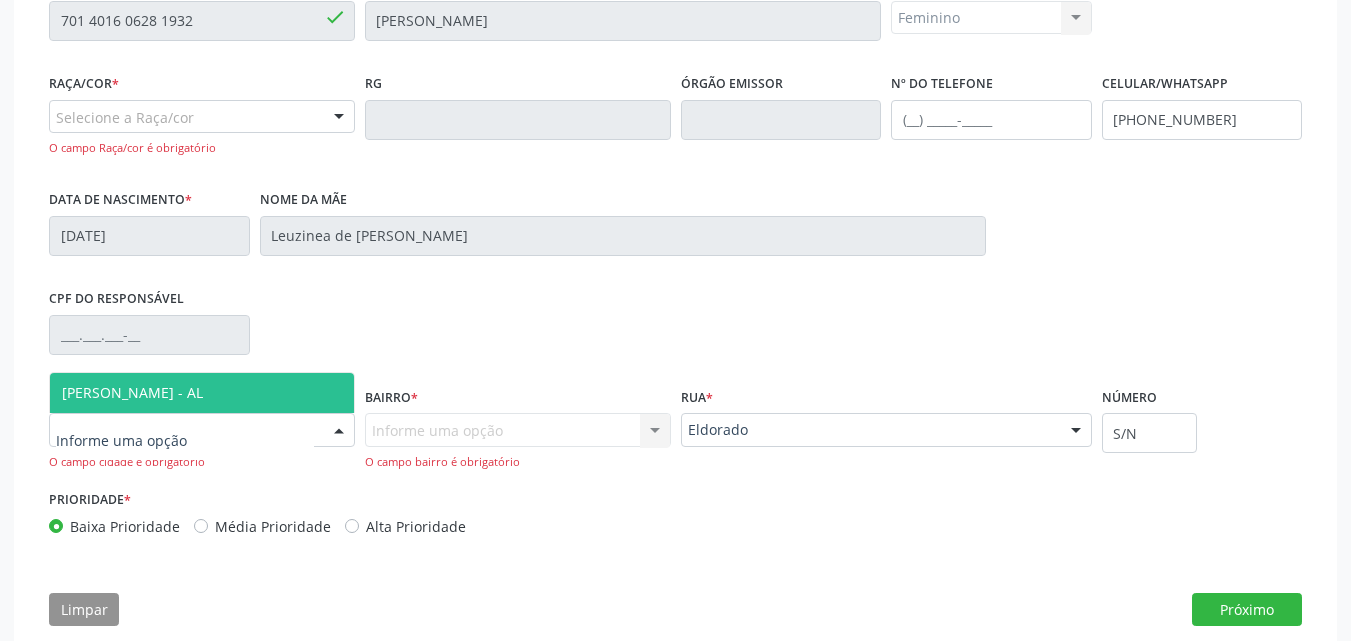 click on "[PERSON_NAME] - AL" at bounding box center [202, 393] 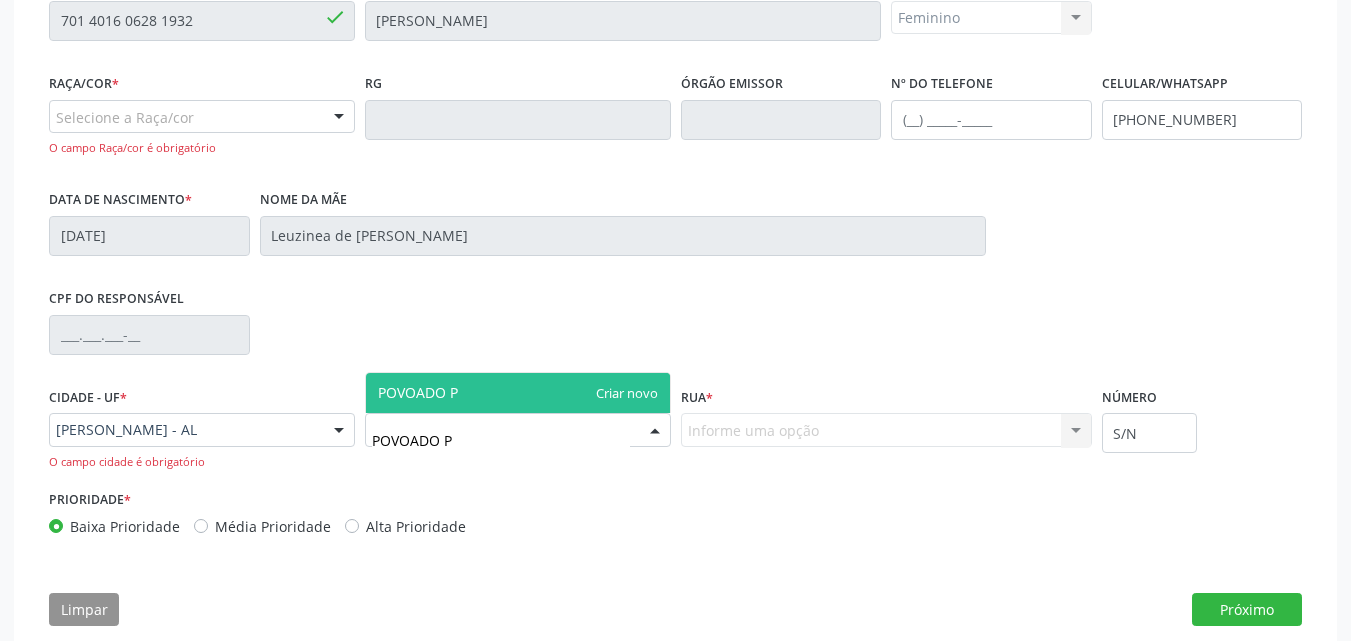 click on "POVOADO P" at bounding box center [518, 393] 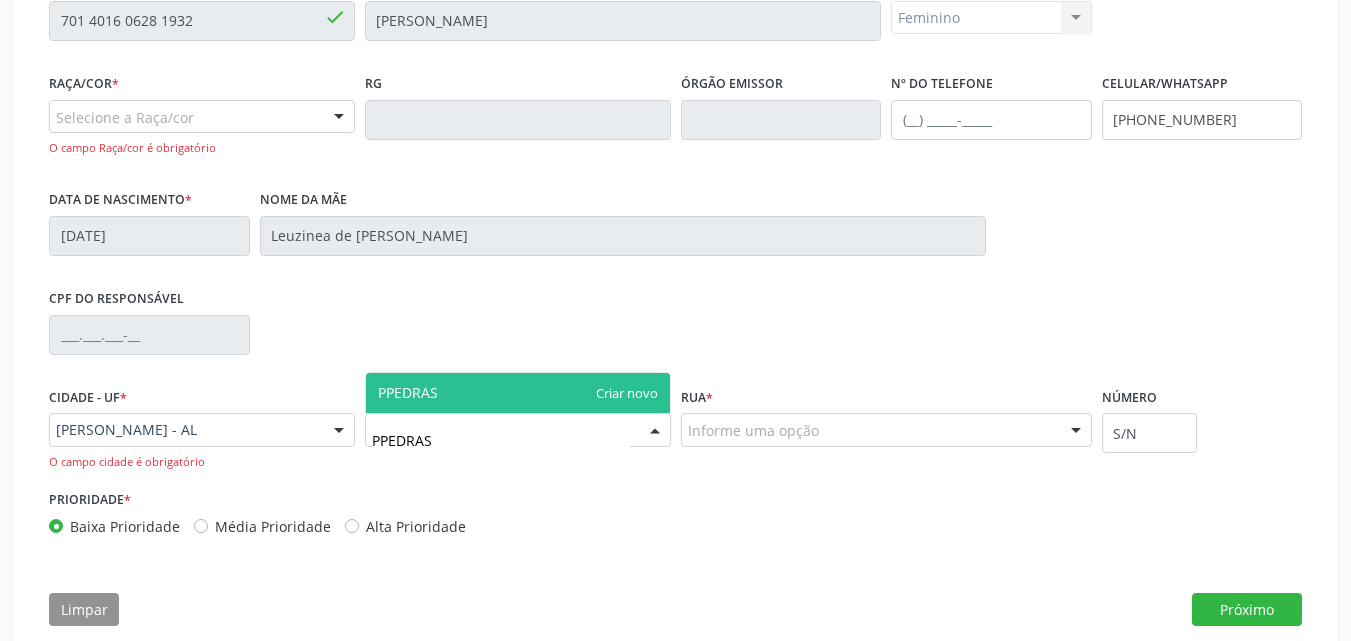 type on "PEDRAS" 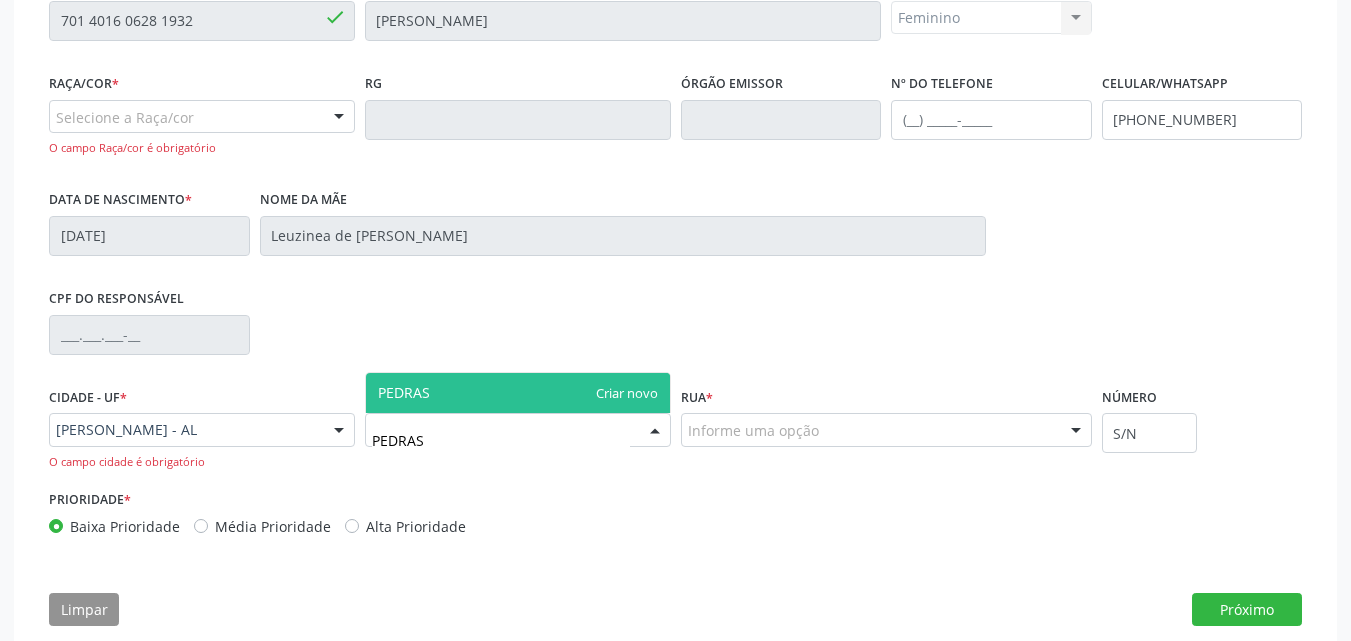 click on "PEDRAS" at bounding box center [518, 393] 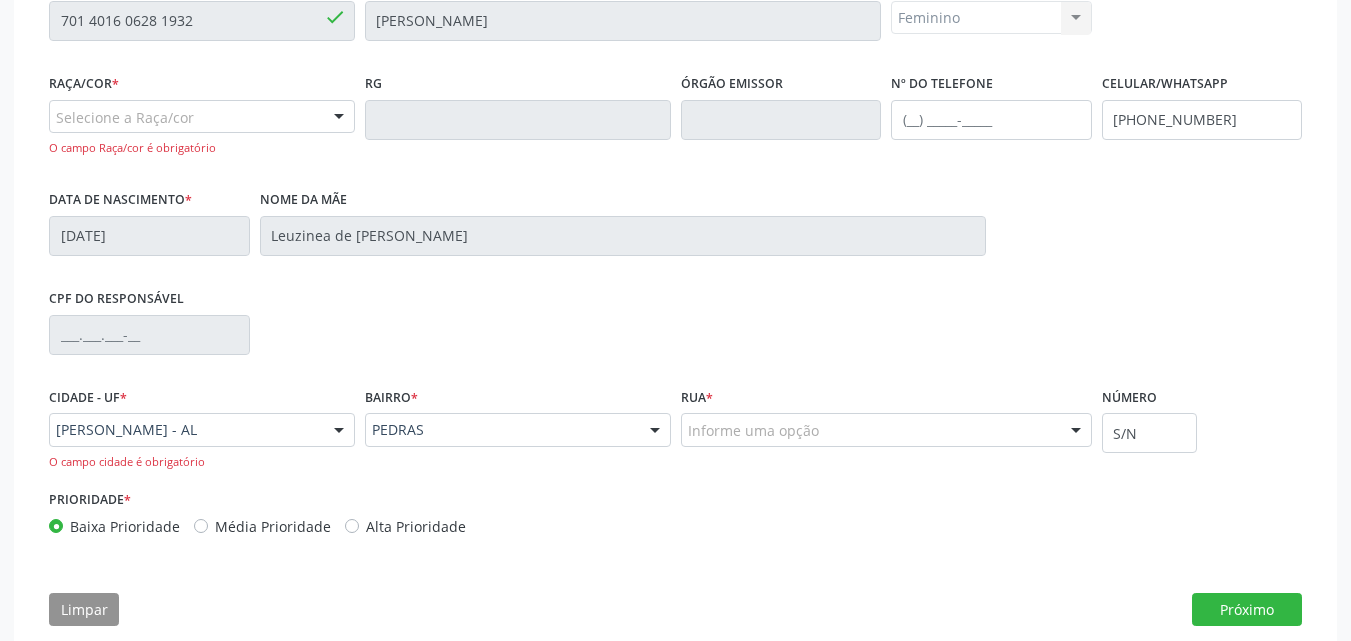 click on "Prioridade
*
Baixa Prioridade
Média Prioridade
Alta Prioridade" at bounding box center (675, 518) 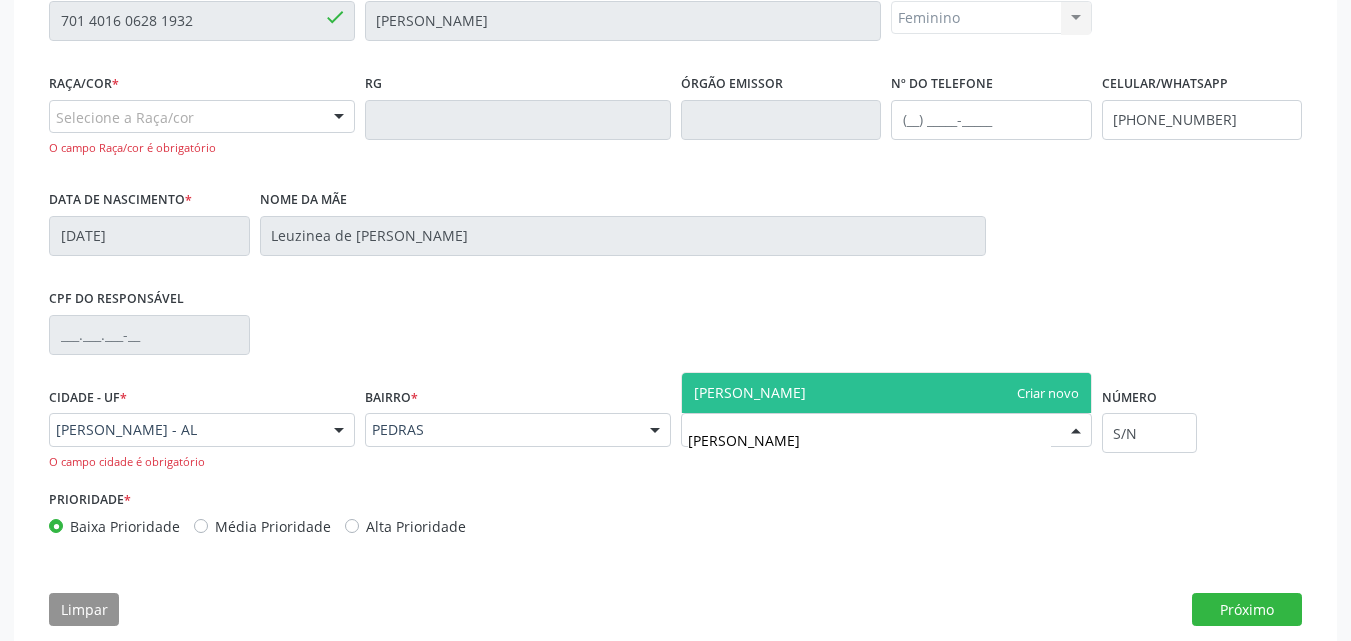 type on "[PERSON_NAME]" 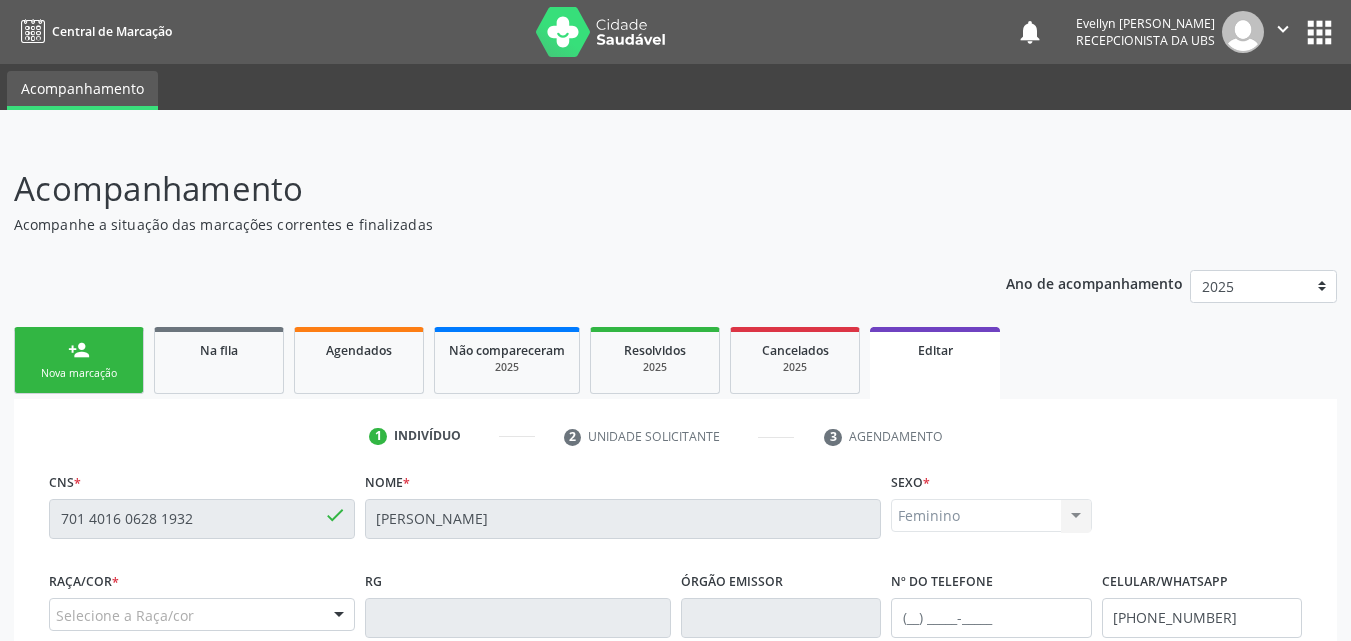 scroll, scrollTop: 532, scrollLeft: 0, axis: vertical 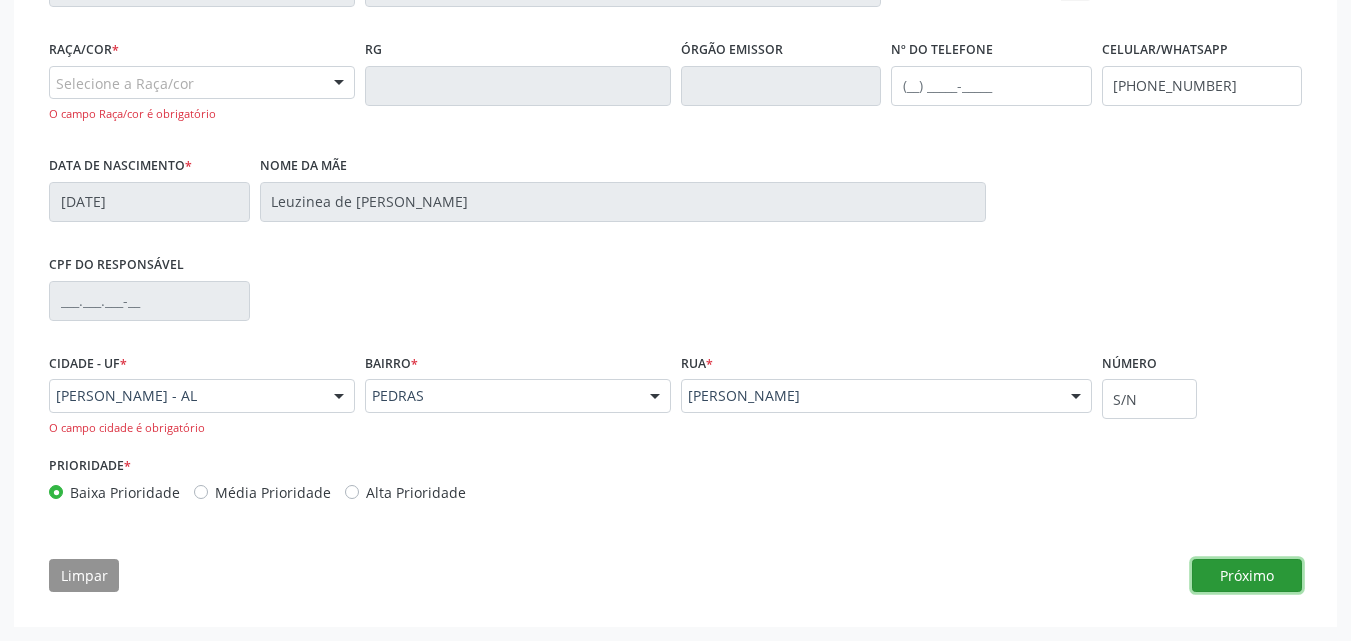 click on "Próximo" at bounding box center (1247, 576) 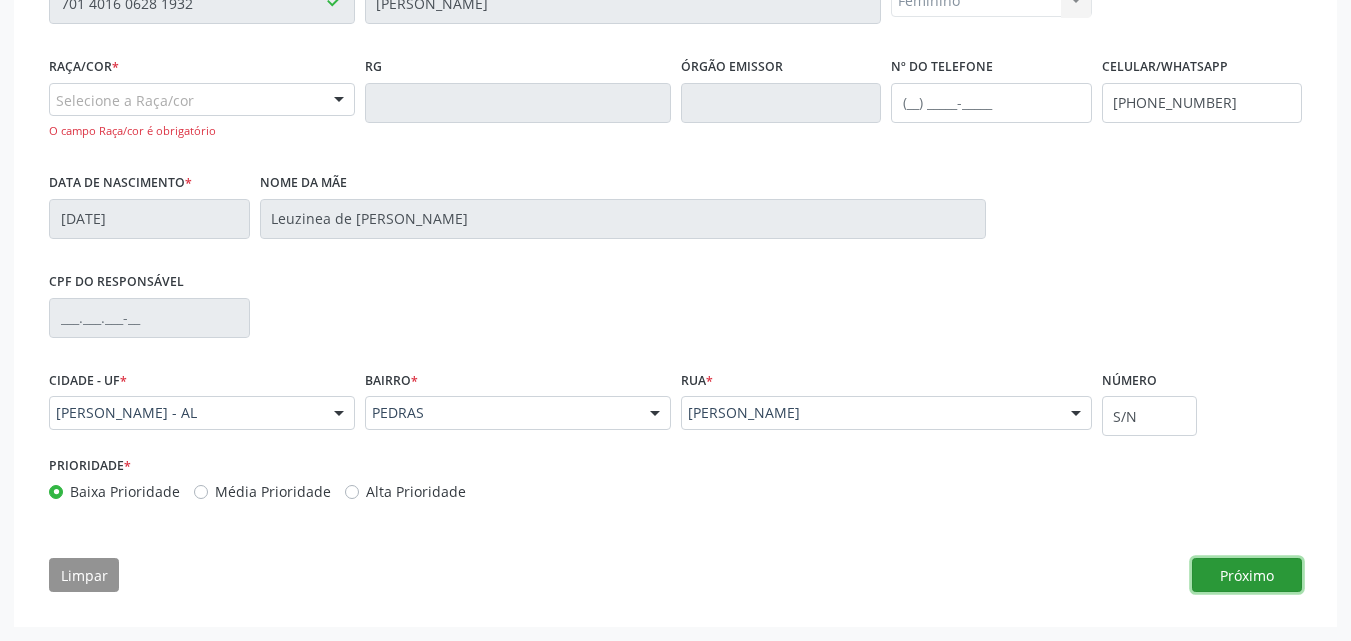 scroll, scrollTop: 515, scrollLeft: 0, axis: vertical 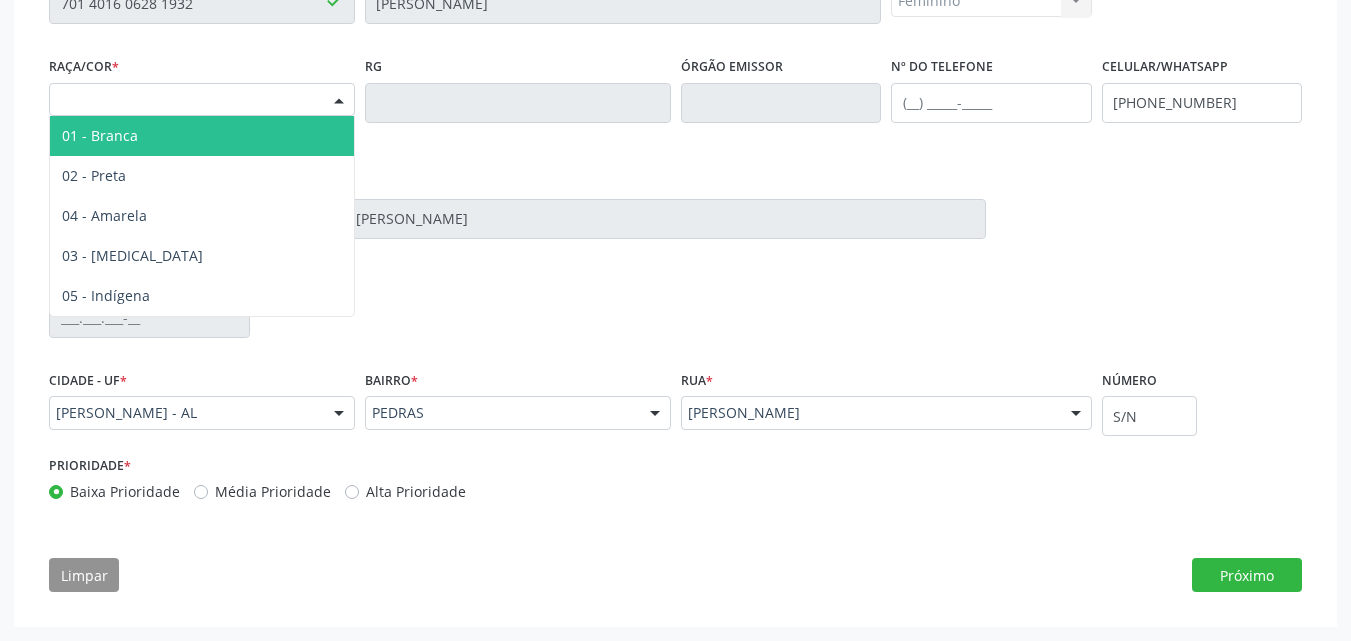 drag, startPoint x: 247, startPoint y: 88, endPoint x: 247, endPoint y: 107, distance: 19 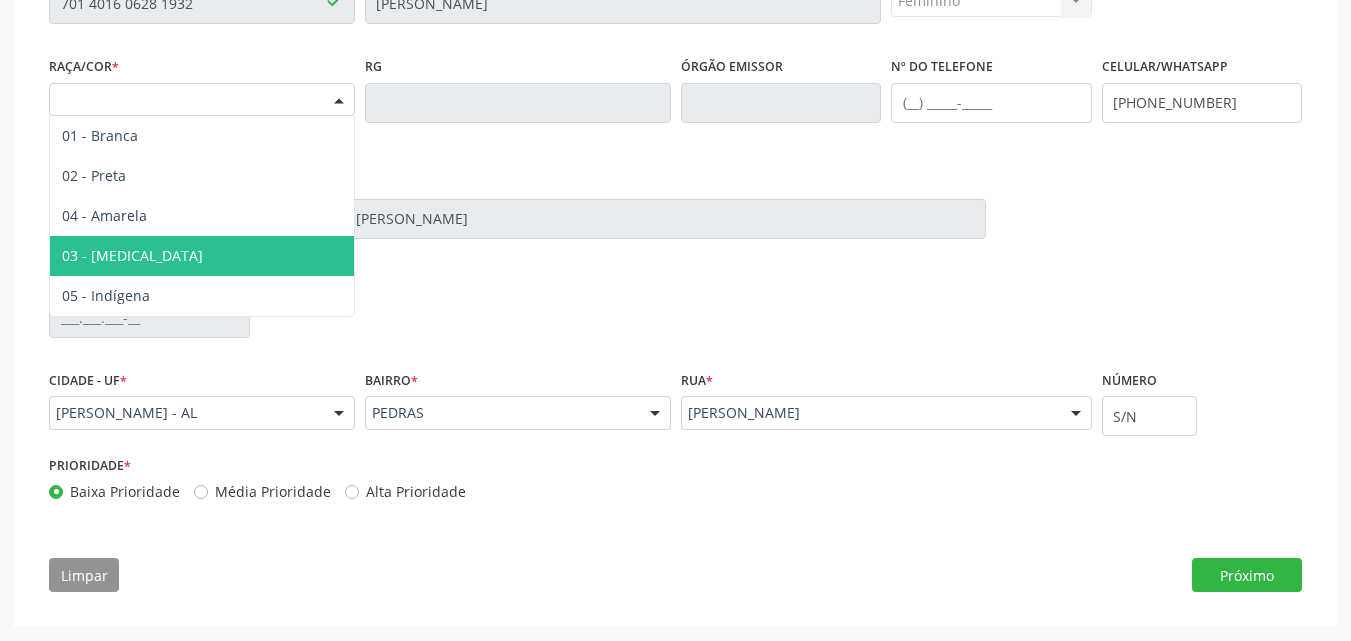 click on "03 - [MEDICAL_DATA]" at bounding box center (202, 256) 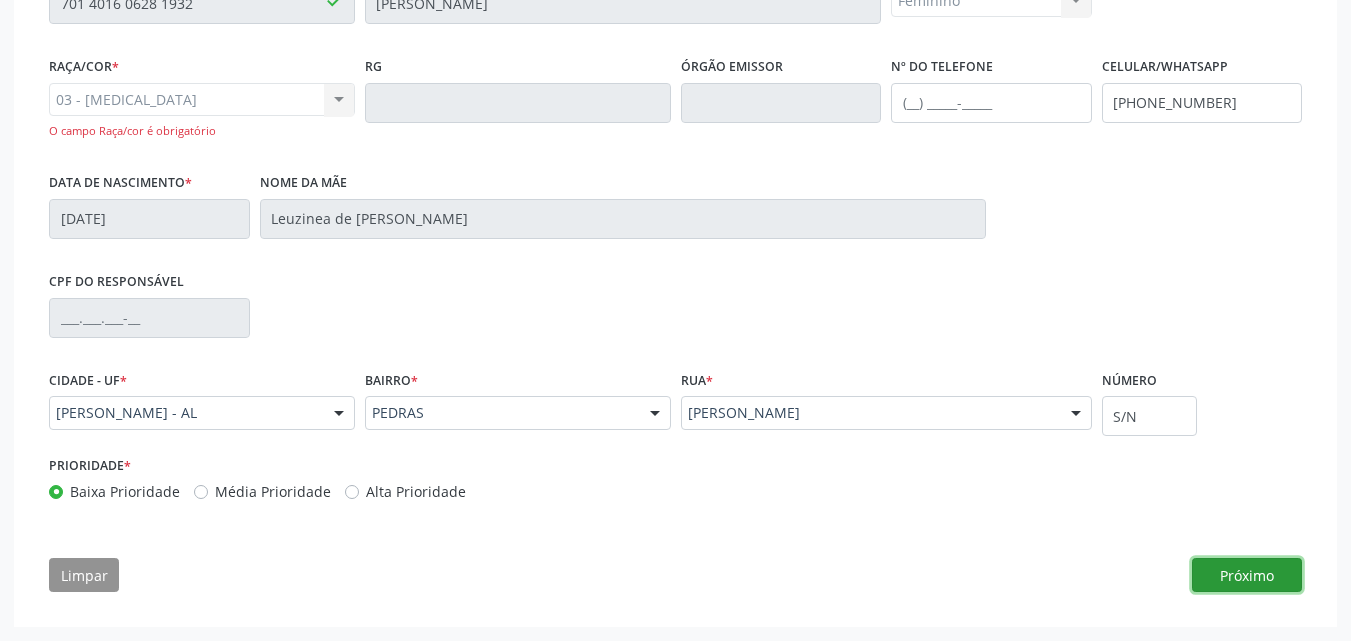 click on "Próximo" at bounding box center (1247, 575) 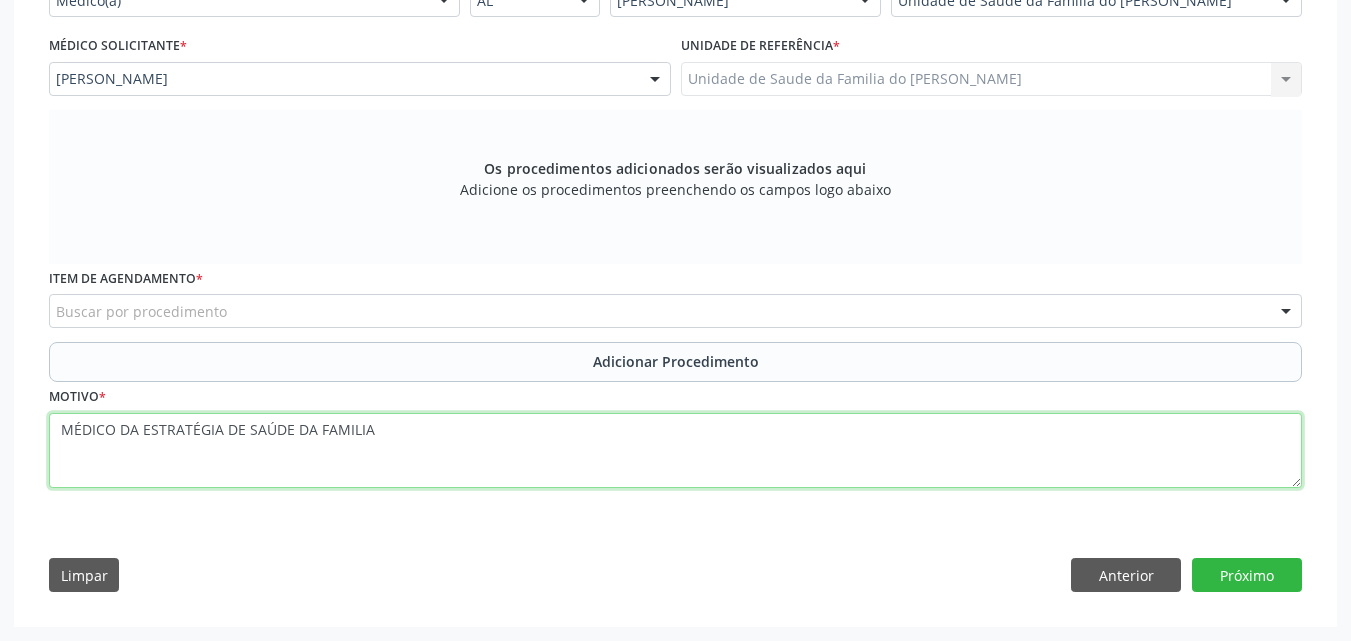 click on "MÉDICO DA ESTRATÉGIA DE SAÚDE DA FAMILIA" at bounding box center [675, 451] 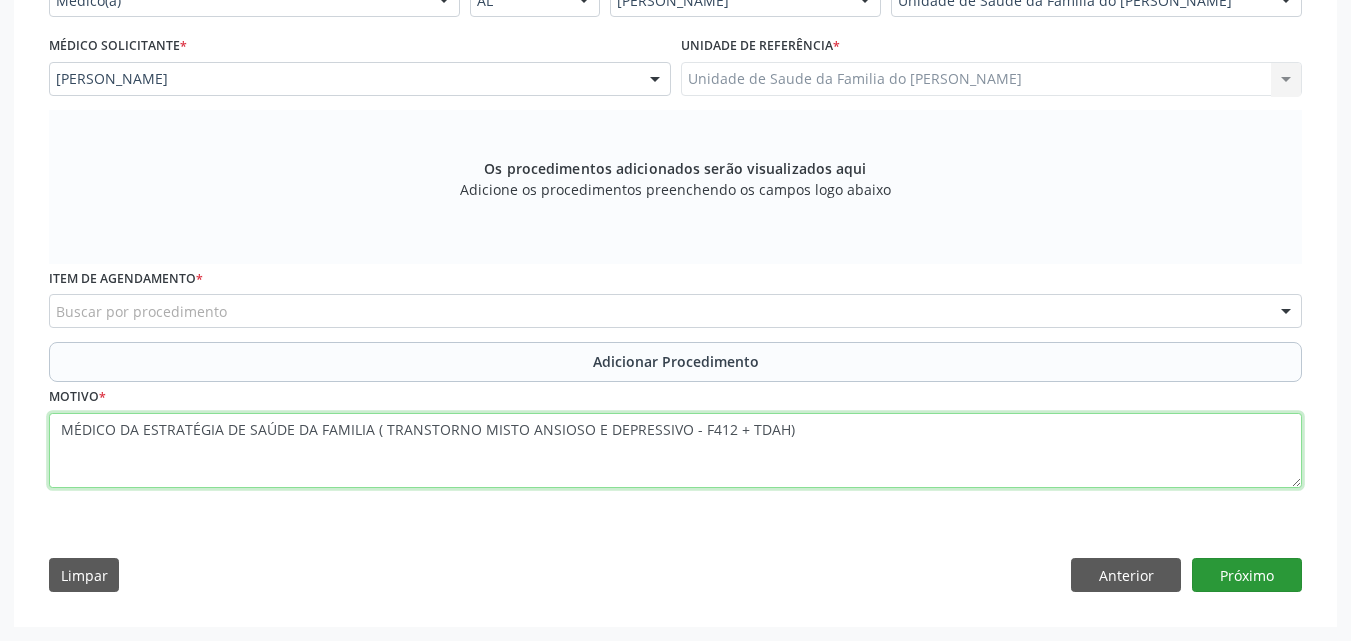 type on "MÉDICO DA ESTRATÉGIA DE SAÚDE DA FAMILIA ( TRANSTORNO MISTO ANSIOSO E DEPRESSIVO - F412 + TDAH)" 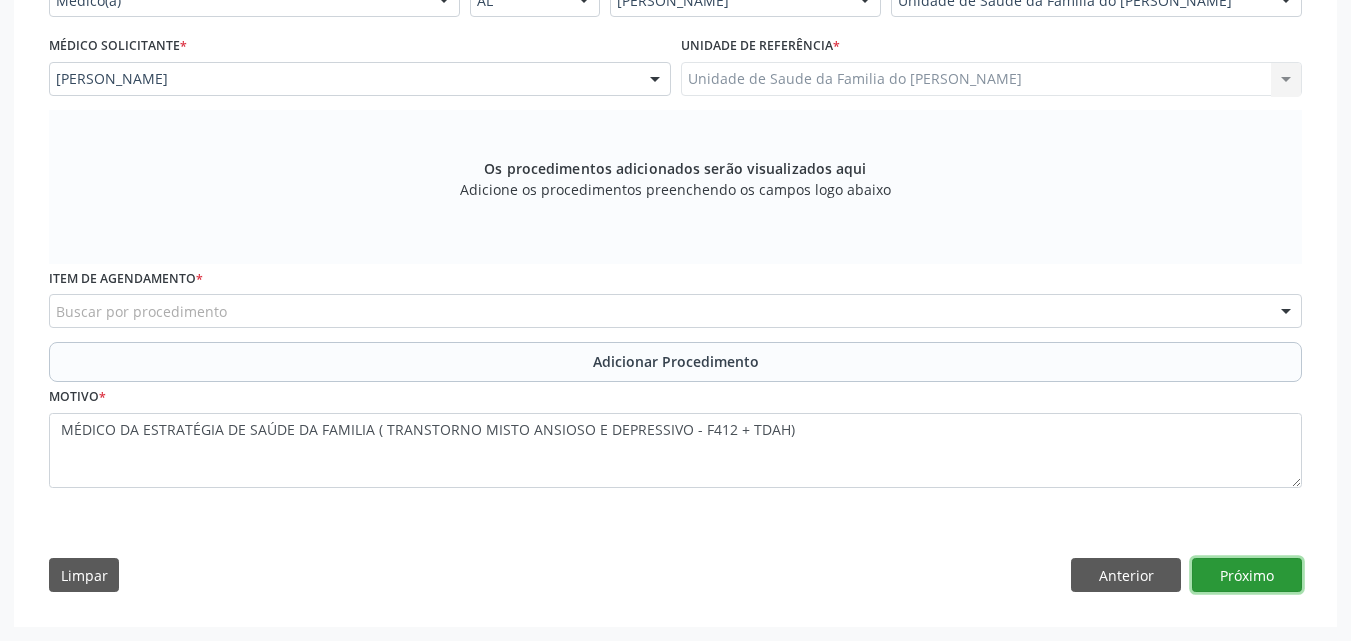 click on "Próximo" at bounding box center [1247, 575] 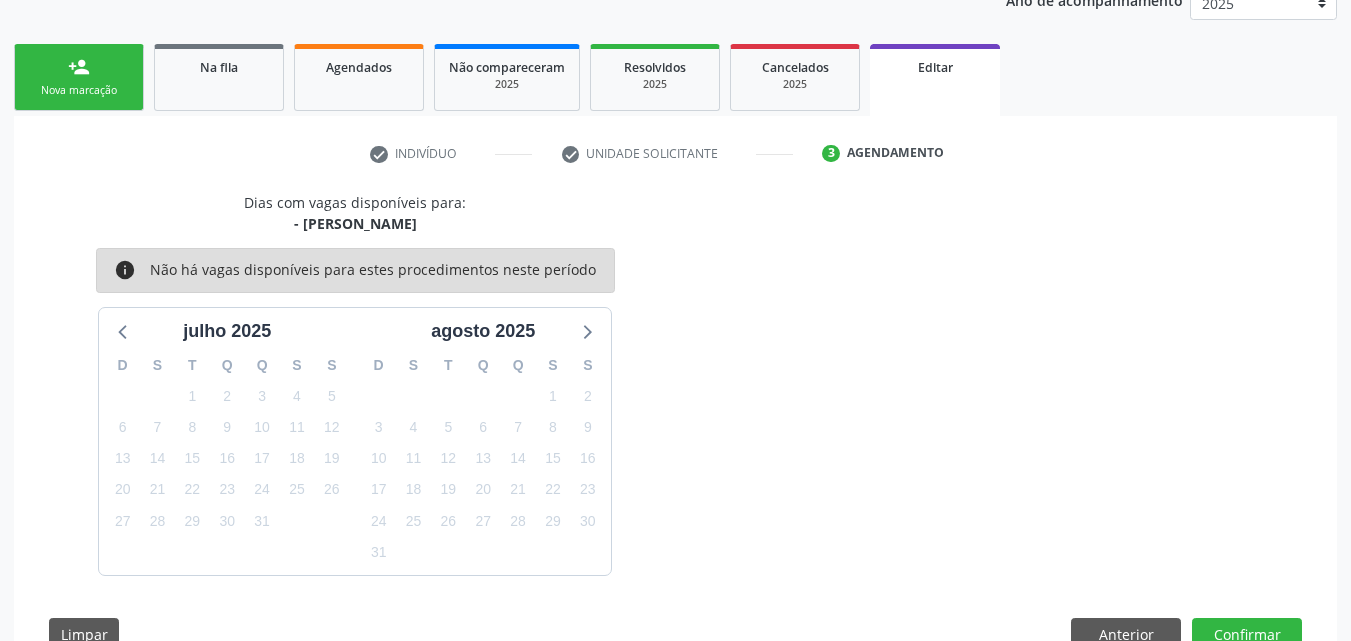 scroll, scrollTop: 342, scrollLeft: 0, axis: vertical 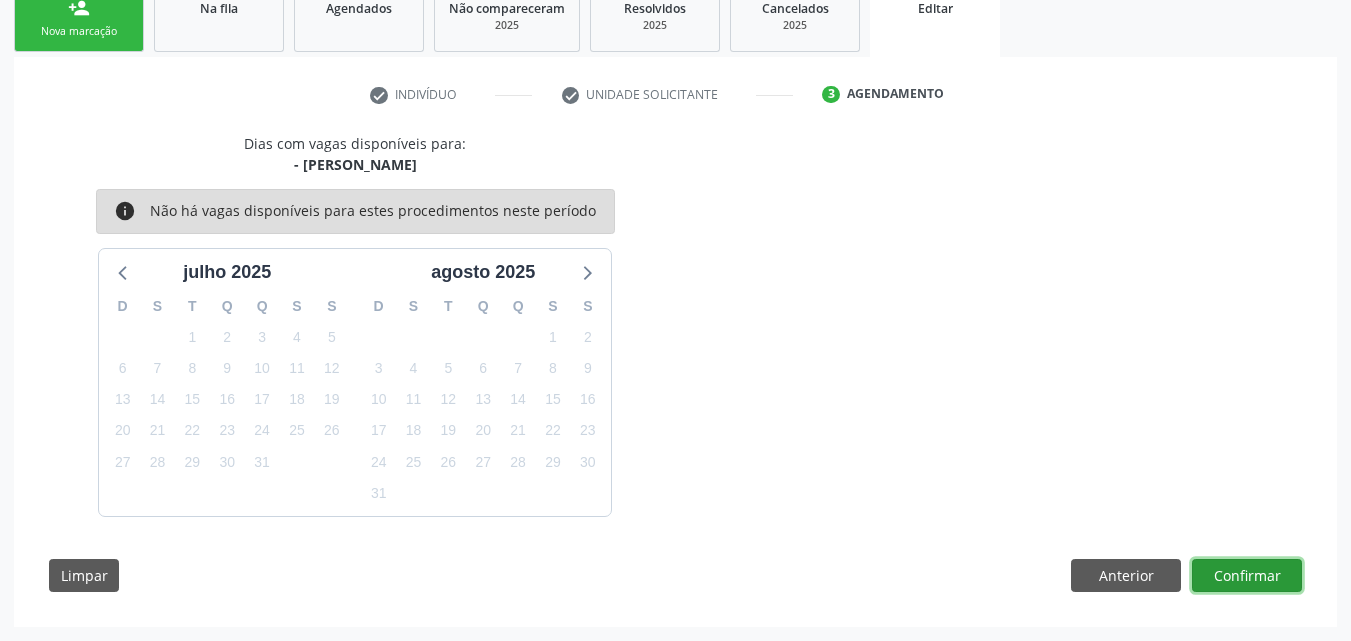click on "Confirmar" at bounding box center (1247, 576) 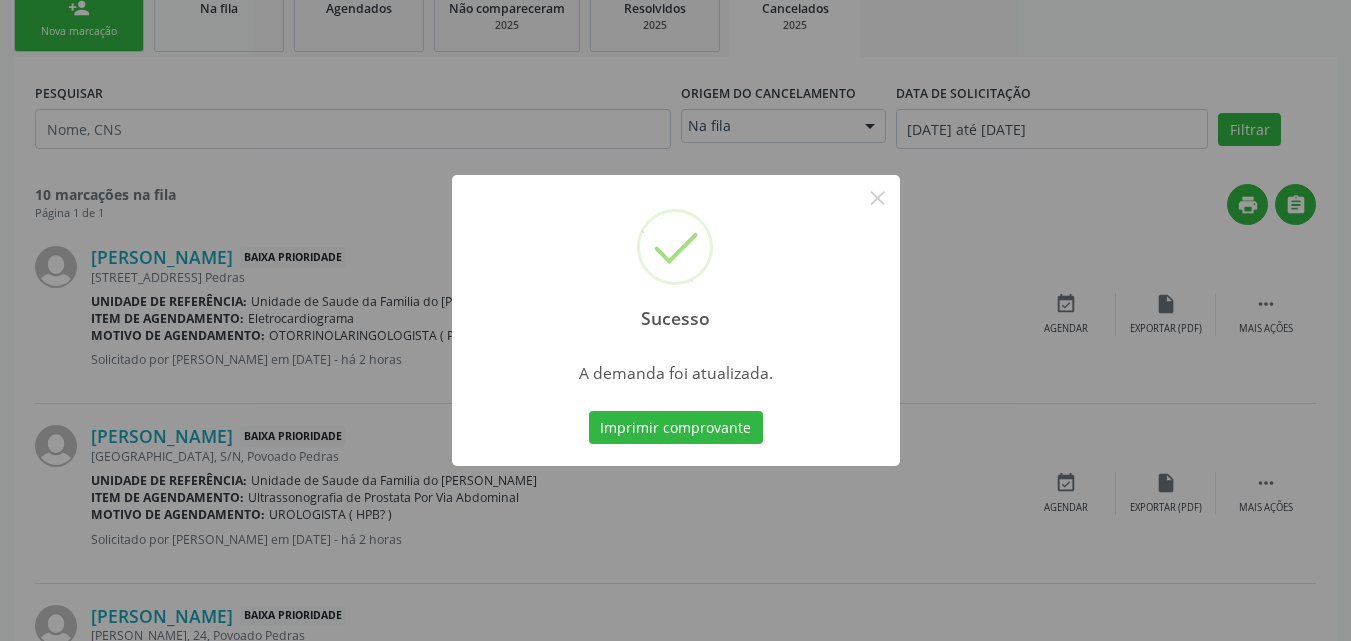 scroll, scrollTop: 0, scrollLeft: 0, axis: both 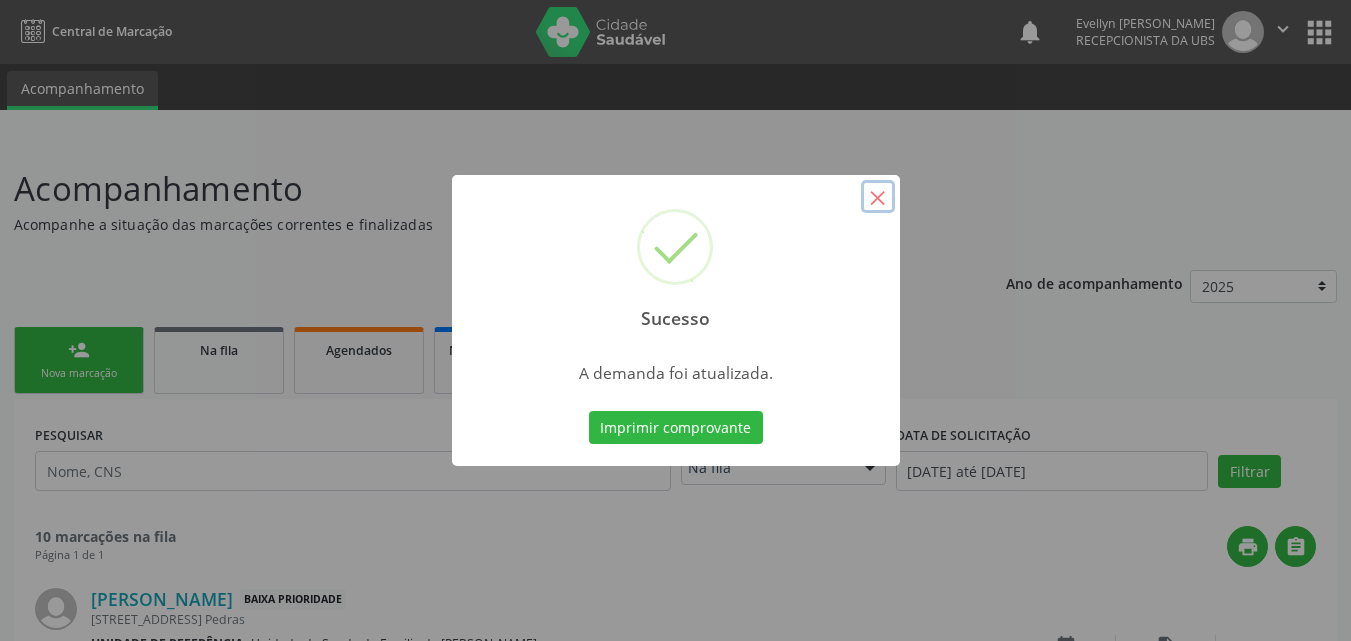 click on "×" at bounding box center (878, 197) 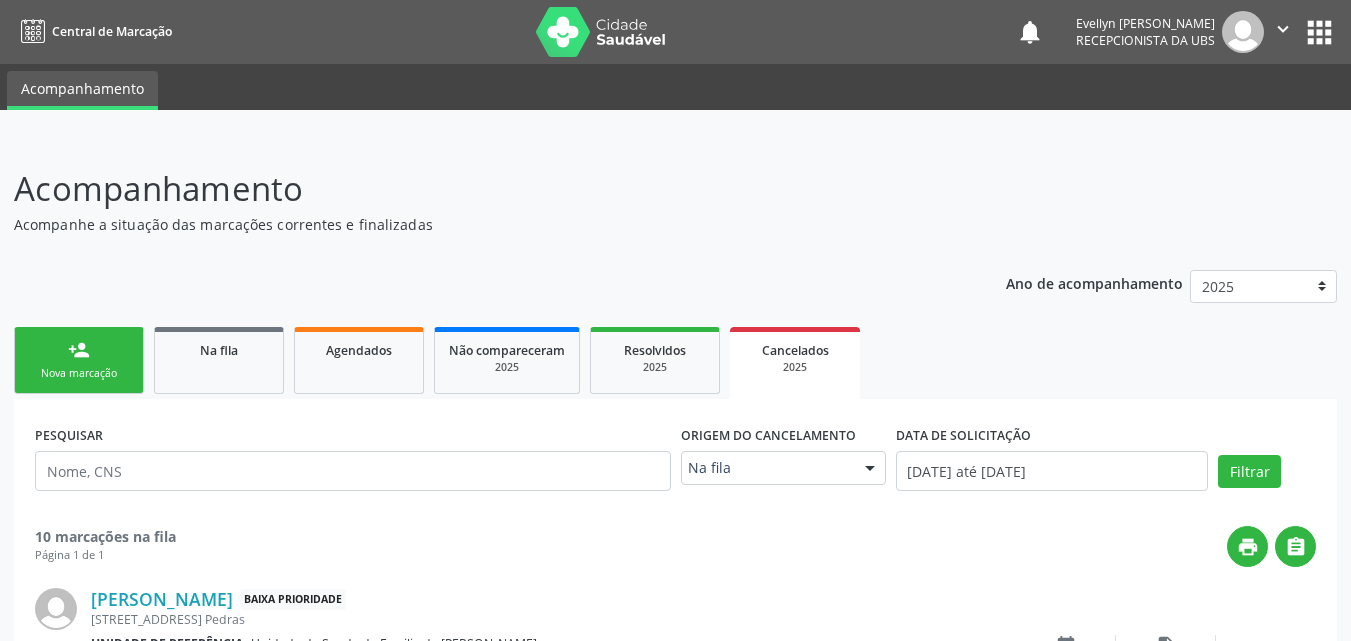 click on "person_add
Nova marcação" at bounding box center (79, 360) 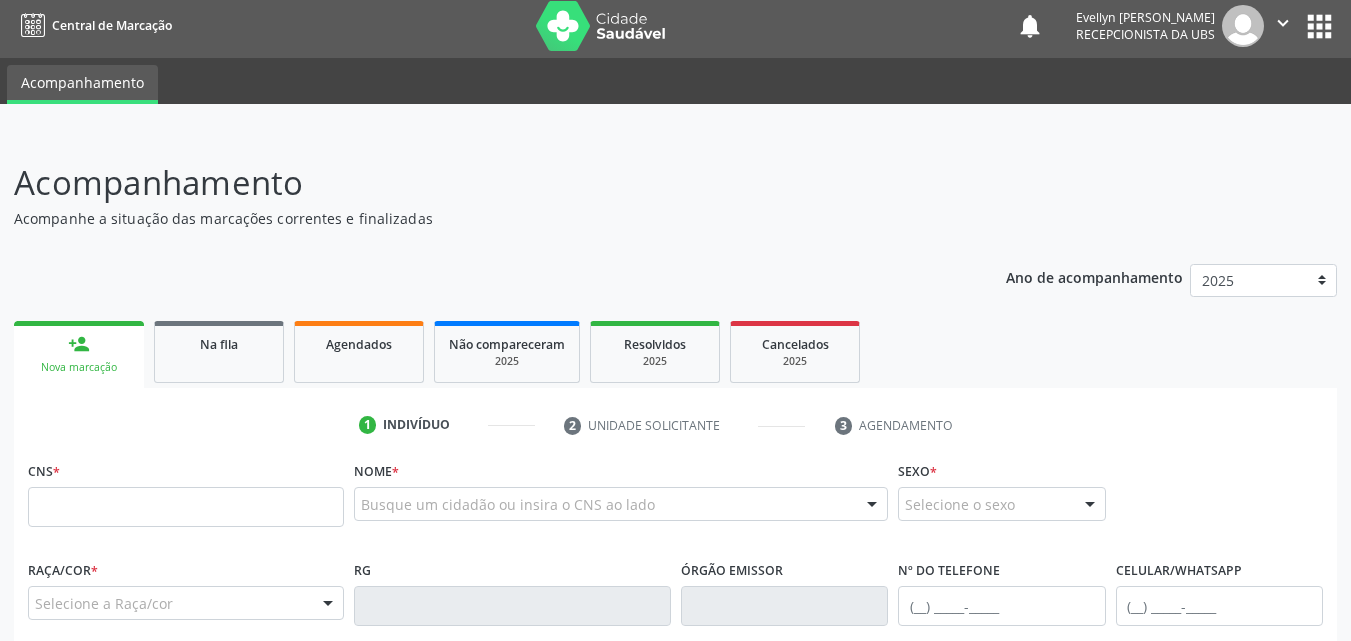 scroll, scrollTop: 0, scrollLeft: 0, axis: both 